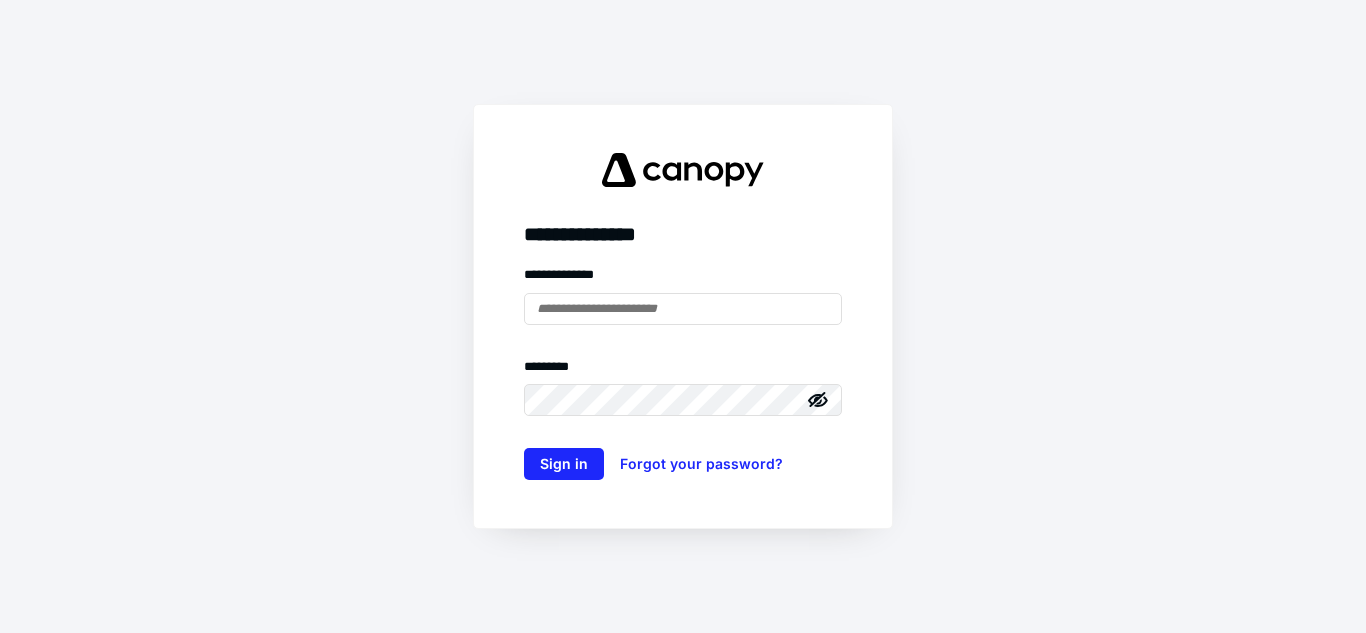 scroll, scrollTop: 0, scrollLeft: 0, axis: both 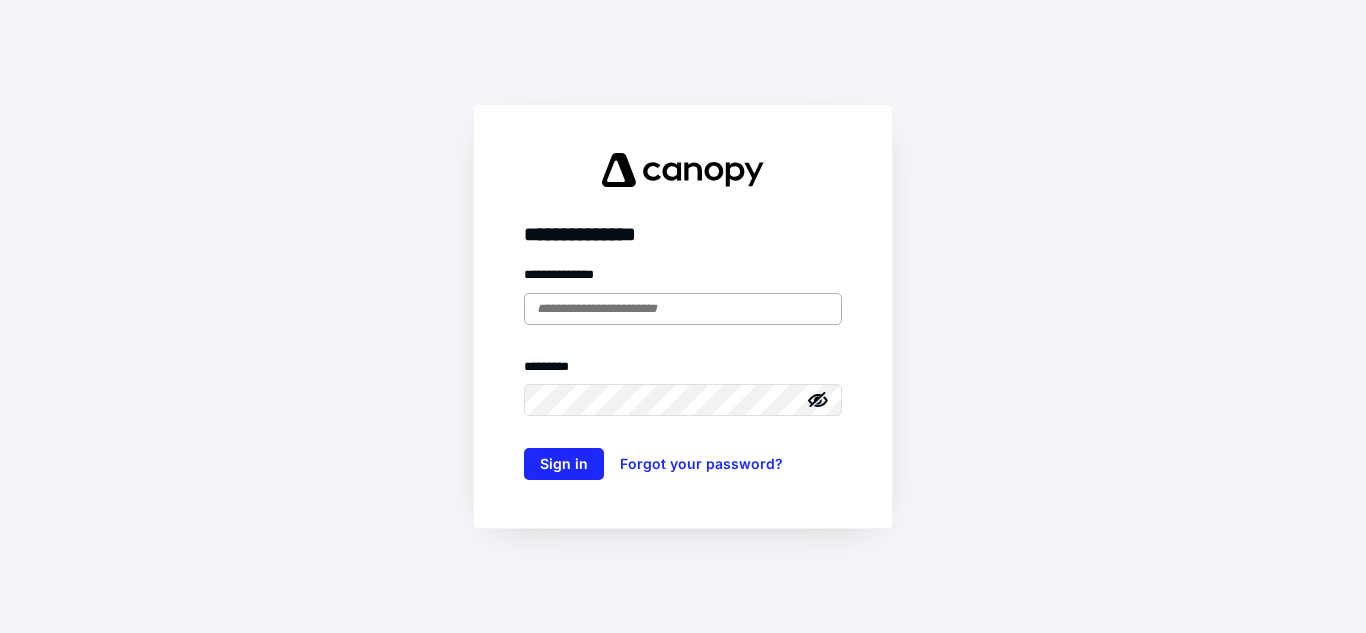 click at bounding box center [683, 309] 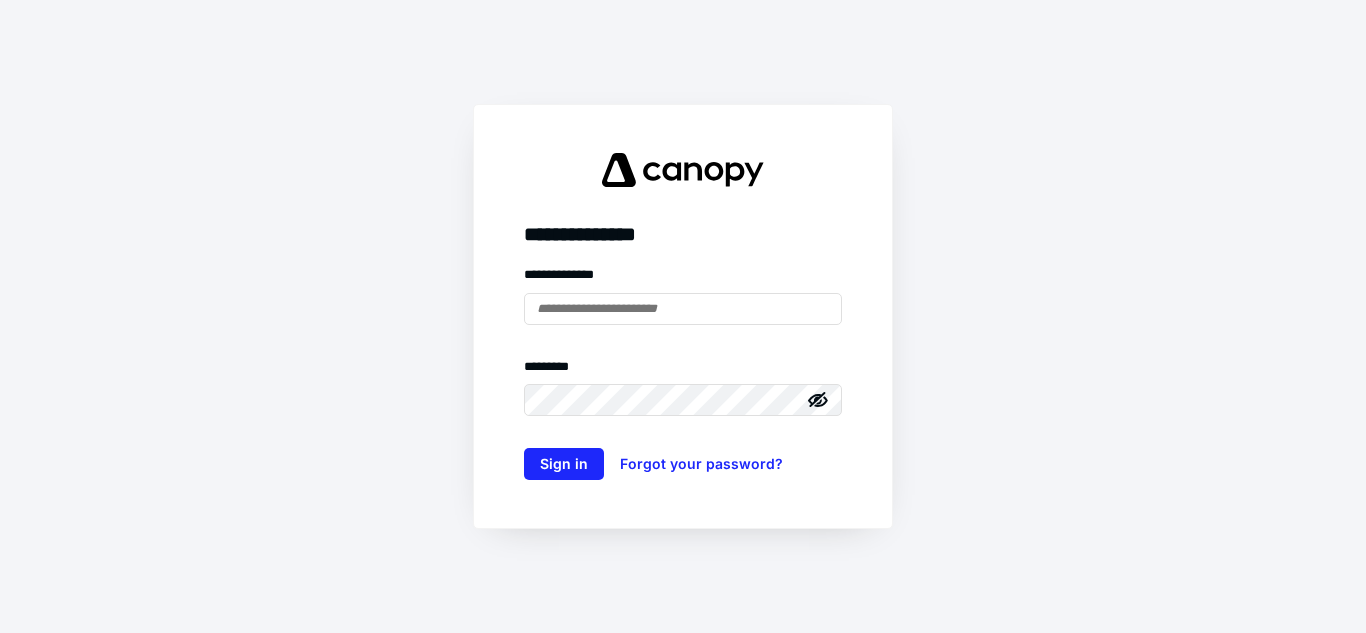 type on "**********" 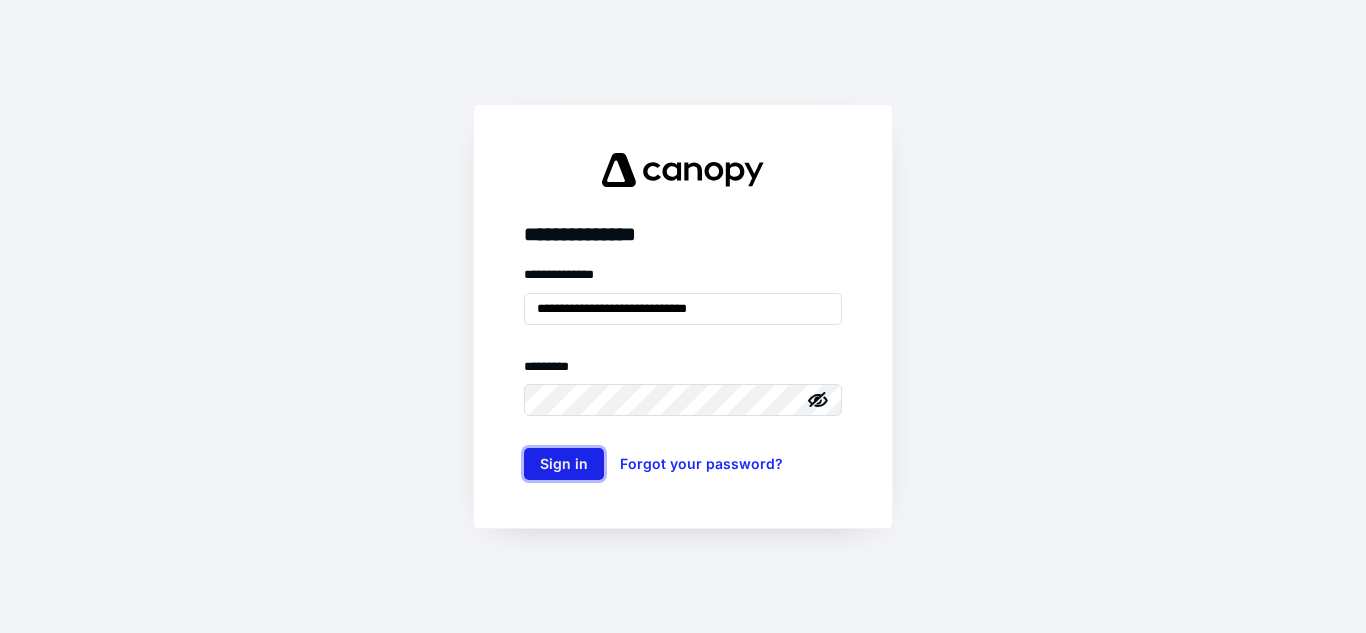 click on "Sign in" at bounding box center (564, 464) 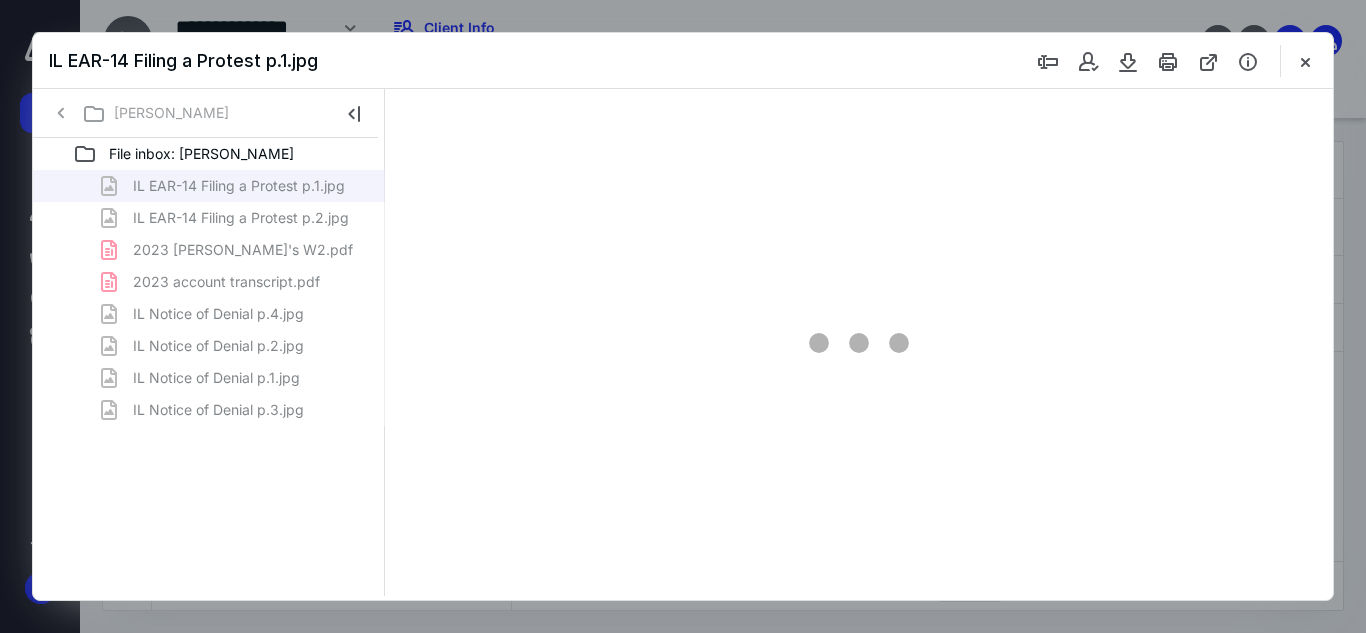 scroll, scrollTop: 0, scrollLeft: 0, axis: both 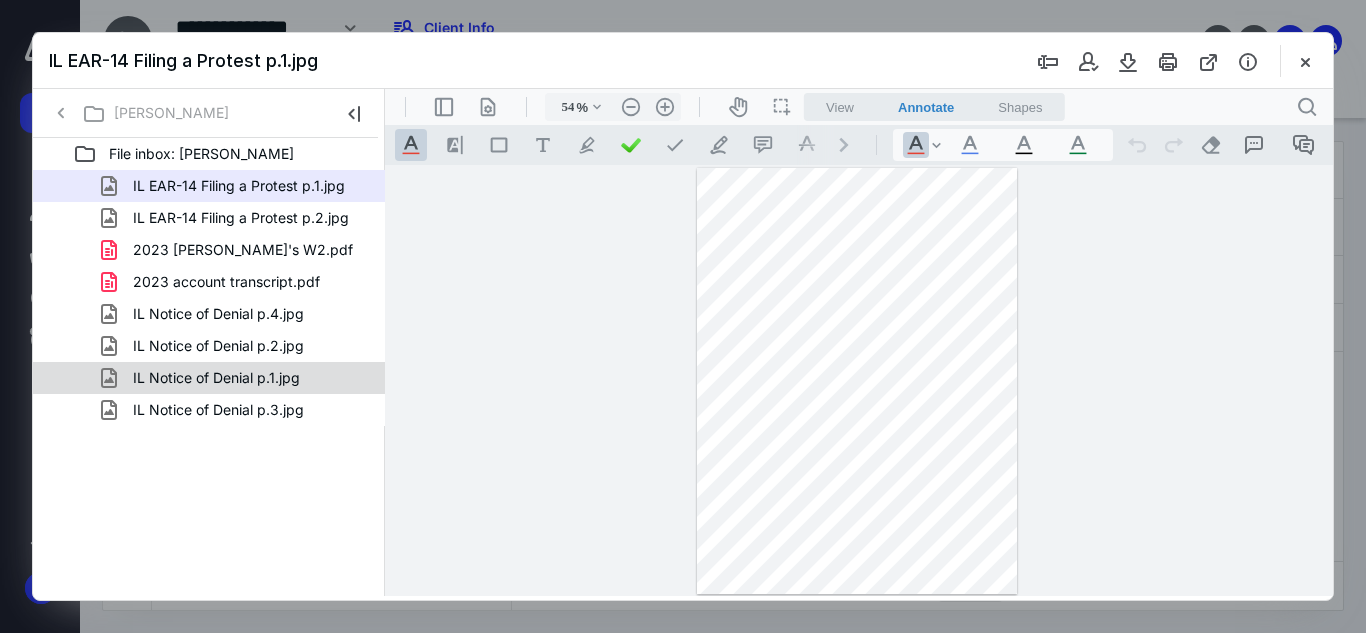 click on "IL Notice of Denial p.1.jpg" at bounding box center (209, 378) 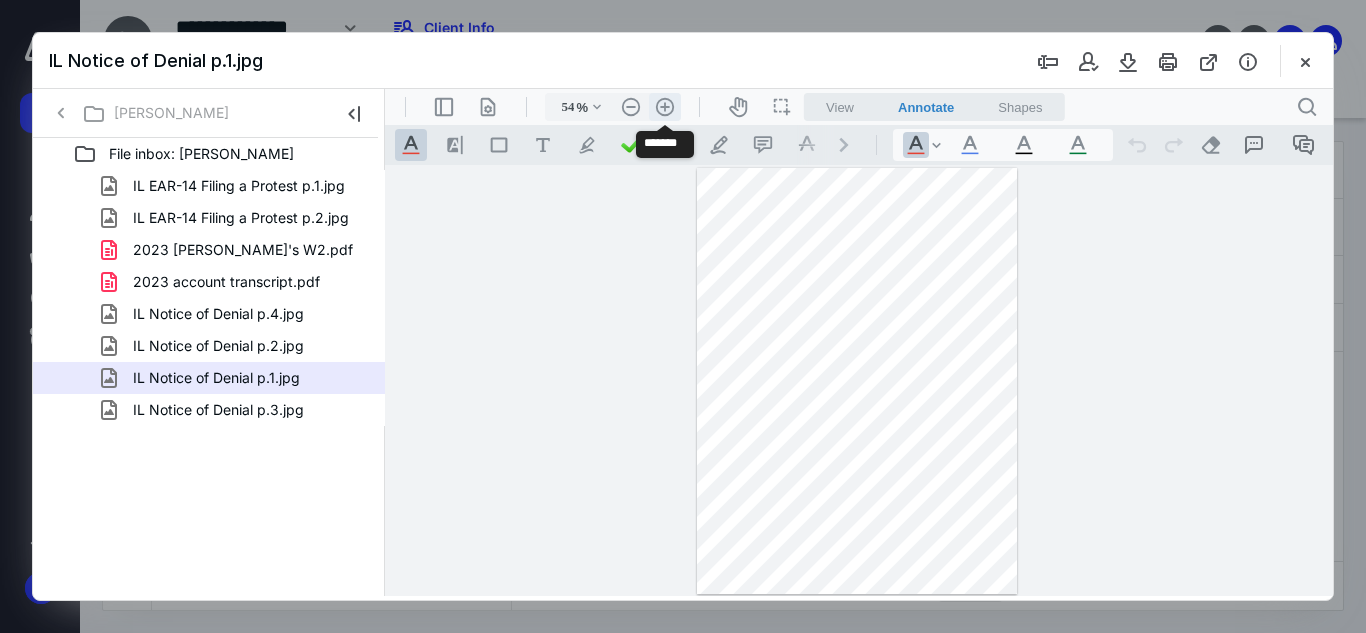 click on ".cls-1{fill:#abb0c4;} icon - header - zoom - in - line" at bounding box center (665, 107) 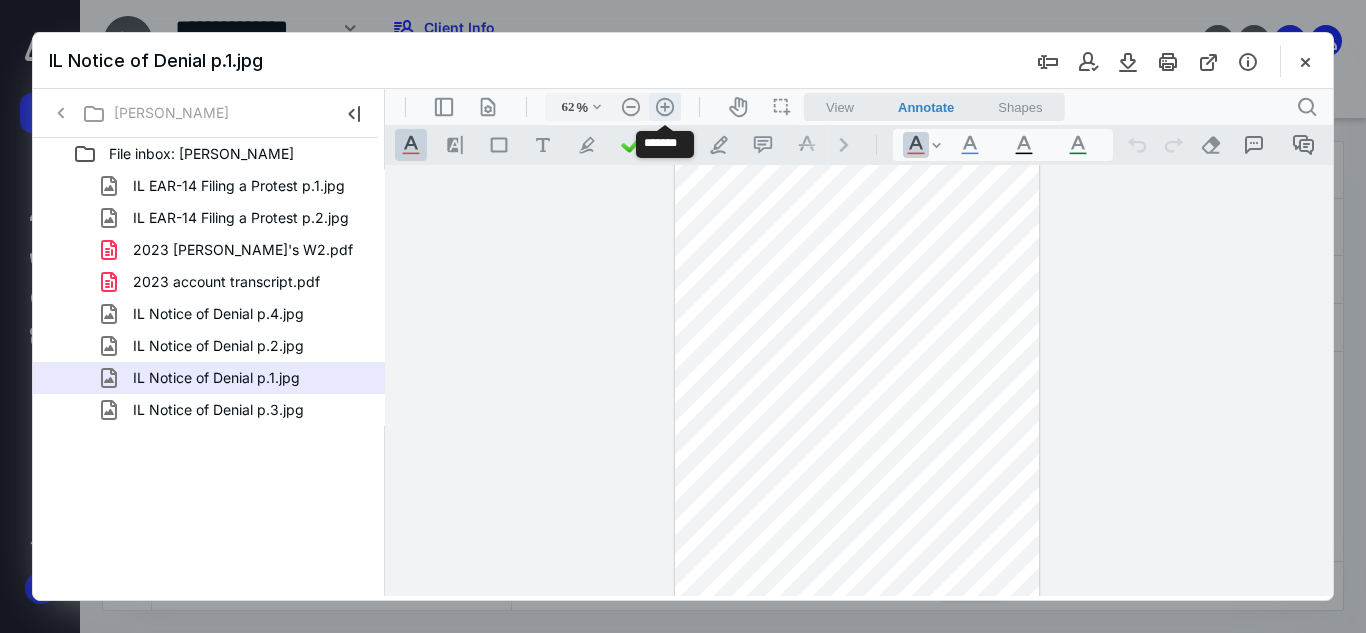 click on ".cls-1{fill:#abb0c4;} icon - header - zoom - in - line" at bounding box center (665, 107) 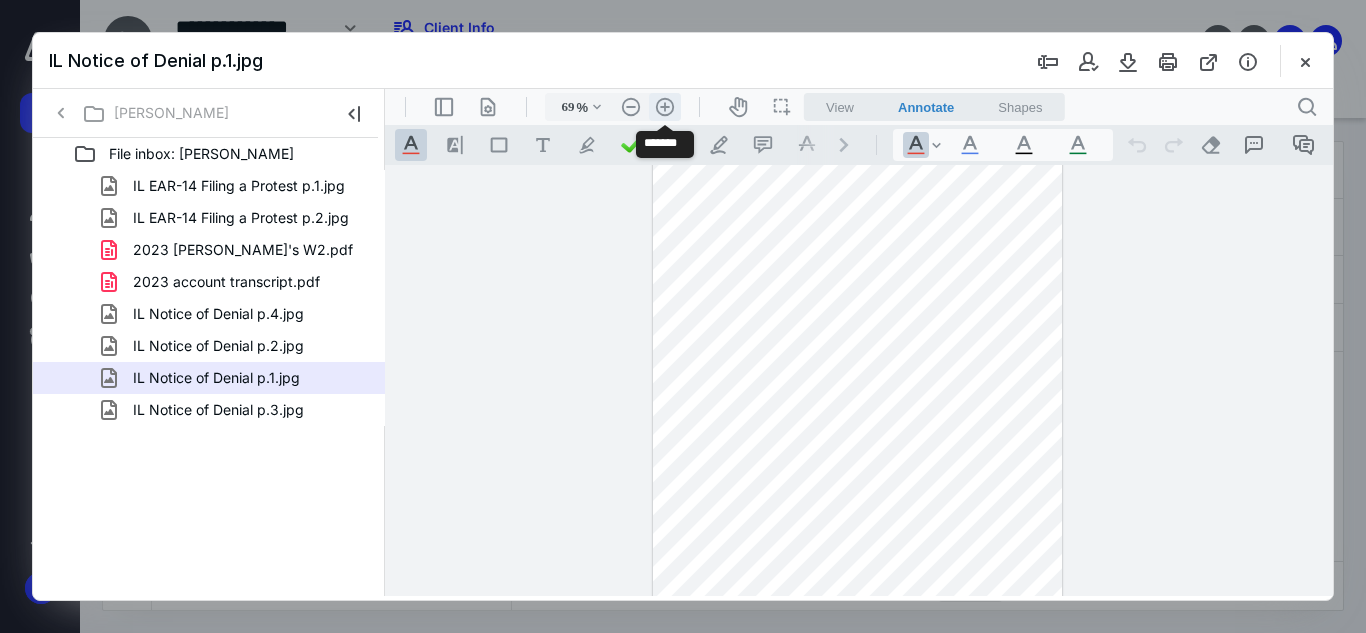 click on ".cls-1{fill:#abb0c4;} icon - header - zoom - in - line" at bounding box center (665, 107) 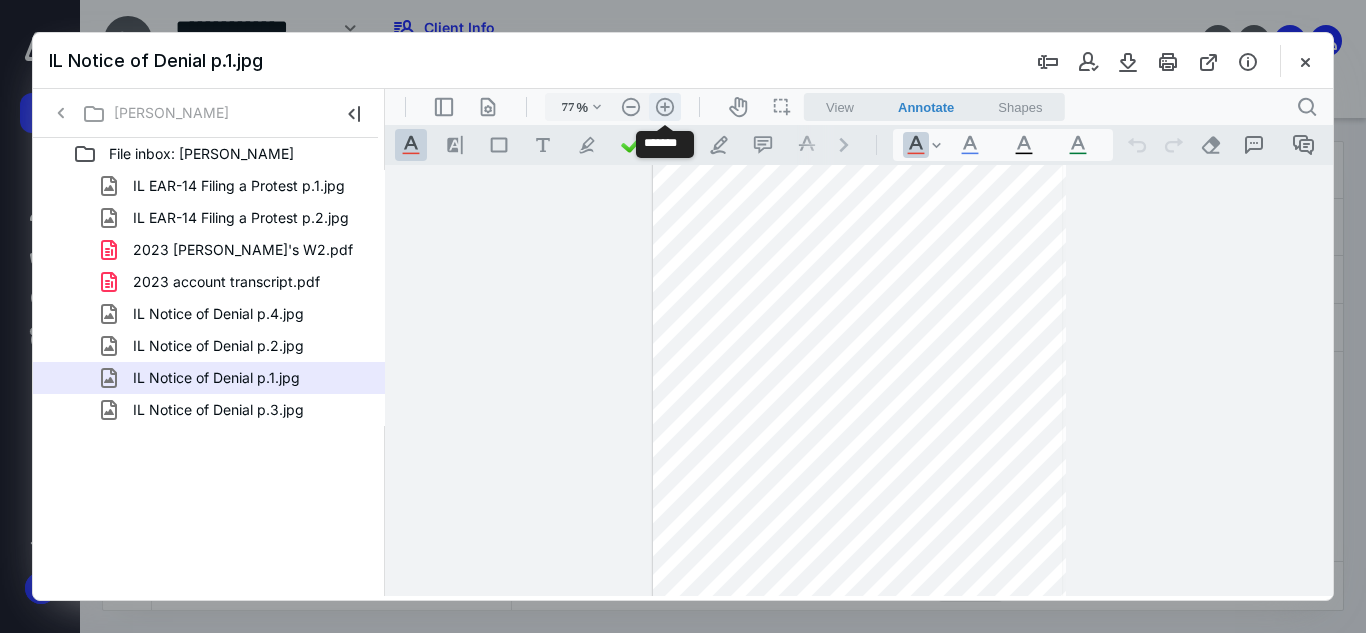 click on ".cls-1{fill:#abb0c4;} icon - header - zoom - in - line" at bounding box center (665, 107) 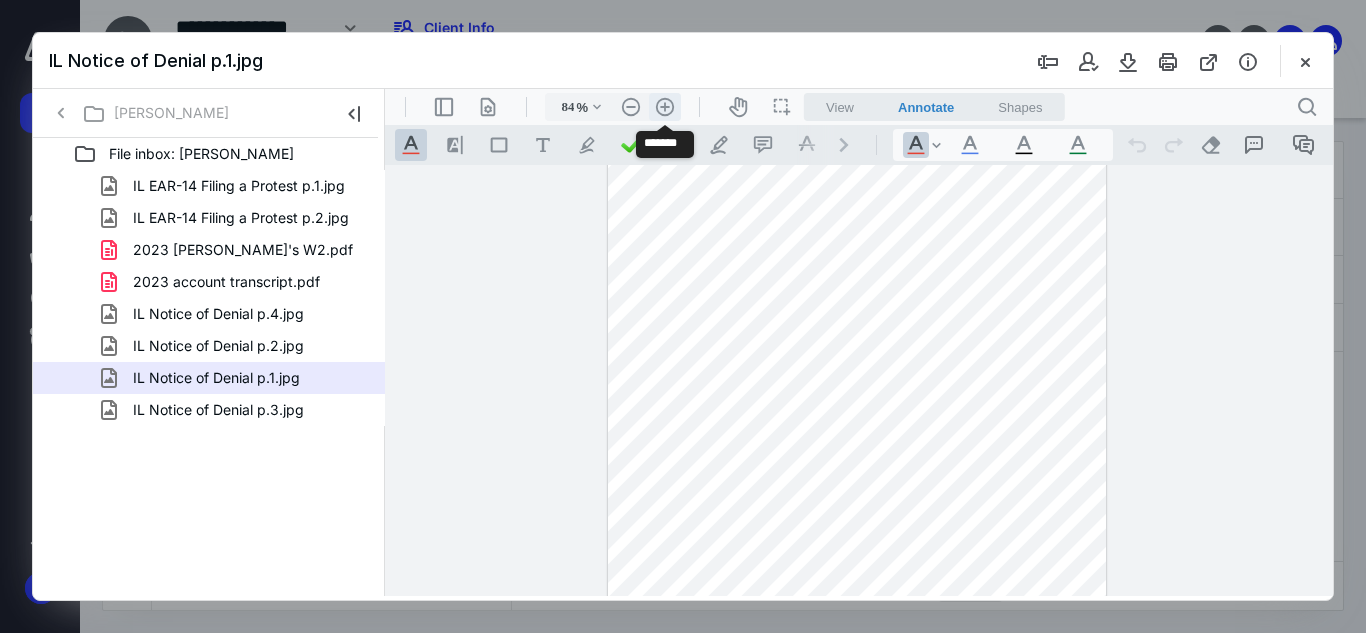 click on ".cls-1{fill:#abb0c4;} icon - header - zoom - in - line" at bounding box center (665, 107) 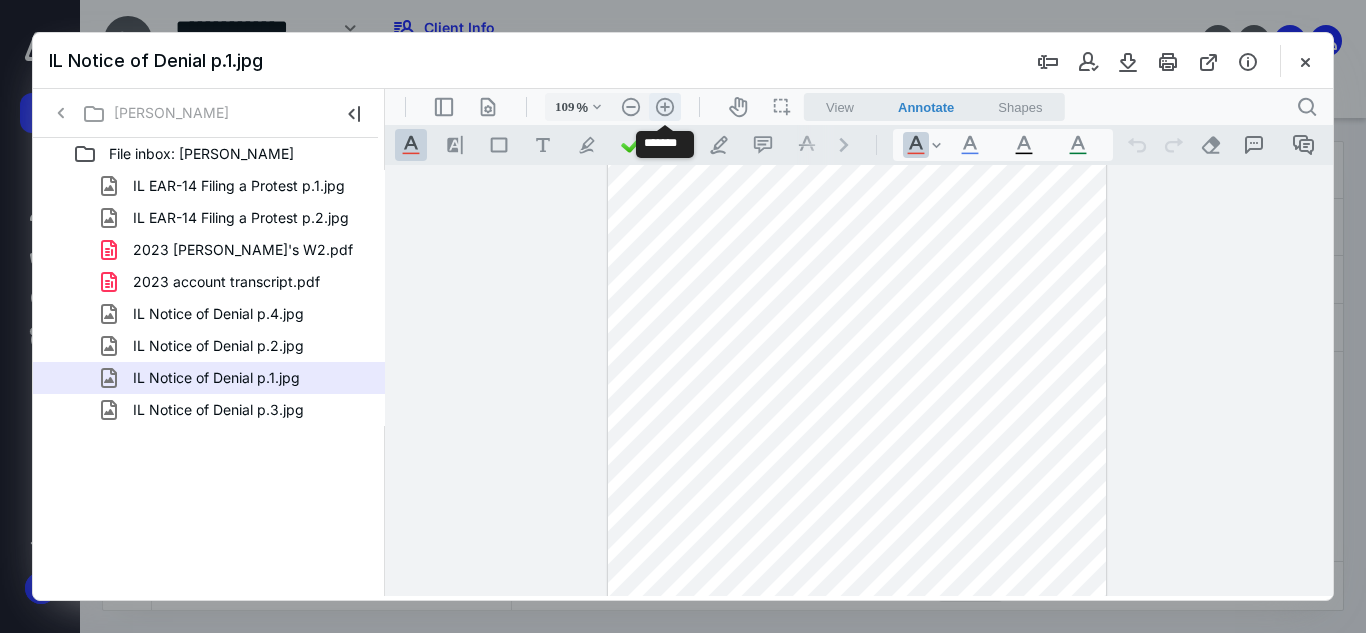 scroll, scrollTop: 181, scrollLeft: 0, axis: vertical 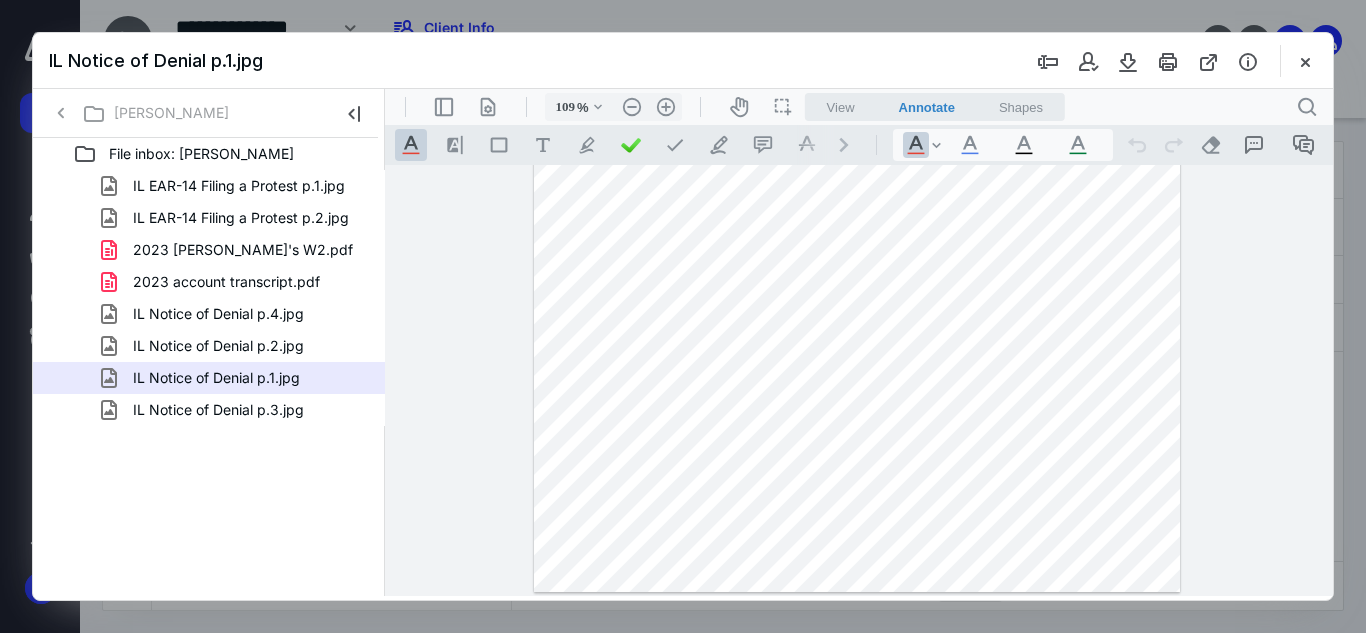 drag, startPoint x: 1326, startPoint y: 387, endPoint x: 1730, endPoint y: 651, distance: 482.60956 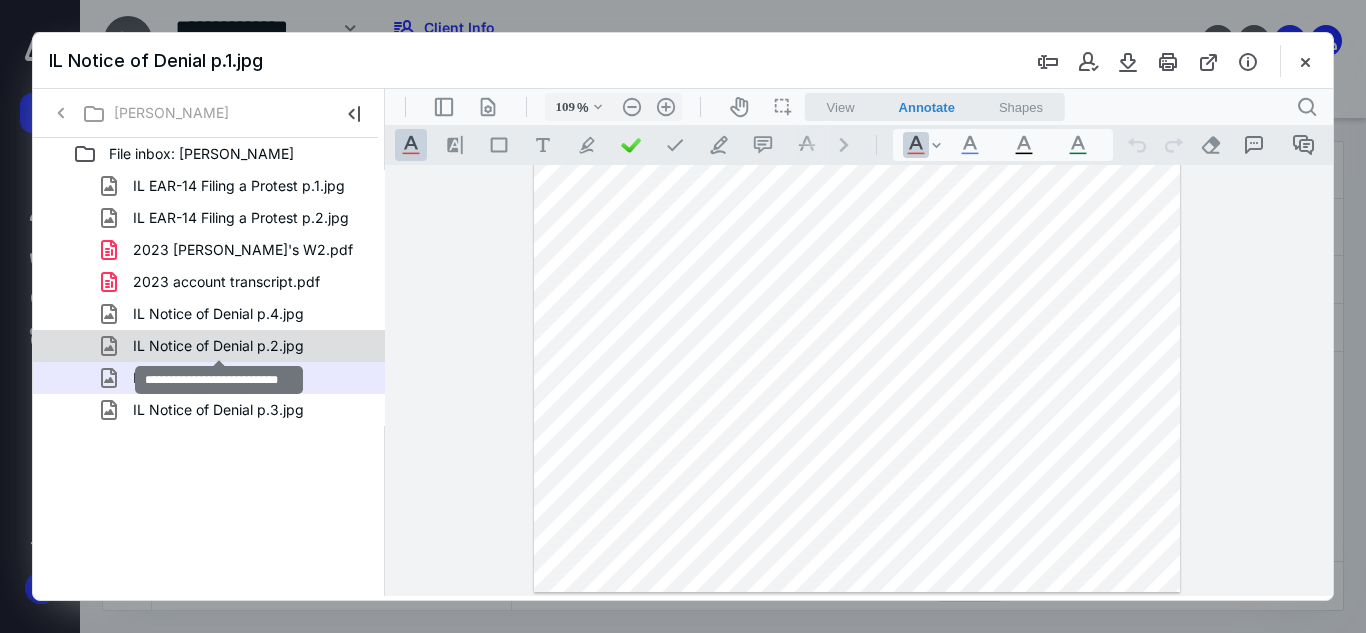 click on "IL Notice of Denial p.2.jpg" at bounding box center (218, 346) 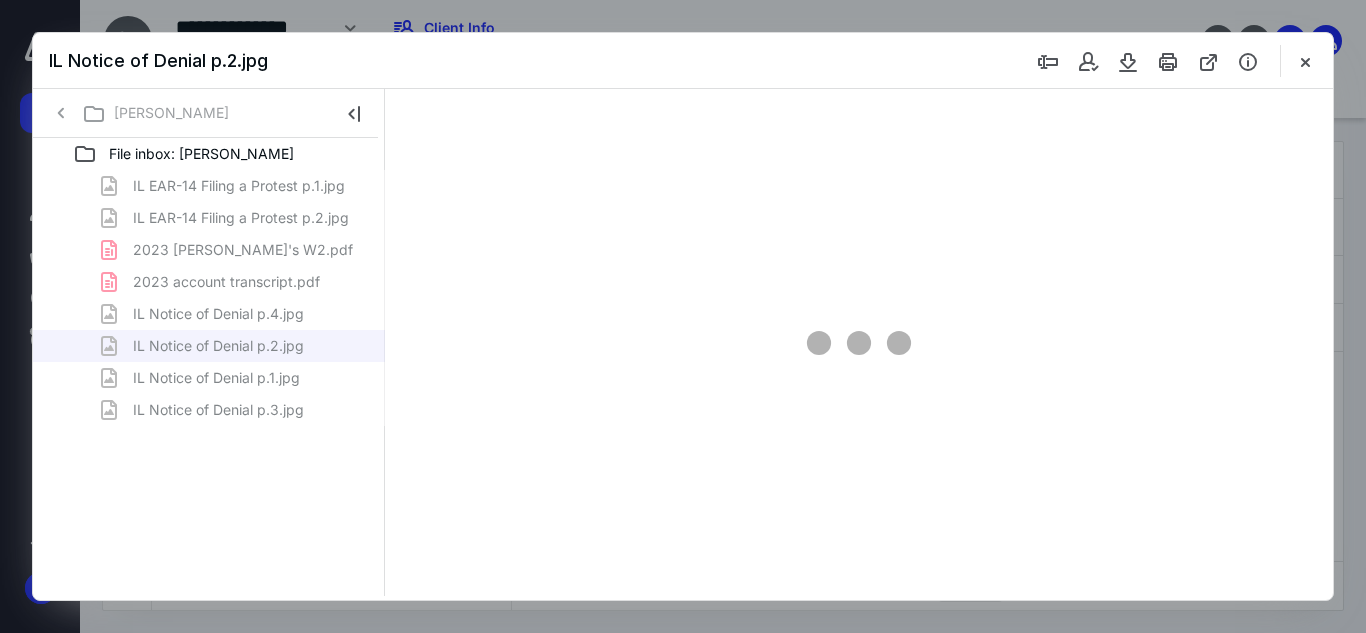 scroll, scrollTop: 0, scrollLeft: 0, axis: both 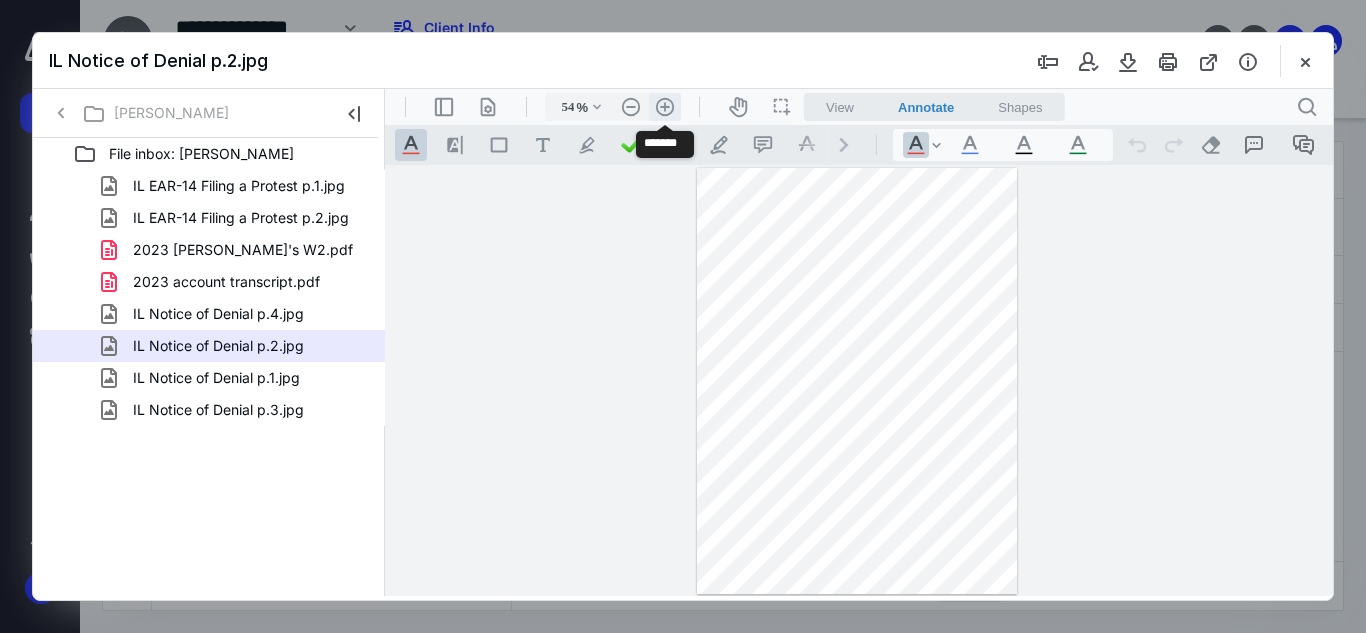 click on ".cls-1{fill:#abb0c4;} icon - header - zoom - in - line" at bounding box center [665, 107] 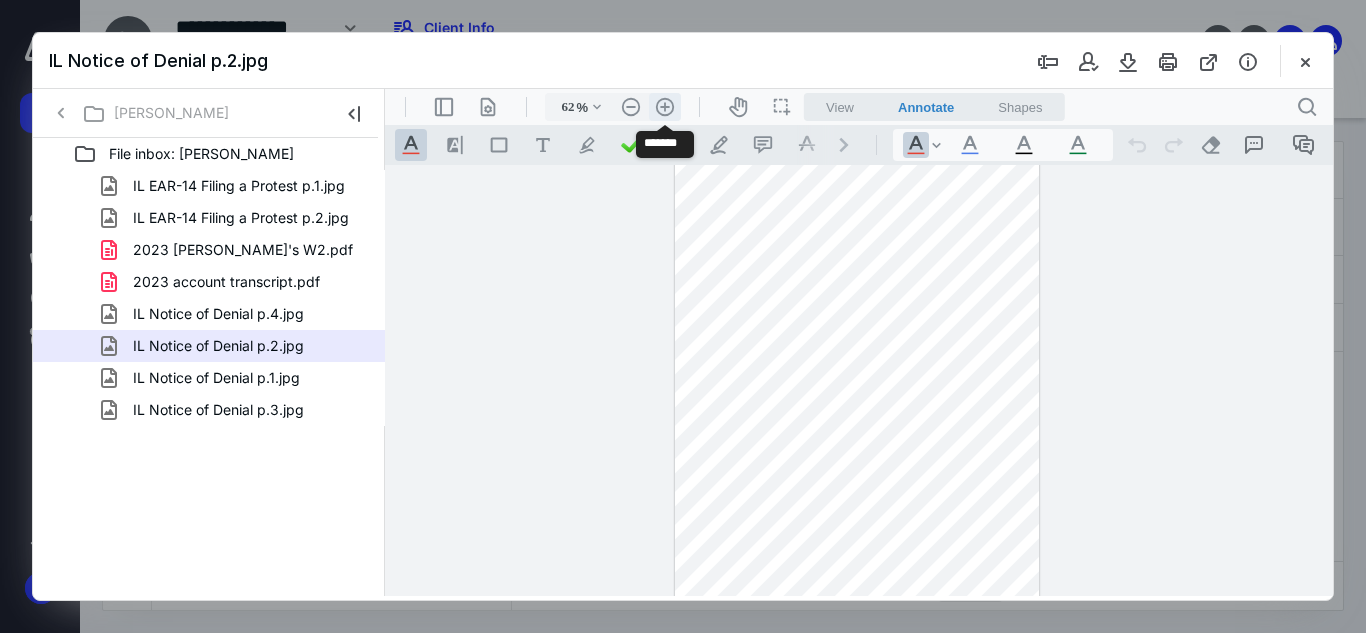 click on ".cls-1{fill:#abb0c4;} icon - header - zoom - in - line" at bounding box center [665, 107] 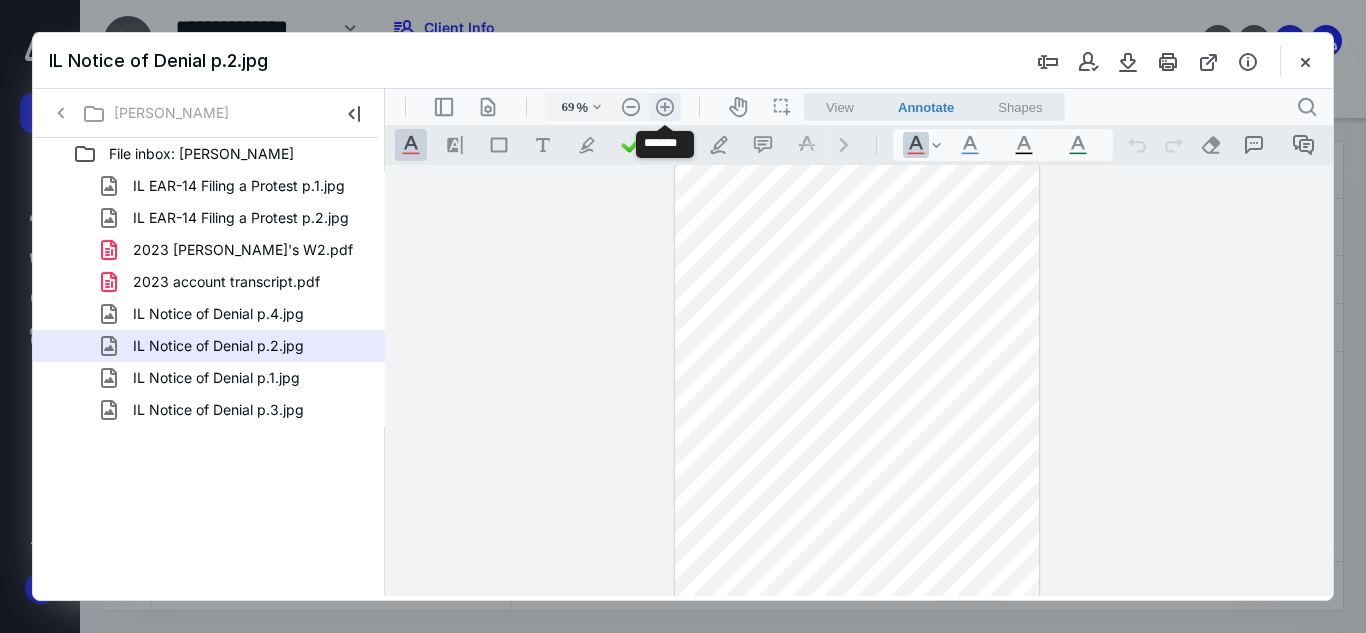 click on ".cls-1{fill:#abb0c4;} icon - header - zoom - in - line" at bounding box center [665, 107] 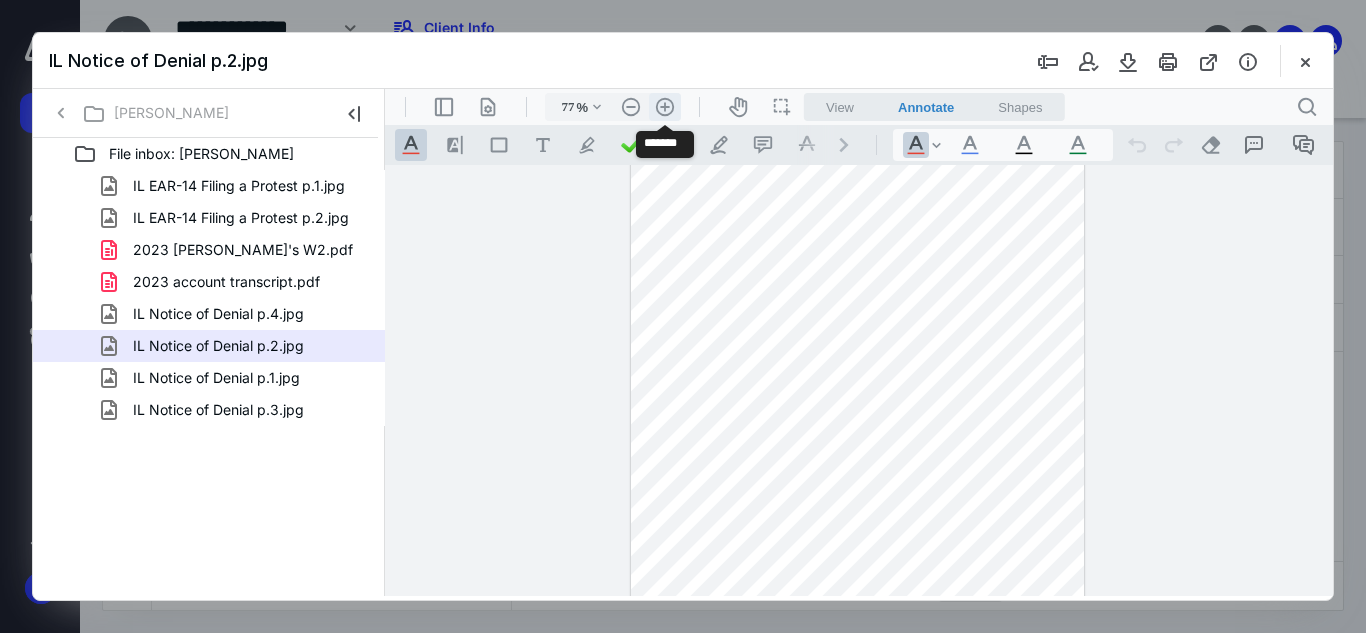 click on ".cls-1{fill:#abb0c4;} icon - header - zoom - in - line" at bounding box center [665, 107] 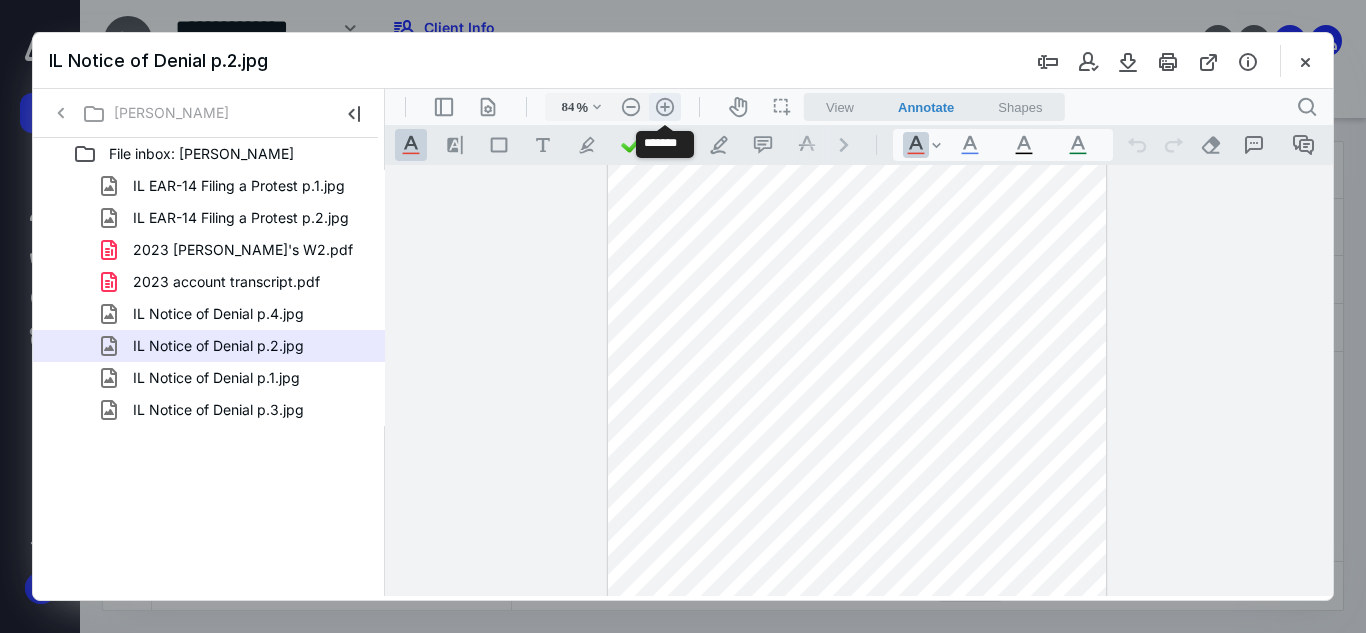 scroll, scrollTop: 99, scrollLeft: 0, axis: vertical 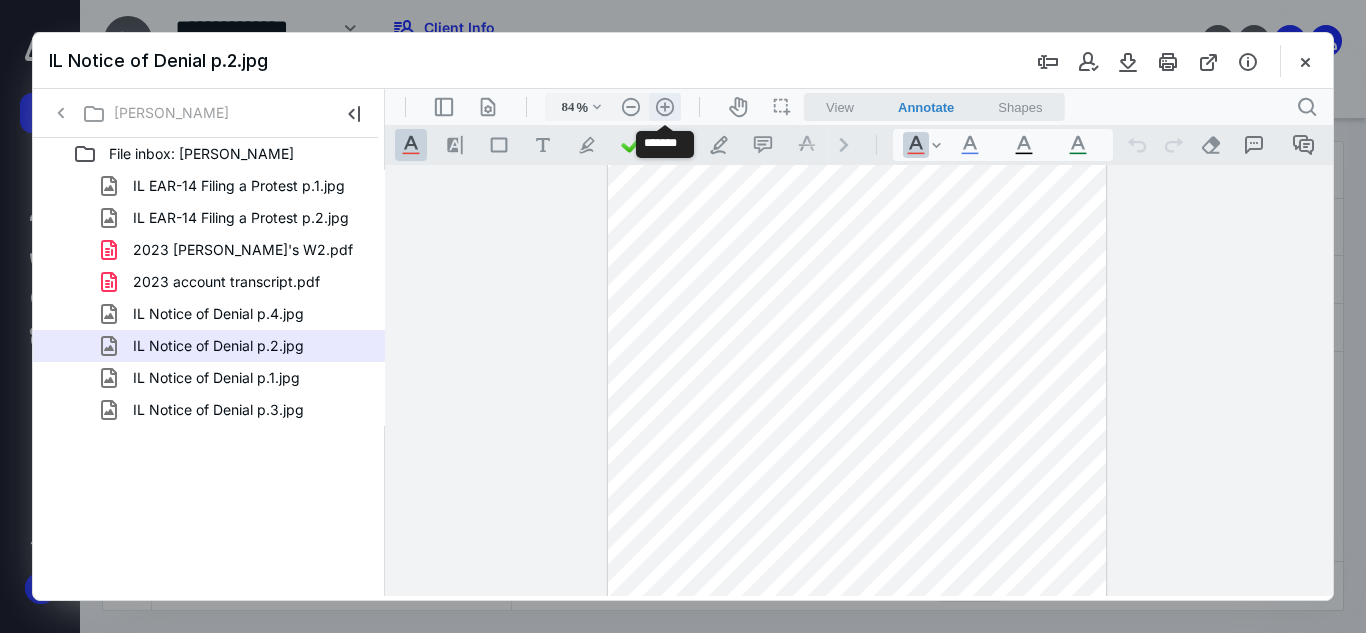 click on ".cls-1{fill:#abb0c4;} icon - header - zoom - in - line" at bounding box center [665, 107] 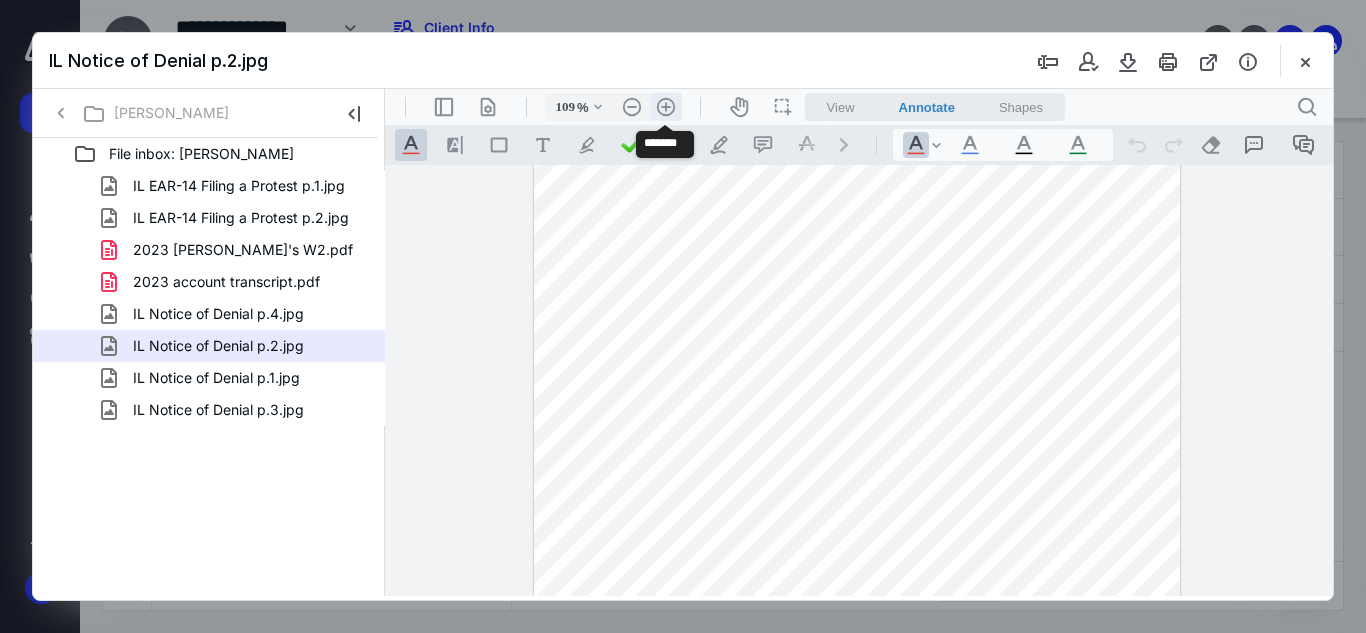 scroll, scrollTop: 181, scrollLeft: 0, axis: vertical 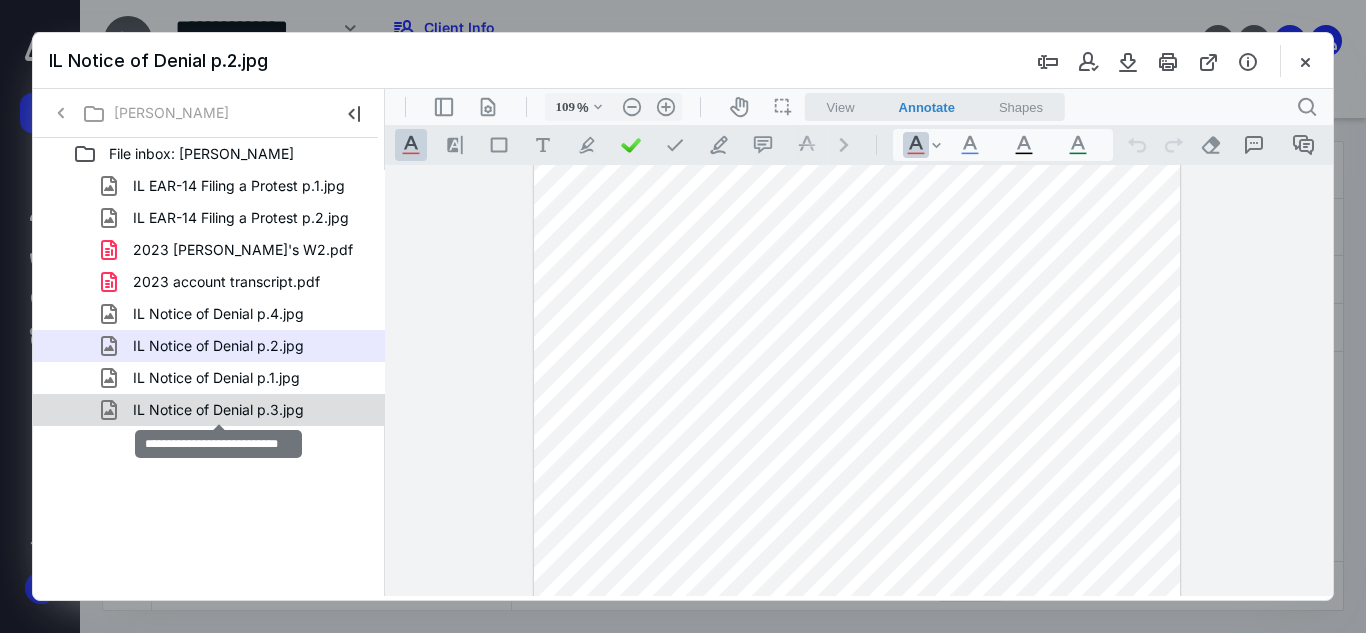 click on "IL Notice of Denial p.3.jpg" at bounding box center [218, 410] 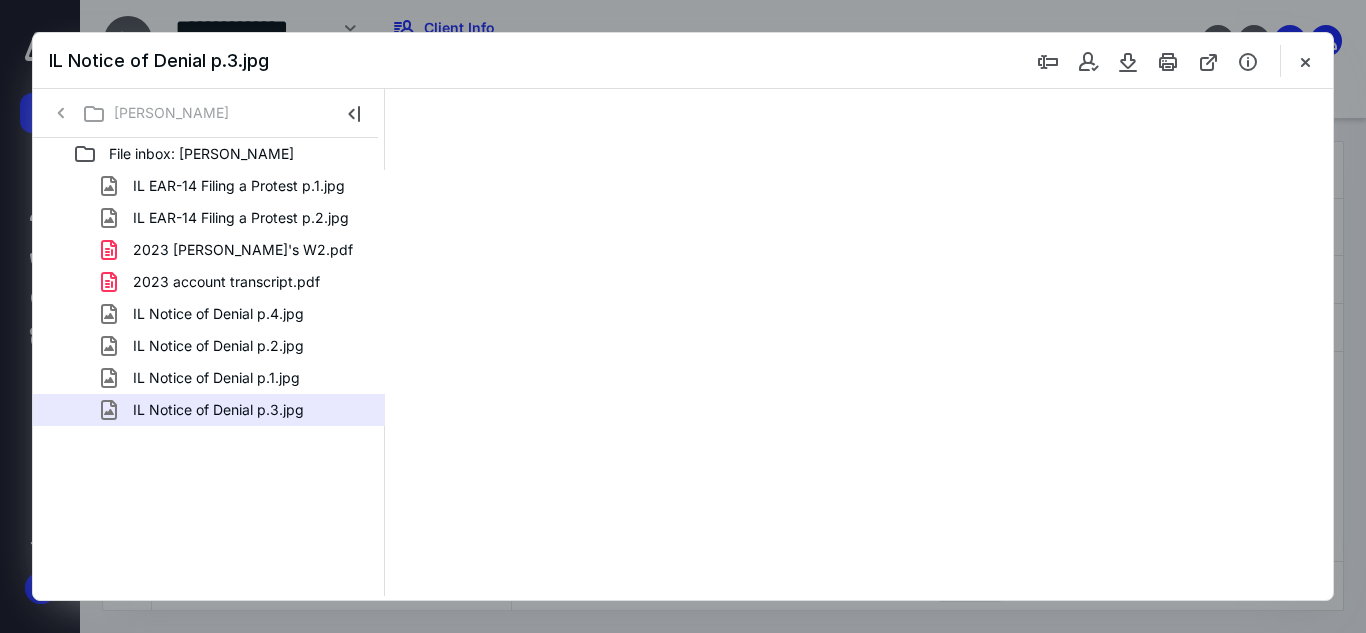 scroll, scrollTop: 0, scrollLeft: 0, axis: both 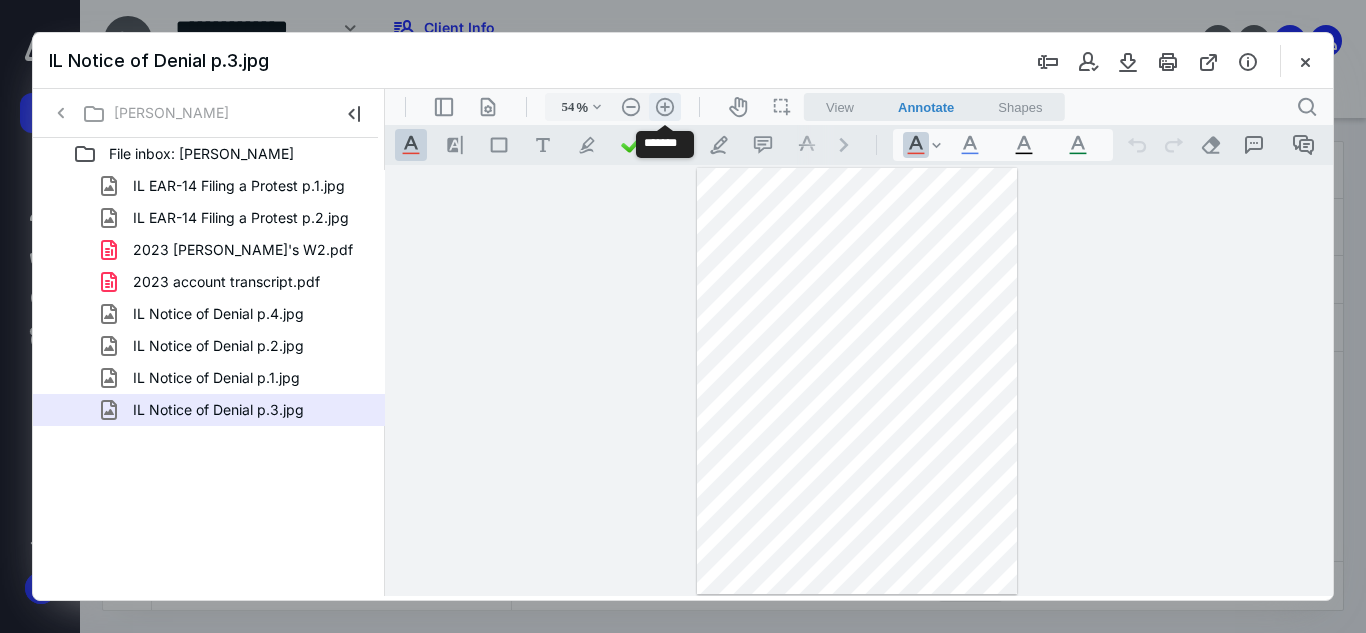 click on ".cls-1{fill:#abb0c4;} icon - header - zoom - in - line" at bounding box center (665, 107) 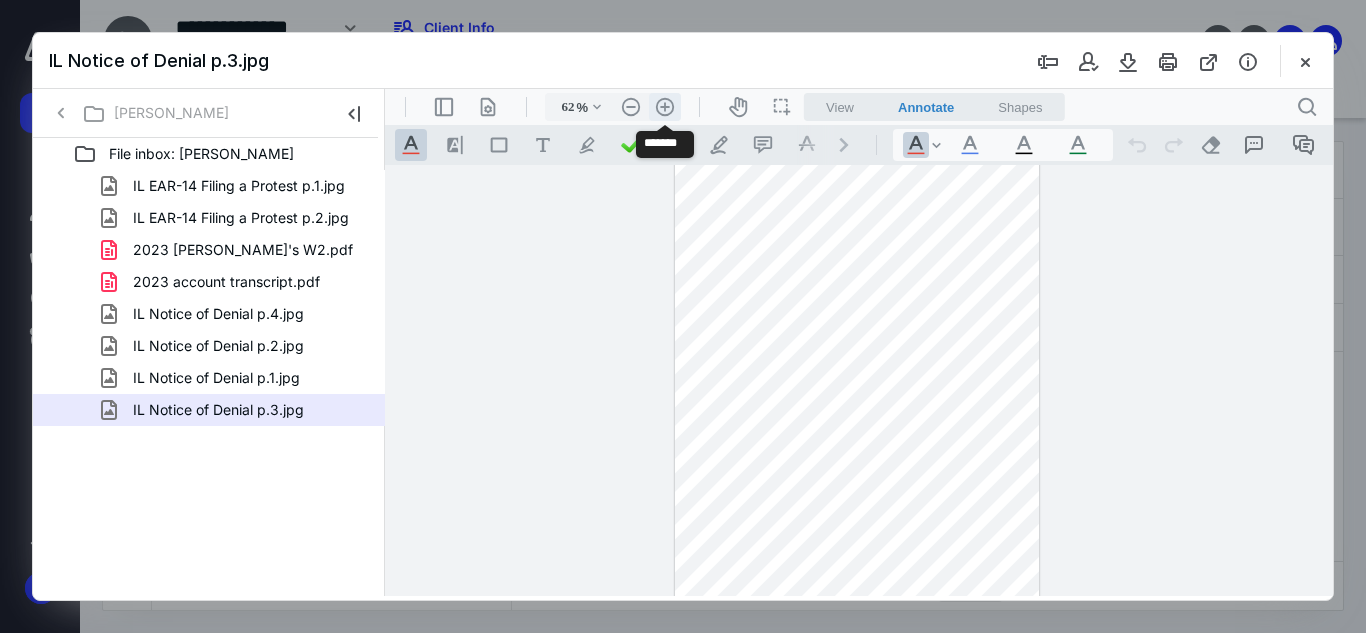 click on ".cls-1{fill:#abb0c4;} icon - header - zoom - in - line" at bounding box center (665, 107) 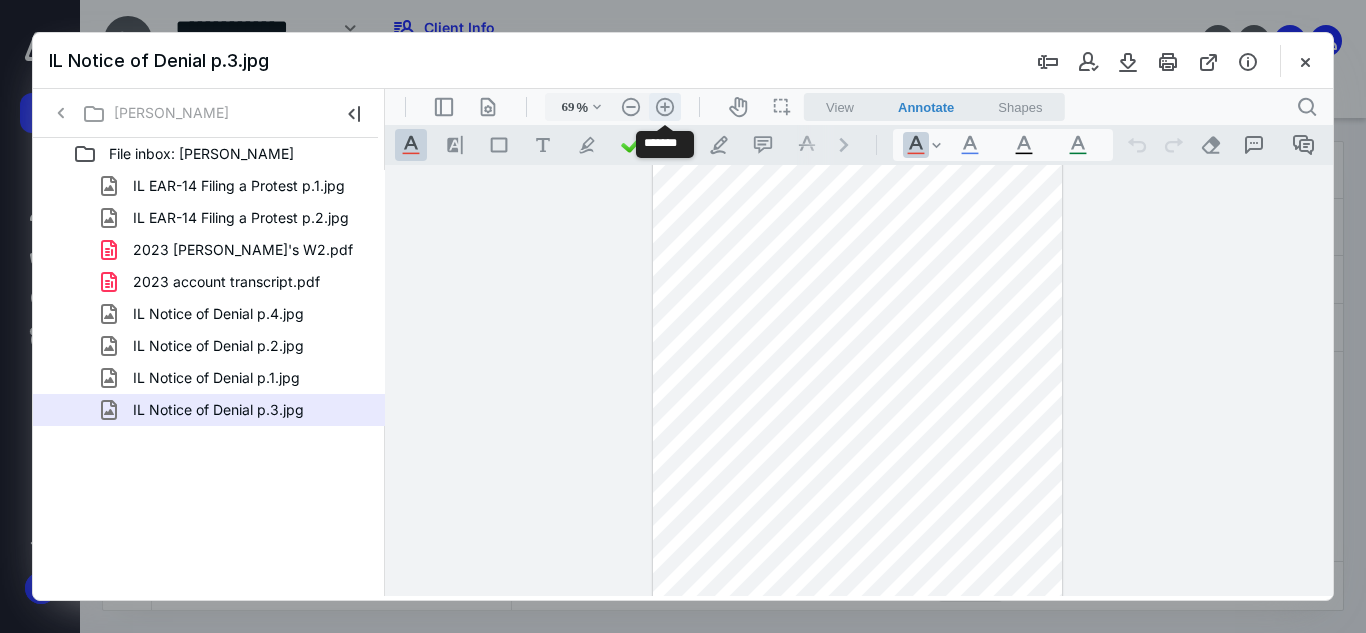 scroll, scrollTop: 49, scrollLeft: 0, axis: vertical 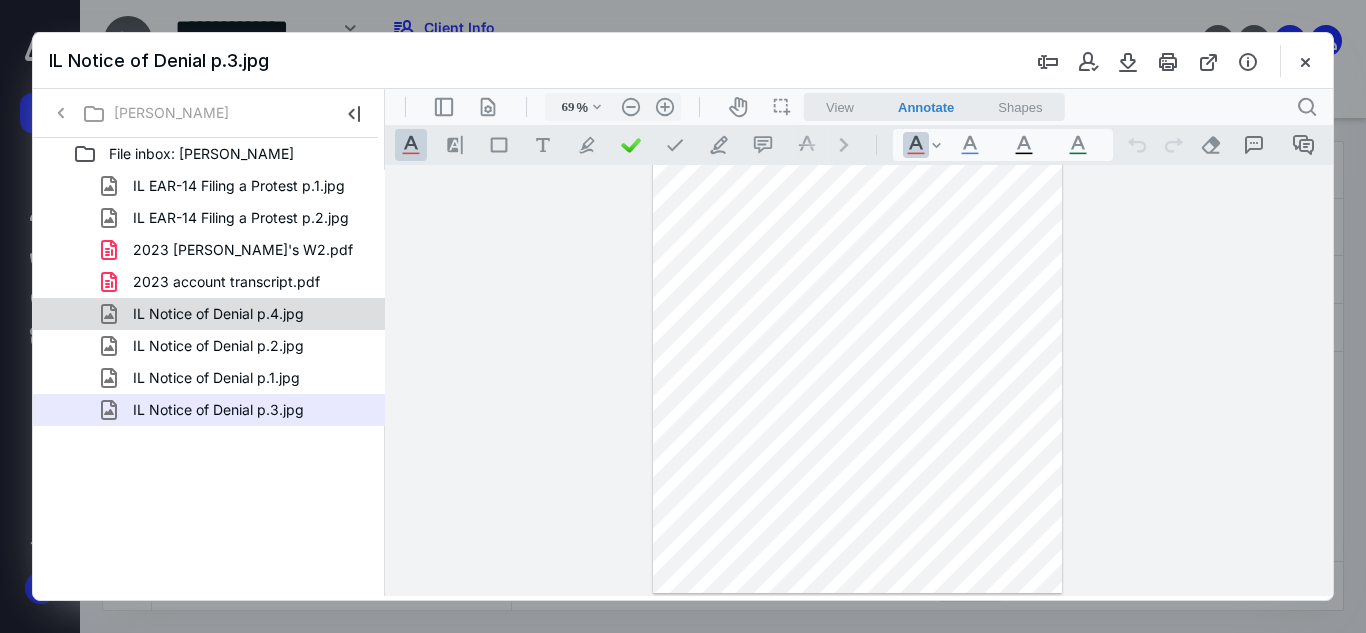 click on "IL Notice of Denial p.4.jpg" at bounding box center (218, 314) 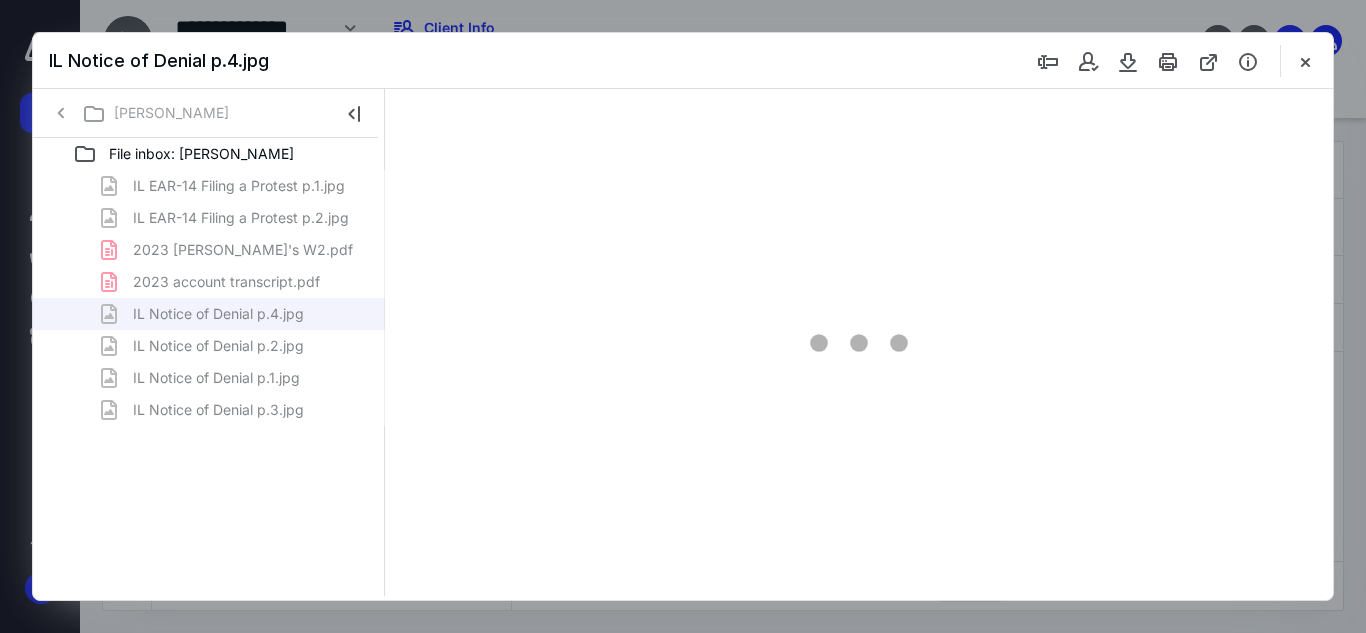 scroll, scrollTop: 0, scrollLeft: 0, axis: both 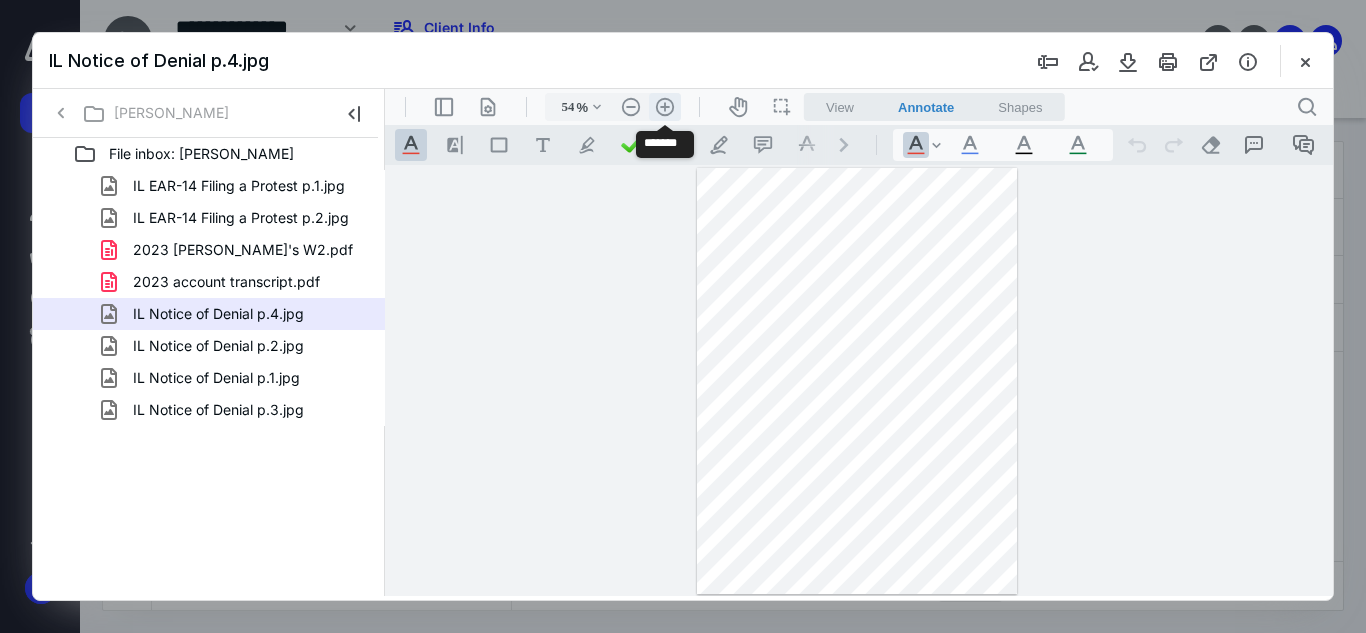 click on ".cls-1{fill:#abb0c4;} icon - header - zoom - in - line" at bounding box center (665, 107) 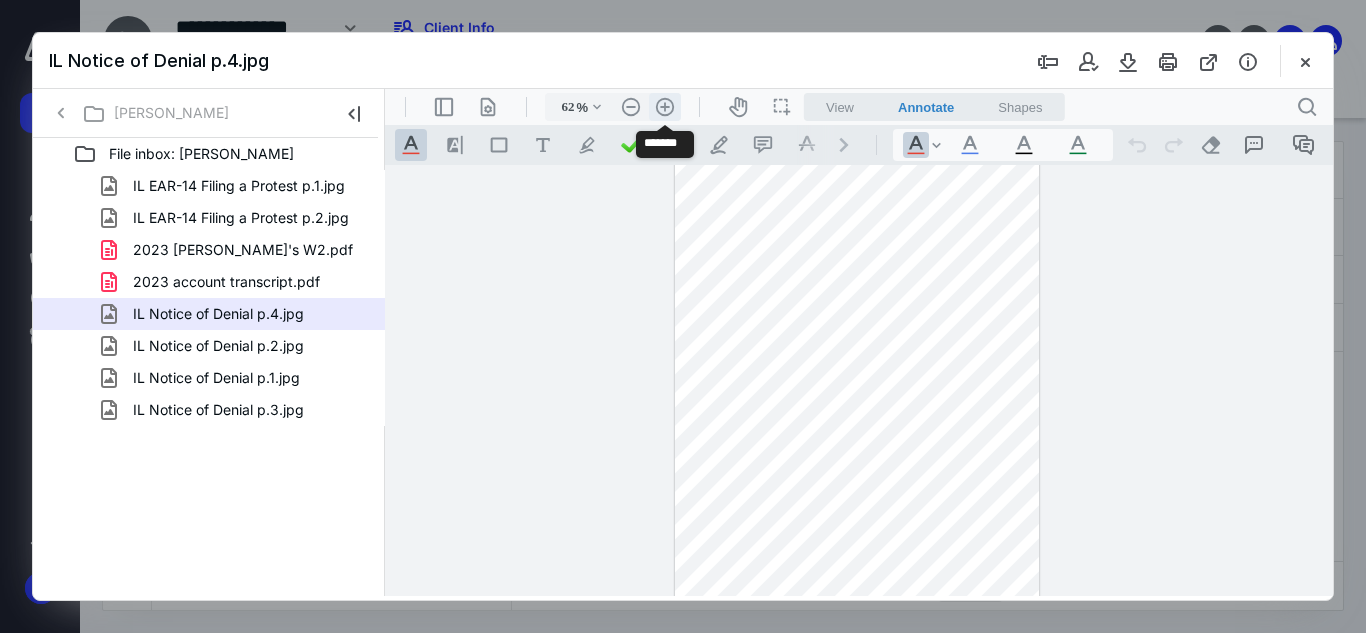 click on ".cls-1{fill:#abb0c4;} icon - header - zoom - in - line" at bounding box center [665, 107] 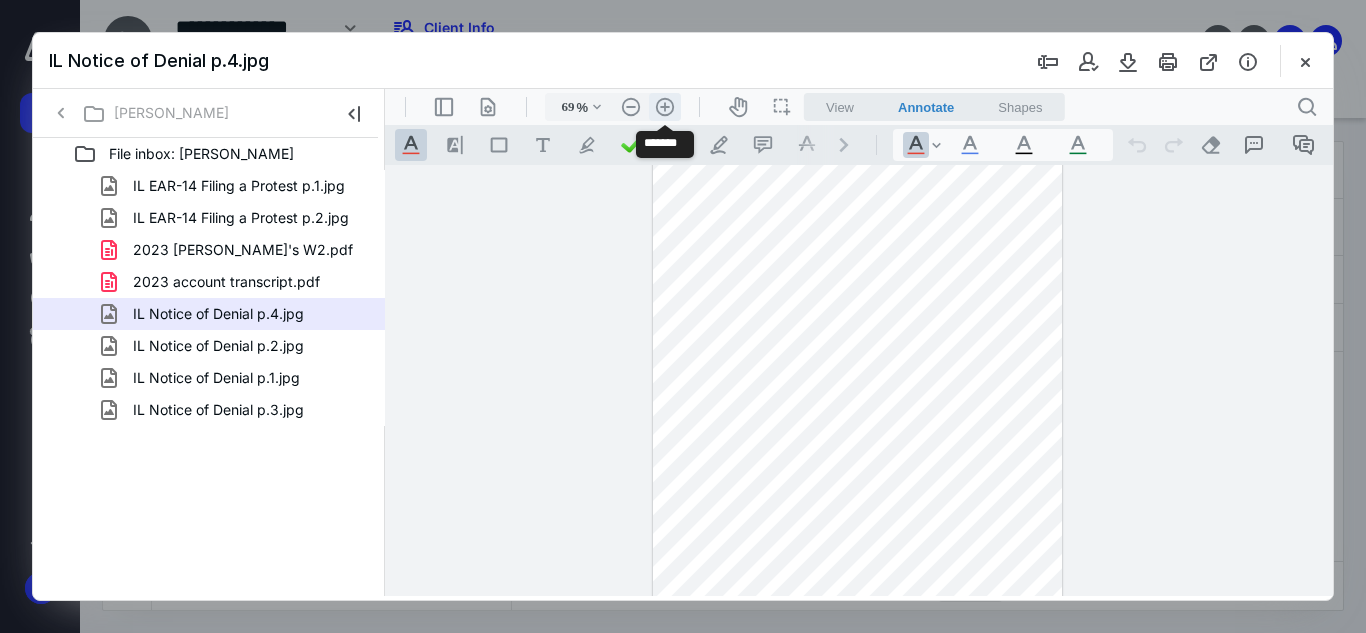 click on ".cls-1{fill:#abb0c4;} icon - header - zoom - in - line" at bounding box center [665, 107] 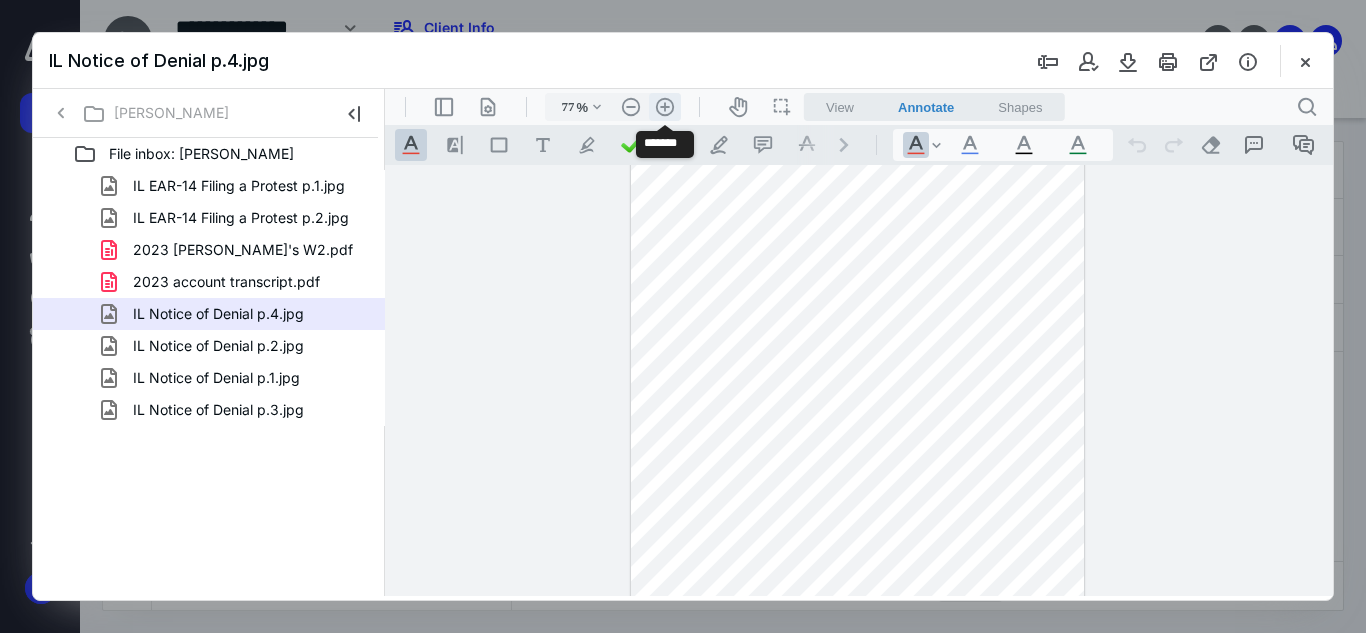 scroll, scrollTop: 74, scrollLeft: 0, axis: vertical 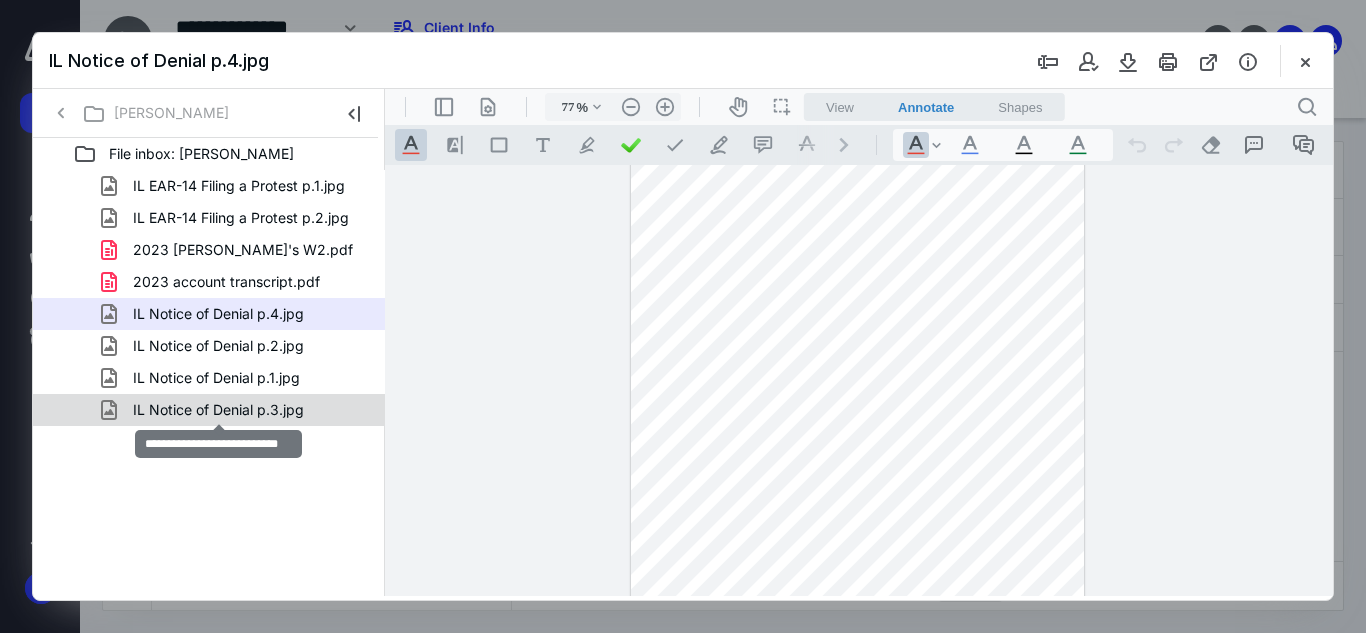 click on "IL Notice of Denial p.3.jpg" at bounding box center [218, 410] 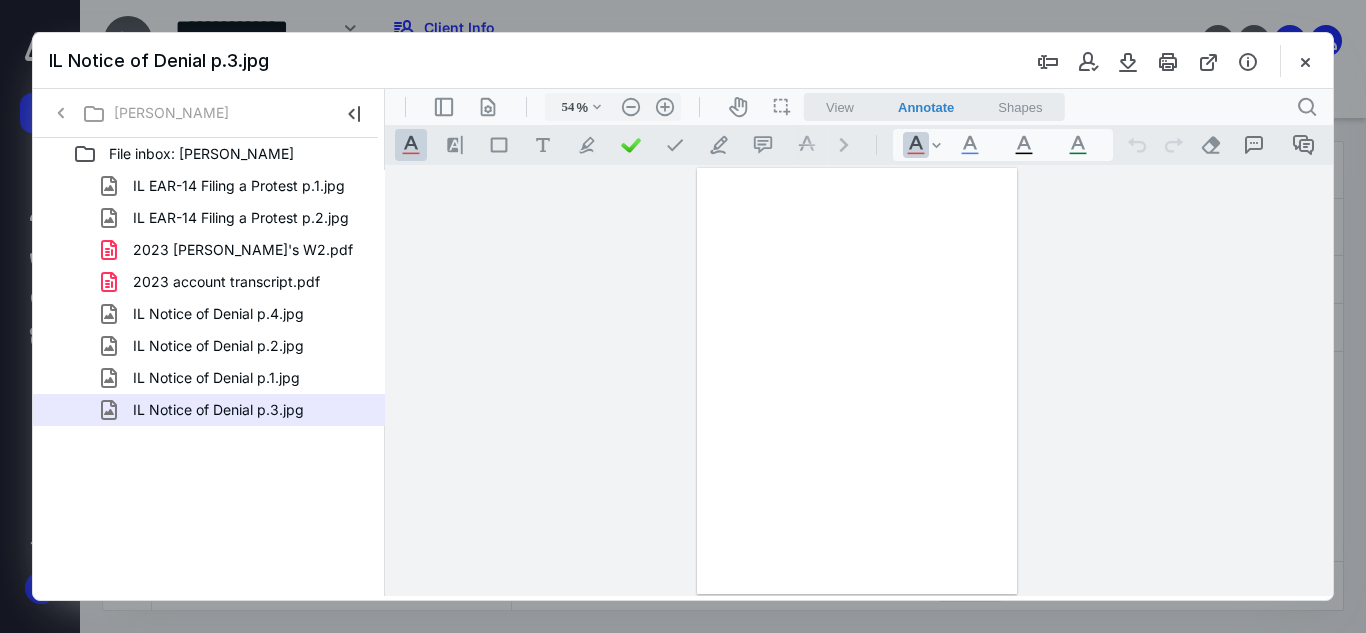 scroll, scrollTop: 0, scrollLeft: 0, axis: both 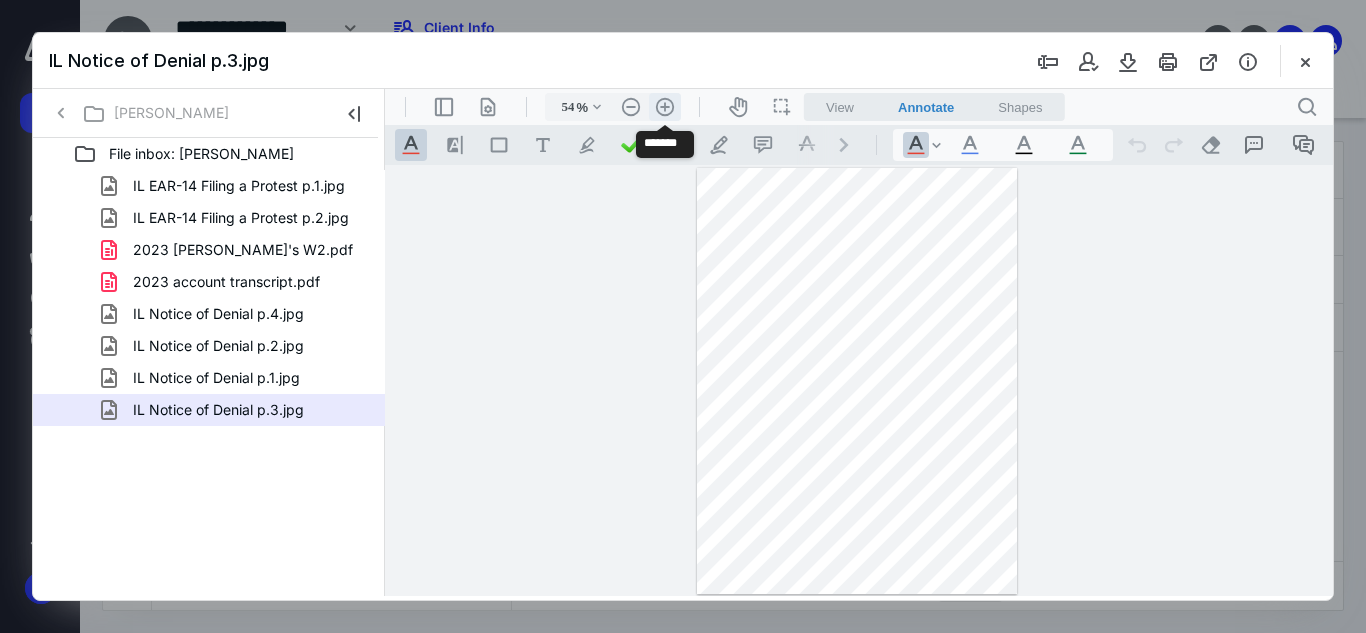 click on ".cls-1{fill:#abb0c4;} icon - header - zoom - in - line" at bounding box center (665, 107) 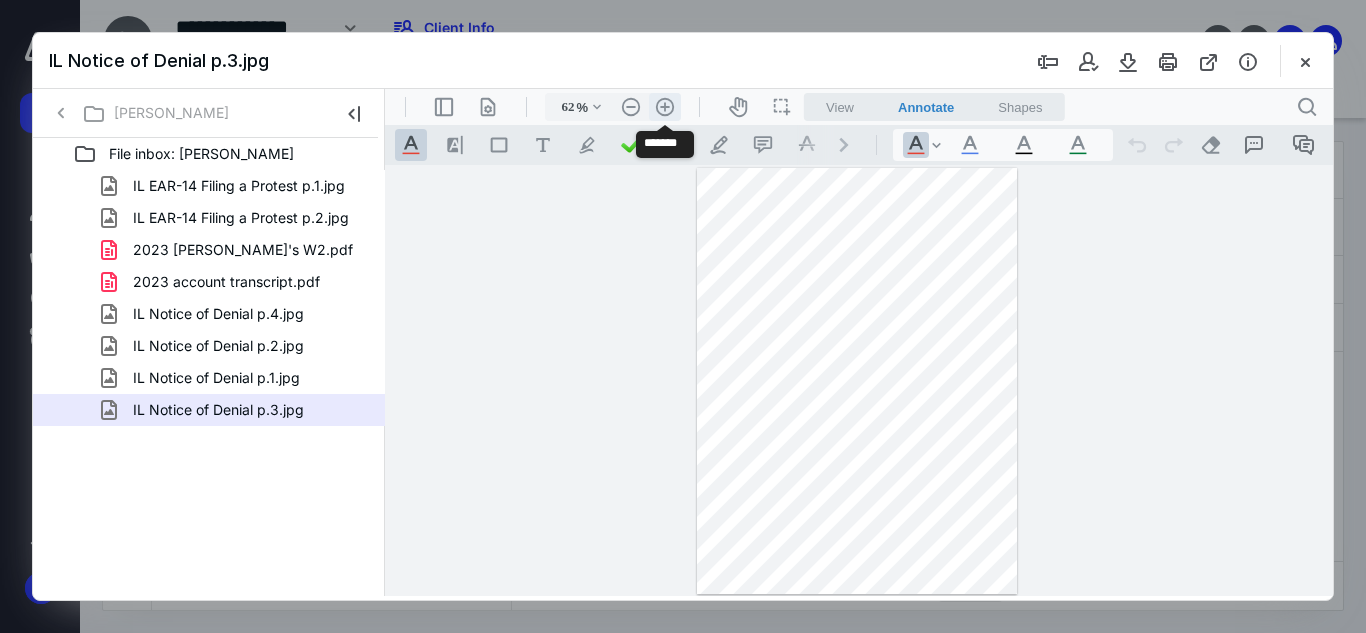 click on ".cls-1{fill:#abb0c4;} icon - header - zoom - in - line" at bounding box center [665, 107] 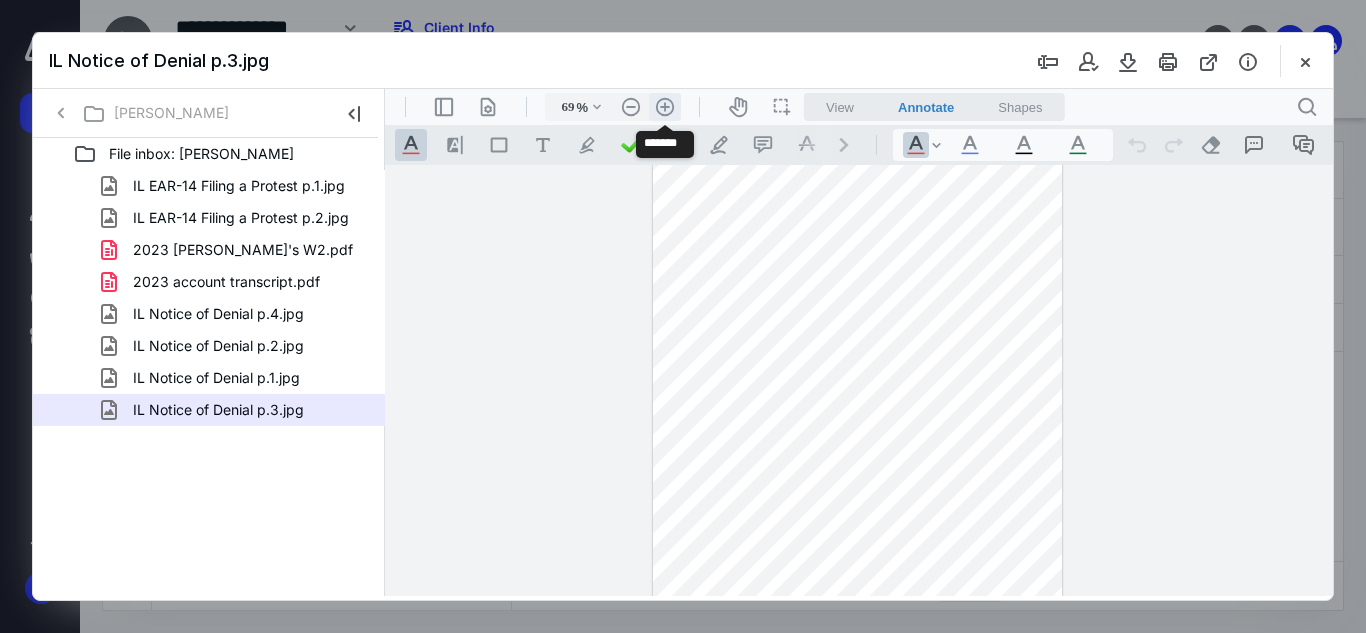 click on ".cls-1{fill:#abb0c4;} icon - header - zoom - in - line" at bounding box center (665, 107) 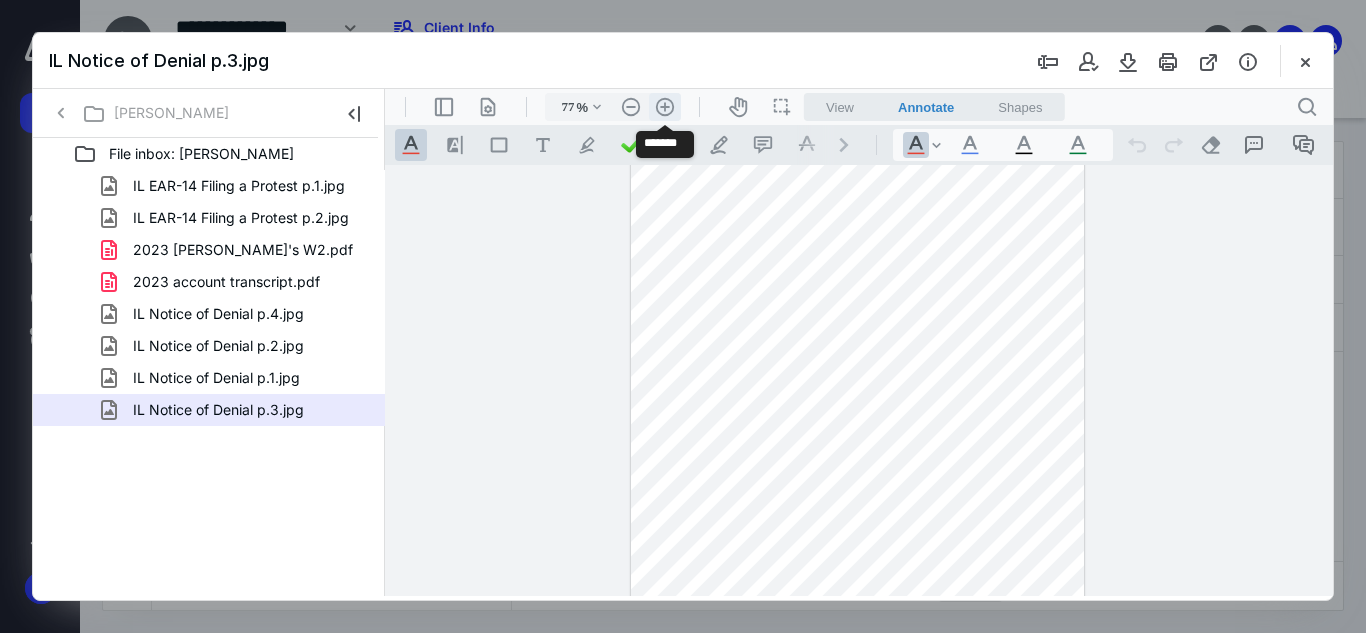 click on ".cls-1{fill:#abb0c4;} icon - header - zoom - in - line" at bounding box center [665, 107] 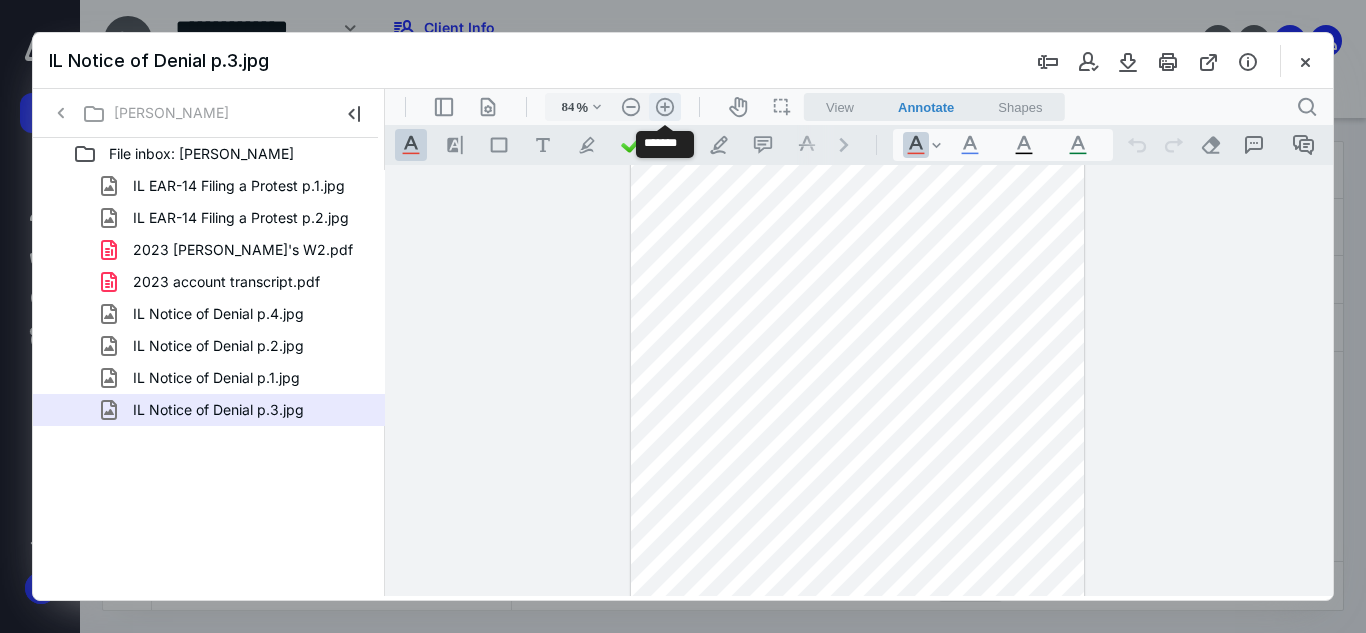 click on ".cls-1{fill:#abb0c4;} icon - header - zoom - in - line" at bounding box center (665, 107) 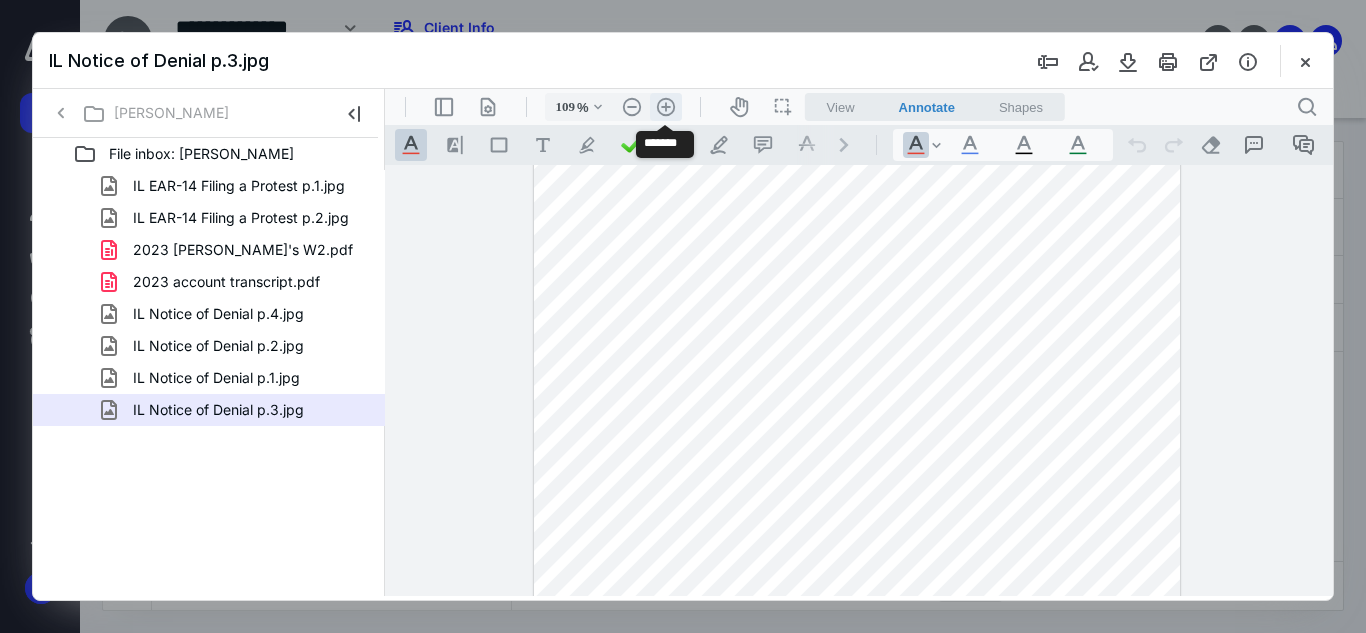 scroll, scrollTop: 181, scrollLeft: 0, axis: vertical 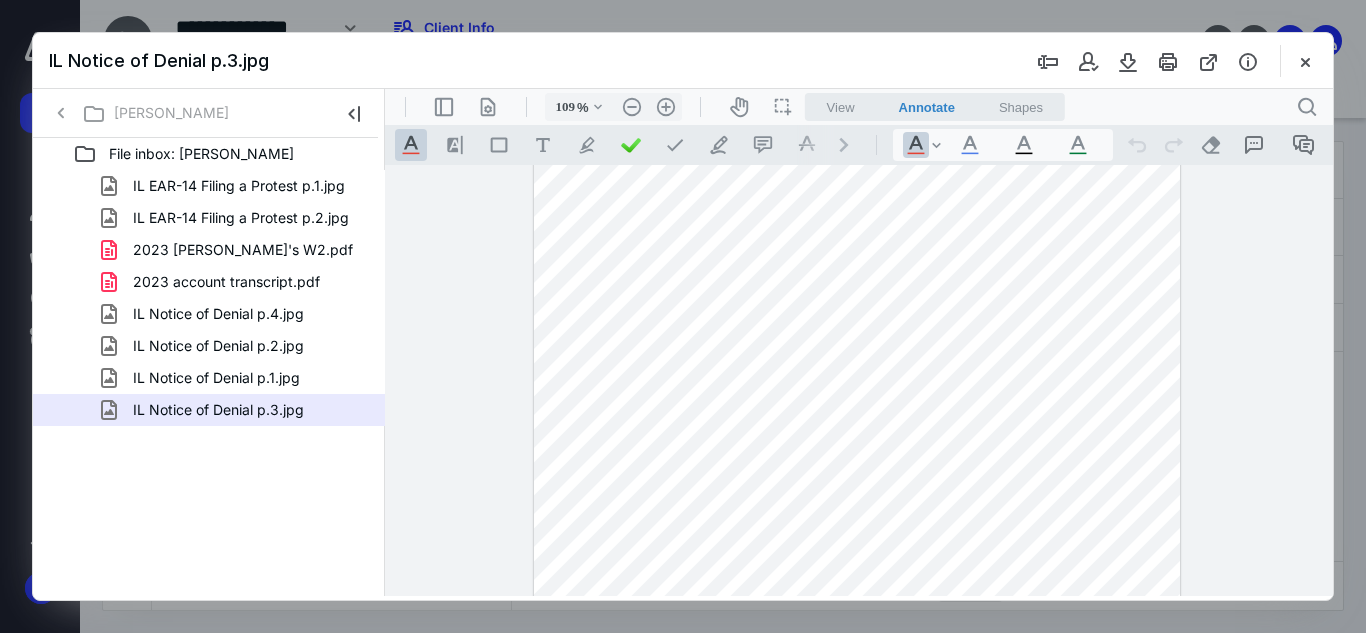 drag, startPoint x: 1329, startPoint y: 325, endPoint x: 1722, endPoint y: 574, distance: 465.24188 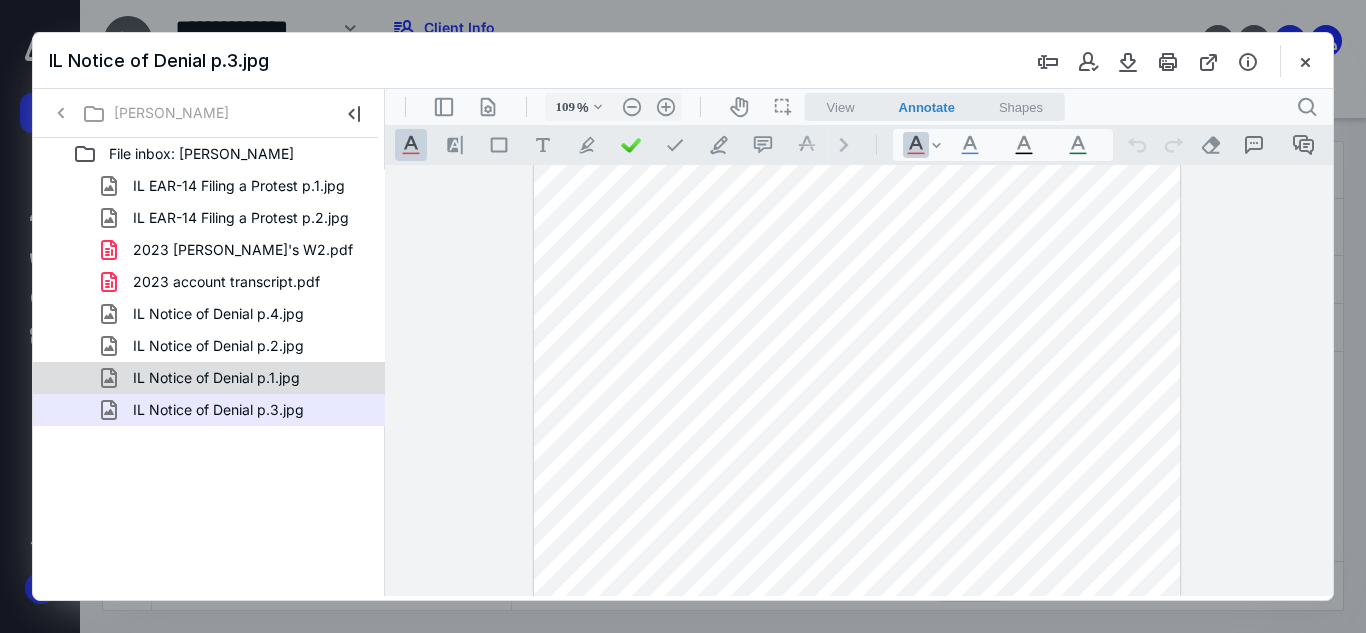 click on "IL Notice of Denial p.1.jpg" at bounding box center [216, 378] 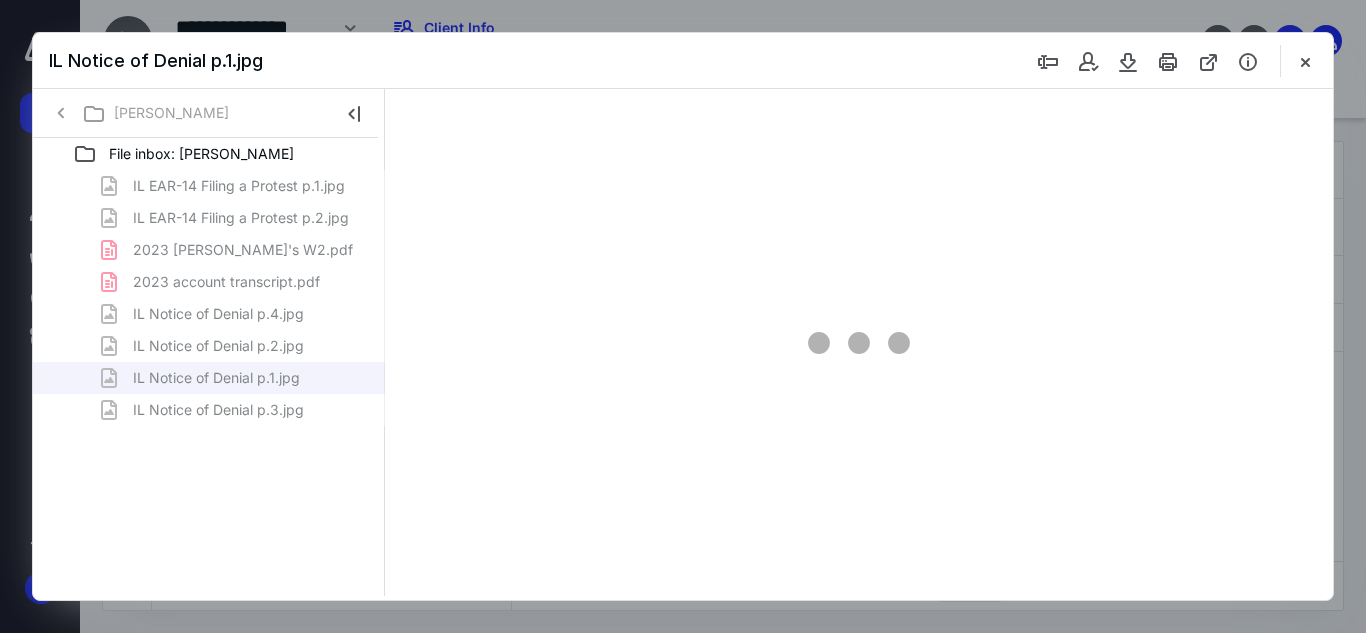 scroll, scrollTop: 0, scrollLeft: 0, axis: both 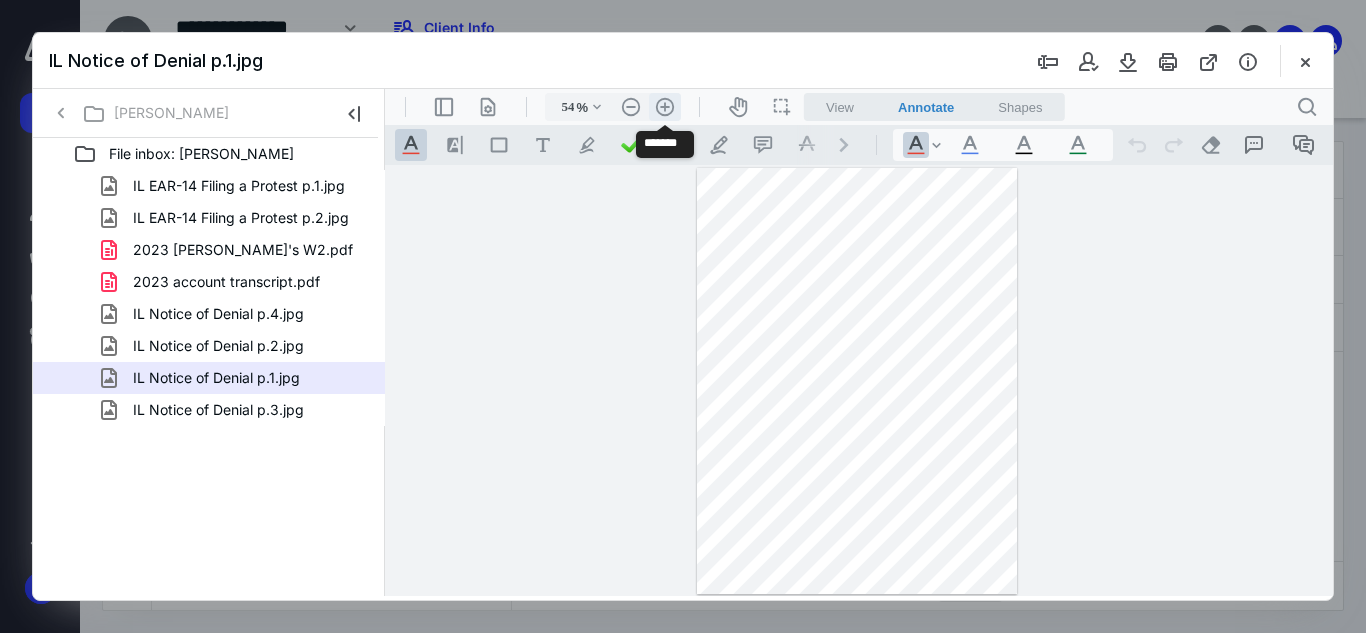 click on ".cls-1{fill:#abb0c4;} icon - header - zoom - in - line" at bounding box center (665, 107) 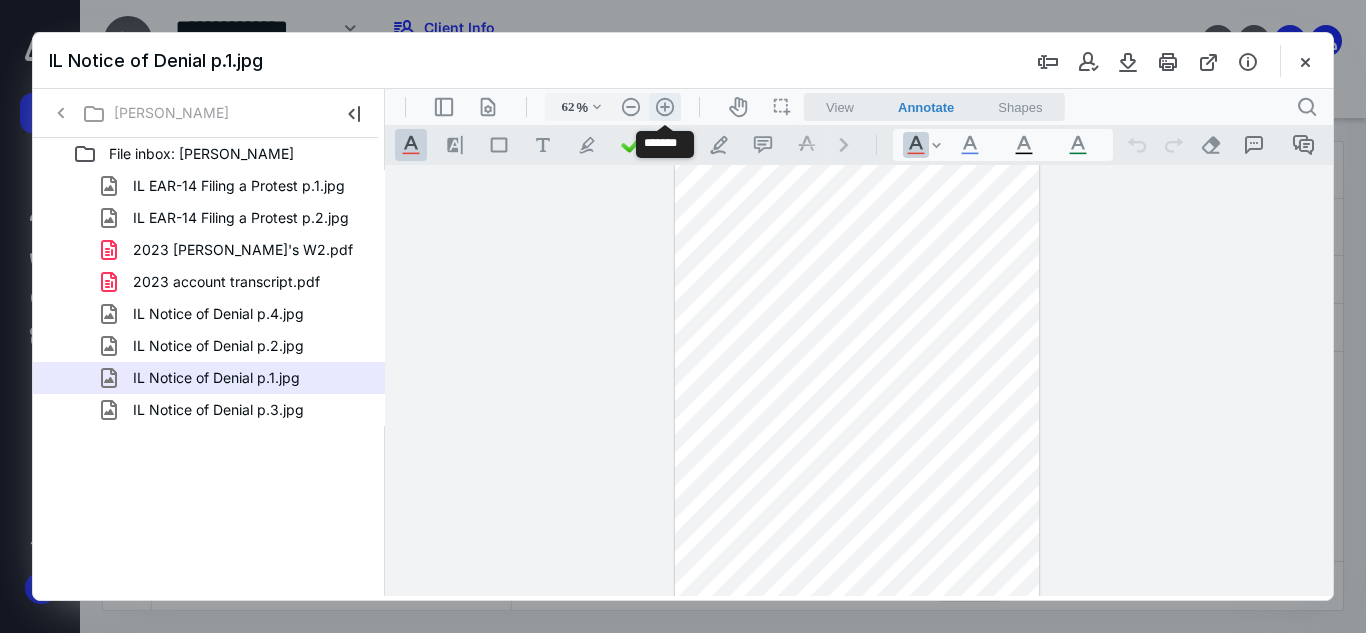 click on ".cls-1{fill:#abb0c4;} icon - header - zoom - in - line" at bounding box center (665, 107) 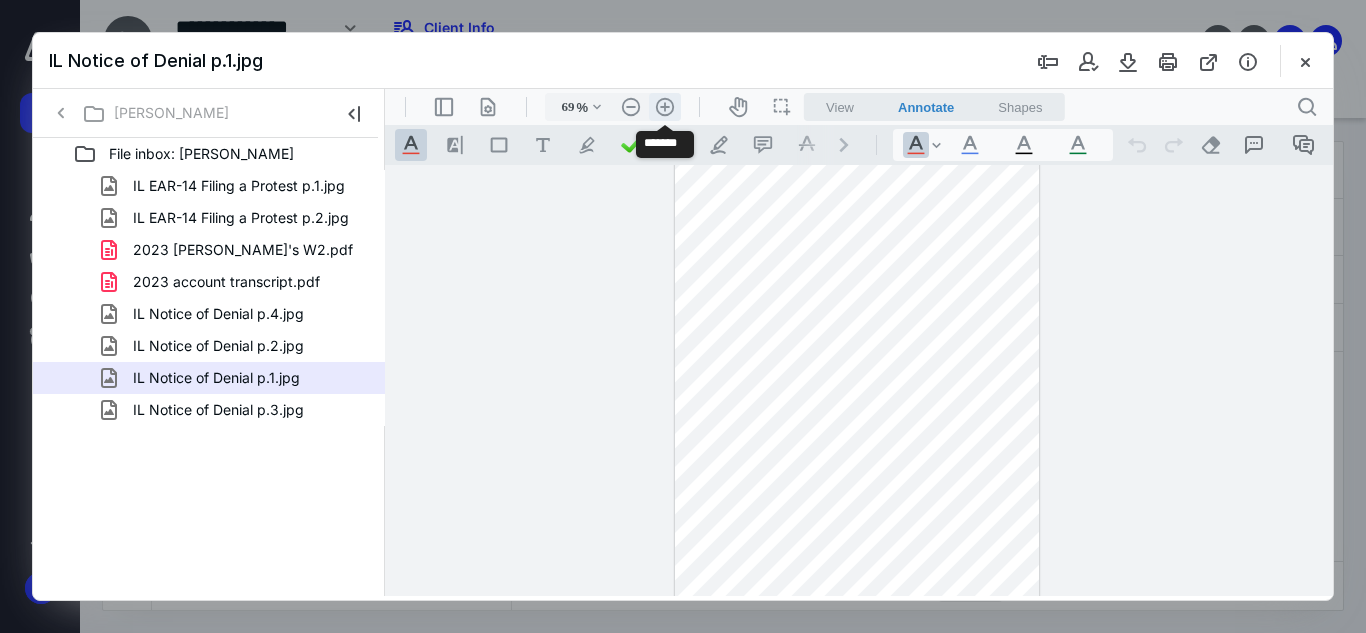 click on ".cls-1{fill:#abb0c4;} icon - header - zoom - in - line" at bounding box center [665, 107] 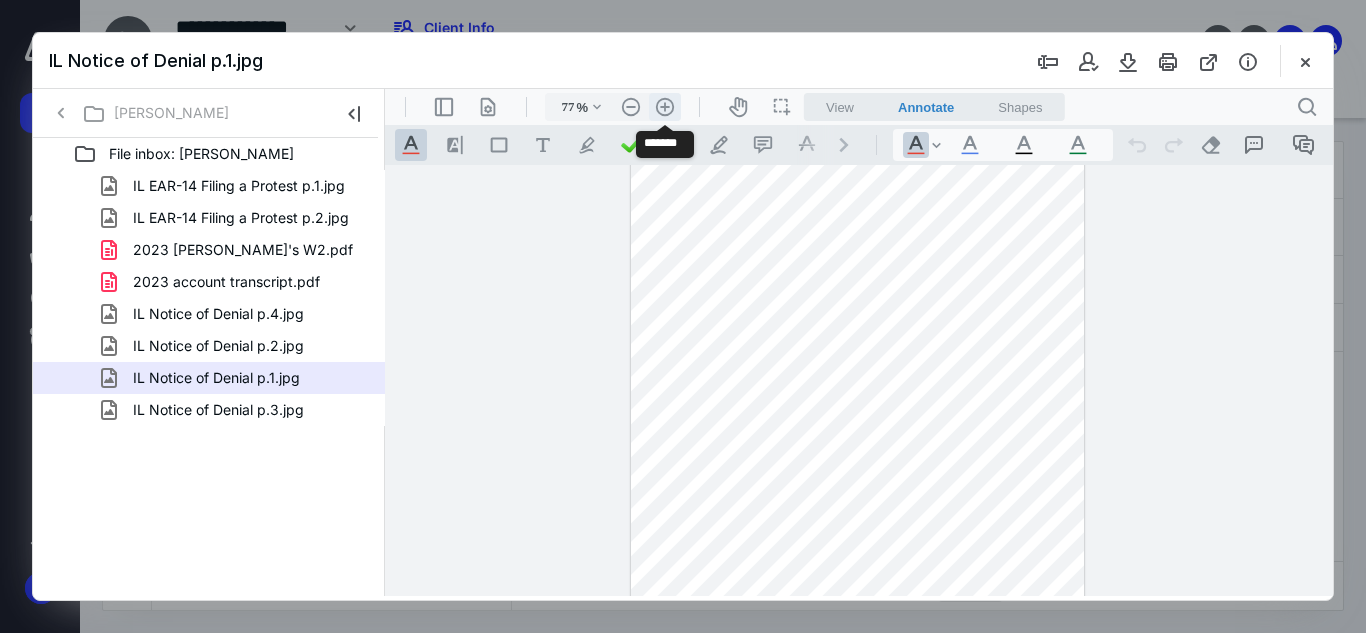click on ".cls-1{fill:#abb0c4;} icon - header - zoom - in - line" at bounding box center (665, 107) 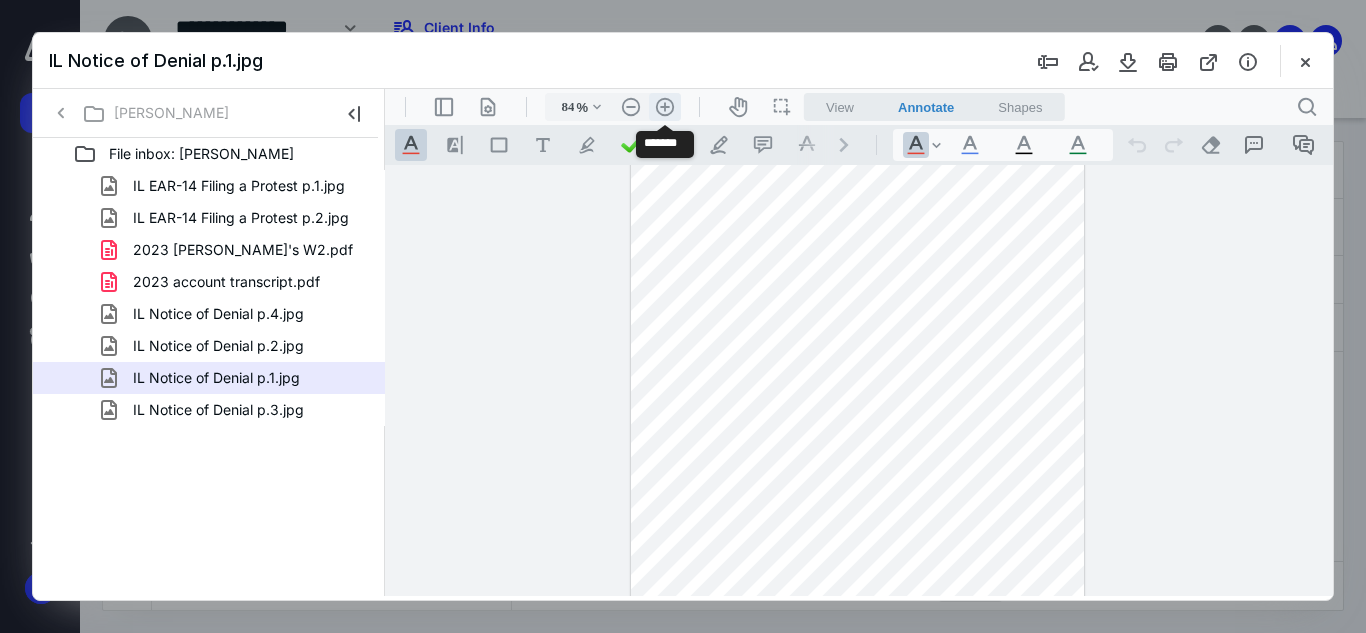 scroll, scrollTop: 99, scrollLeft: 0, axis: vertical 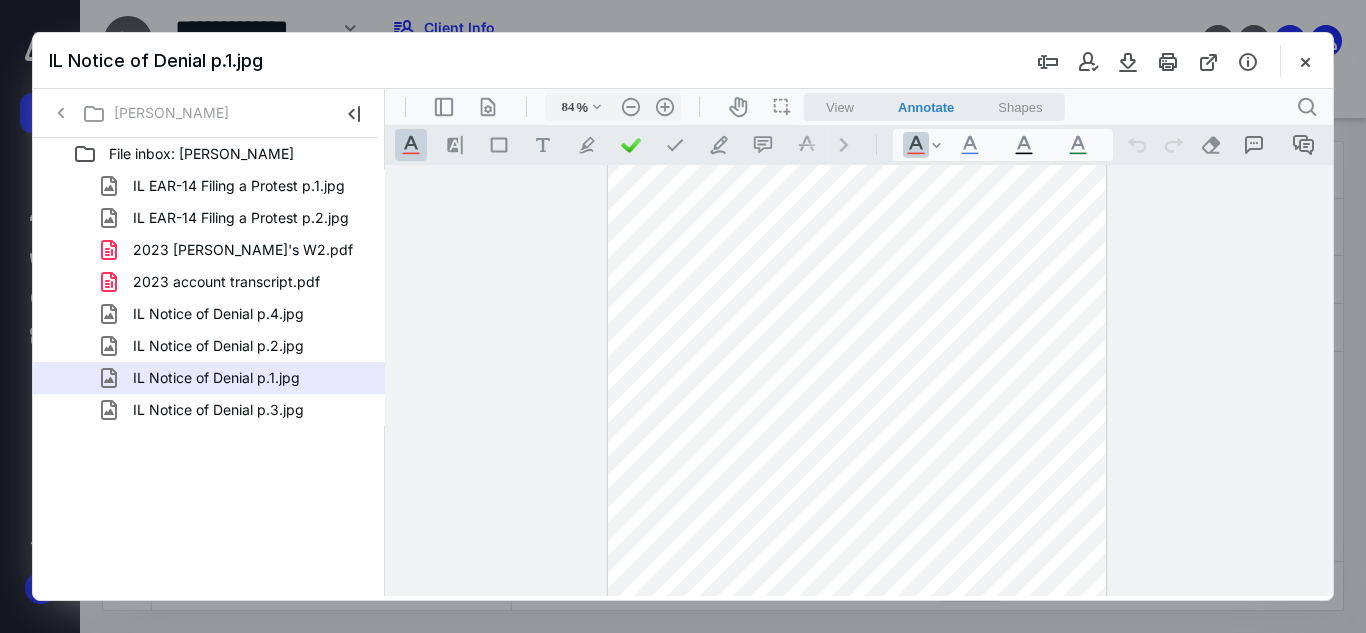 drag, startPoint x: 1327, startPoint y: 333, endPoint x: 1736, endPoint y: 373, distance: 410.95132 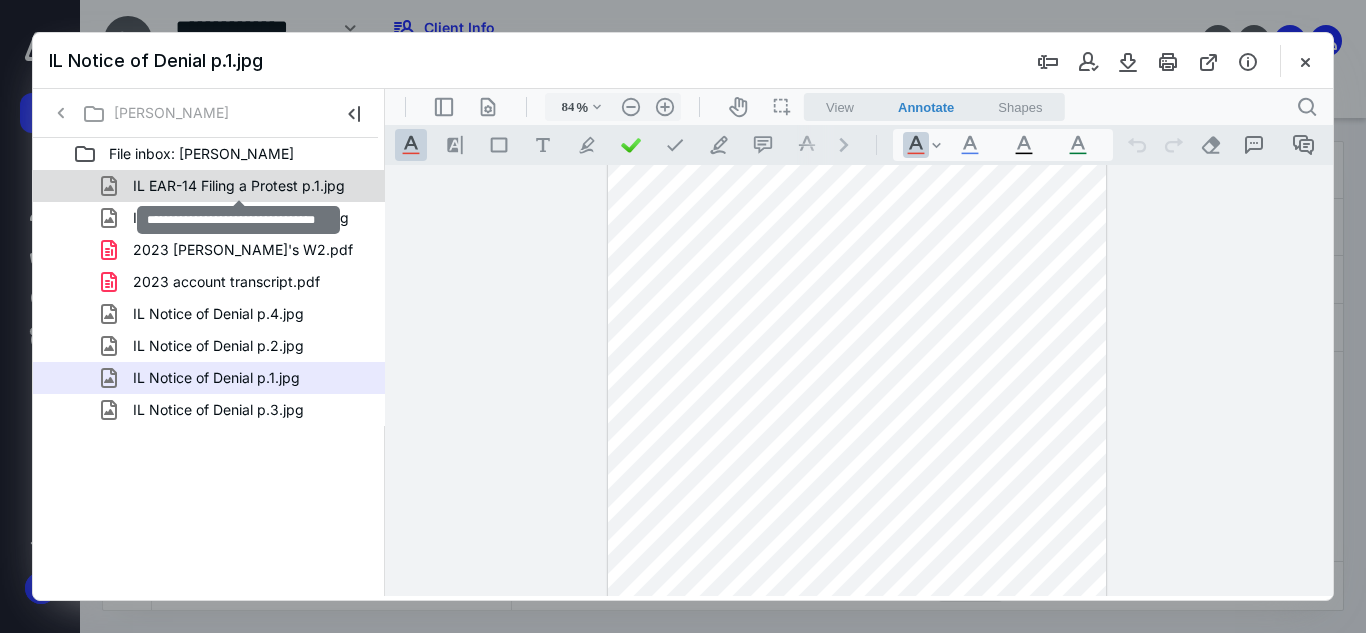 click on "IL EAR-14 Filing a Protest p.1.jpg" at bounding box center [239, 186] 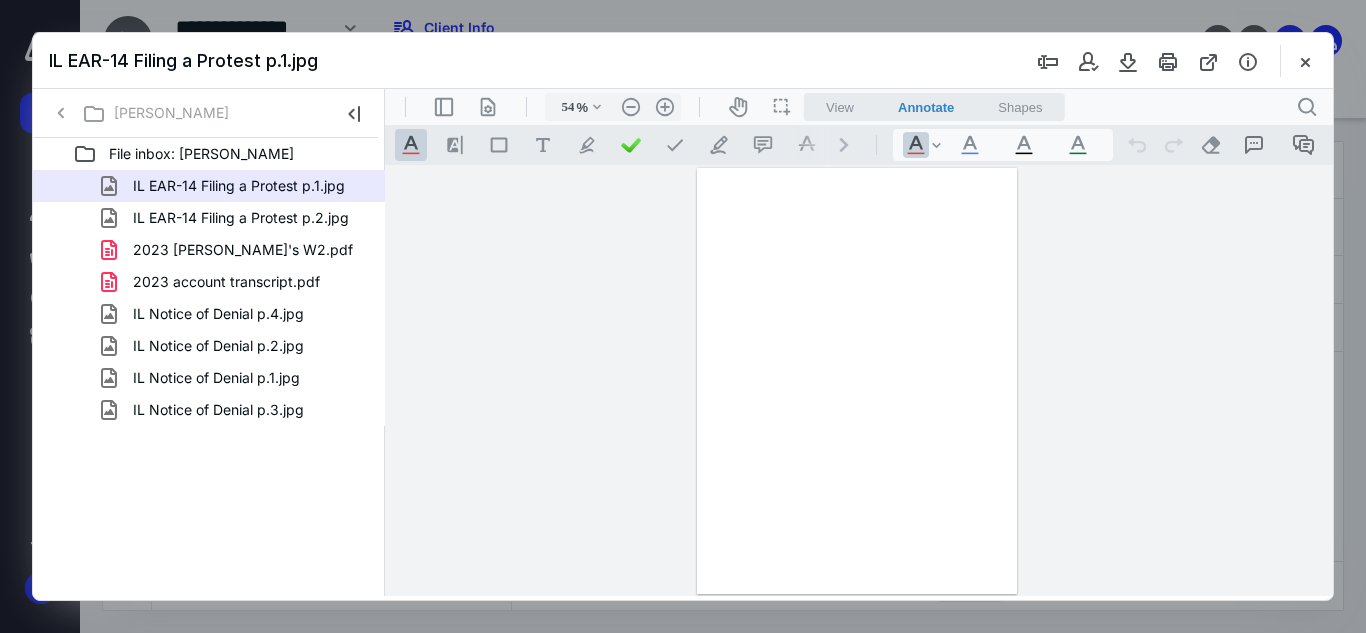 scroll, scrollTop: 0, scrollLeft: 0, axis: both 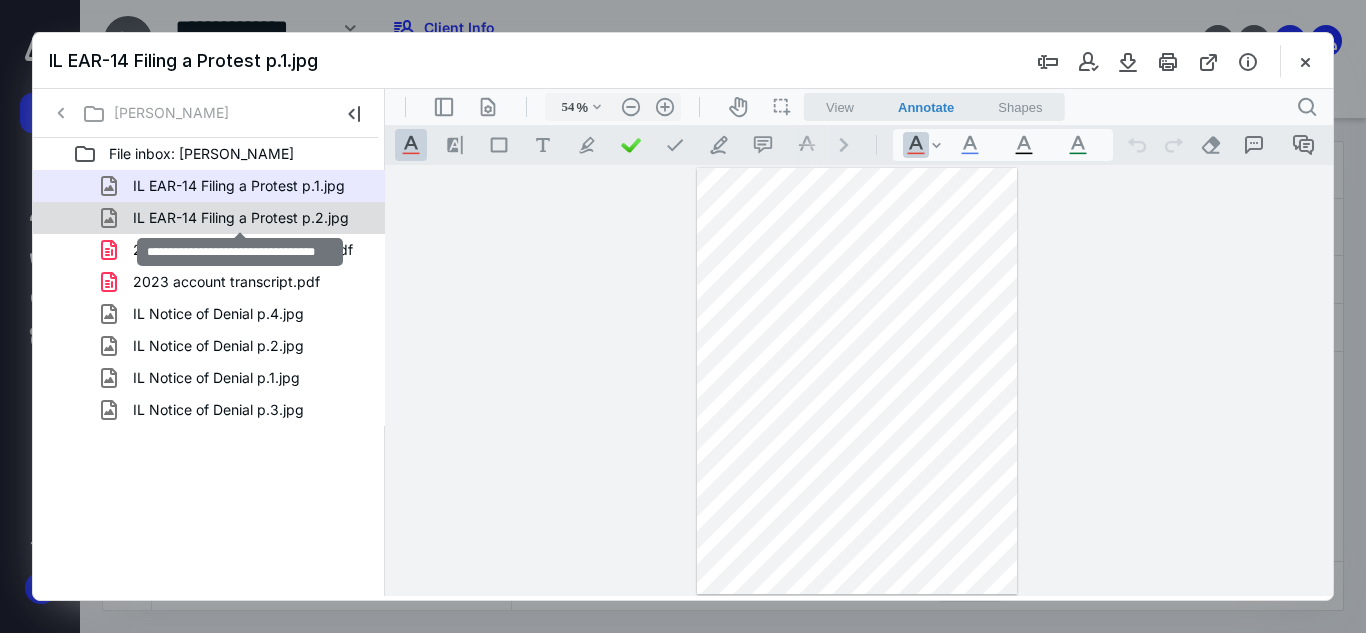 click on "IL EAR-14 Filing a Protest p.2.jpg" at bounding box center (241, 218) 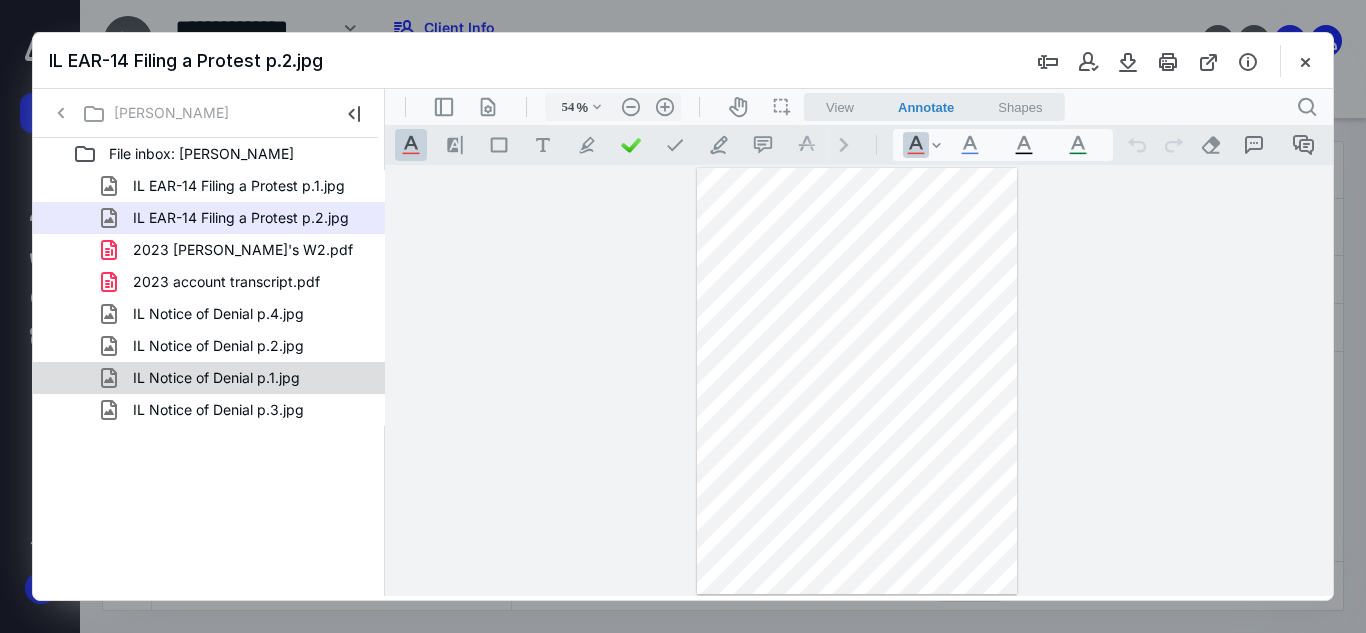 click on "IL Notice of Denial p.1.jpg" at bounding box center (216, 378) 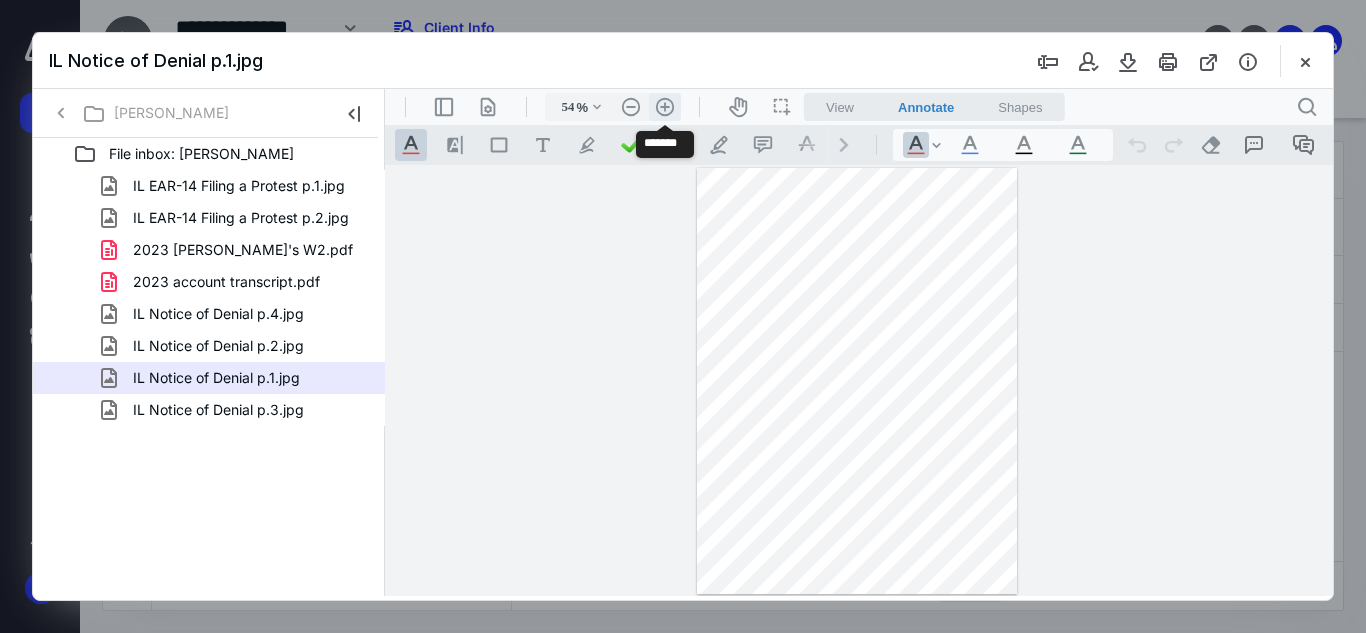 click on ".cls-1{fill:#abb0c4;} icon - header - zoom - in - line" at bounding box center [665, 107] 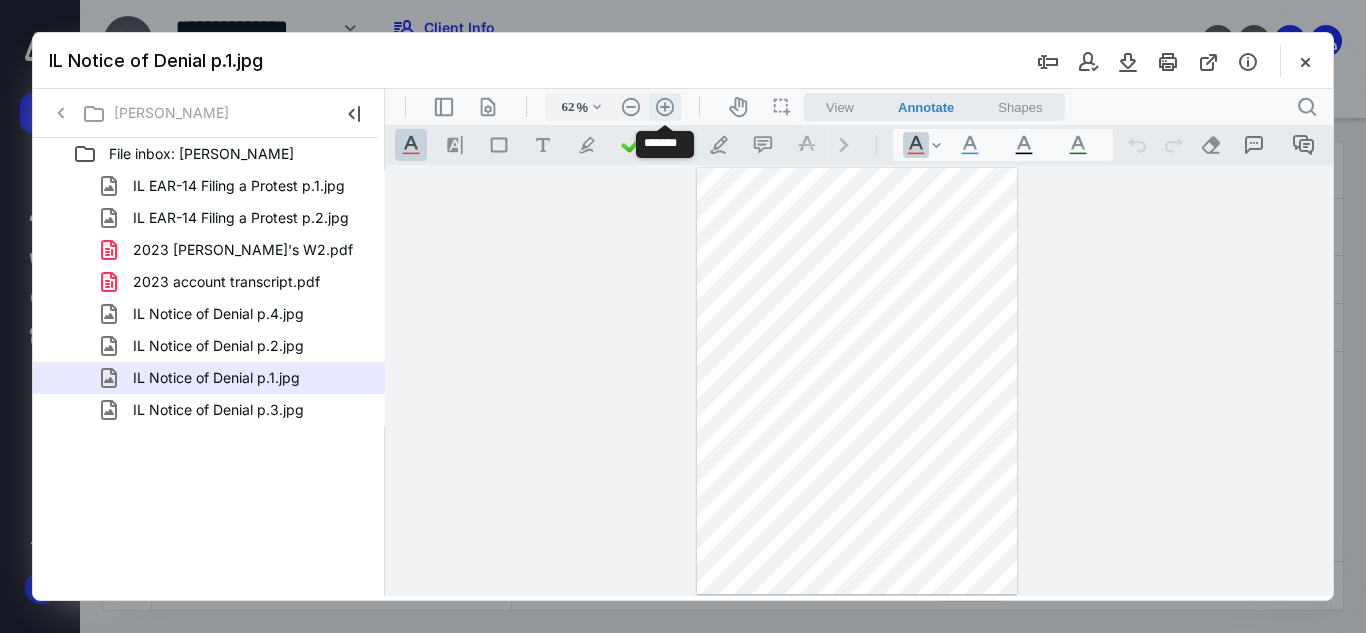 click on ".cls-1{fill:#abb0c4;} icon - header - zoom - in - line" at bounding box center (665, 107) 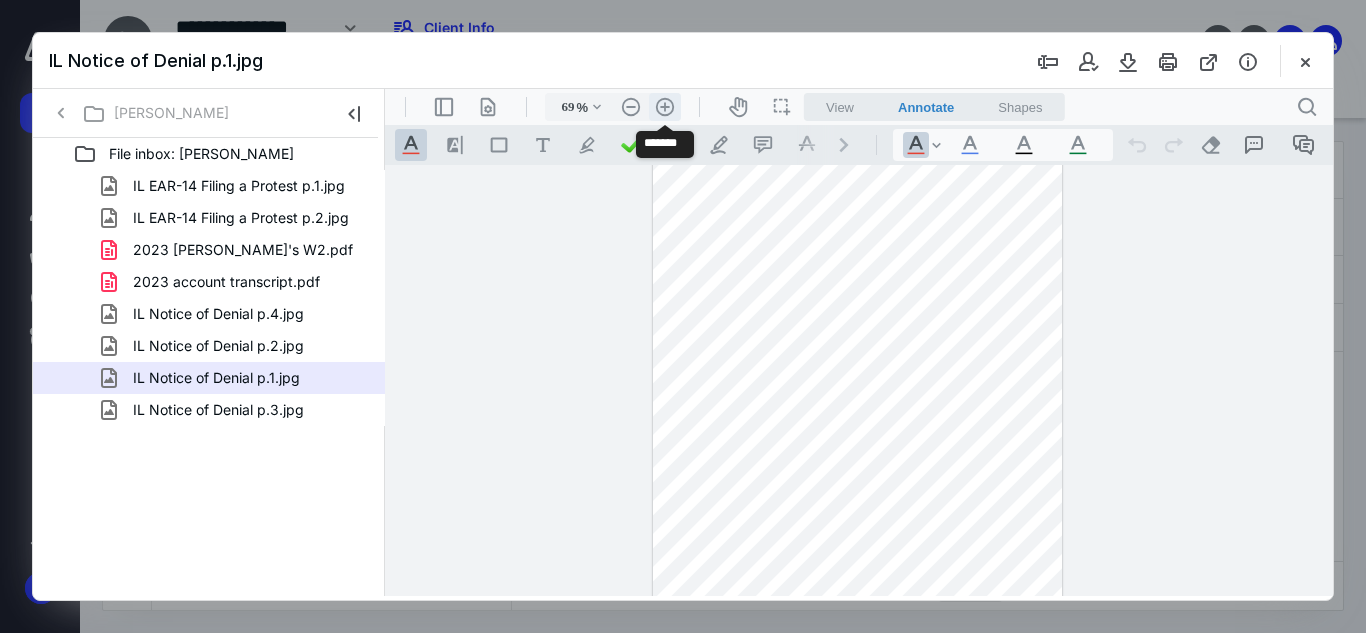 click on ".cls-1{fill:#abb0c4;} icon - header - zoom - in - line" at bounding box center (665, 107) 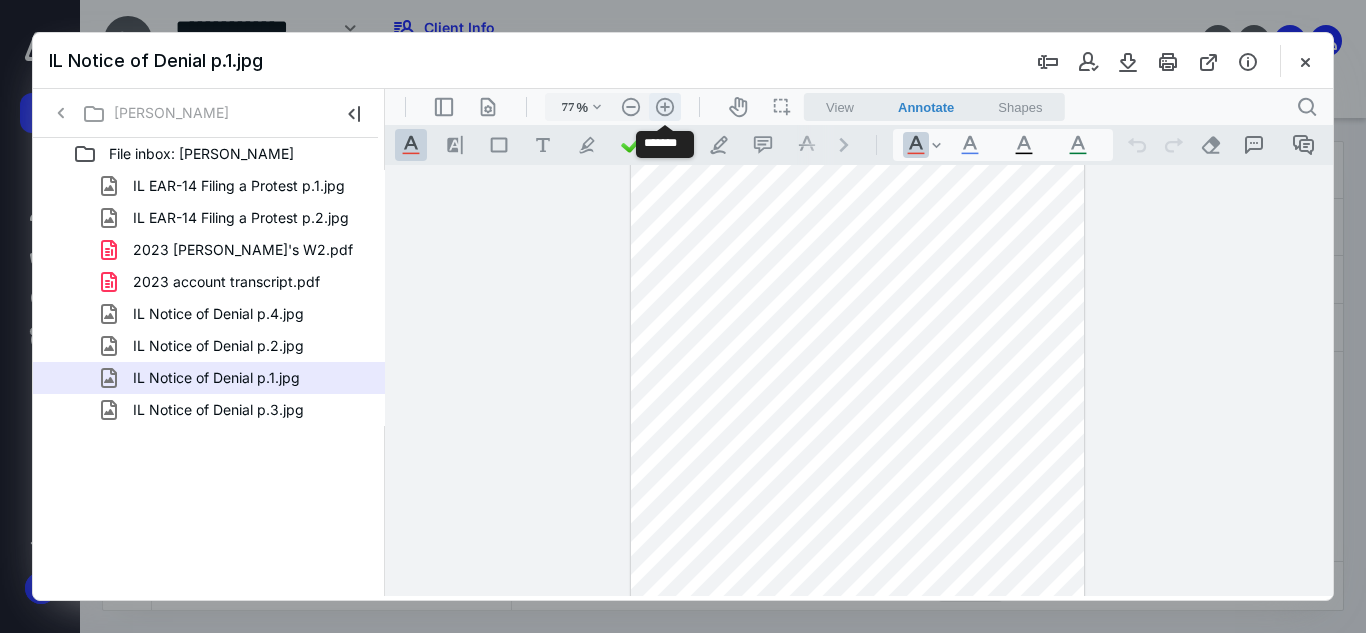 click on ".cls-1{fill:#abb0c4;} icon - header - zoom - in - line" at bounding box center [665, 107] 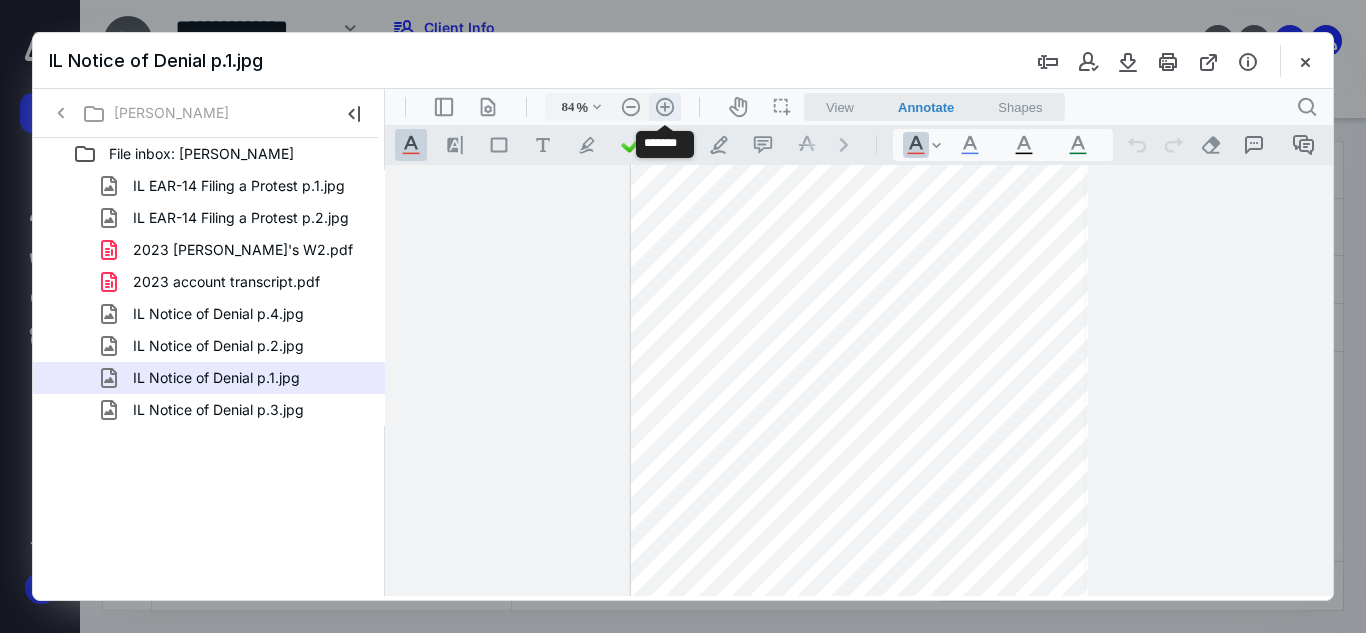 click on ".cls-1{fill:#abb0c4;} icon - header - zoom - in - line" at bounding box center [665, 107] 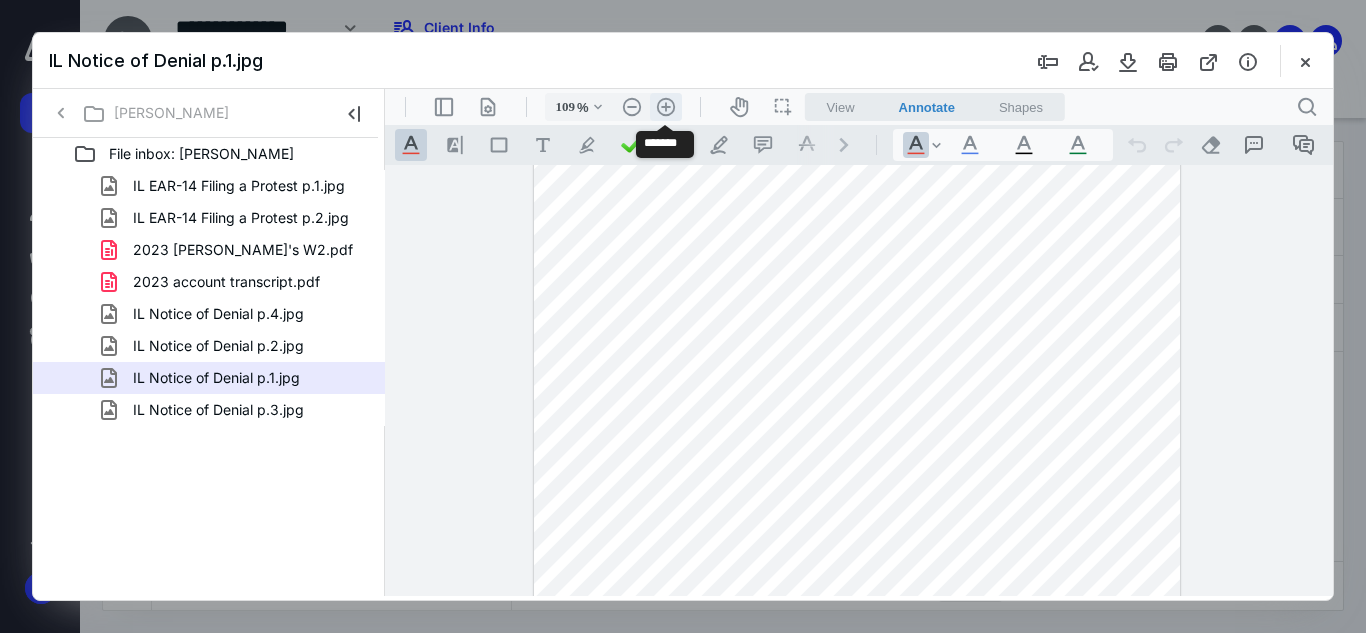 scroll, scrollTop: 181, scrollLeft: 0, axis: vertical 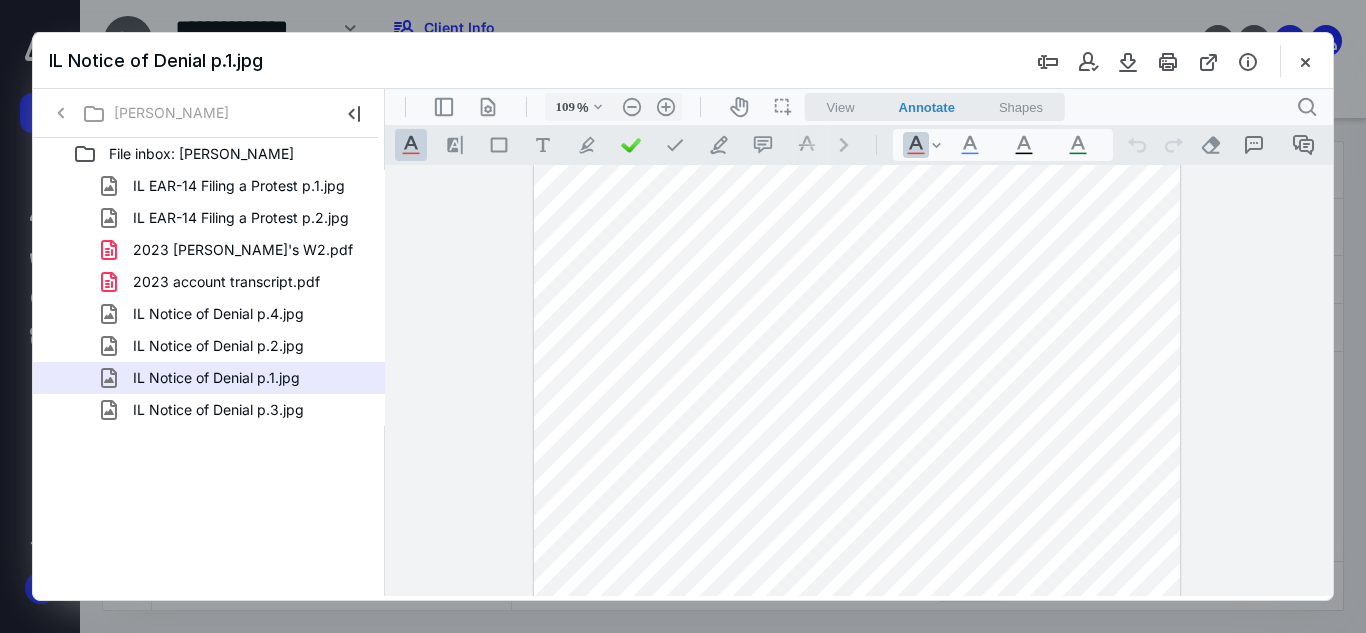 drag, startPoint x: 1326, startPoint y: 321, endPoint x: 1720, endPoint y: 449, distance: 414.27045 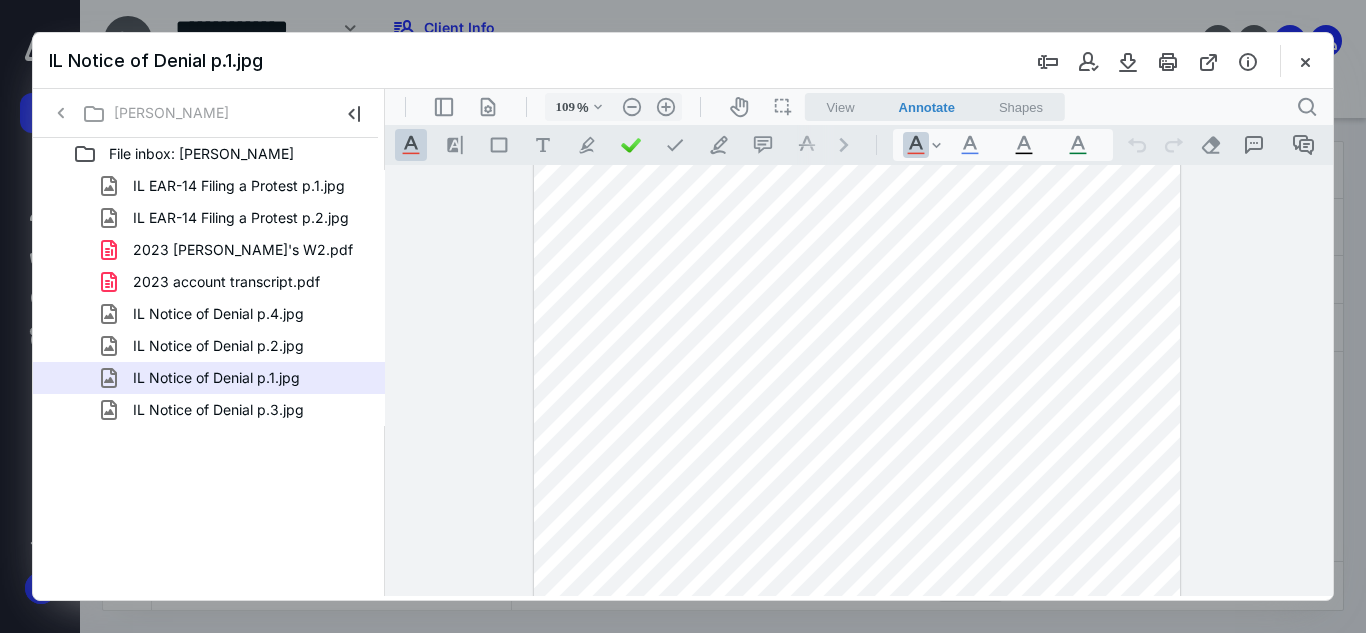 scroll, scrollTop: 212, scrollLeft: 0, axis: vertical 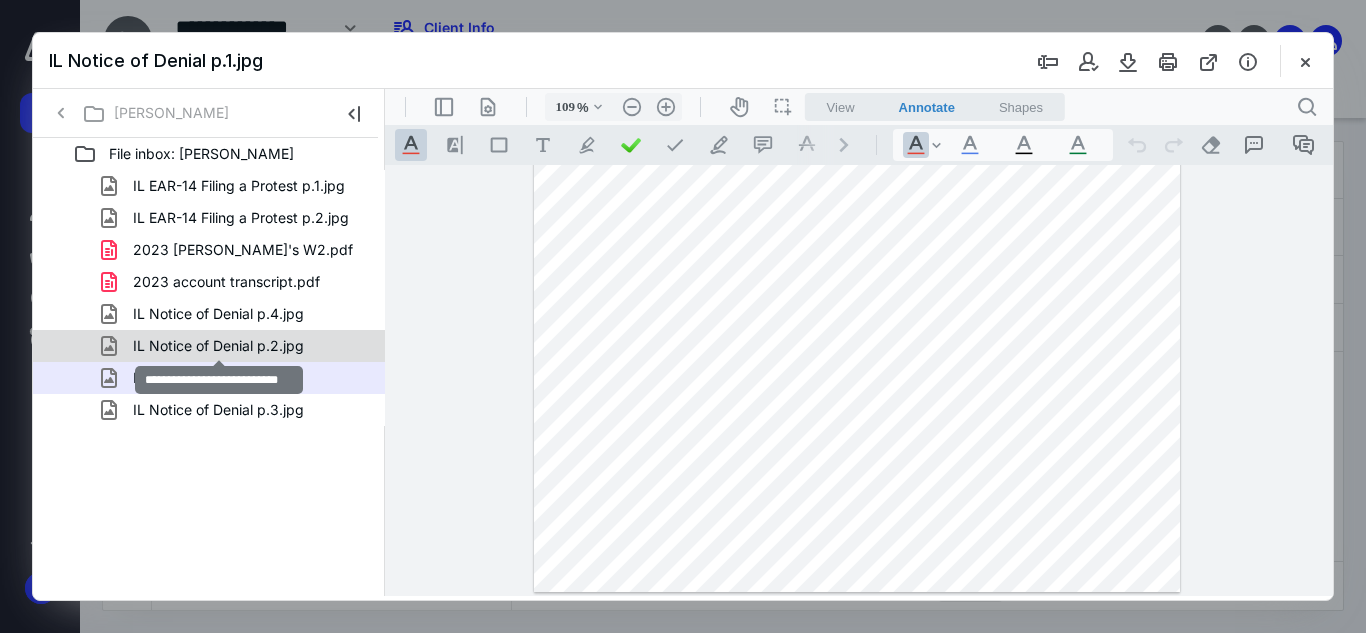 click on "IL Notice of Denial p.2.jpg" at bounding box center (218, 346) 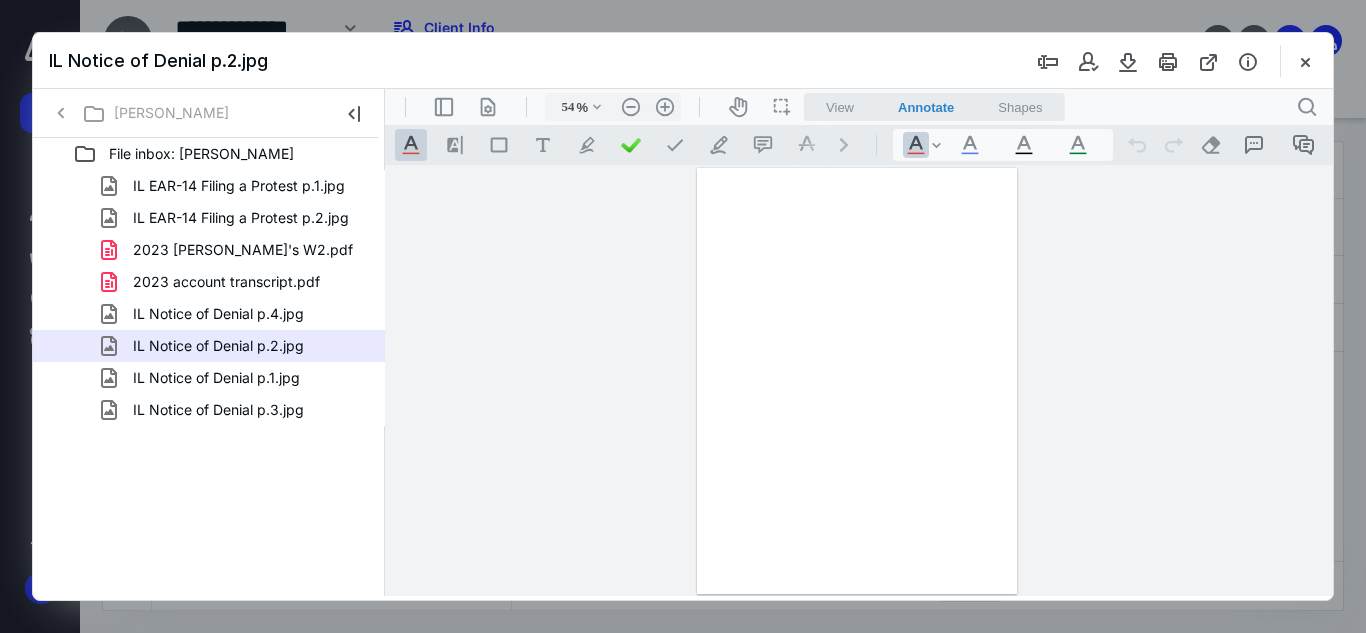 scroll, scrollTop: 0, scrollLeft: 0, axis: both 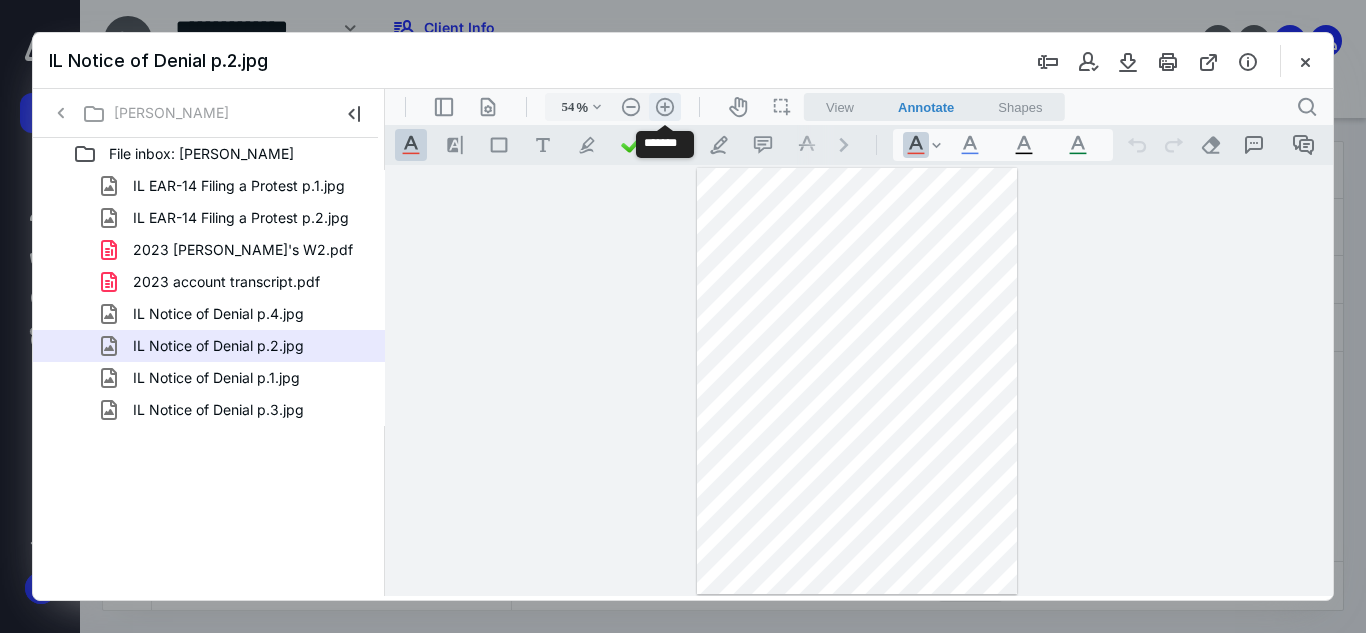 click on ".cls-1{fill:#abb0c4;} icon - header - zoom - in - line" at bounding box center [665, 107] 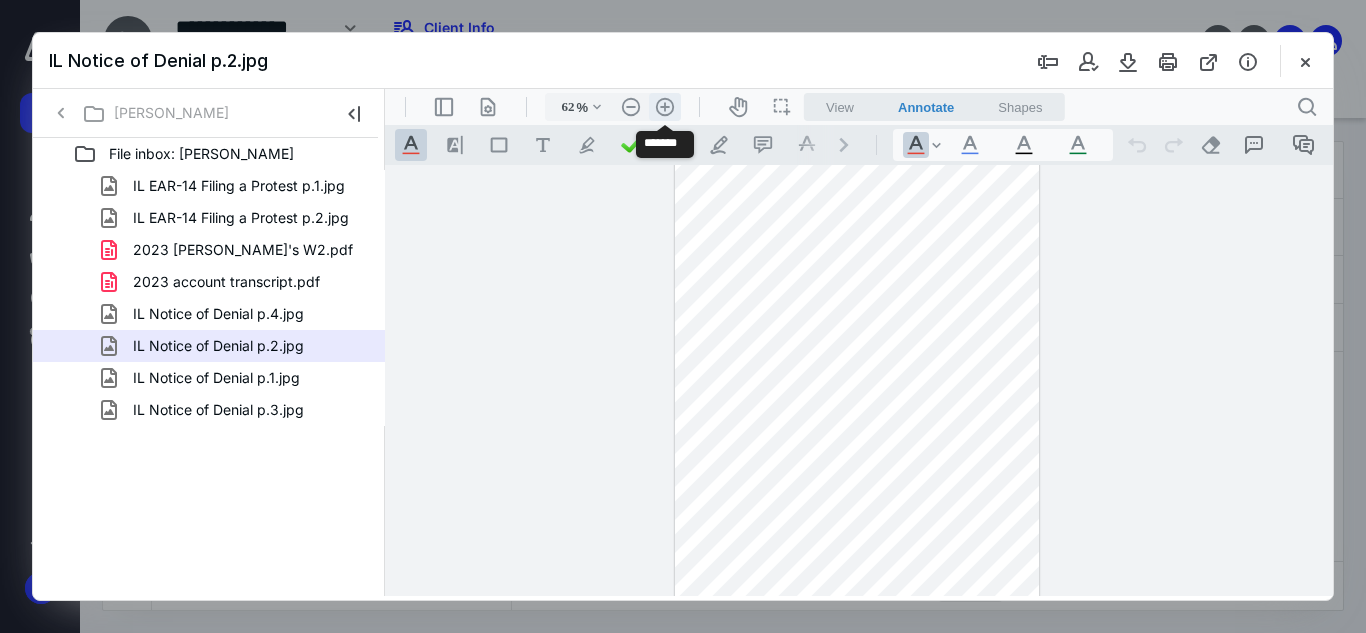 click on ".cls-1{fill:#abb0c4;} icon - header - zoom - in - line" at bounding box center (665, 107) 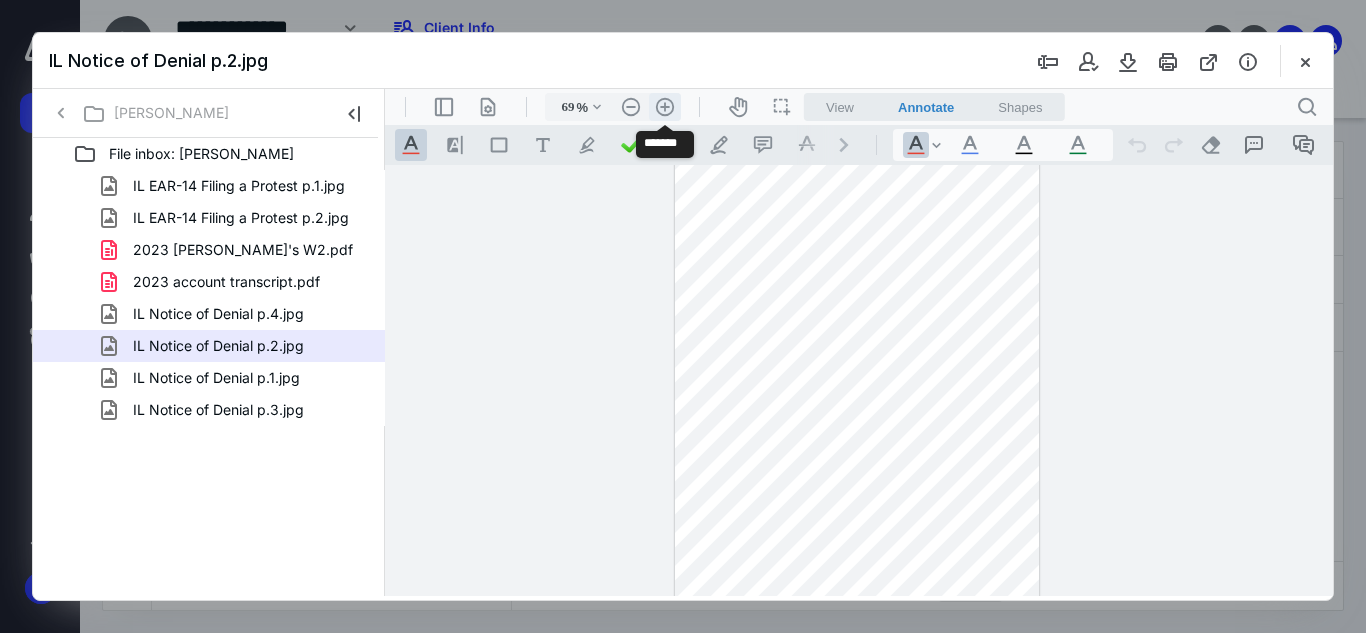 click on ".cls-1{fill:#abb0c4;} icon - header - zoom - in - line" at bounding box center [665, 107] 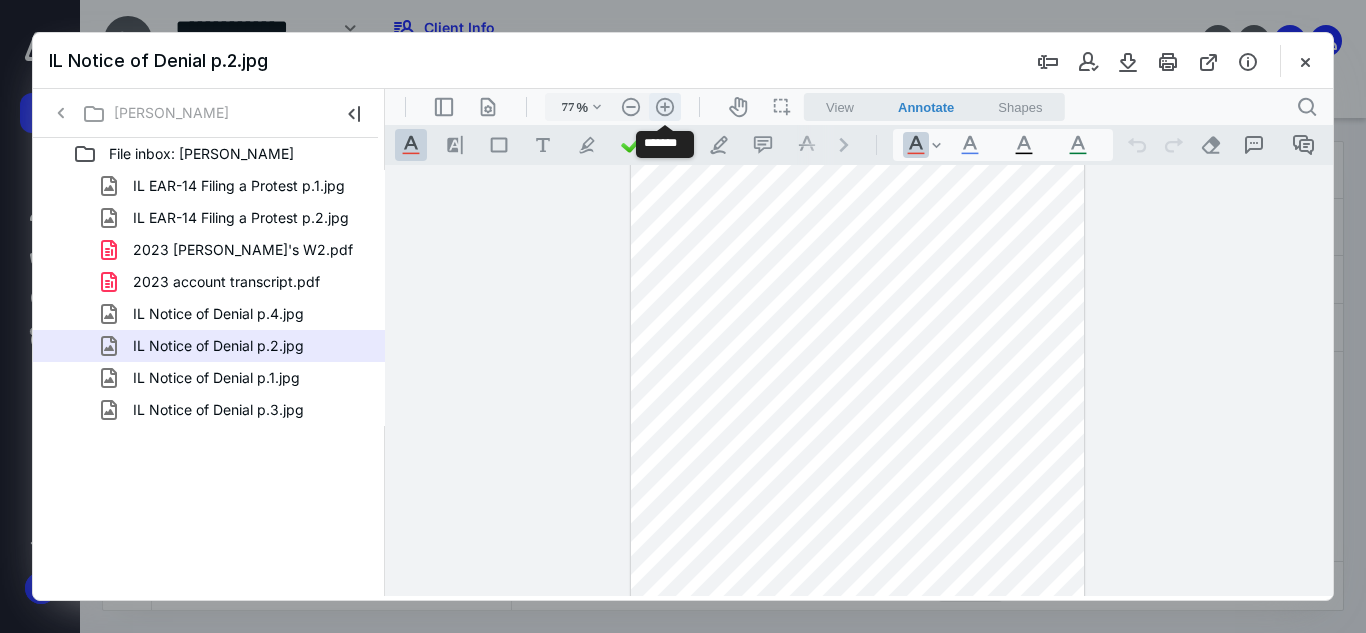 click on ".cls-1{fill:#abb0c4;} icon - header - zoom - in - line" at bounding box center (665, 107) 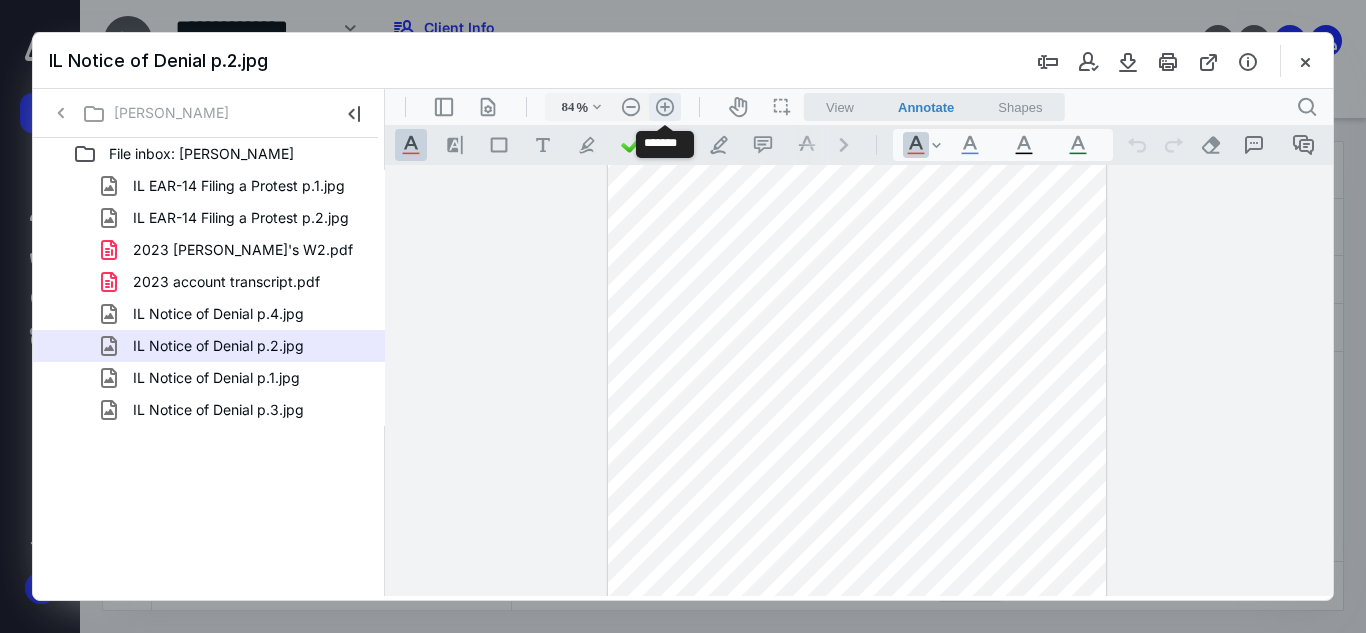 click on ".cls-1{fill:#abb0c4;} icon - header - zoom - in - line" at bounding box center [665, 107] 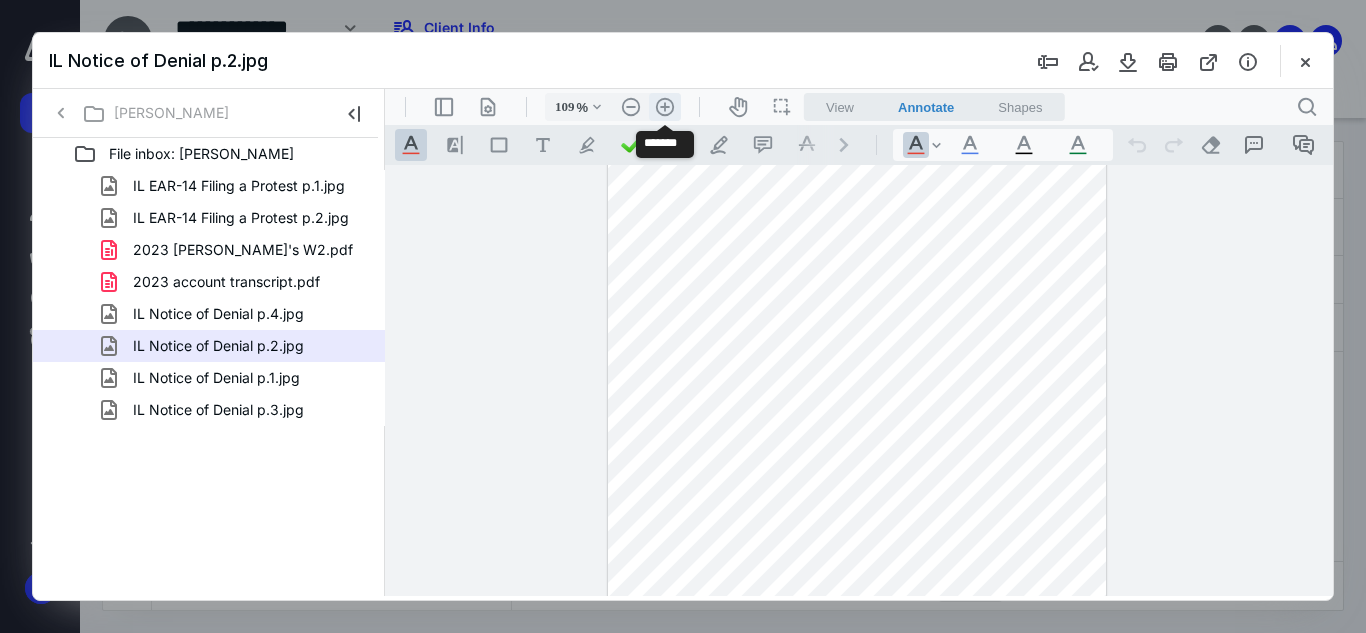 scroll, scrollTop: 181, scrollLeft: 0, axis: vertical 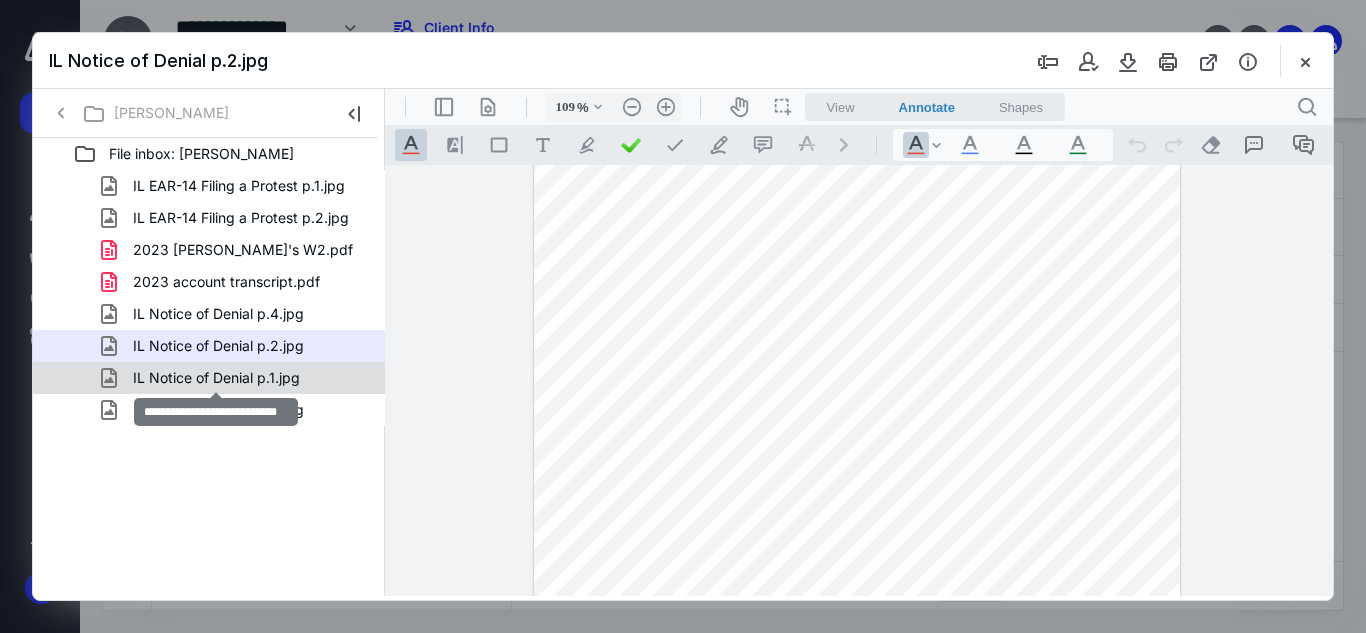 click on "IL Notice of Denial p.1.jpg" at bounding box center (216, 378) 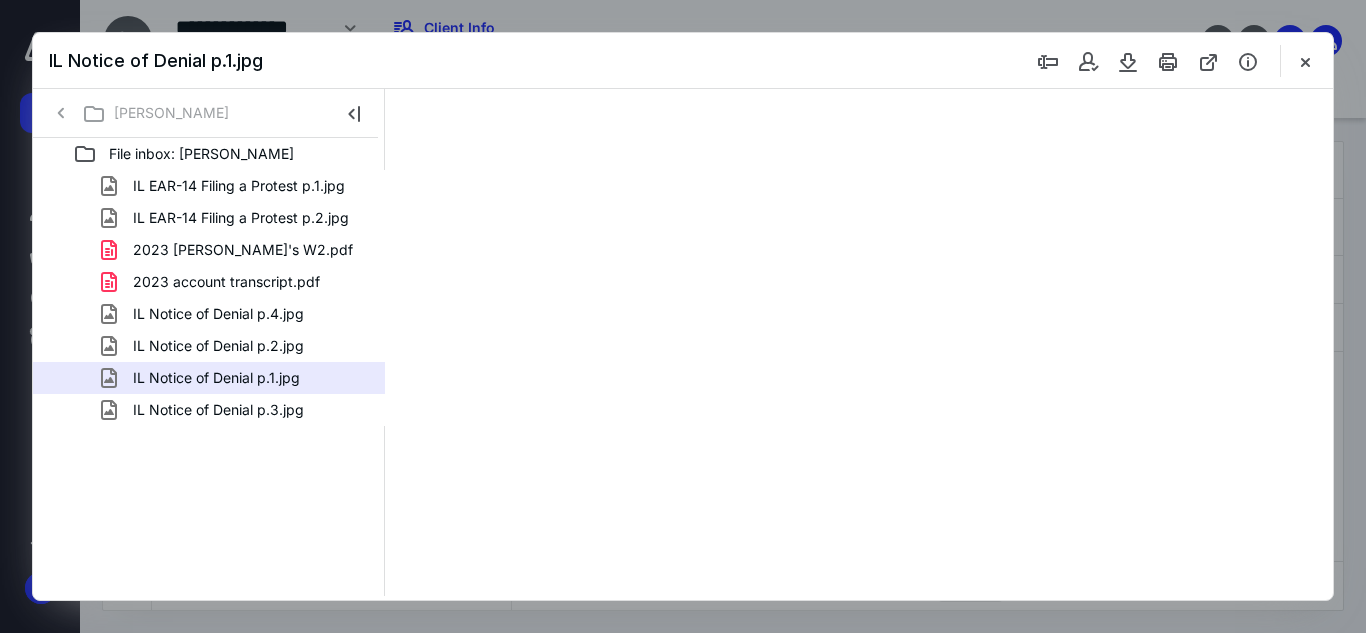 scroll, scrollTop: 0, scrollLeft: 0, axis: both 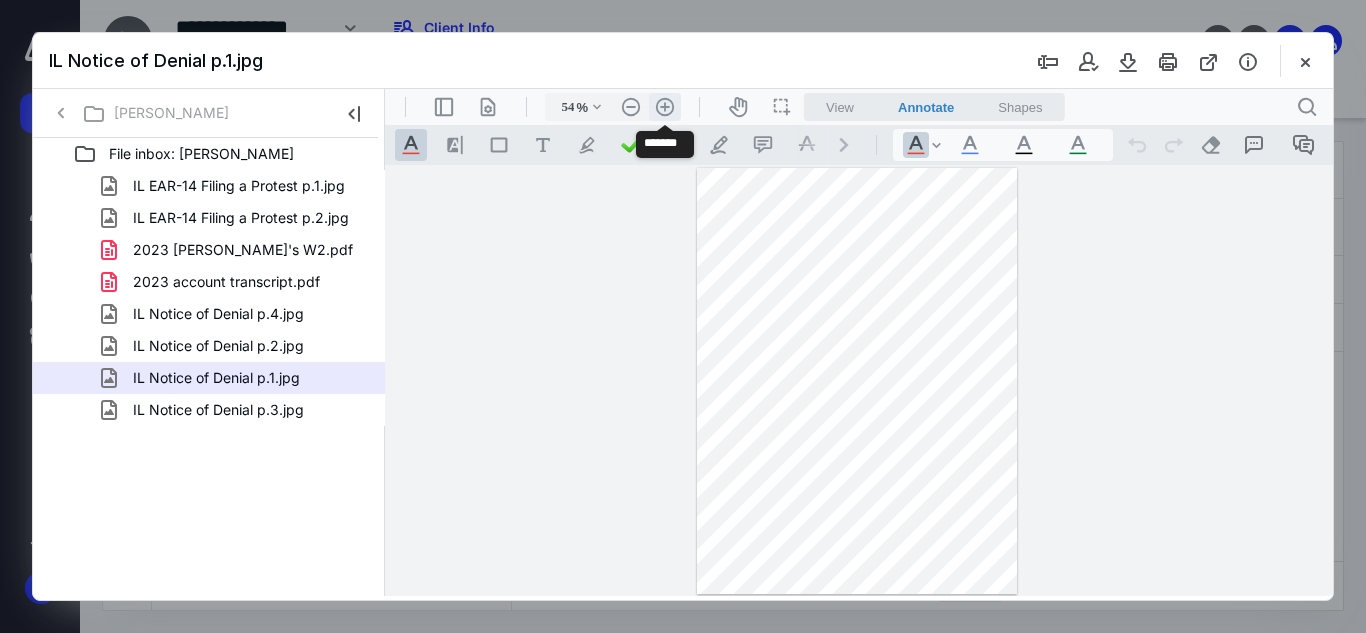 click on ".cls-1{fill:#abb0c4;} icon - header - zoom - in - line" at bounding box center (665, 107) 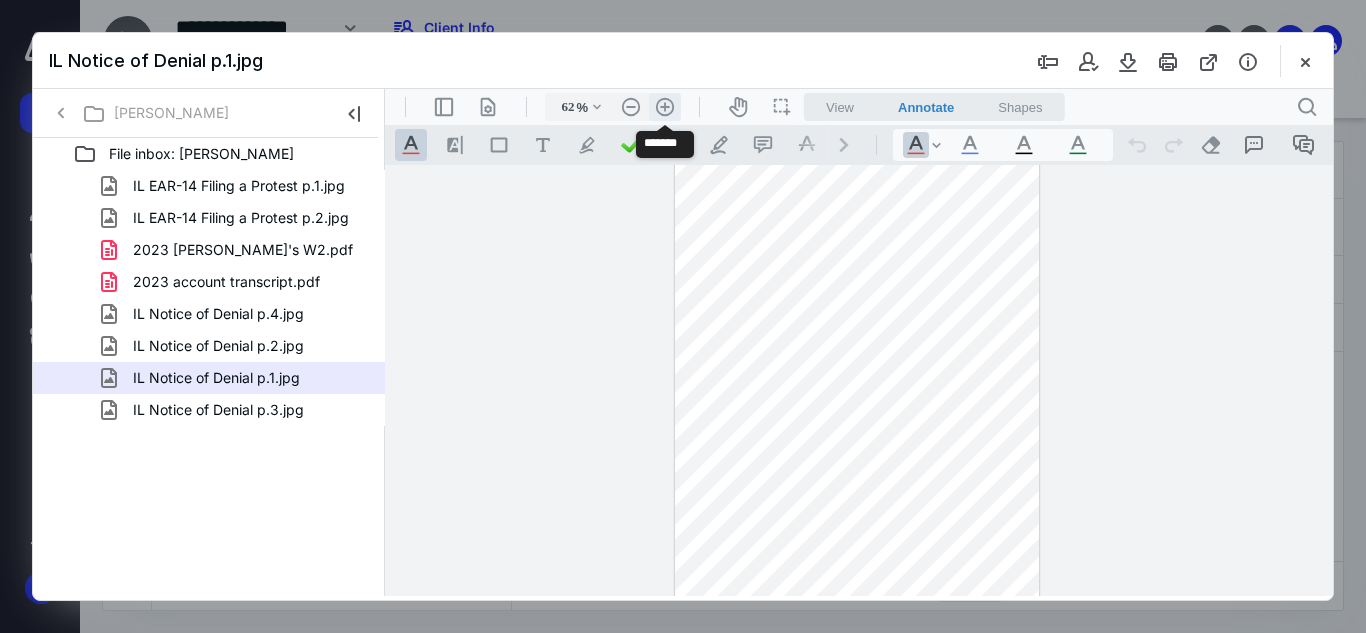 click on ".cls-1{fill:#abb0c4;} icon - header - zoom - in - line" at bounding box center (665, 107) 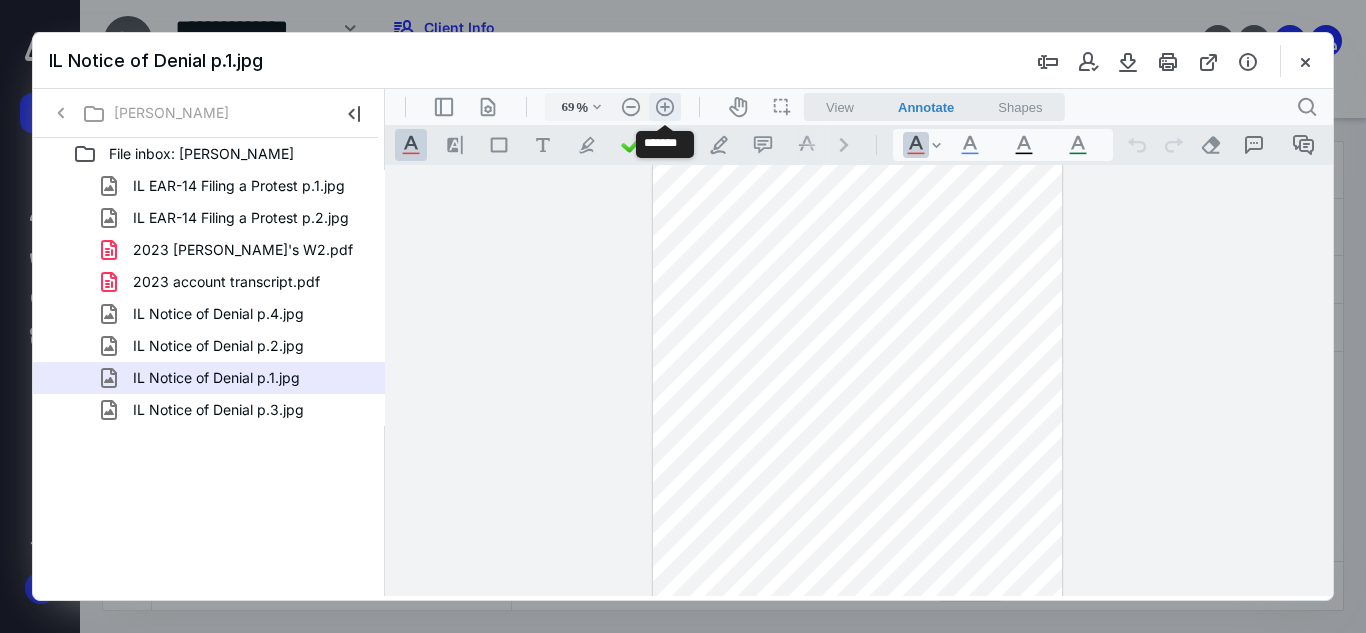 click on ".cls-1{fill:#abb0c4;} icon - header - zoom - in - line" at bounding box center (665, 107) 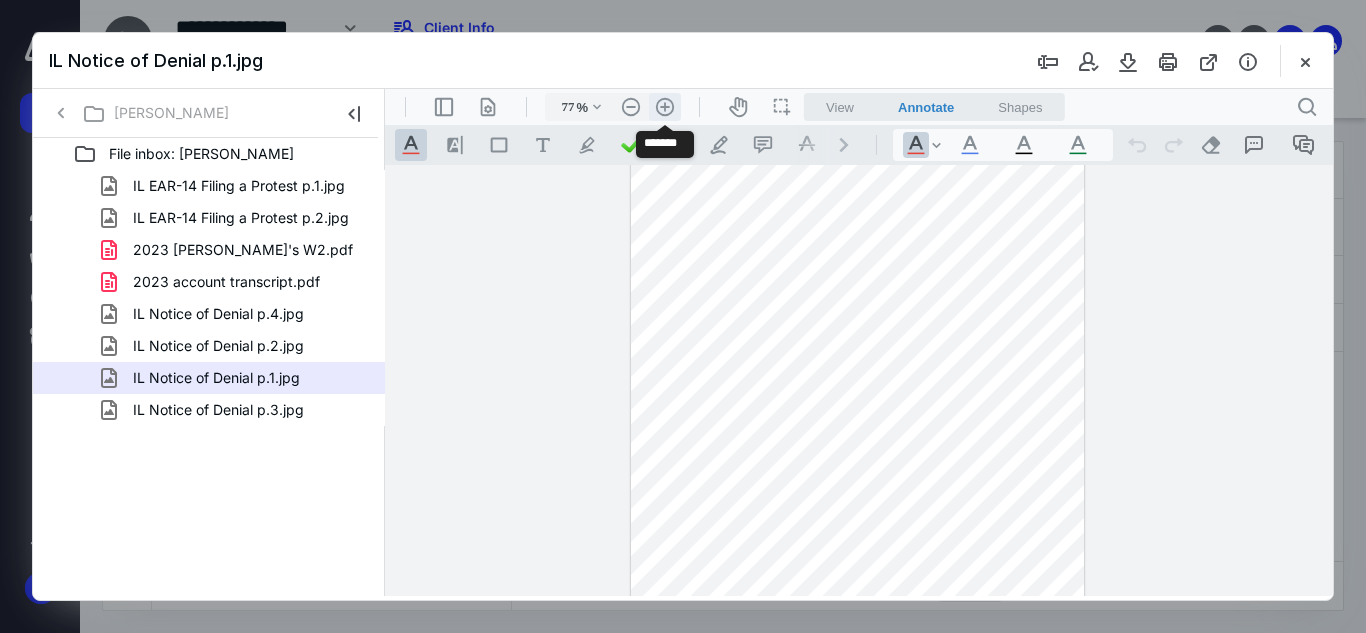 click on ".cls-1{fill:#abb0c4;} icon - header - zoom - in - line" at bounding box center [665, 107] 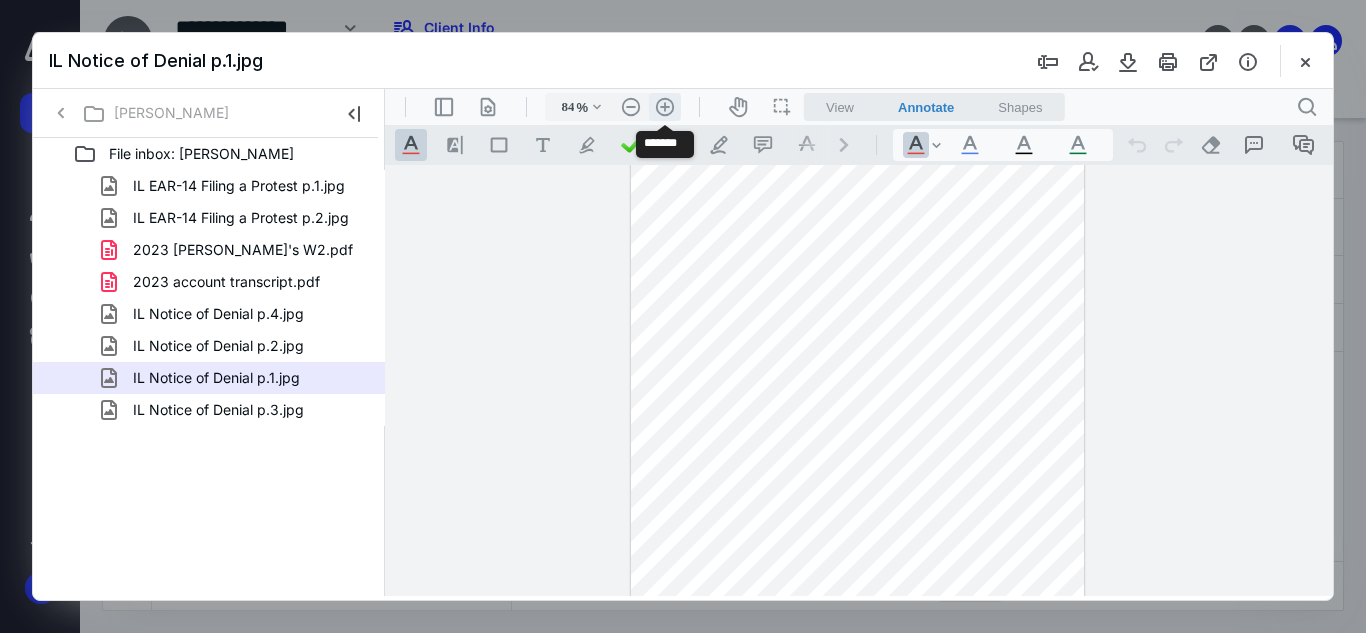 scroll, scrollTop: 99, scrollLeft: 0, axis: vertical 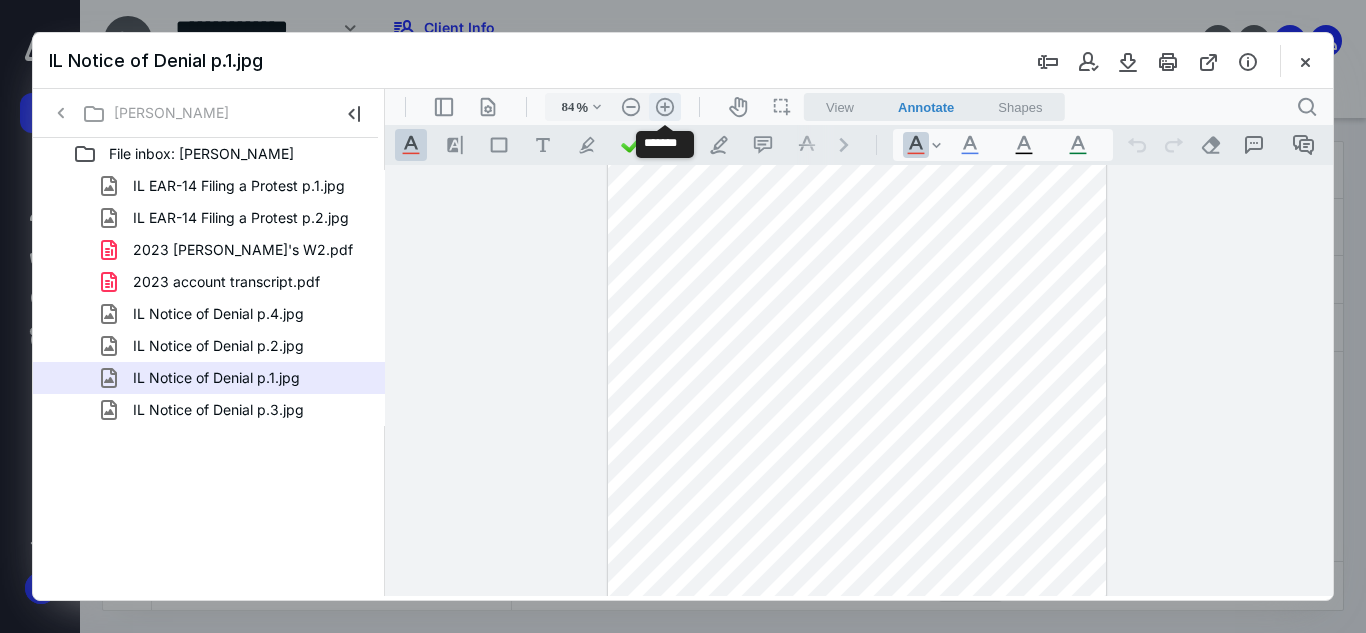 click on ".cls-1{fill:#abb0c4;} icon - header - zoom - in - line" at bounding box center [665, 107] 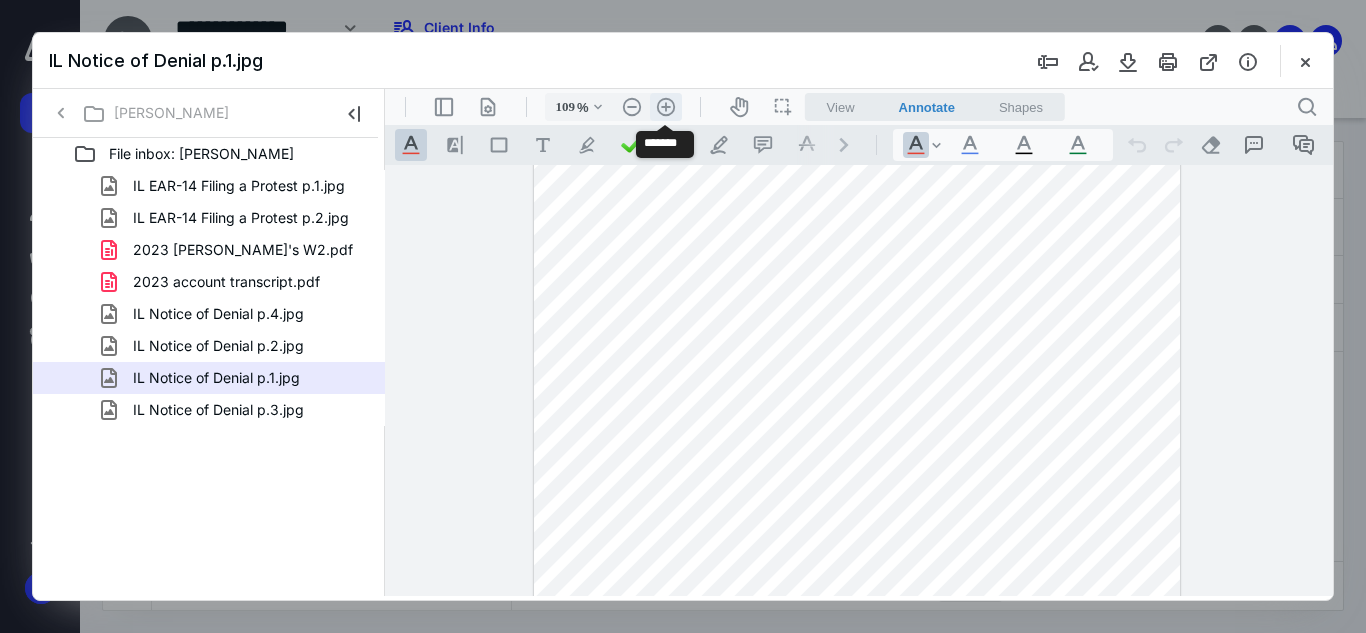 scroll, scrollTop: 181, scrollLeft: 0, axis: vertical 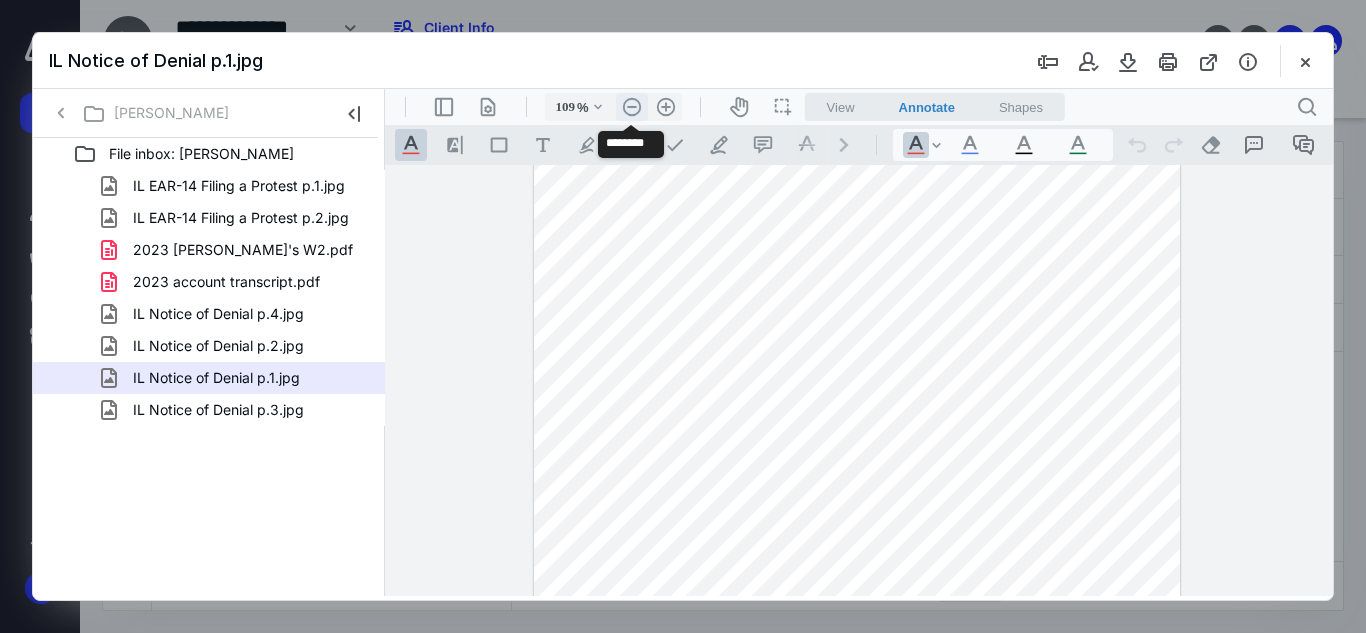 click on ".cls-1{fill:#abb0c4;} icon - header - zoom - out - line" at bounding box center (632, 107) 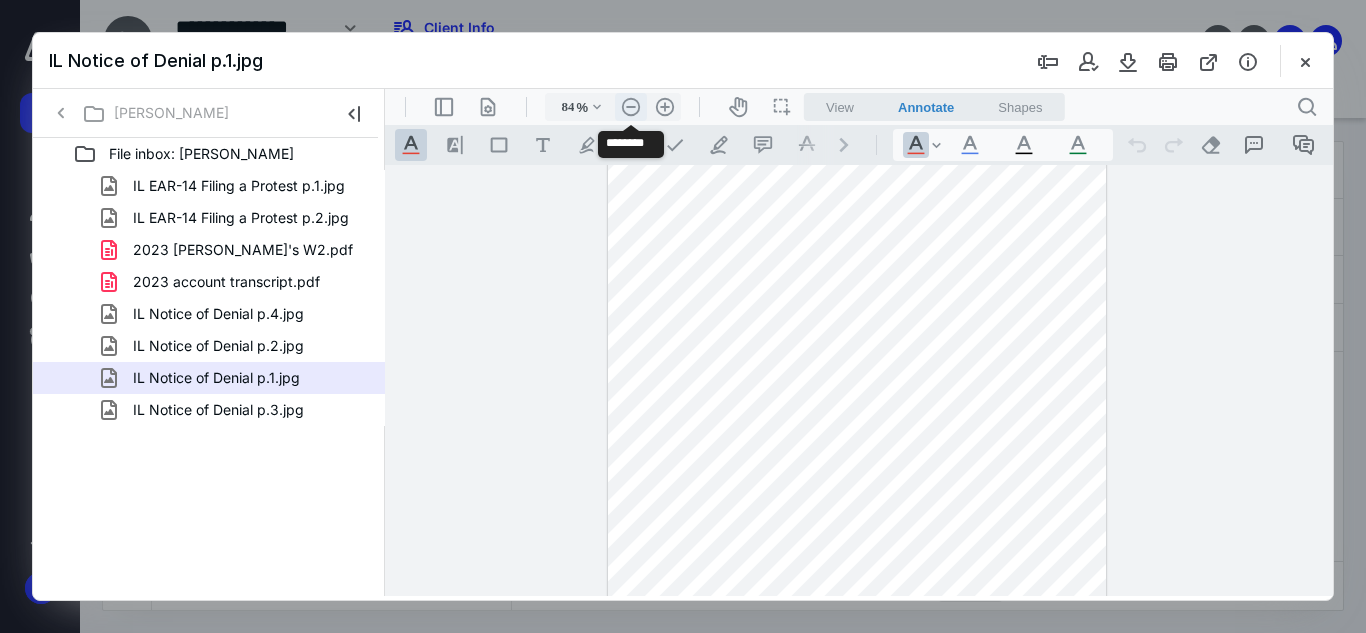 scroll, scrollTop: 99, scrollLeft: 0, axis: vertical 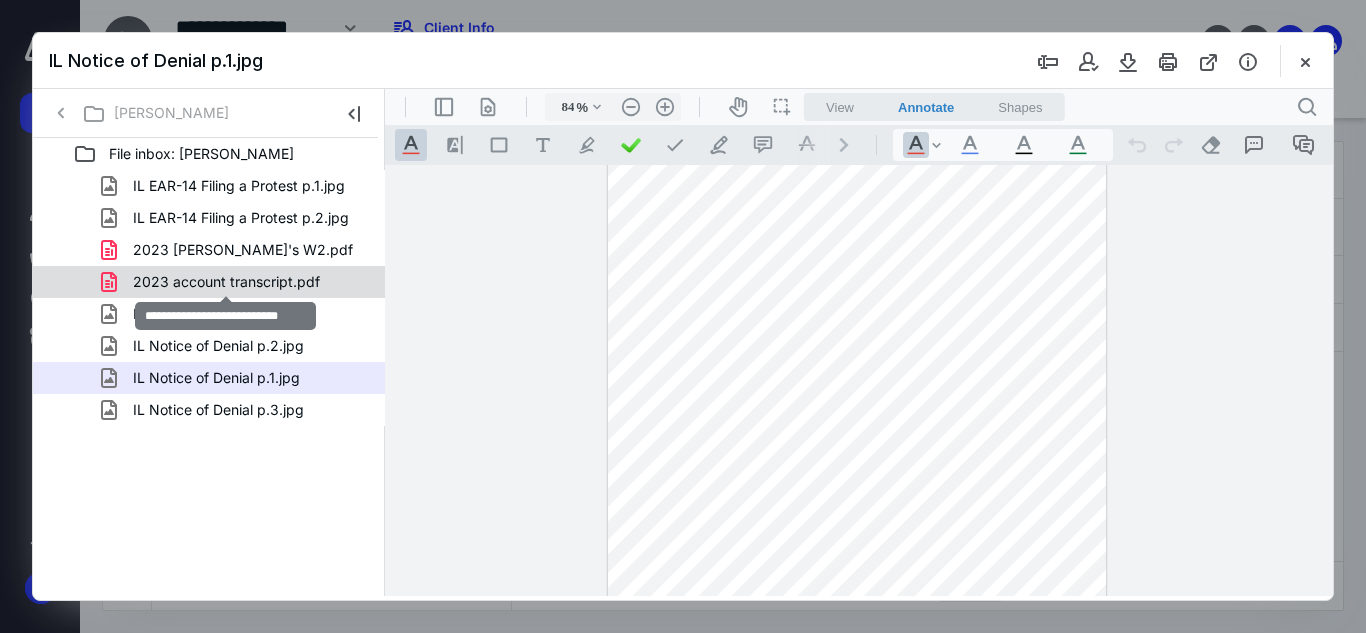 click on "2023 account transcript.pdf" at bounding box center (226, 282) 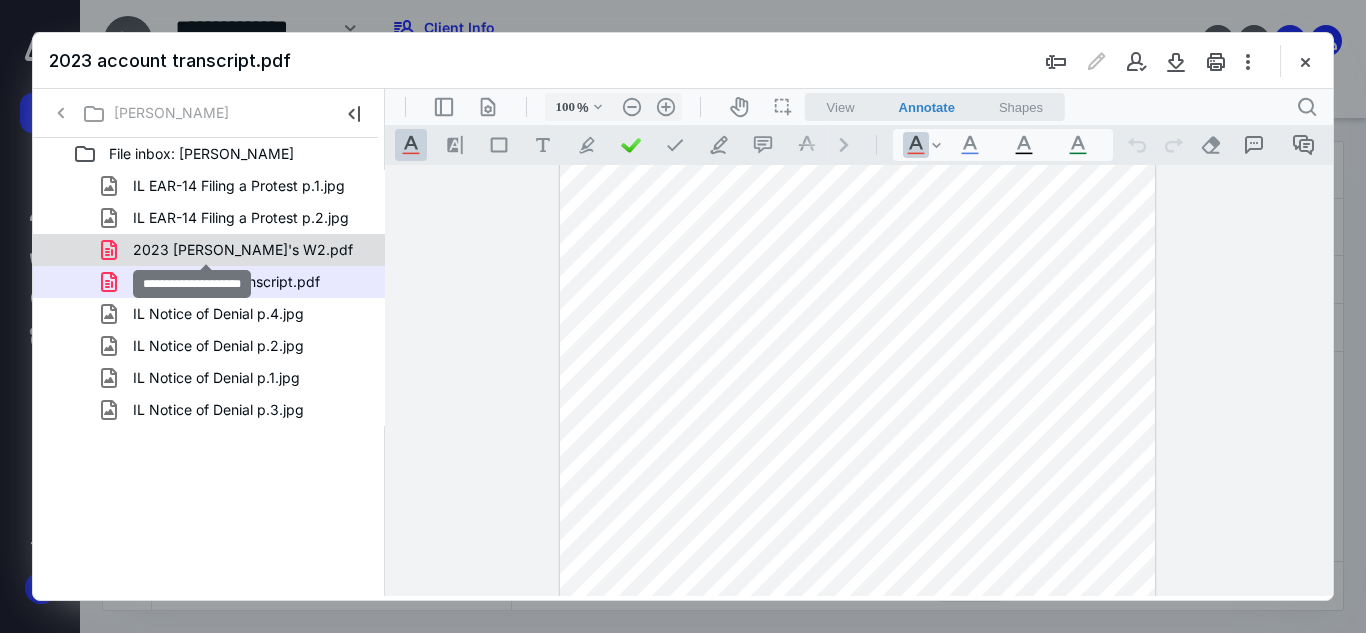 click on "2023 [PERSON_NAME]'s W2.pdf" at bounding box center [243, 250] 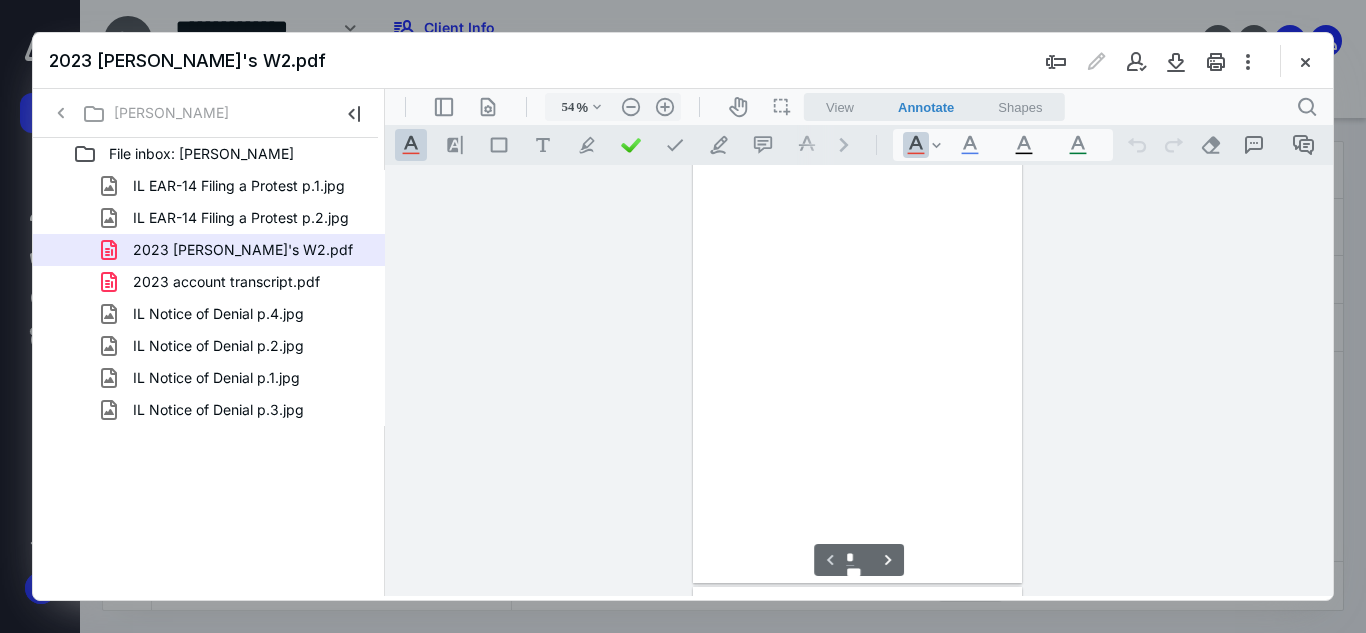 scroll, scrollTop: 78, scrollLeft: 0, axis: vertical 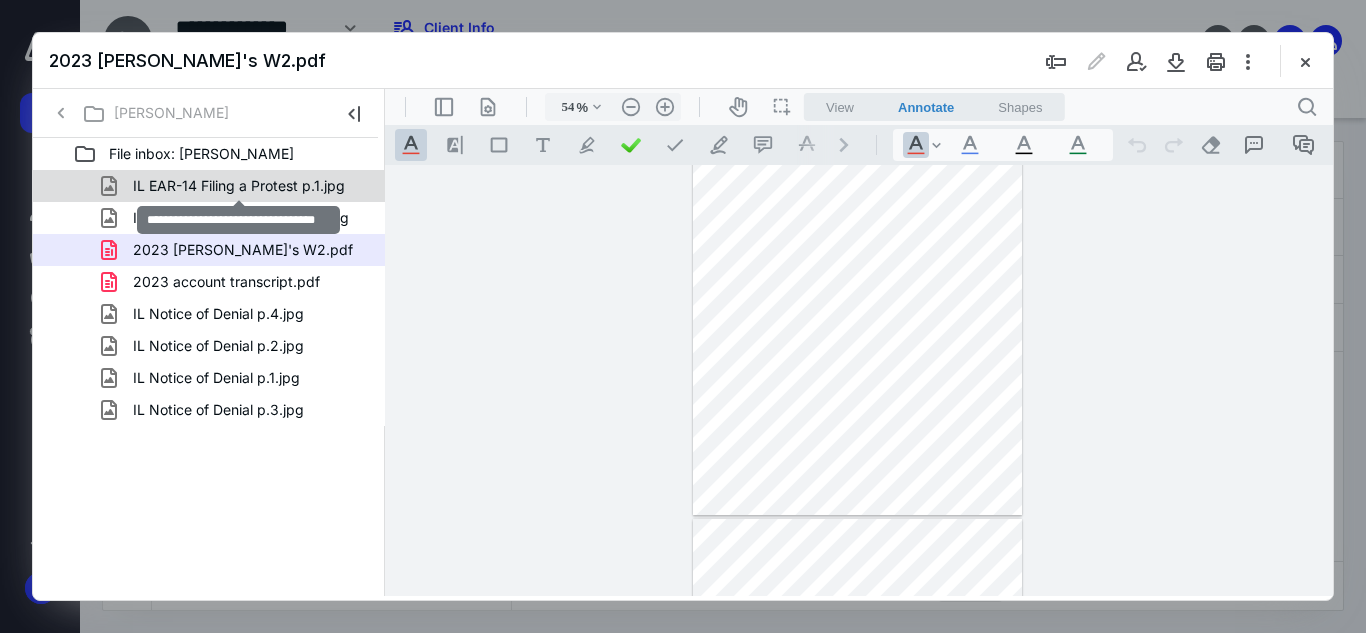 click on "IL EAR-14 Filing a Protest p.1.jpg" at bounding box center (239, 186) 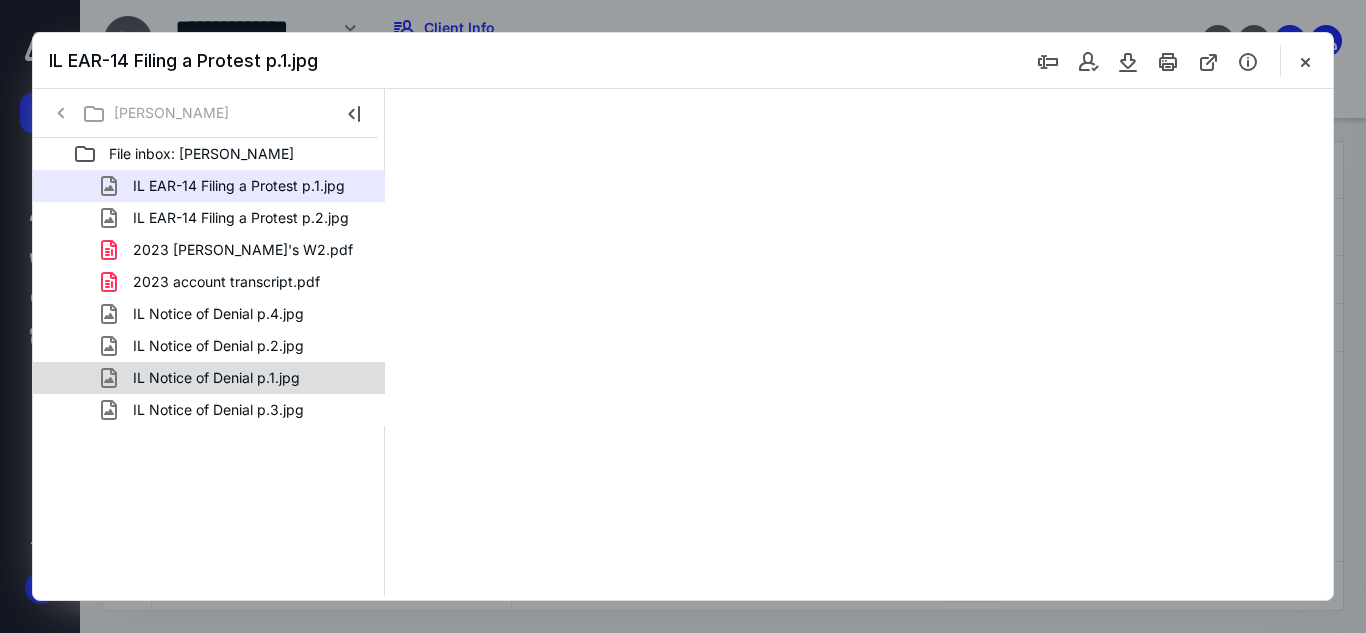 scroll, scrollTop: 0, scrollLeft: 0, axis: both 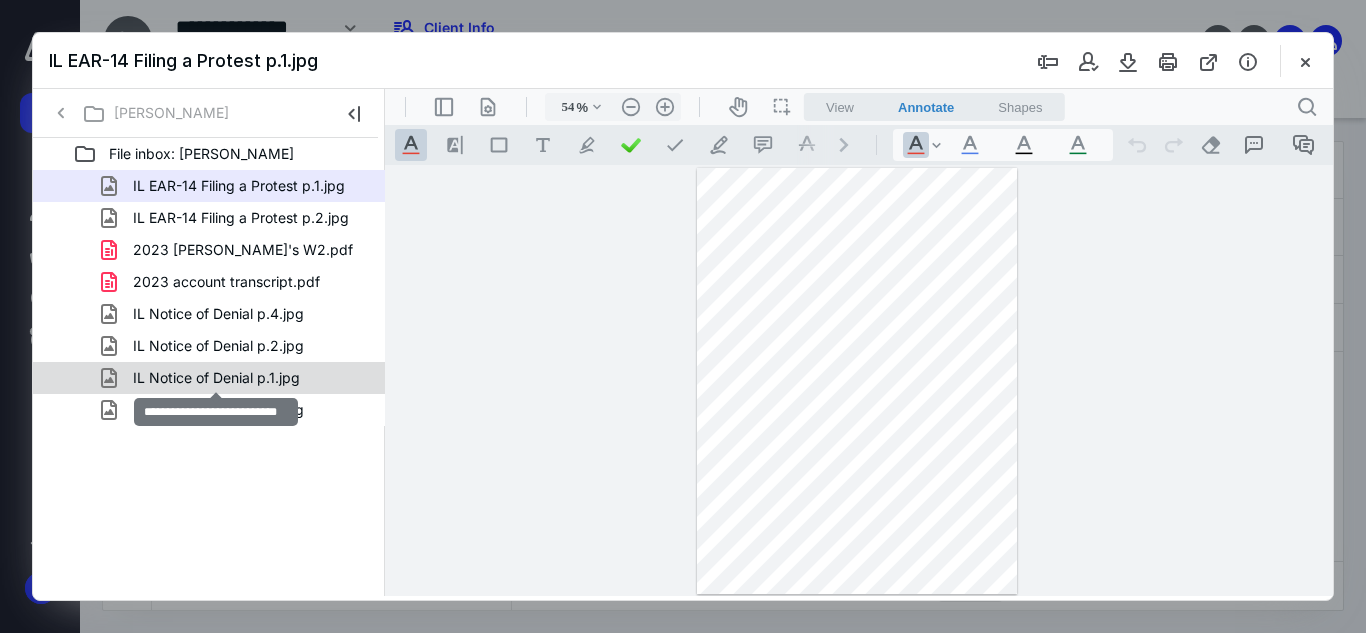 click on "IL Notice of Denial p.1.jpg" at bounding box center [216, 378] 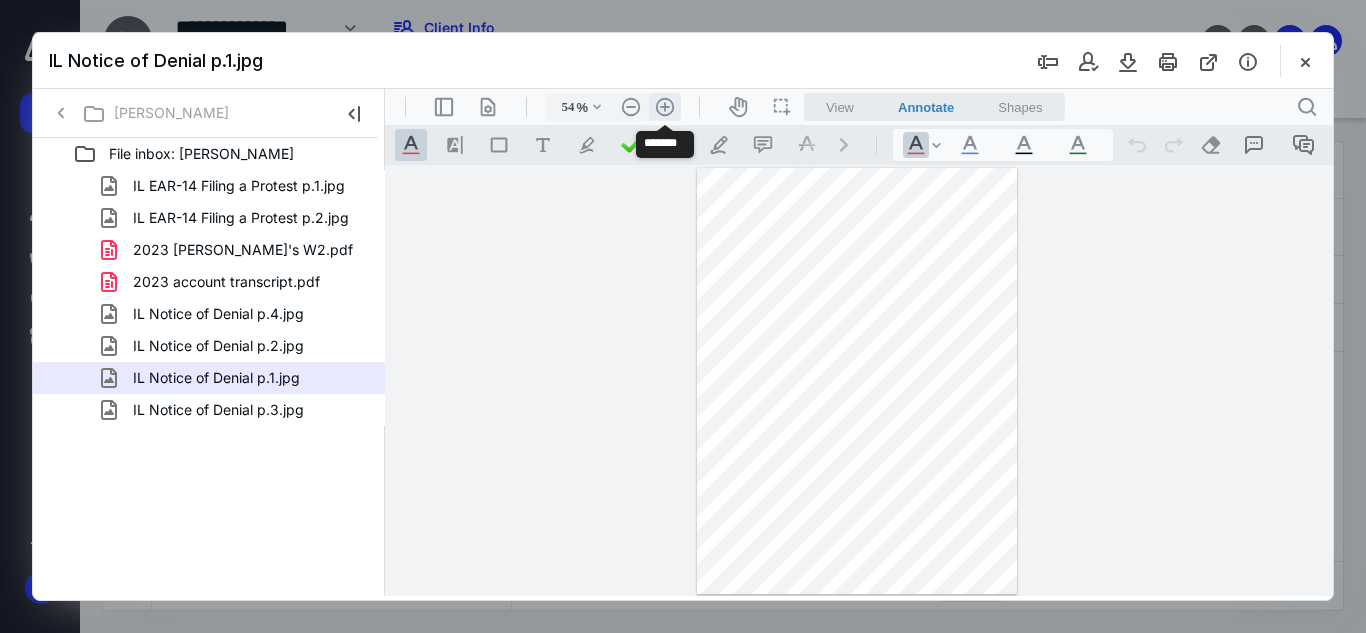 click on ".cls-1{fill:#abb0c4;} icon - header - zoom - in - line" at bounding box center (665, 107) 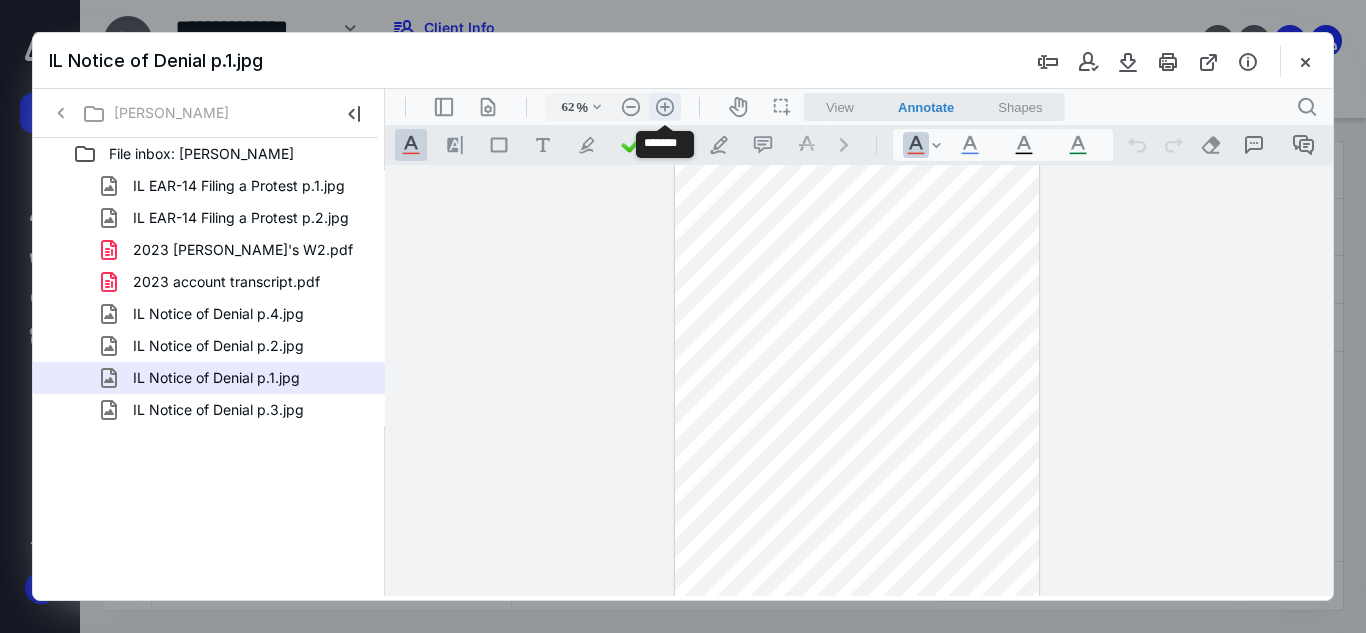 click on ".cls-1{fill:#abb0c4;} icon - header - zoom - in - line" at bounding box center (665, 107) 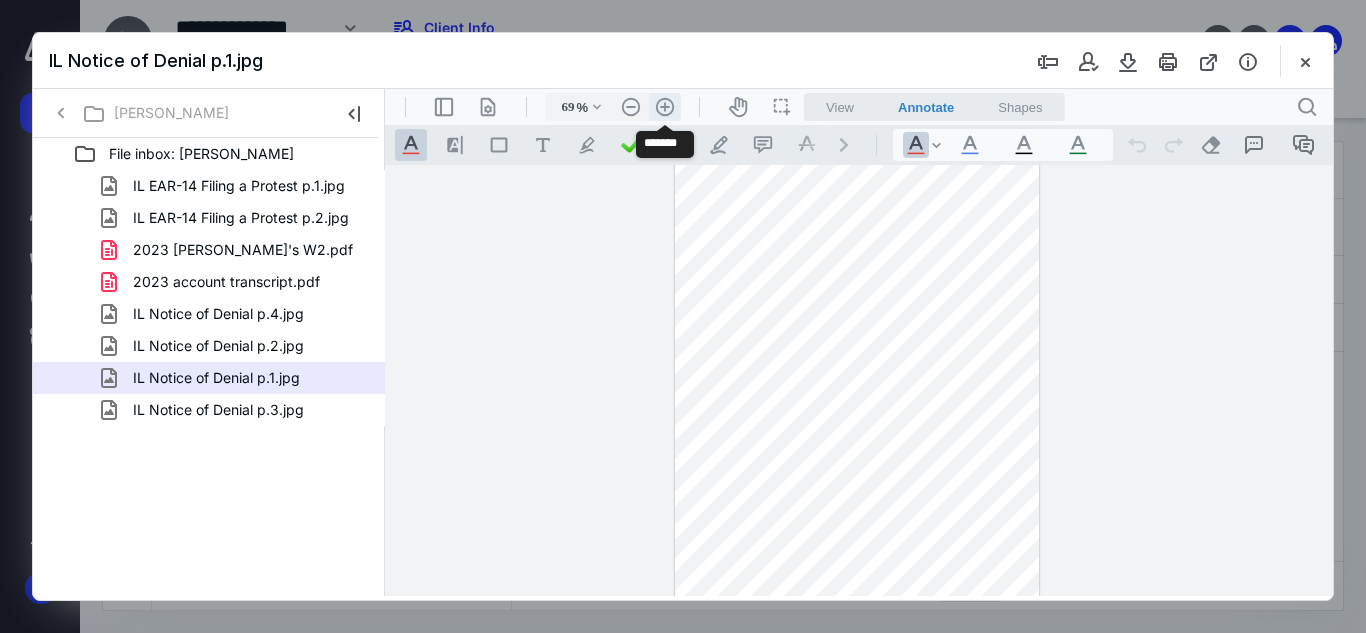 click on ".cls-1{fill:#abb0c4;} icon - header - zoom - in - line" at bounding box center (665, 107) 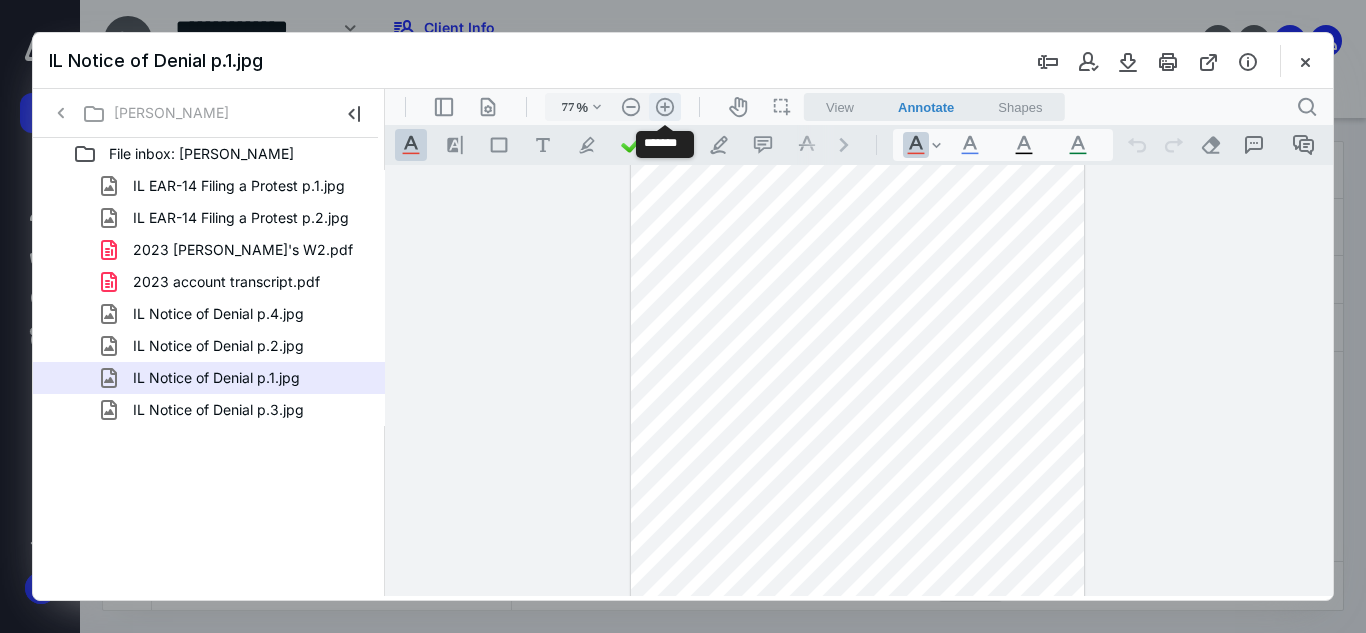click on ".cls-1{fill:#abb0c4;} icon - header - zoom - in - line" at bounding box center [665, 107] 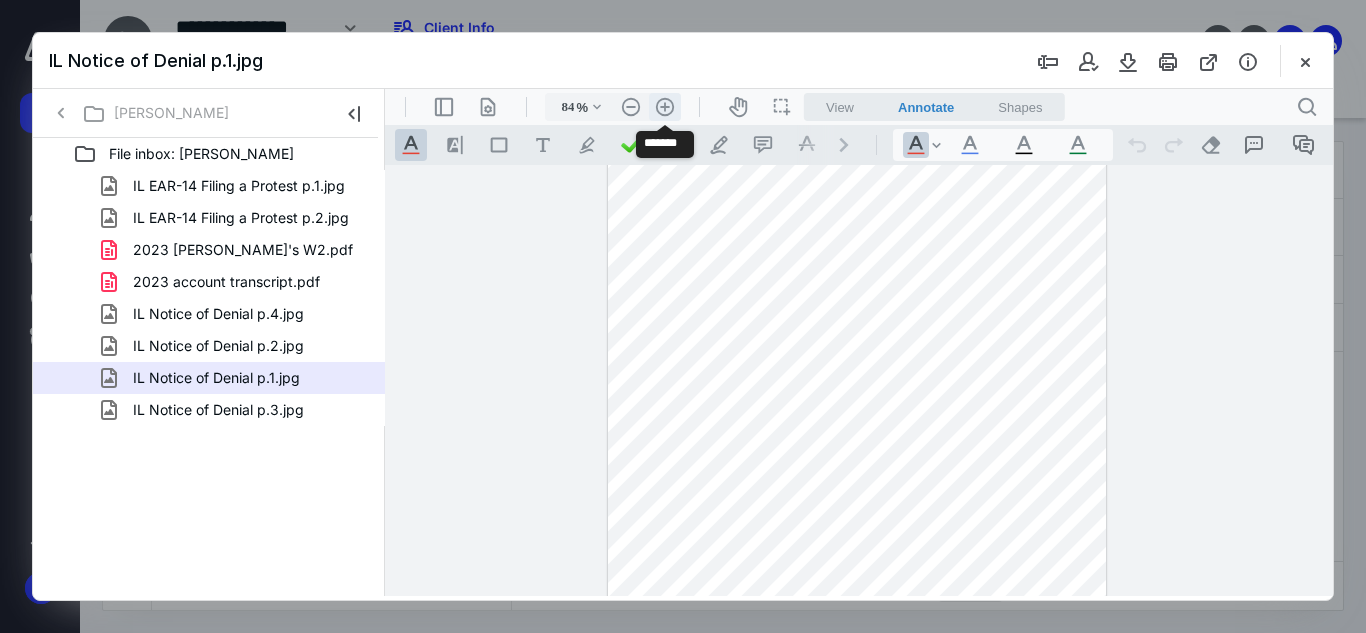click on ".cls-1{fill:#abb0c4;} icon - header - zoom - in - line" at bounding box center [665, 107] 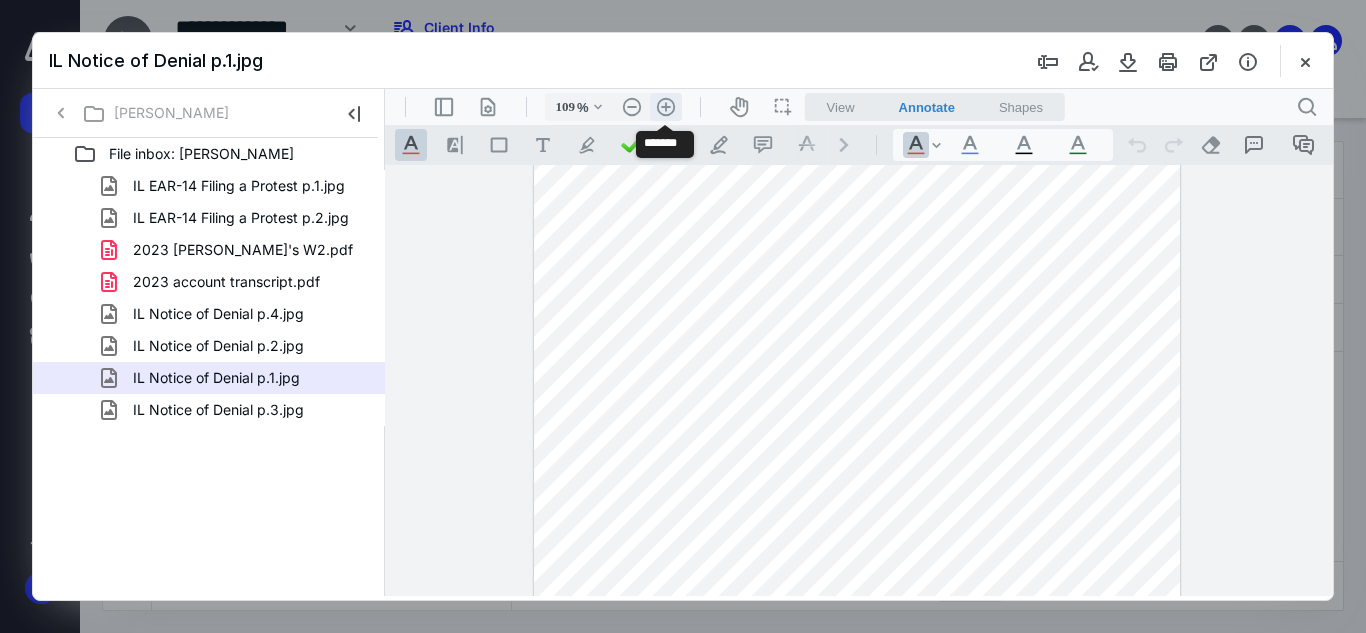 click on ".cls-1{fill:#abb0c4;} icon - header - zoom - in - line" at bounding box center [666, 107] 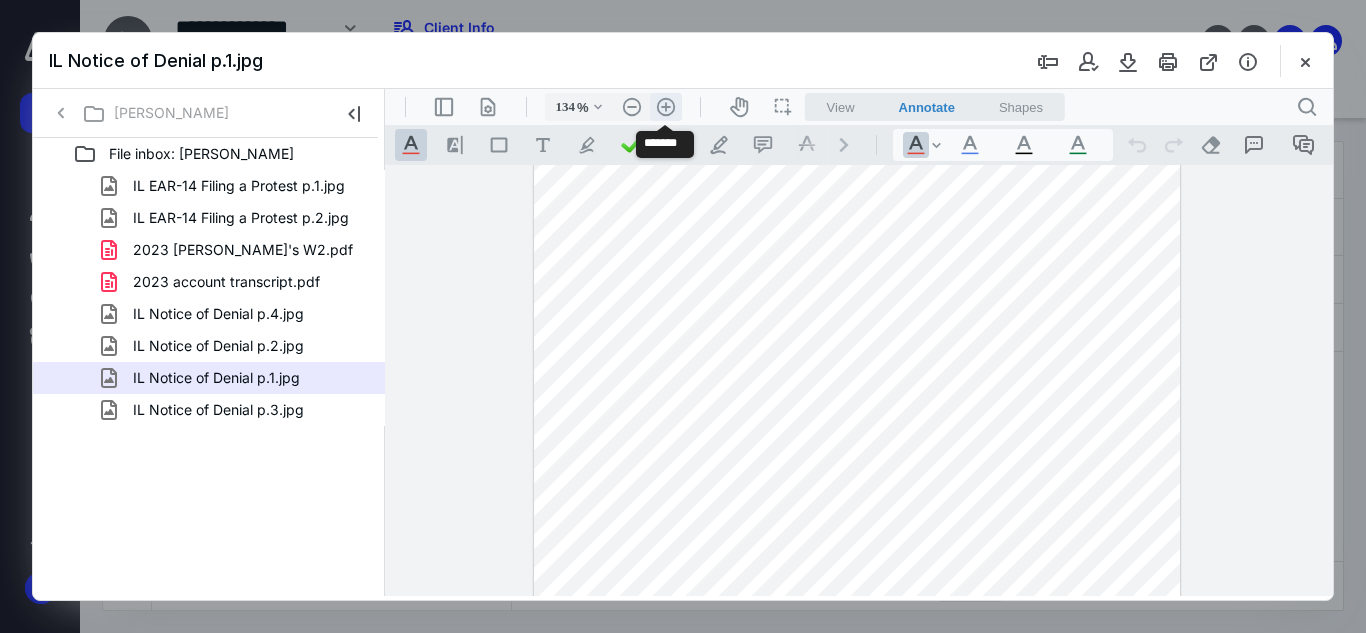 scroll, scrollTop: 263, scrollLeft: 0, axis: vertical 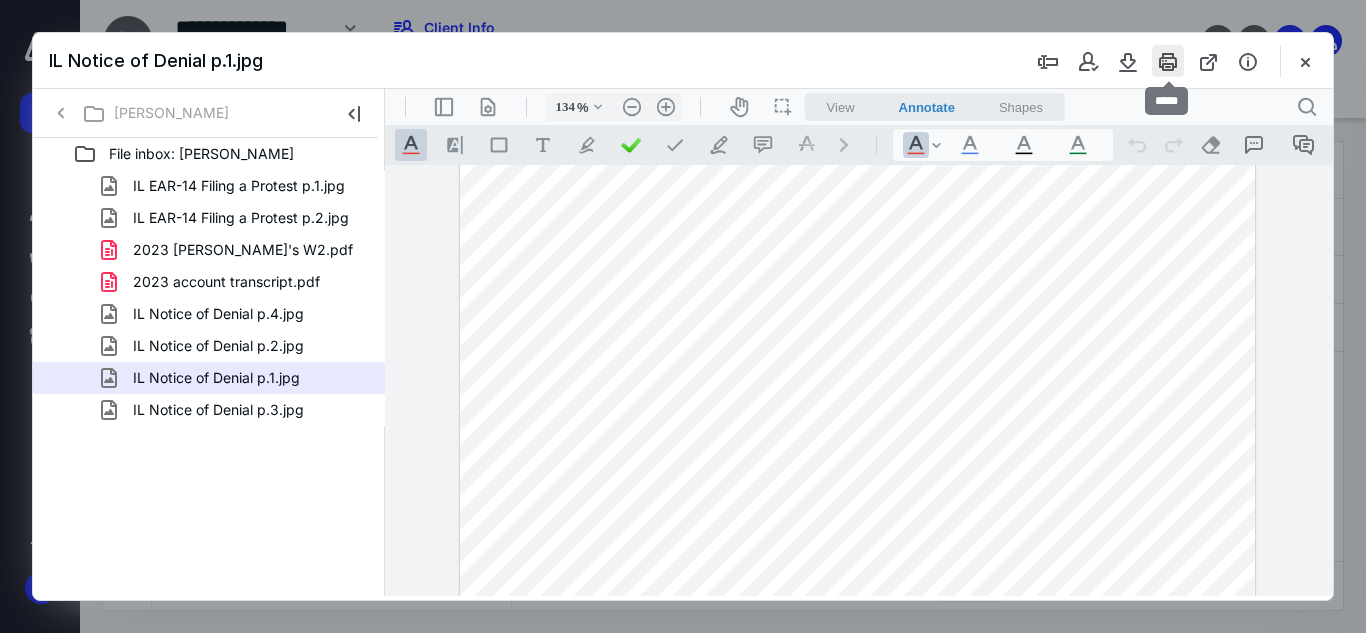 click at bounding box center [1168, 61] 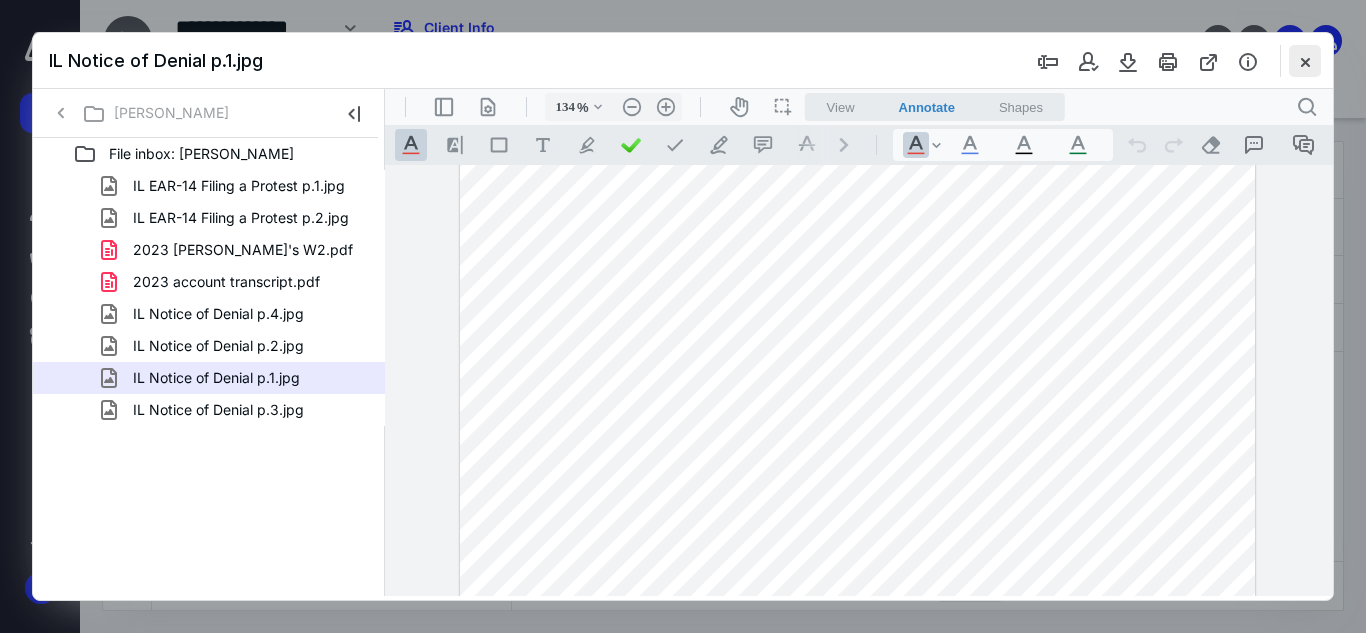 click at bounding box center [1305, 61] 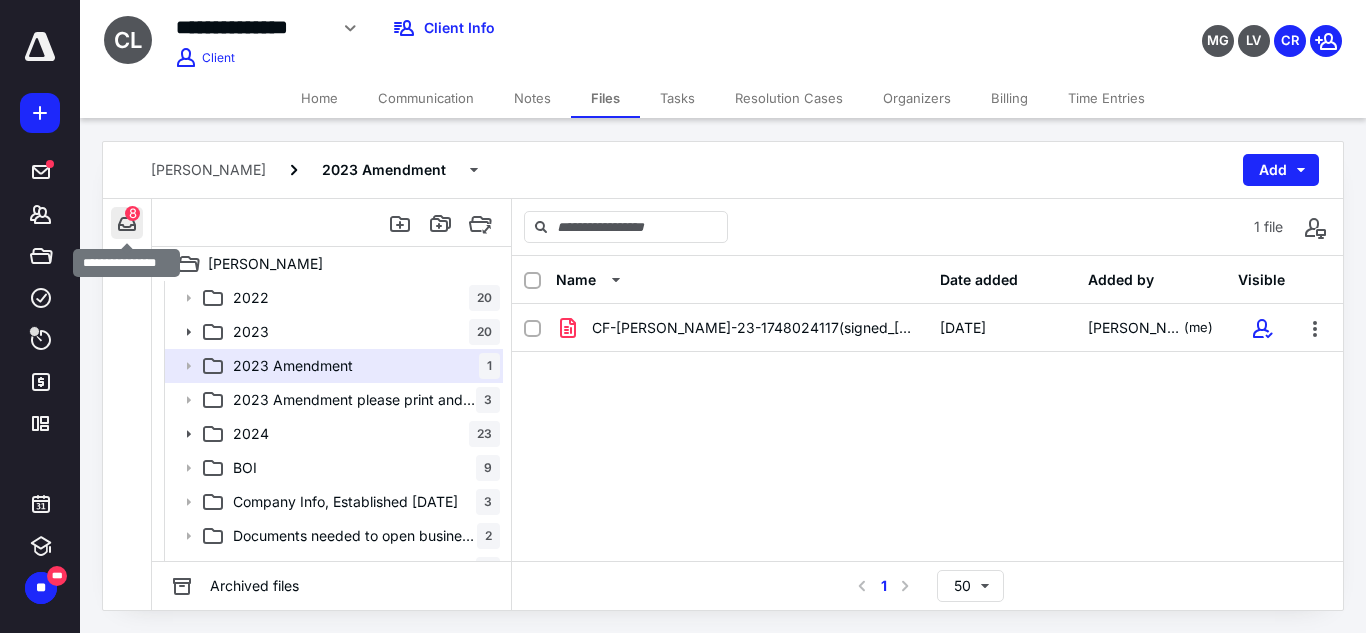 click at bounding box center (127, 223) 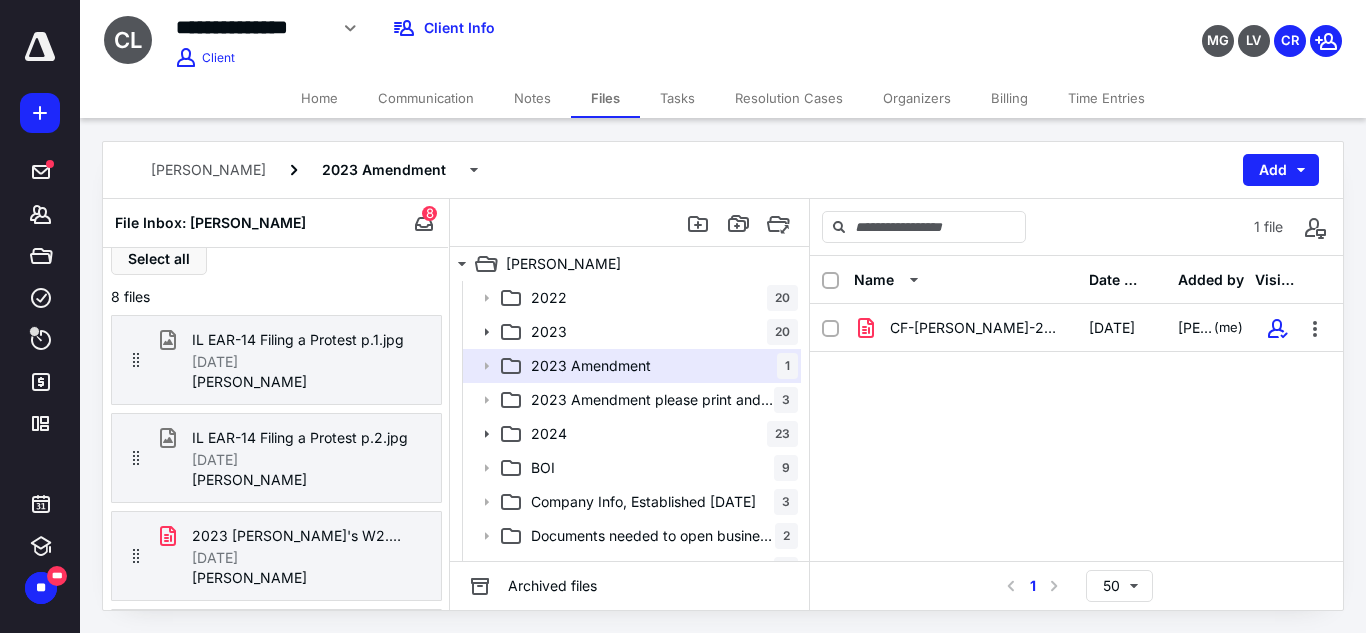 scroll, scrollTop: 0, scrollLeft: 0, axis: both 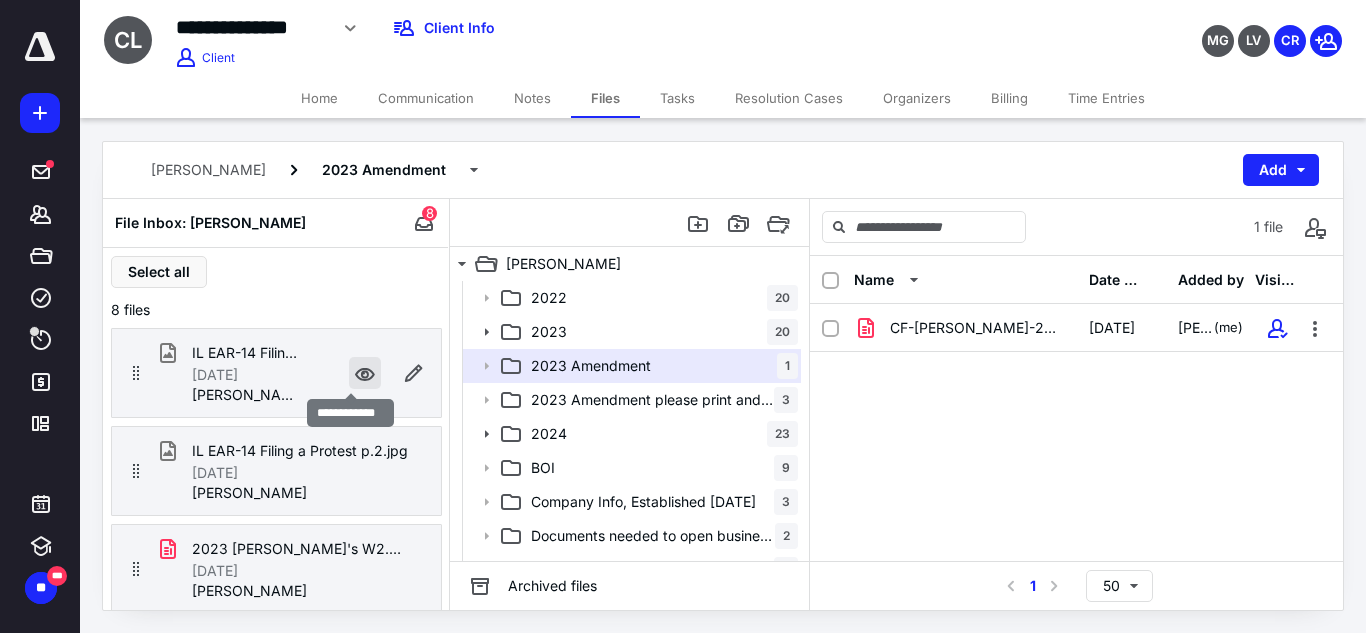 click at bounding box center [365, 373] 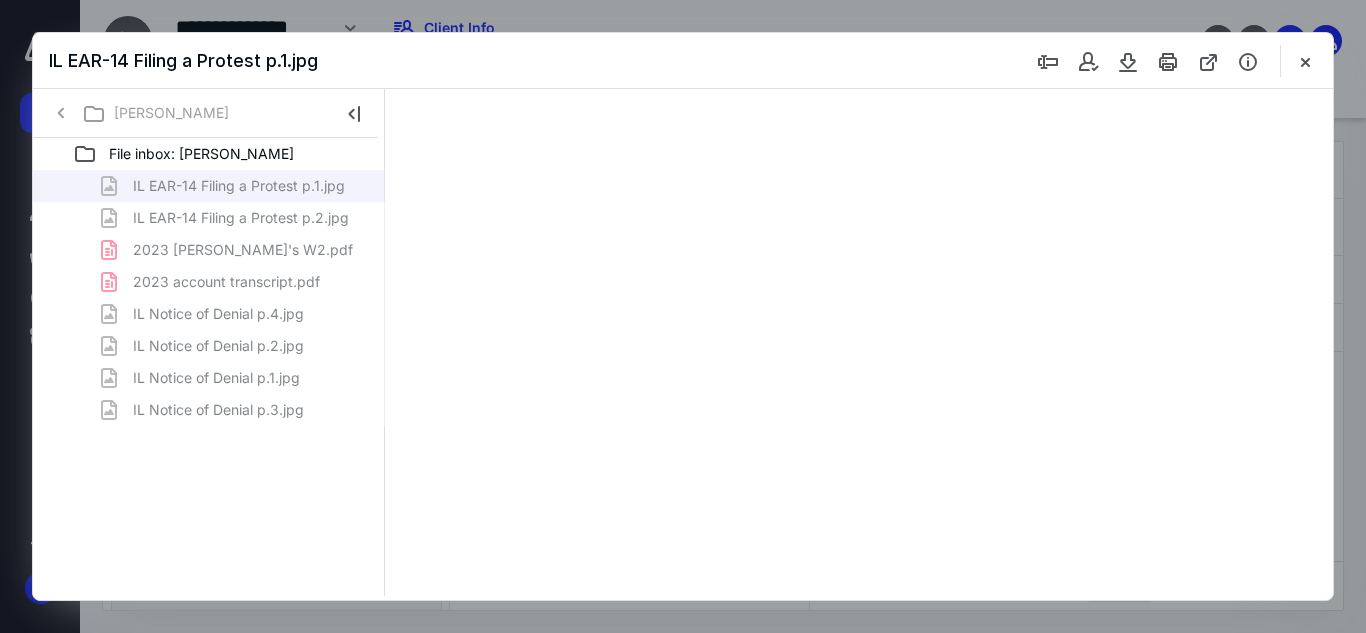 scroll, scrollTop: 0, scrollLeft: 0, axis: both 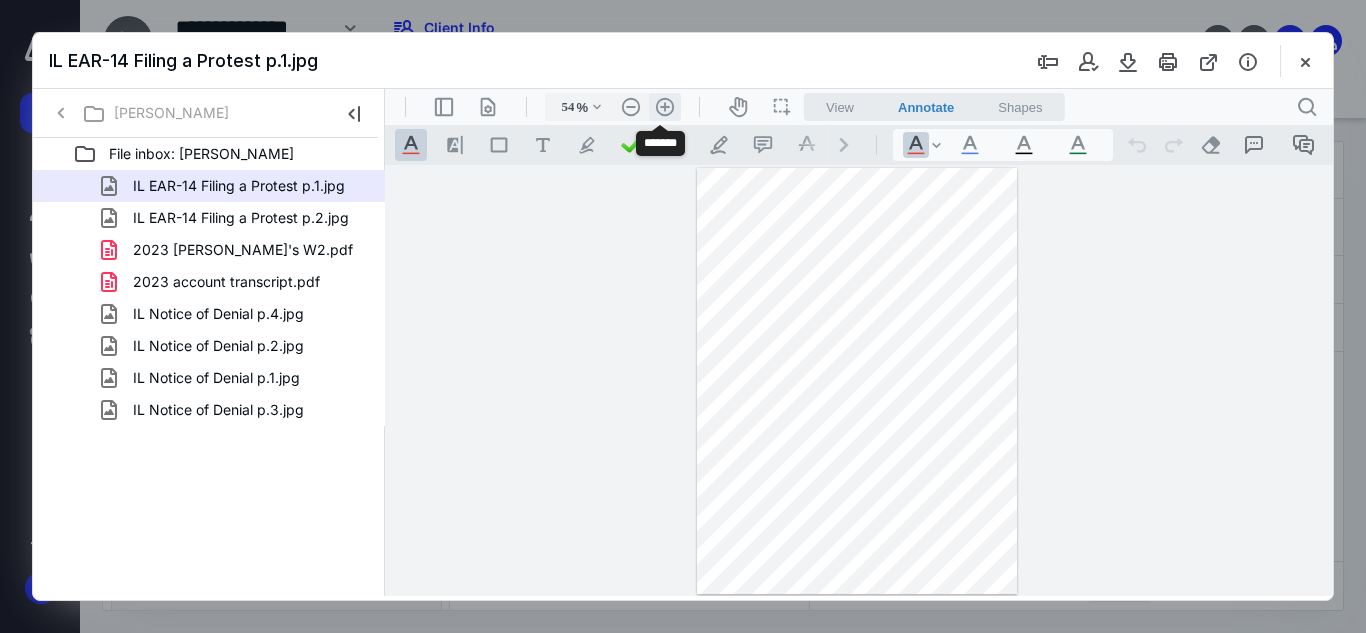 click on ".cls-1{fill:#abb0c4;} icon - header - zoom - in - line" at bounding box center (665, 107) 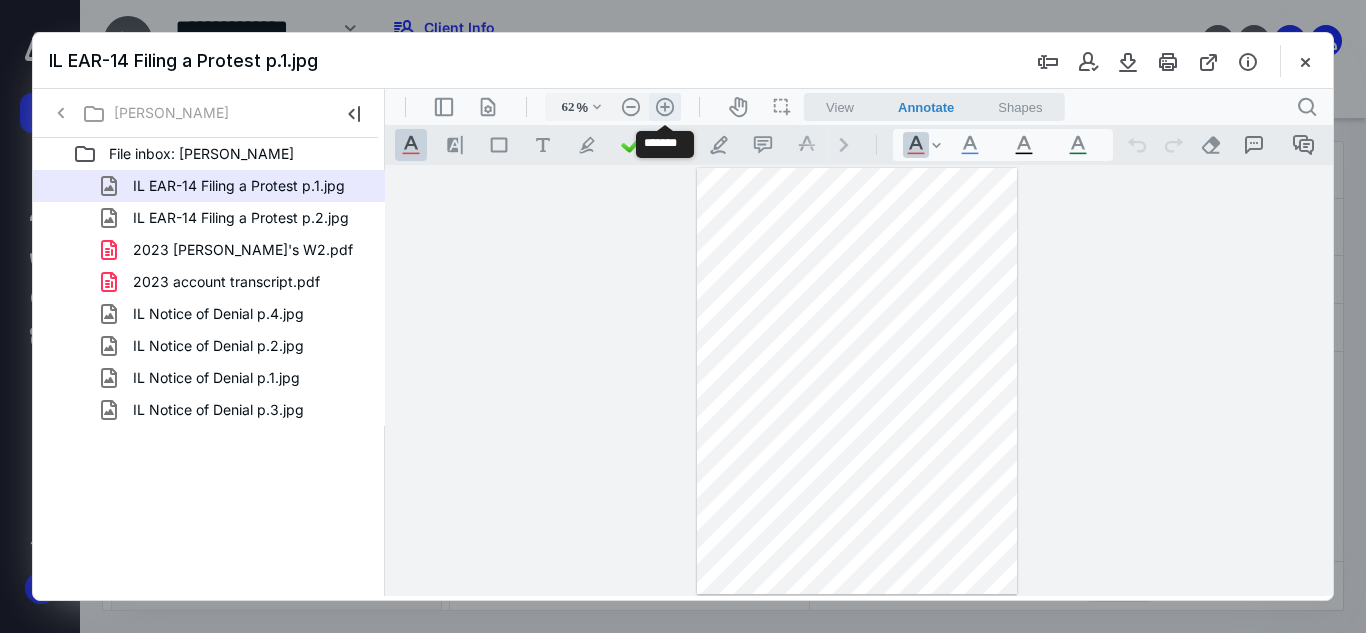click on ".cls-1{fill:#abb0c4;} icon - header - zoom - in - line" at bounding box center [665, 107] 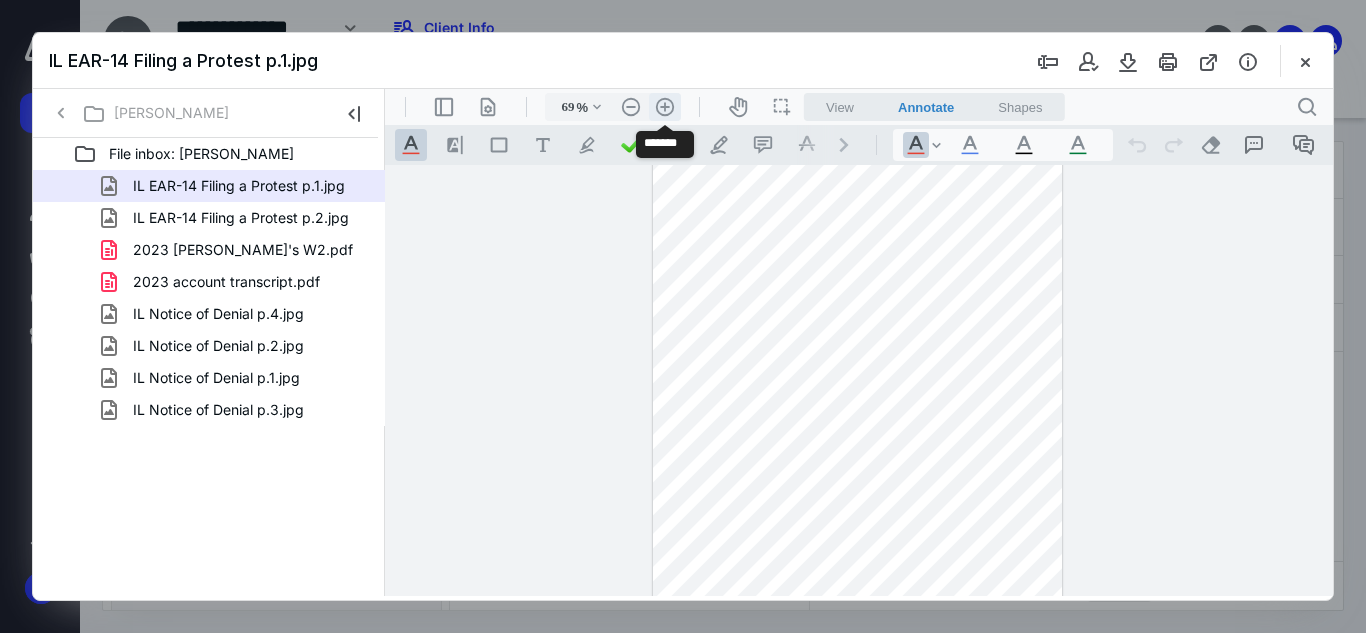 click on ".cls-1{fill:#abb0c4;} icon - header - zoom - in - line" at bounding box center [665, 107] 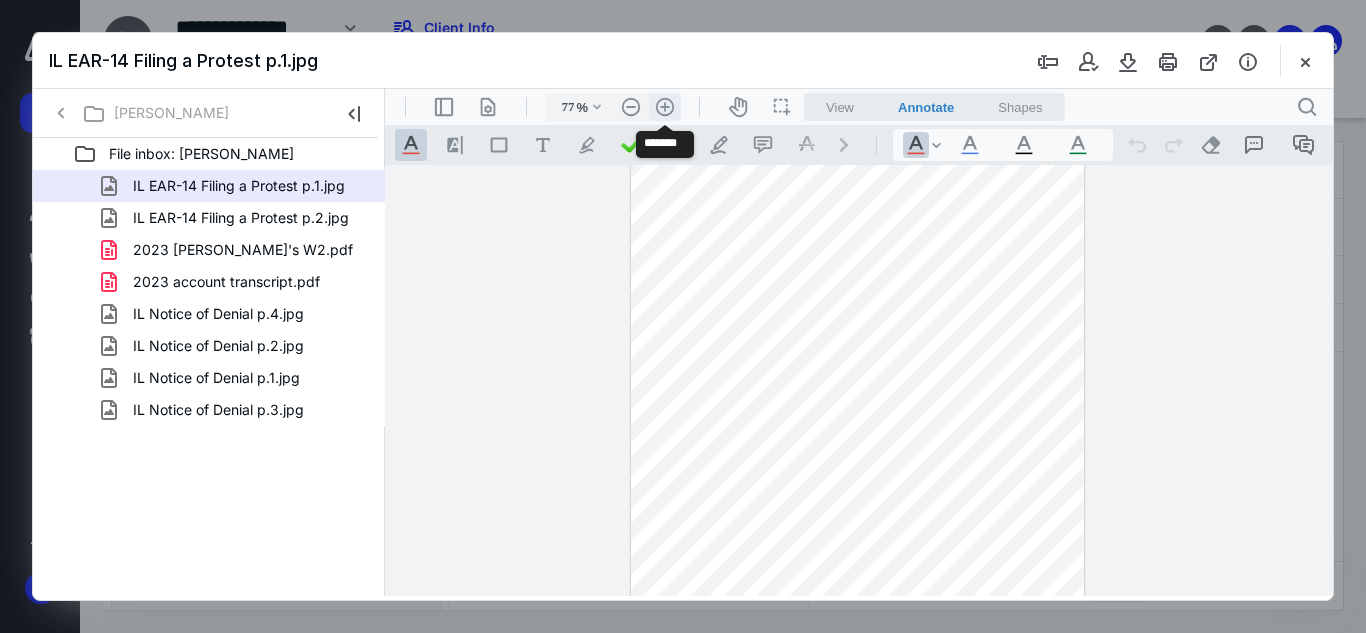 click on ".cls-1{fill:#abb0c4;} icon - header - zoom - in - line" at bounding box center [665, 107] 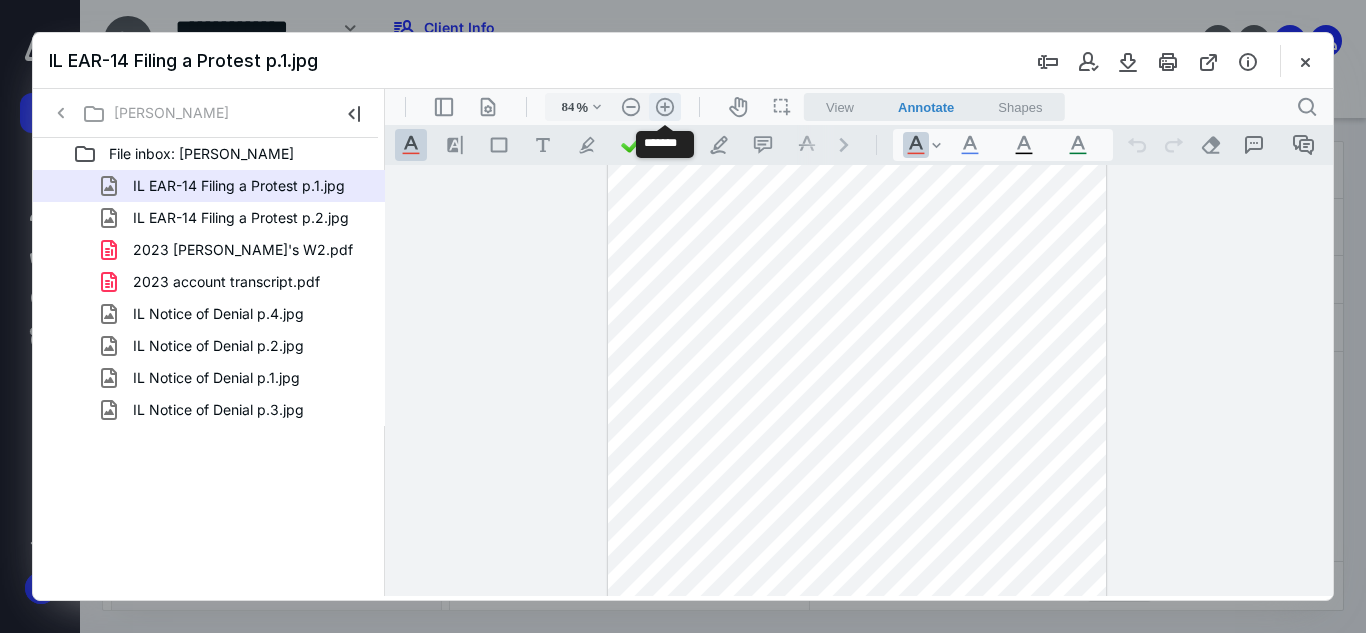 scroll, scrollTop: 99, scrollLeft: 0, axis: vertical 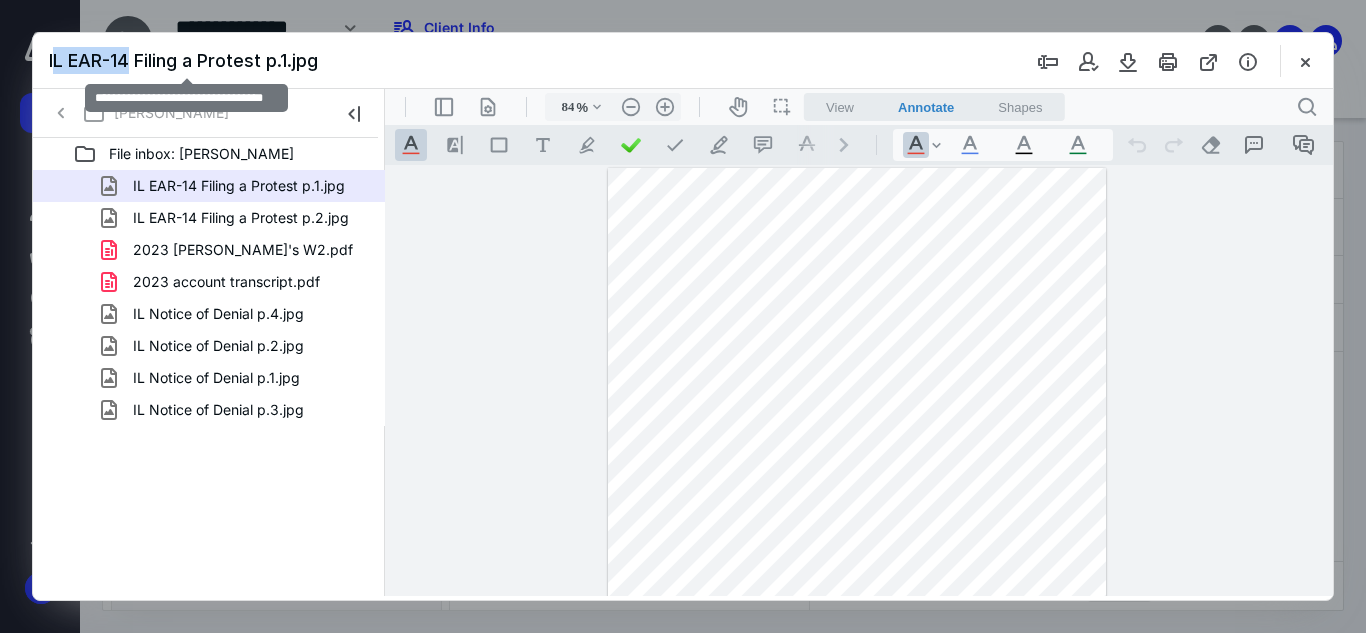 drag, startPoint x: 131, startPoint y: 55, endPoint x: 54, endPoint y: 65, distance: 77.64664 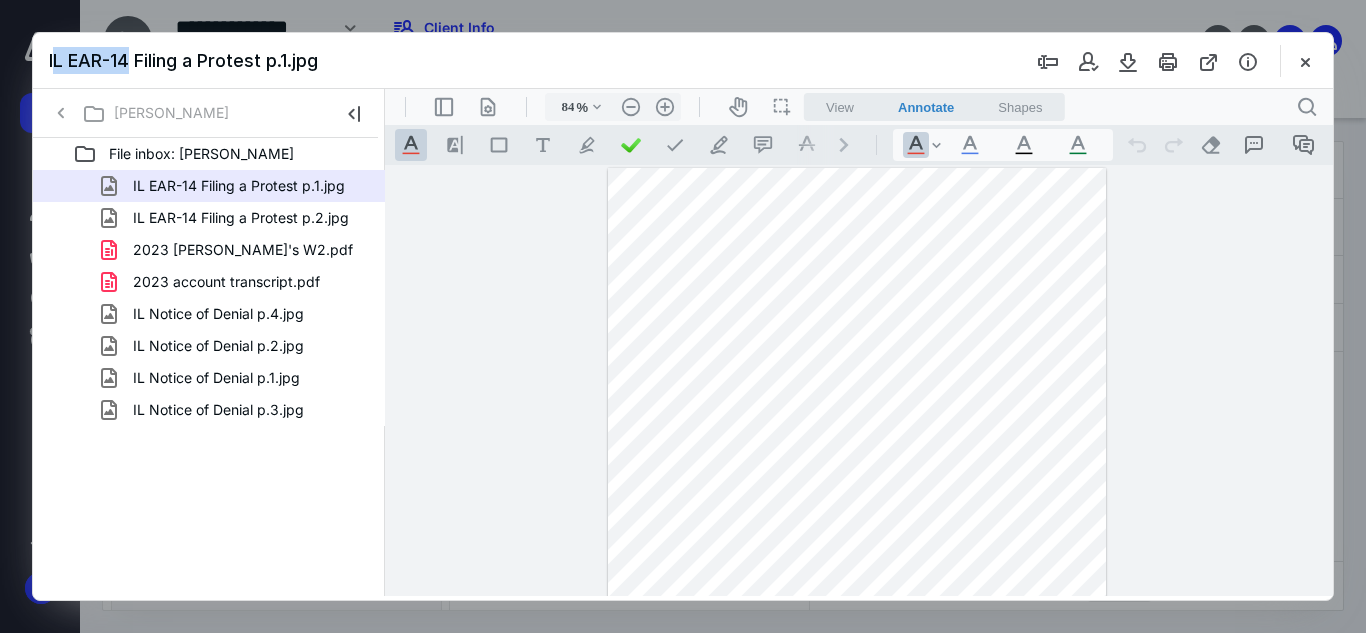 click on "IL EAR-14 Filing a Protest p.1.jpg" at bounding box center [683, 61] 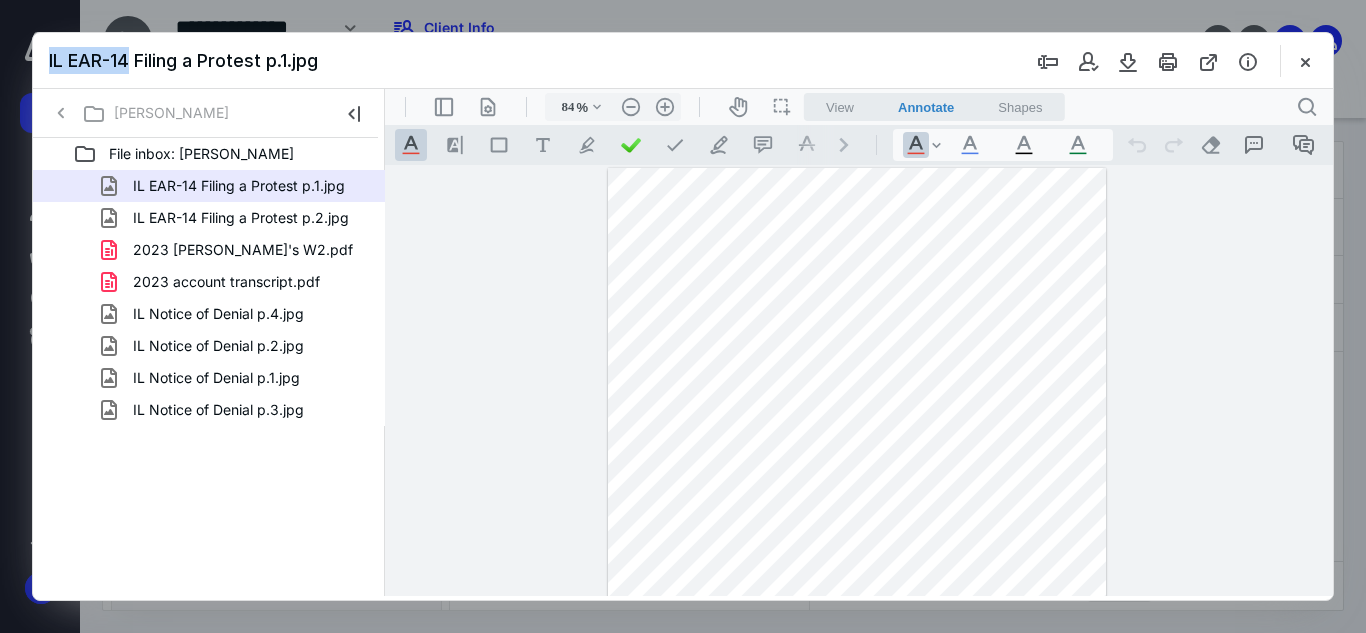 drag, startPoint x: 132, startPoint y: 61, endPoint x: 22, endPoint y: 64, distance: 110.0409 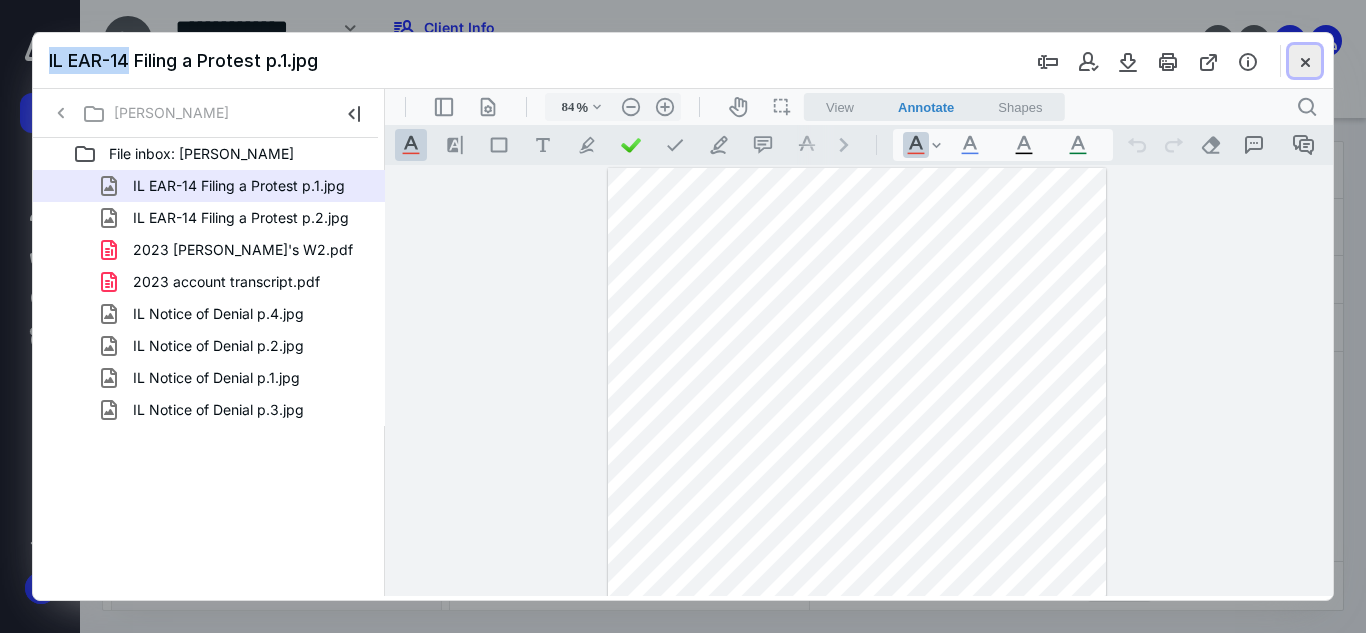 click at bounding box center (1305, 61) 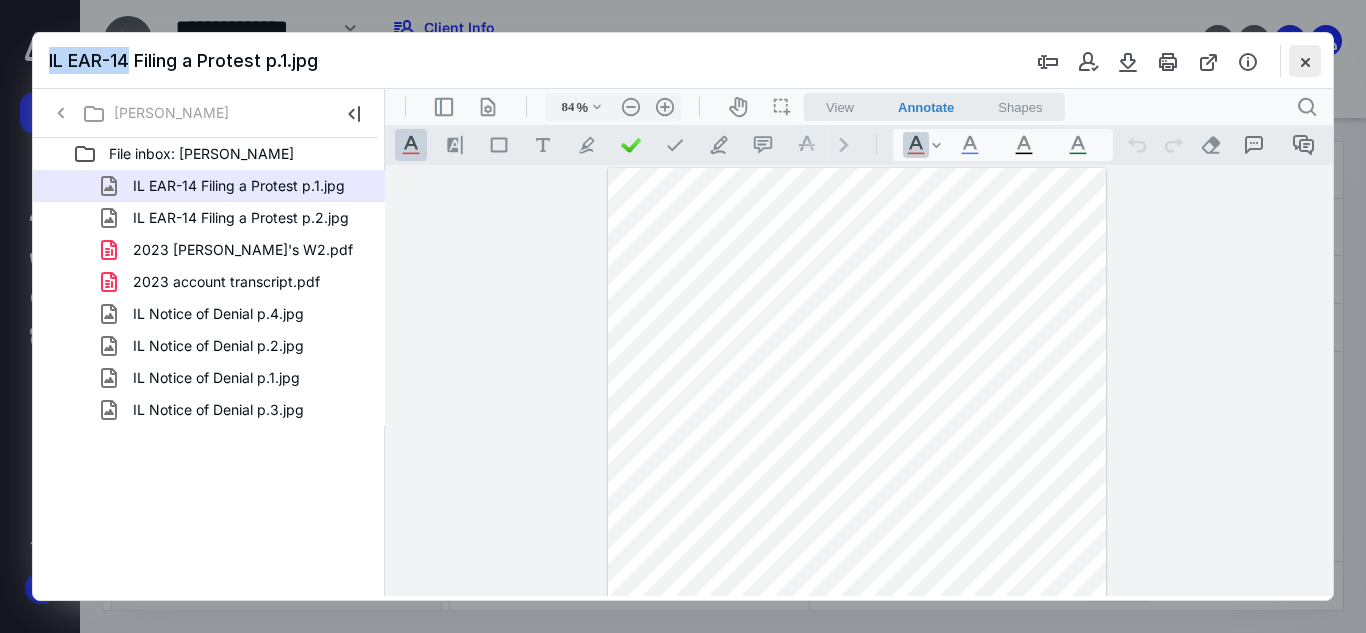 checkbox on "false" 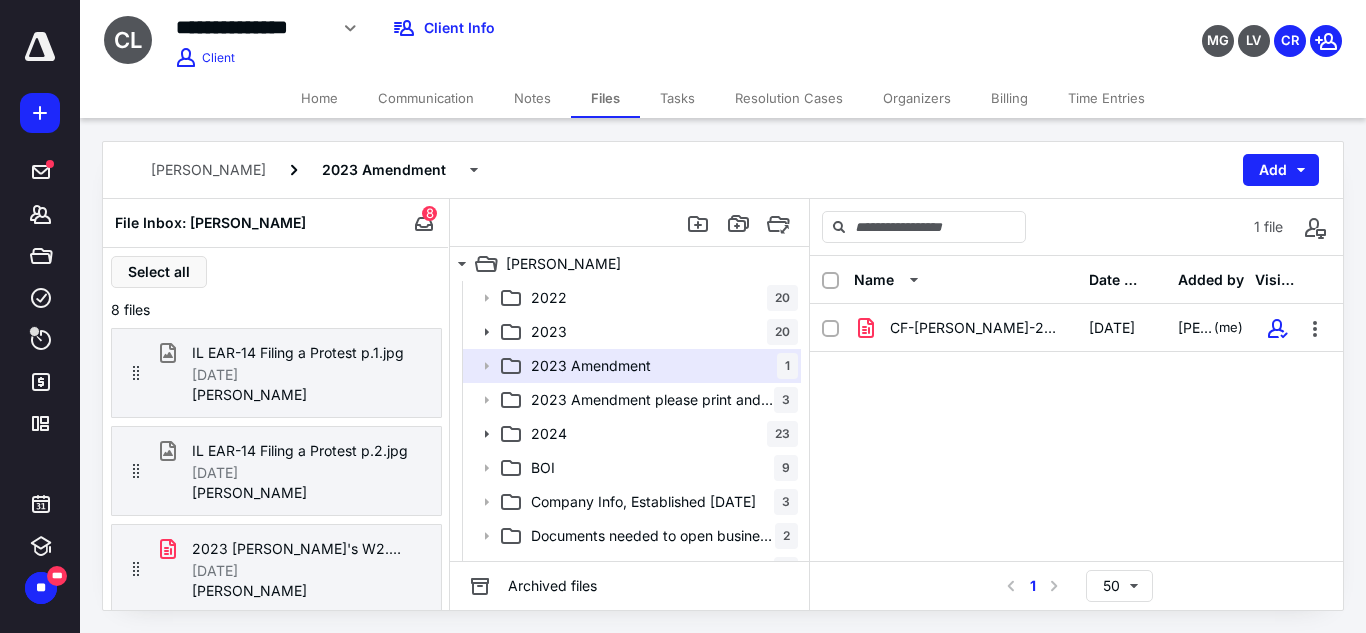 click on "Home" at bounding box center (319, 98) 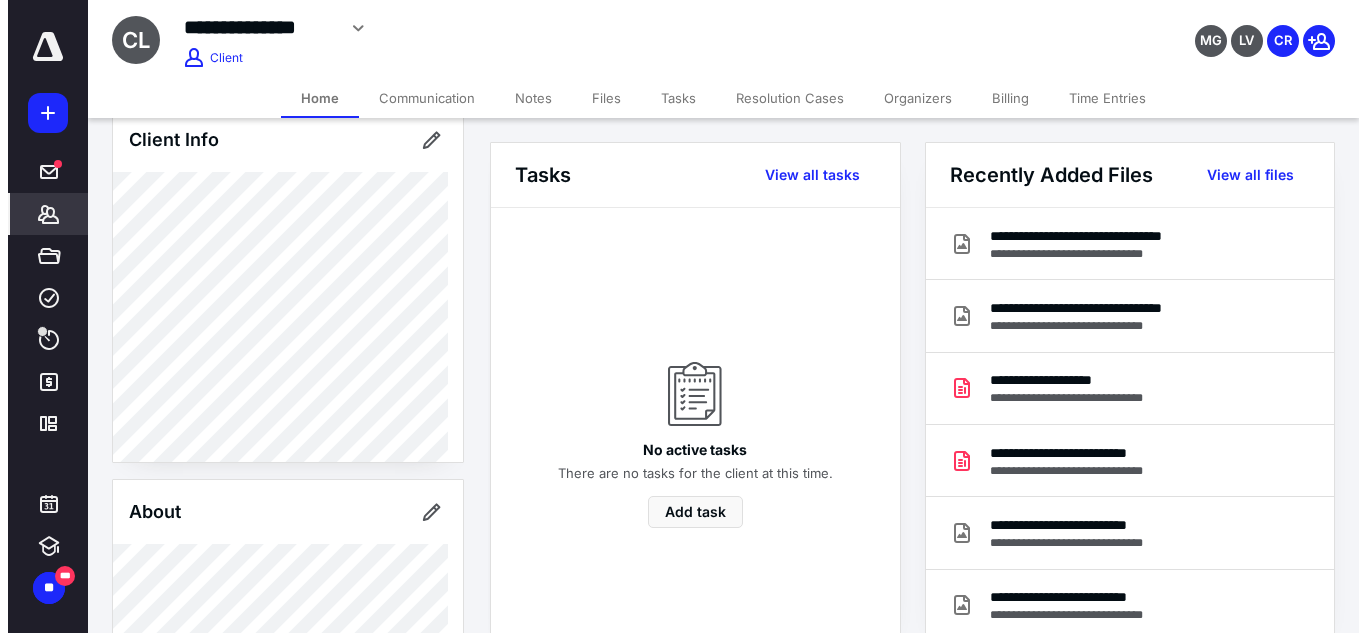 scroll, scrollTop: 309, scrollLeft: 0, axis: vertical 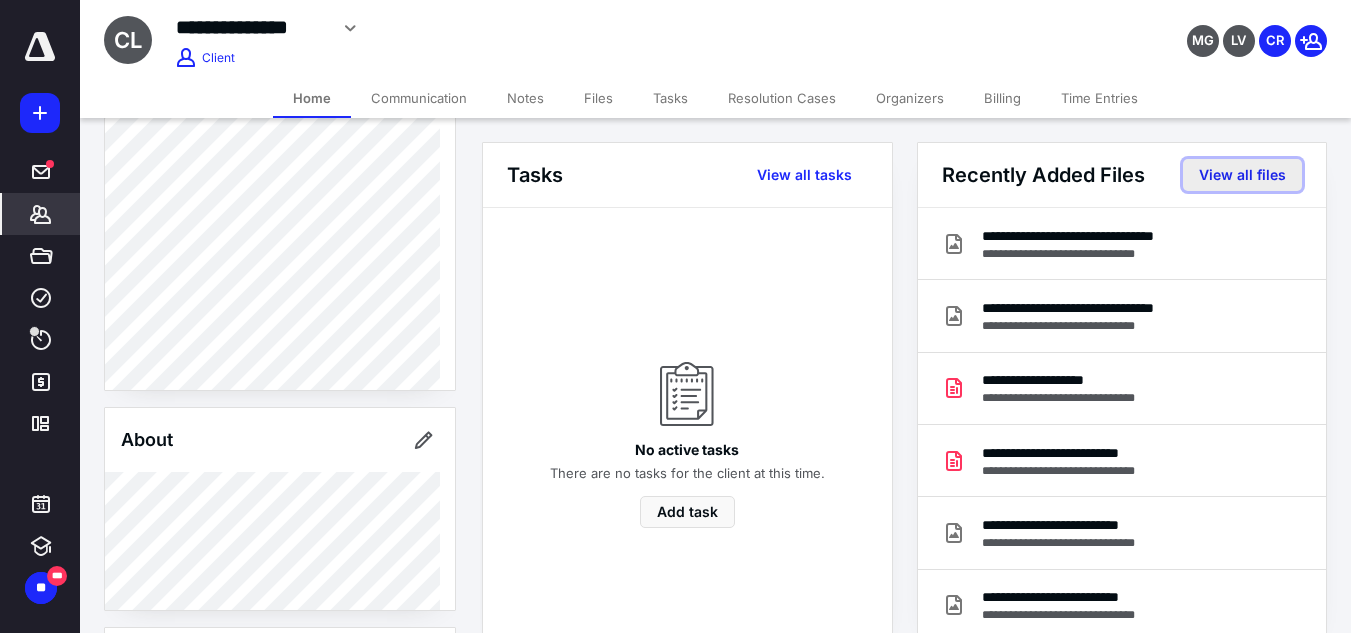click on "View all files" at bounding box center (1242, 175) 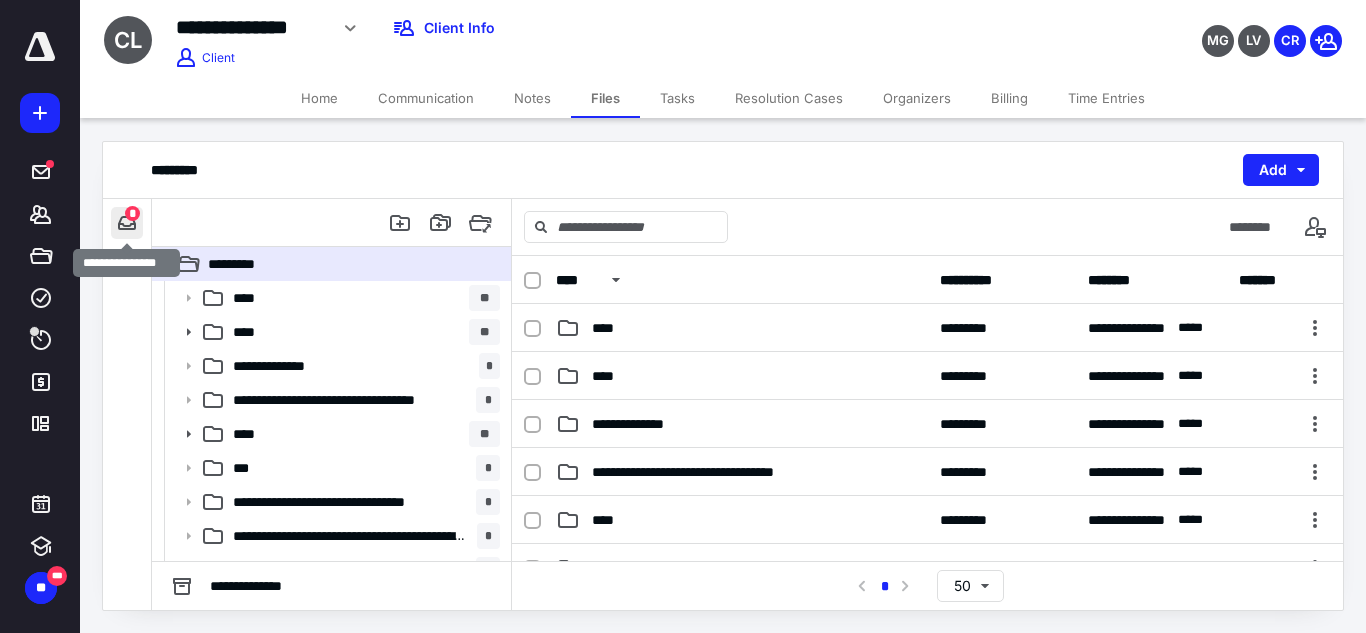 click at bounding box center (127, 223) 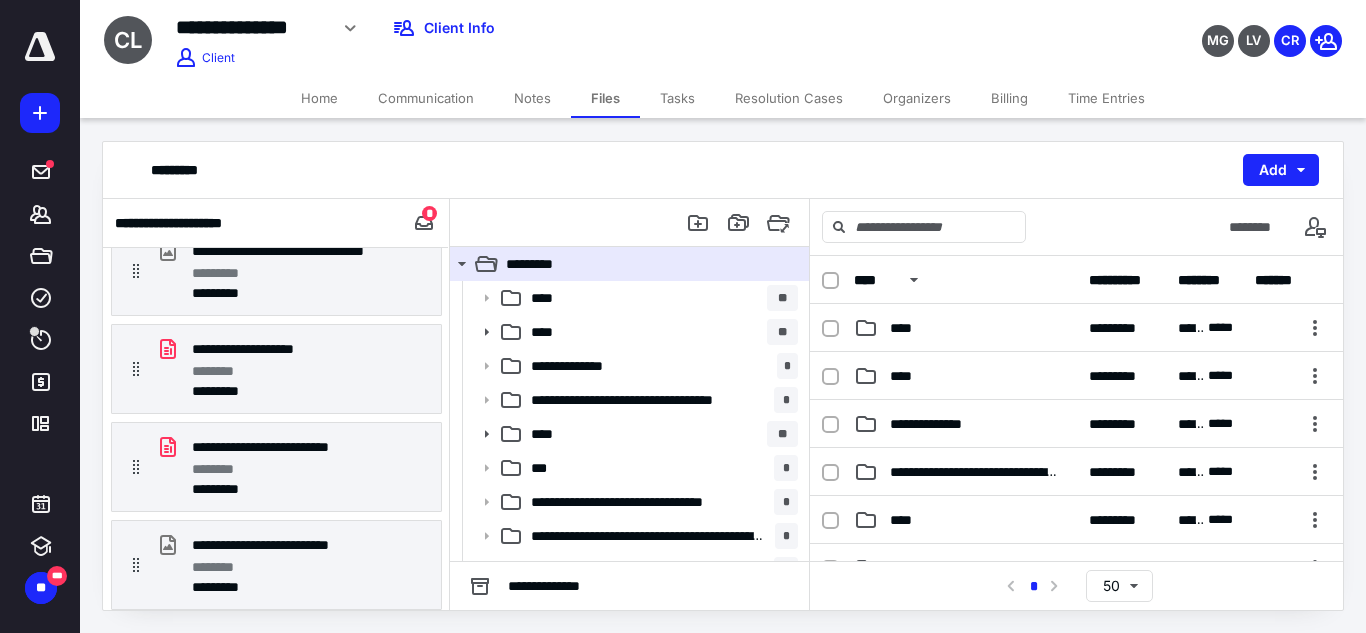 scroll, scrollTop: 221, scrollLeft: 0, axis: vertical 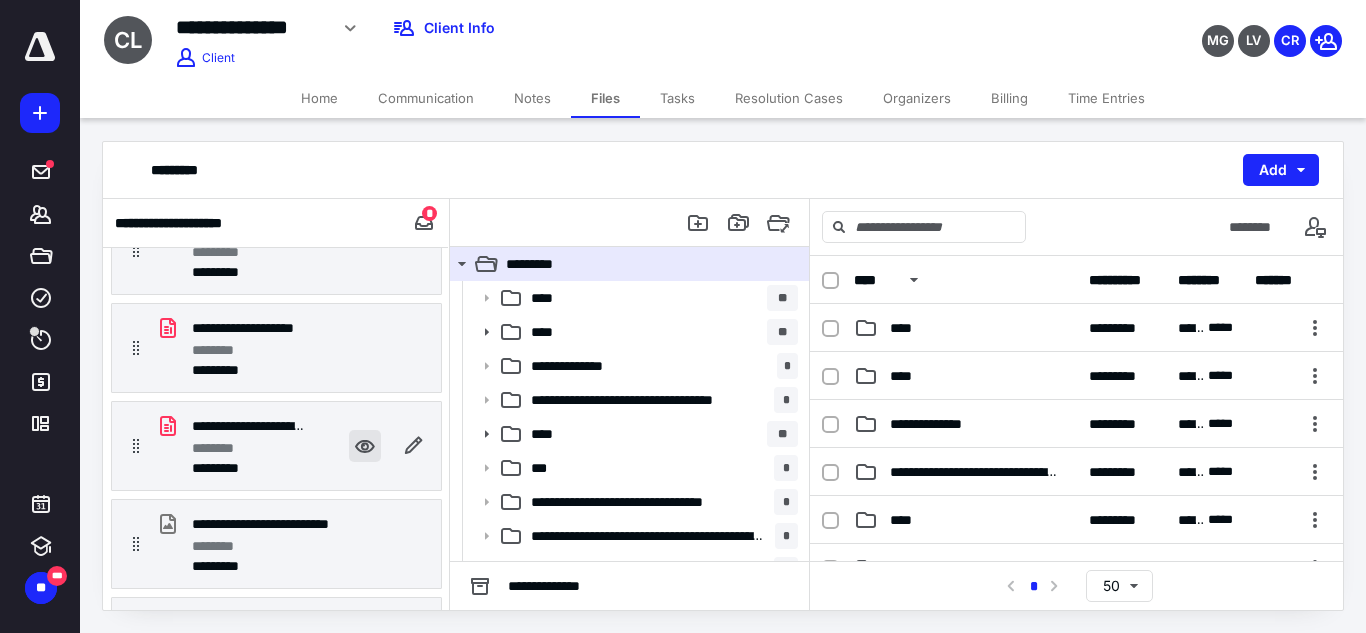 click at bounding box center (365, 446) 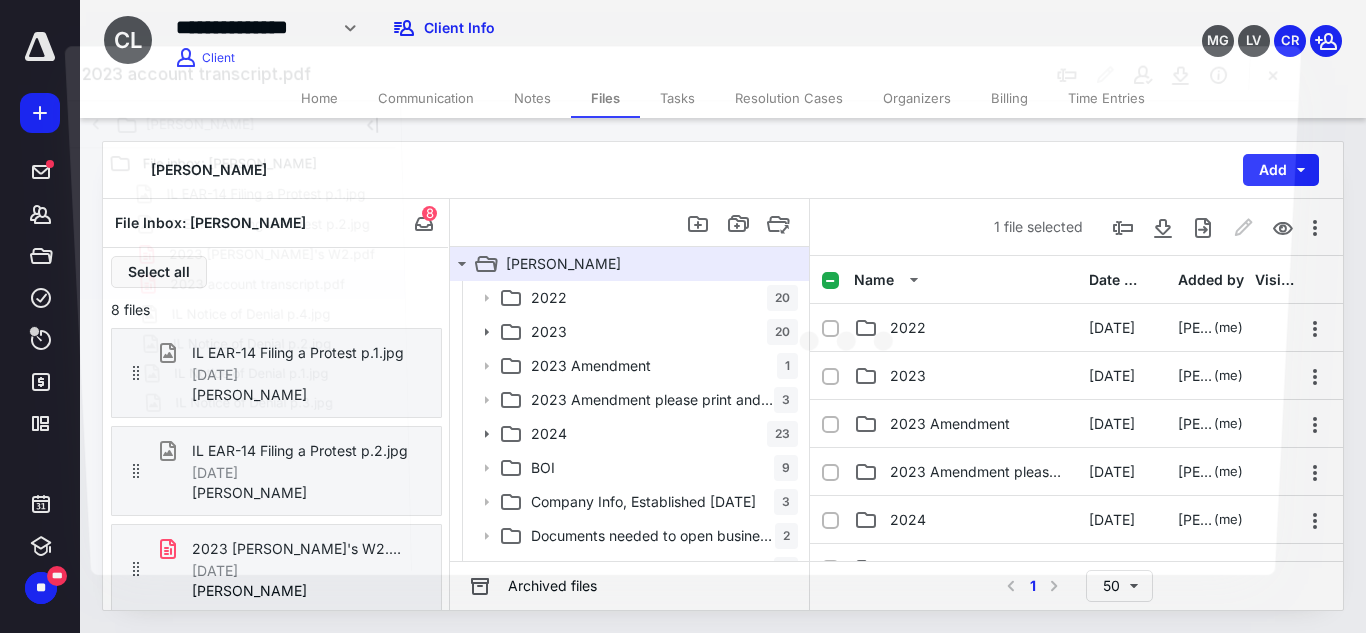 scroll, scrollTop: 221, scrollLeft: 0, axis: vertical 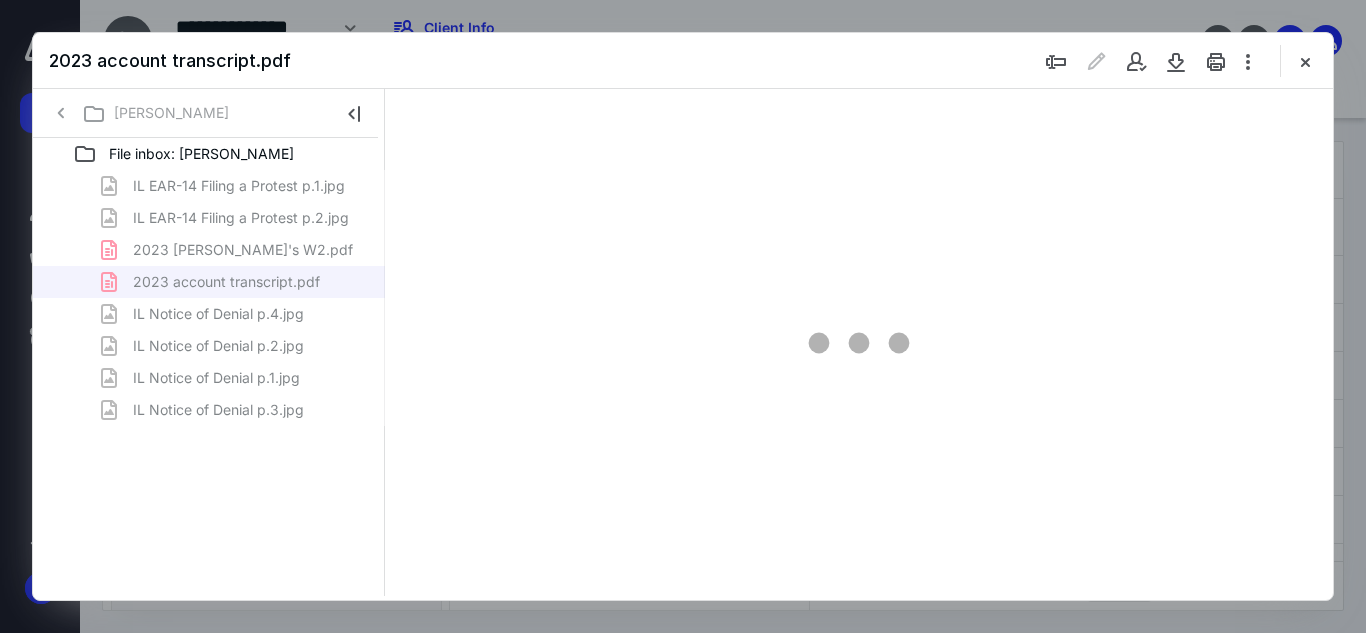 type on "100" 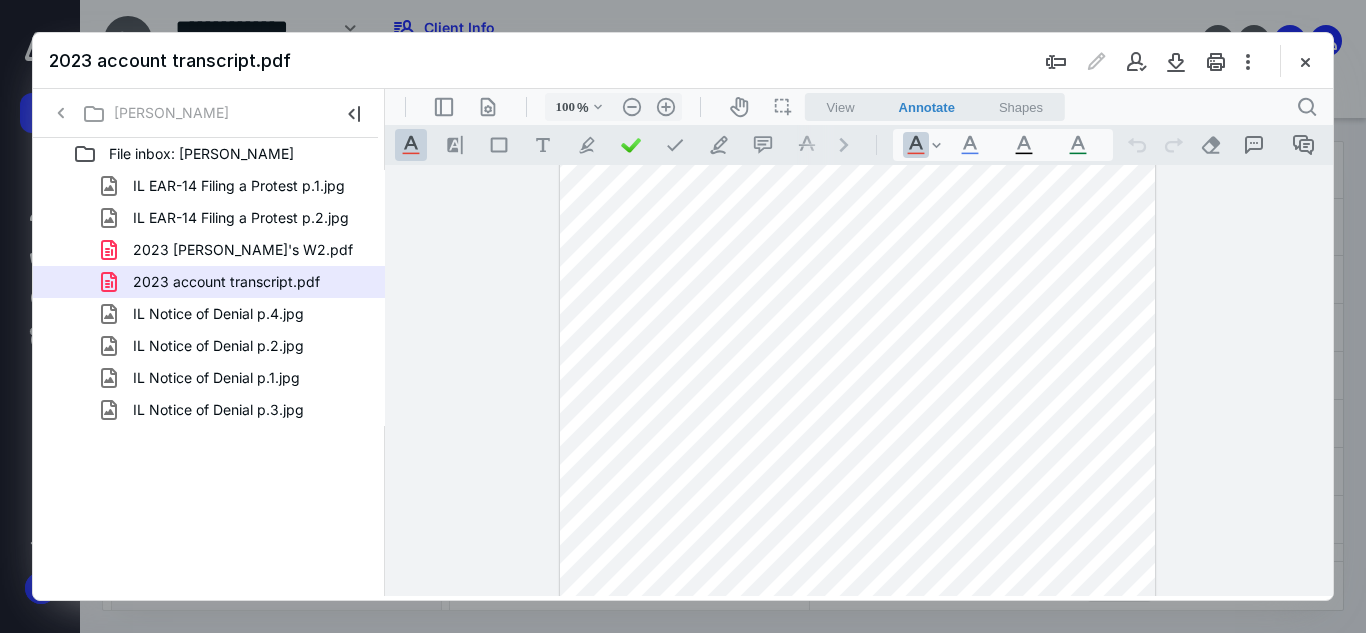 scroll, scrollTop: 380, scrollLeft: 0, axis: vertical 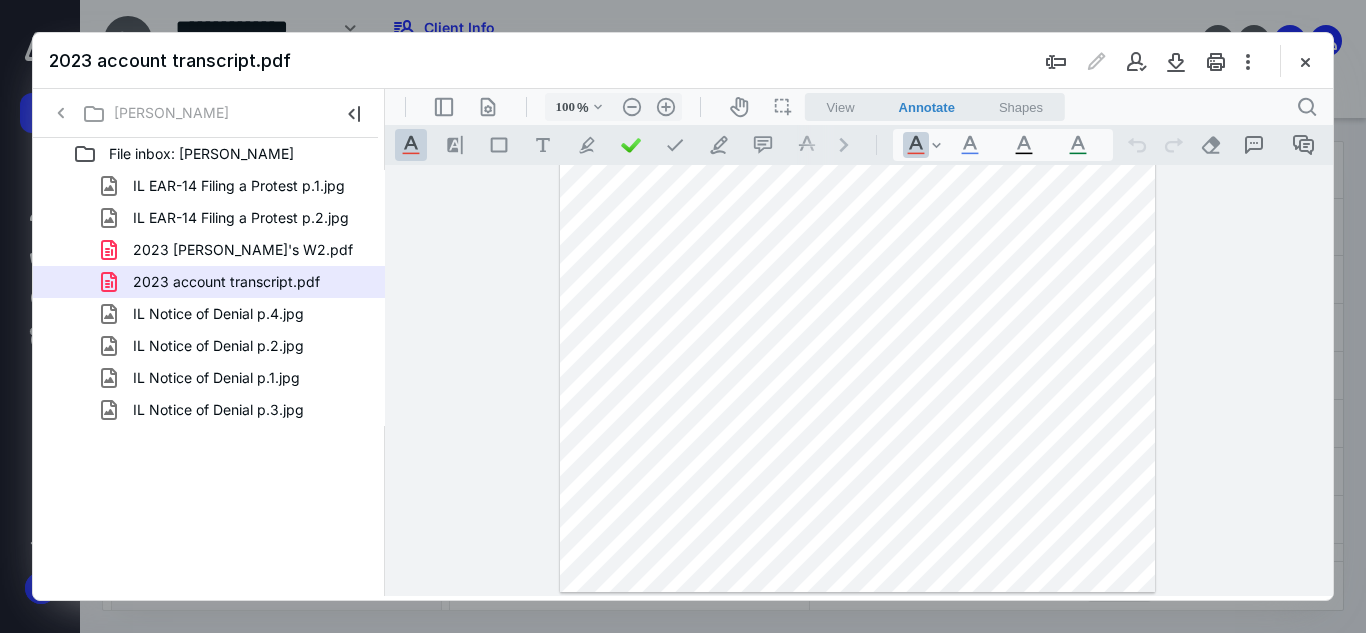 drag, startPoint x: 1325, startPoint y: 431, endPoint x: 1729, endPoint y: 560, distance: 424.09552 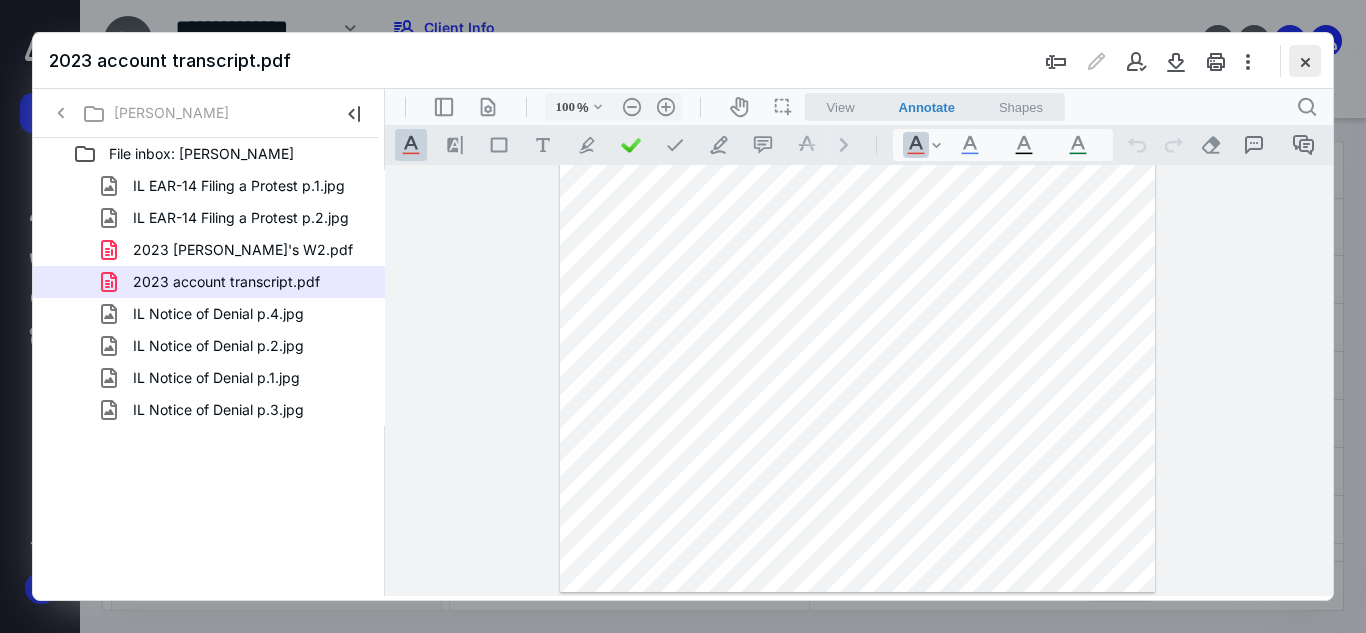 click at bounding box center (1305, 61) 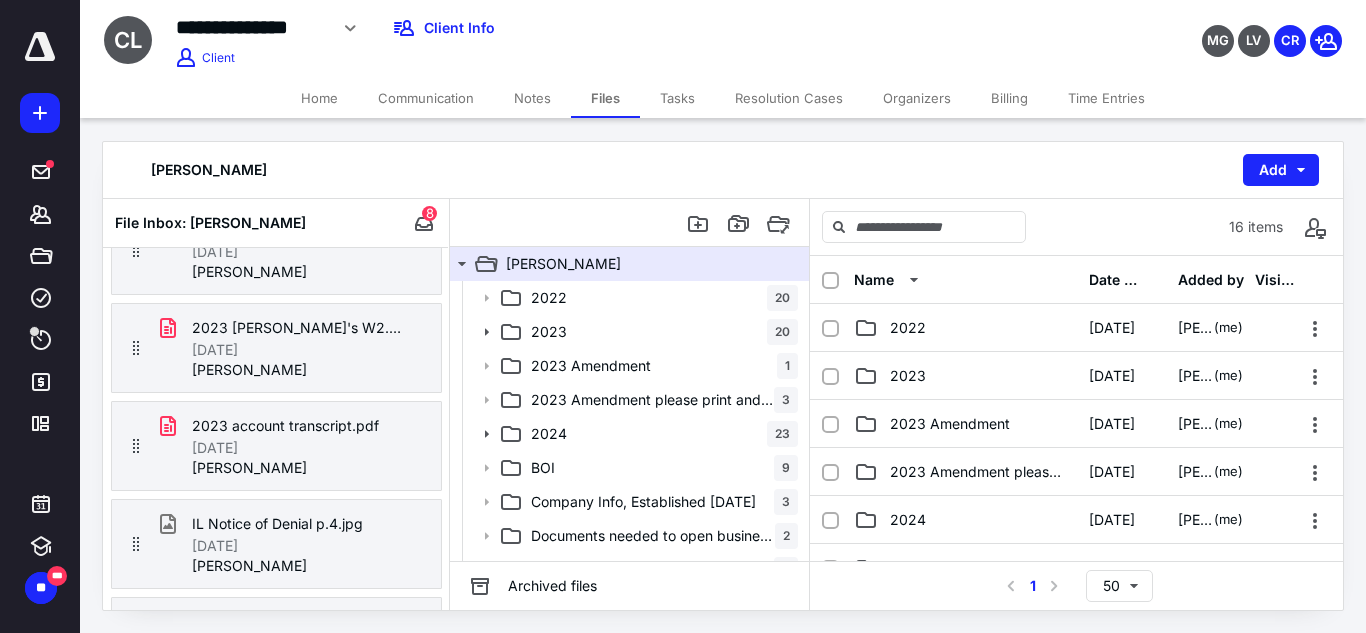 click on "Organizers" at bounding box center [917, 98] 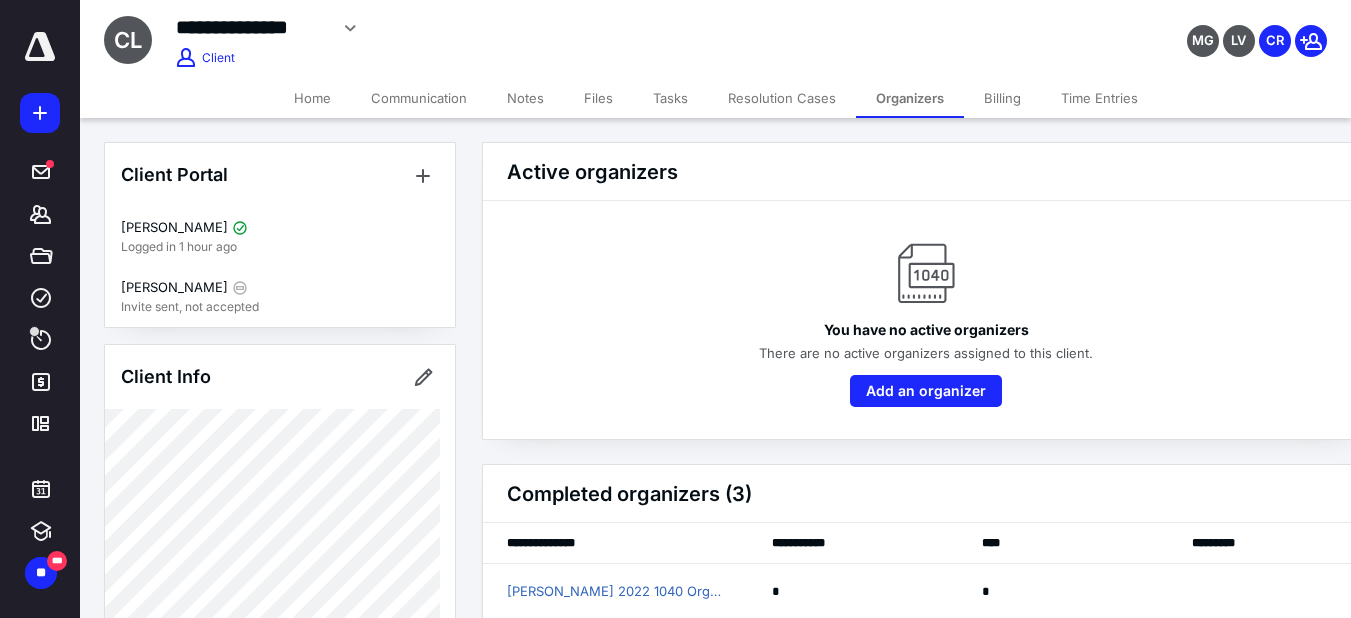 scroll, scrollTop: 139, scrollLeft: 0, axis: vertical 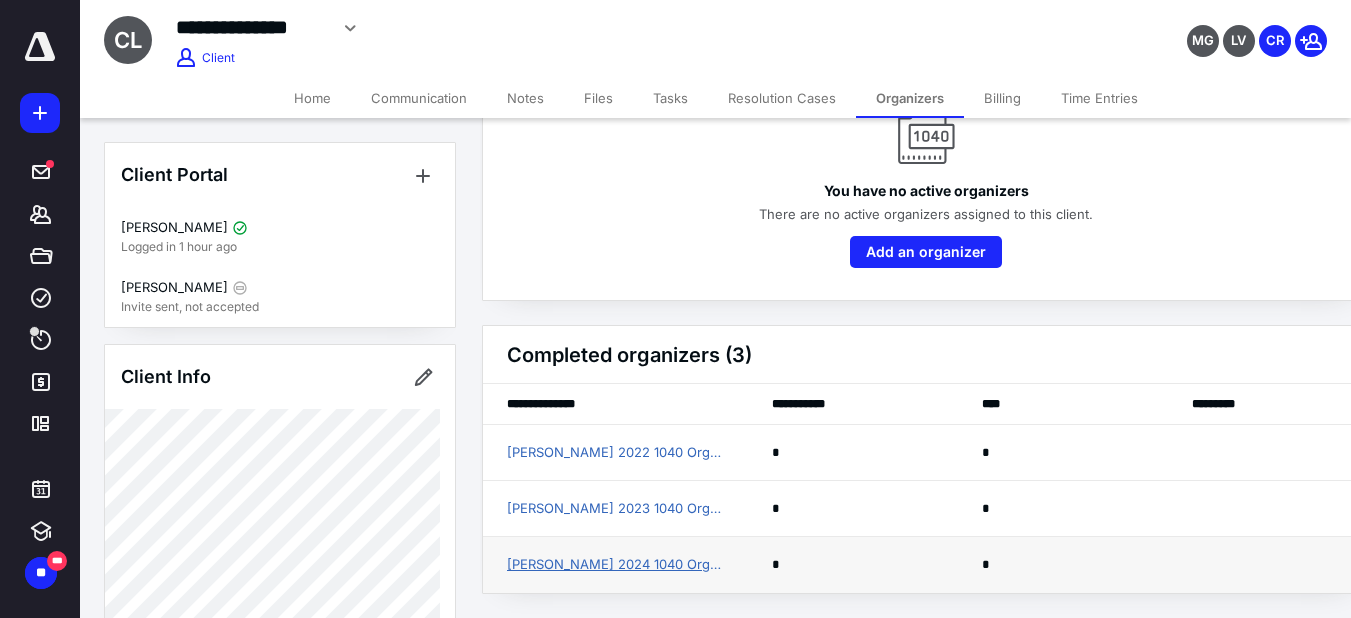 click on "[PERSON_NAME] 2024 1040 Organizer" at bounding box center [615, 565] 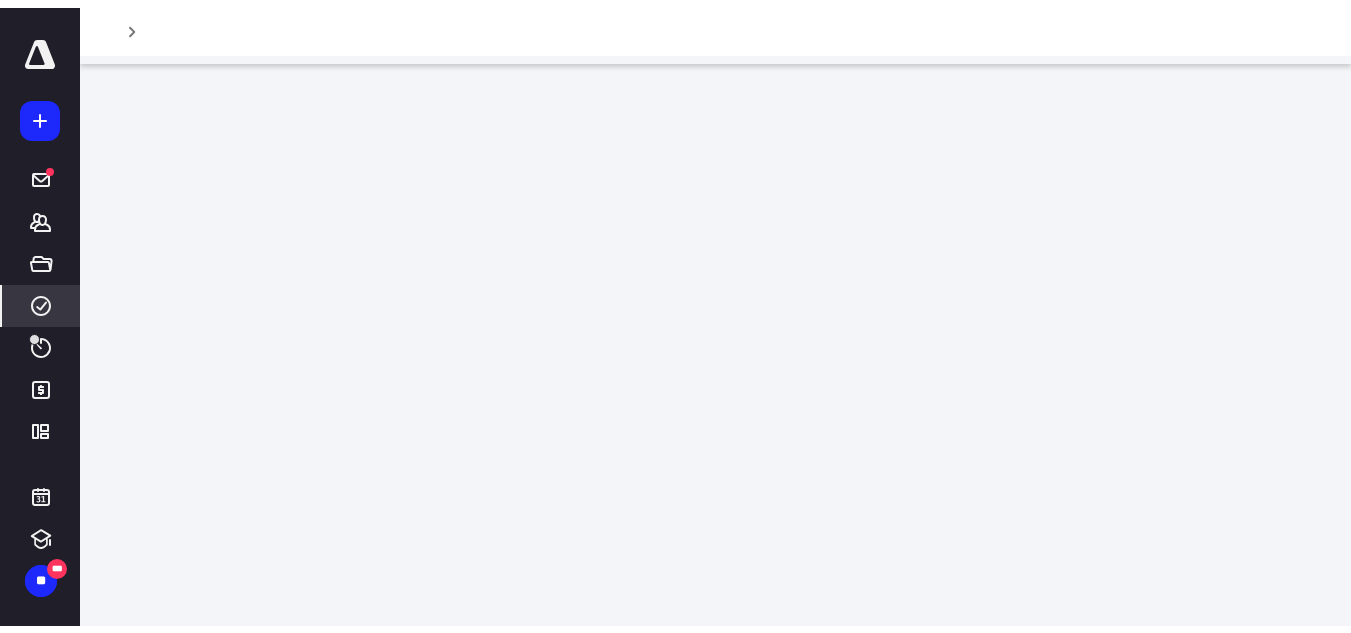 scroll, scrollTop: 0, scrollLeft: 0, axis: both 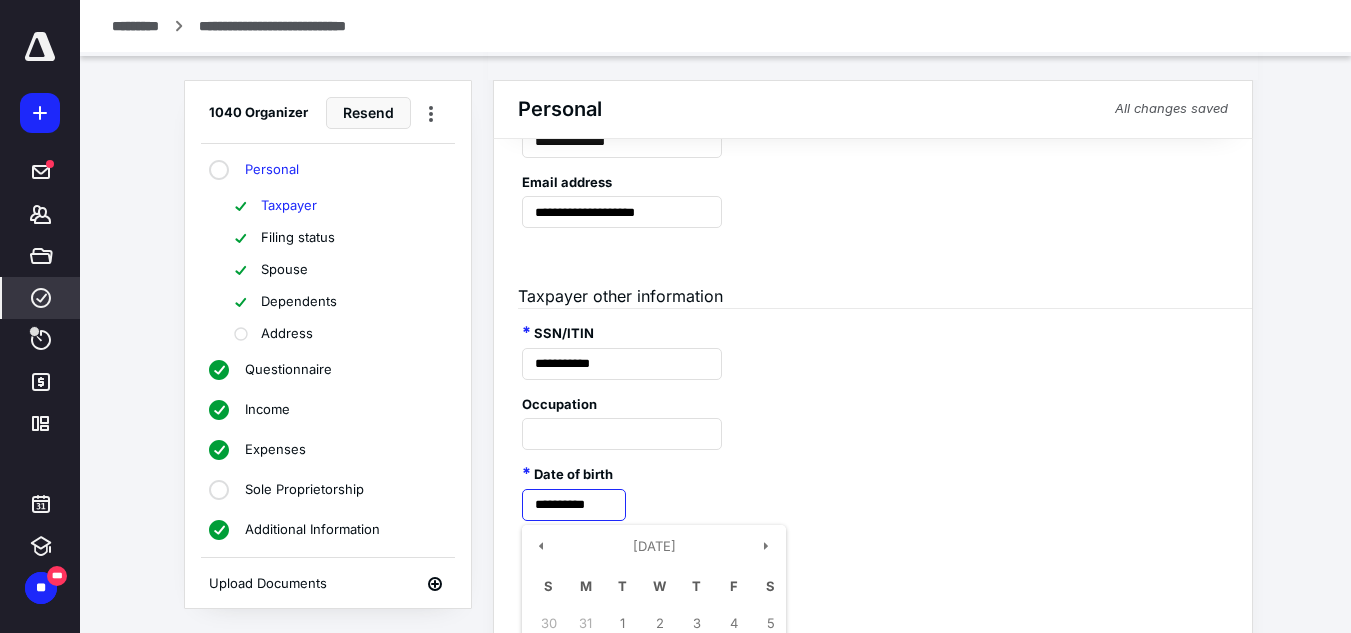 drag, startPoint x: 611, startPoint y: 509, endPoint x: 437, endPoint y: 526, distance: 174.82849 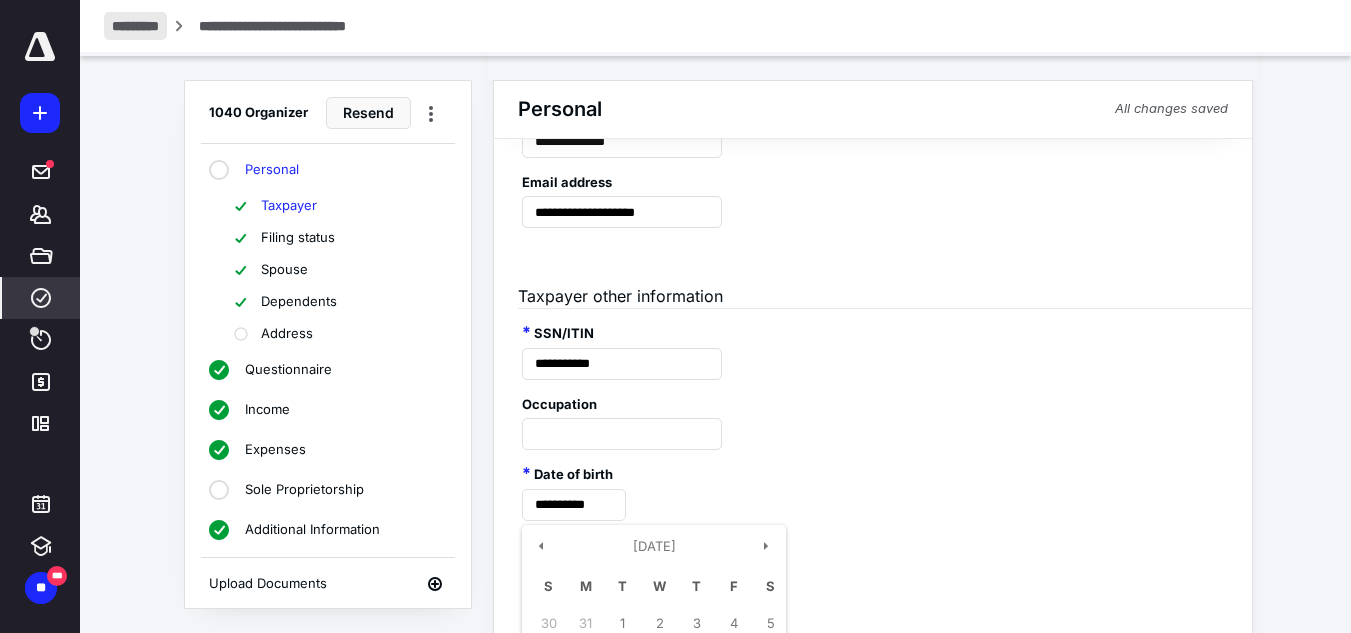 click on "*********" at bounding box center (135, 26) 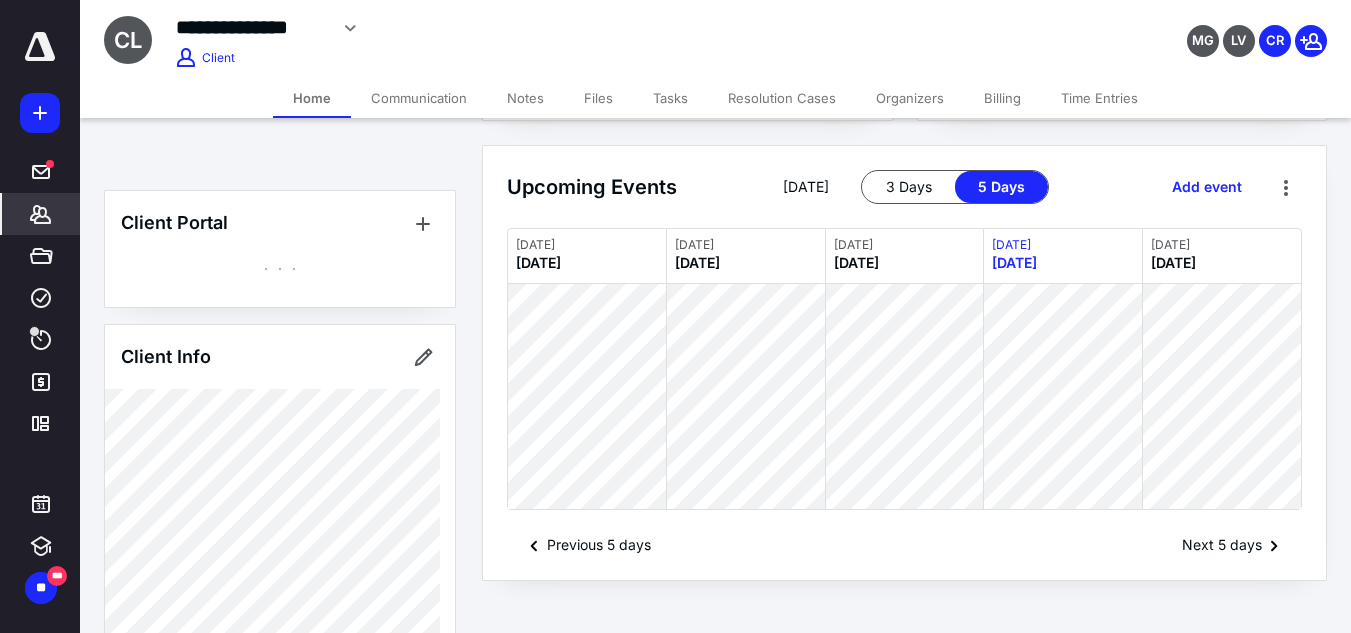 scroll, scrollTop: 1017, scrollLeft: 0, axis: vertical 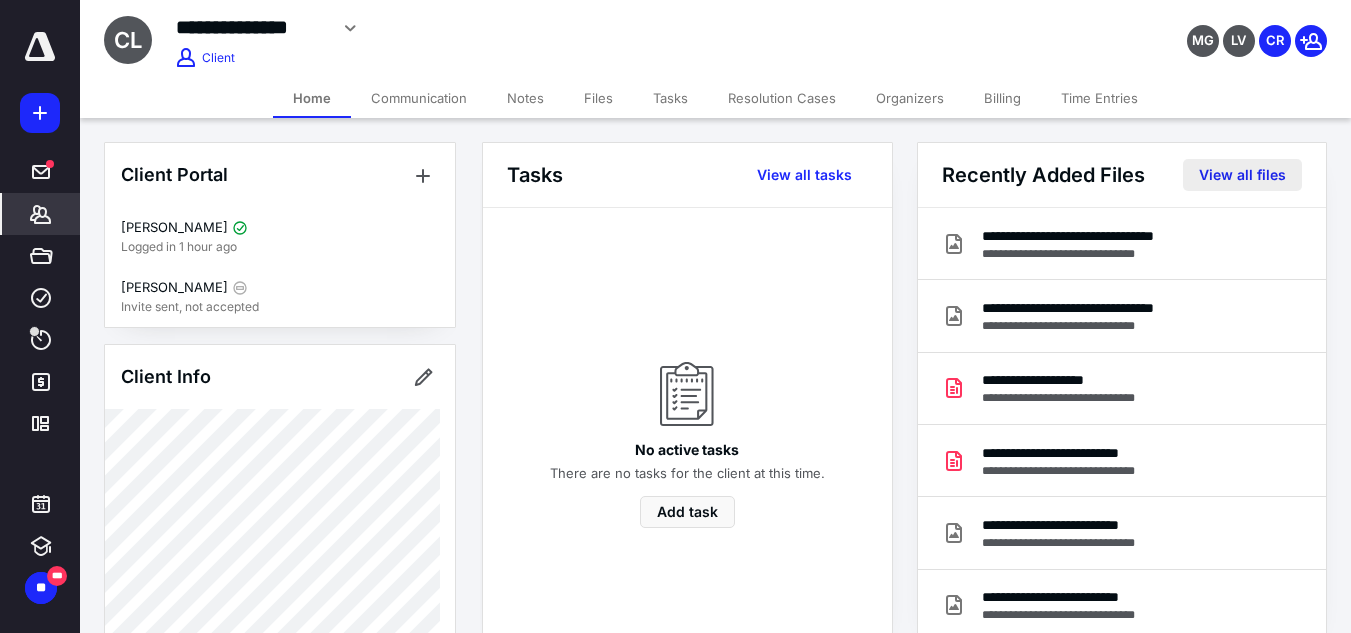 click on "View all files" at bounding box center (1242, 175) 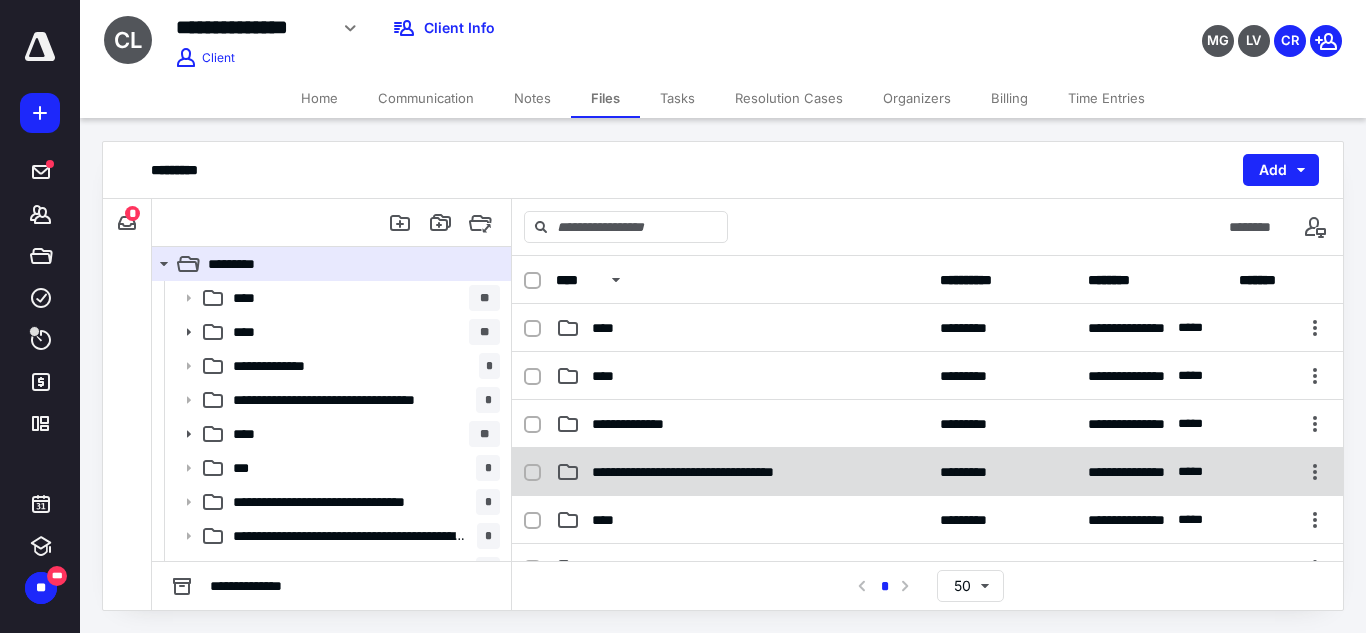 click on "**********" at bounding box center [742, 472] 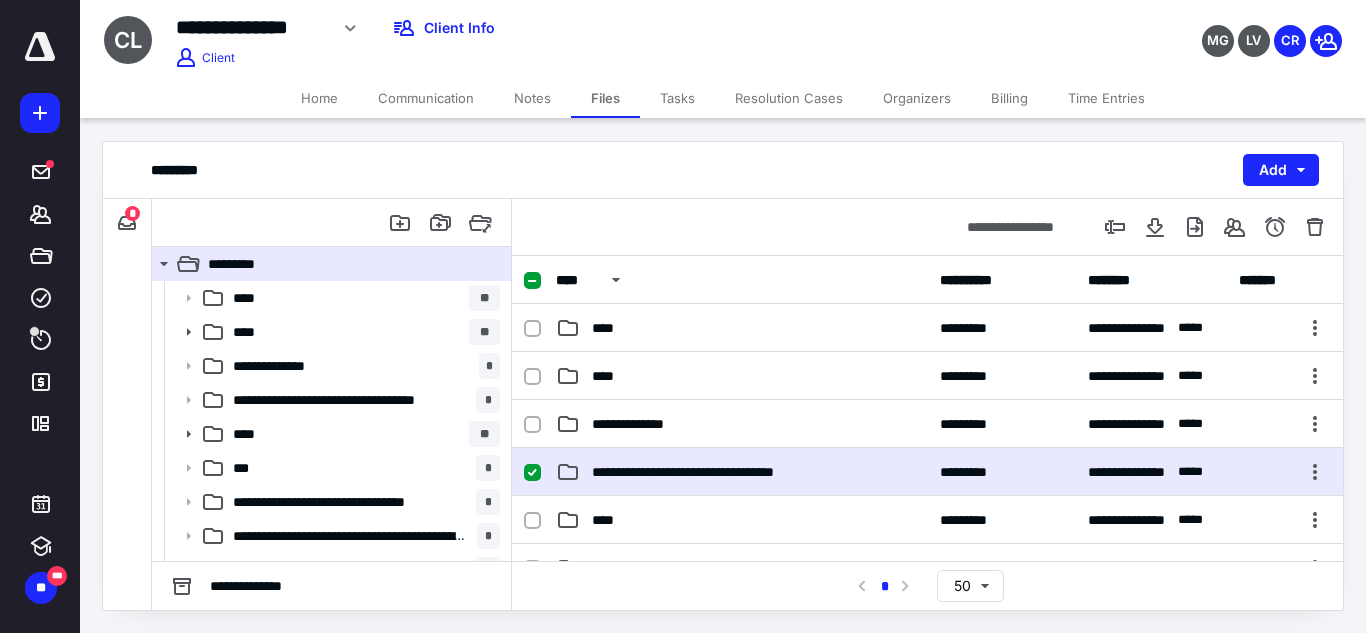 click on "**********" at bounding box center [742, 472] 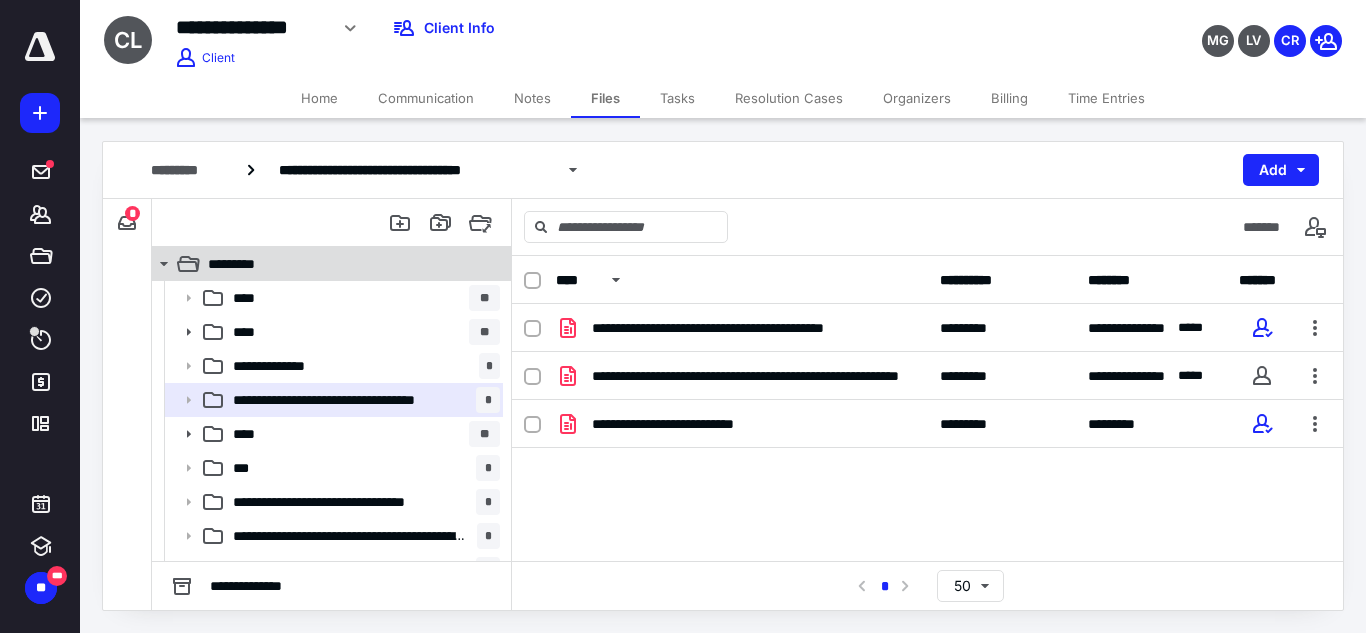 click on "*********" at bounding box center (344, 264) 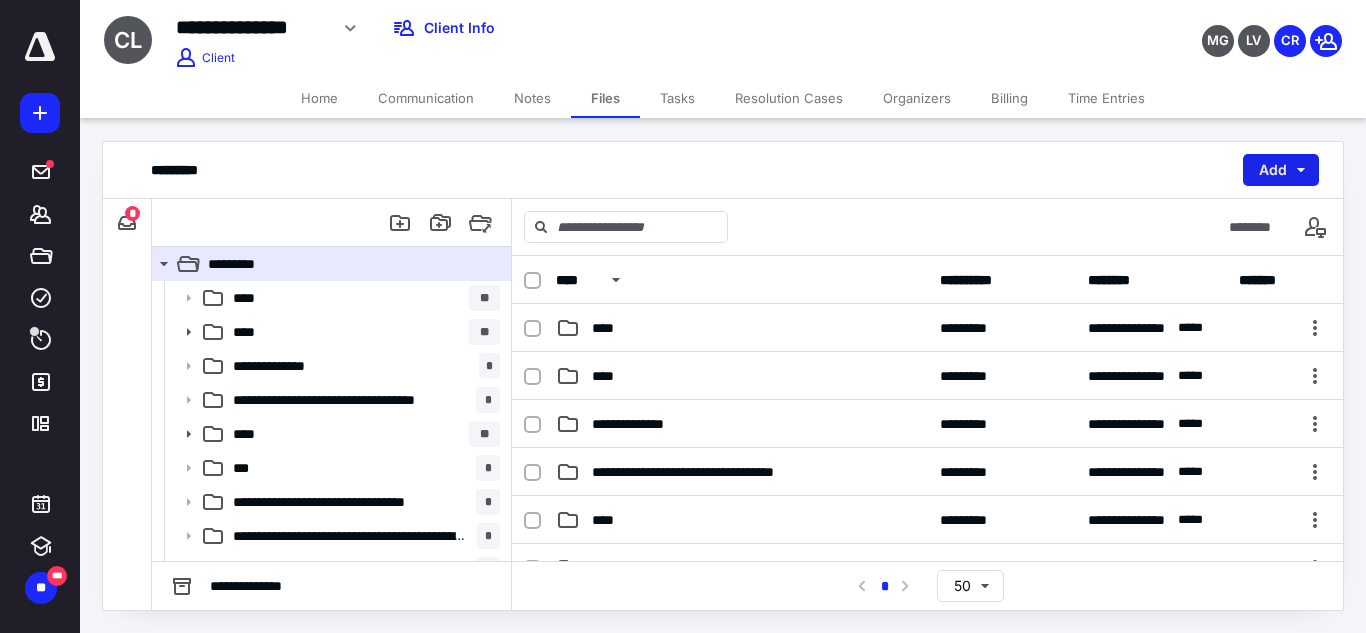 click on "Add" at bounding box center (1281, 170) 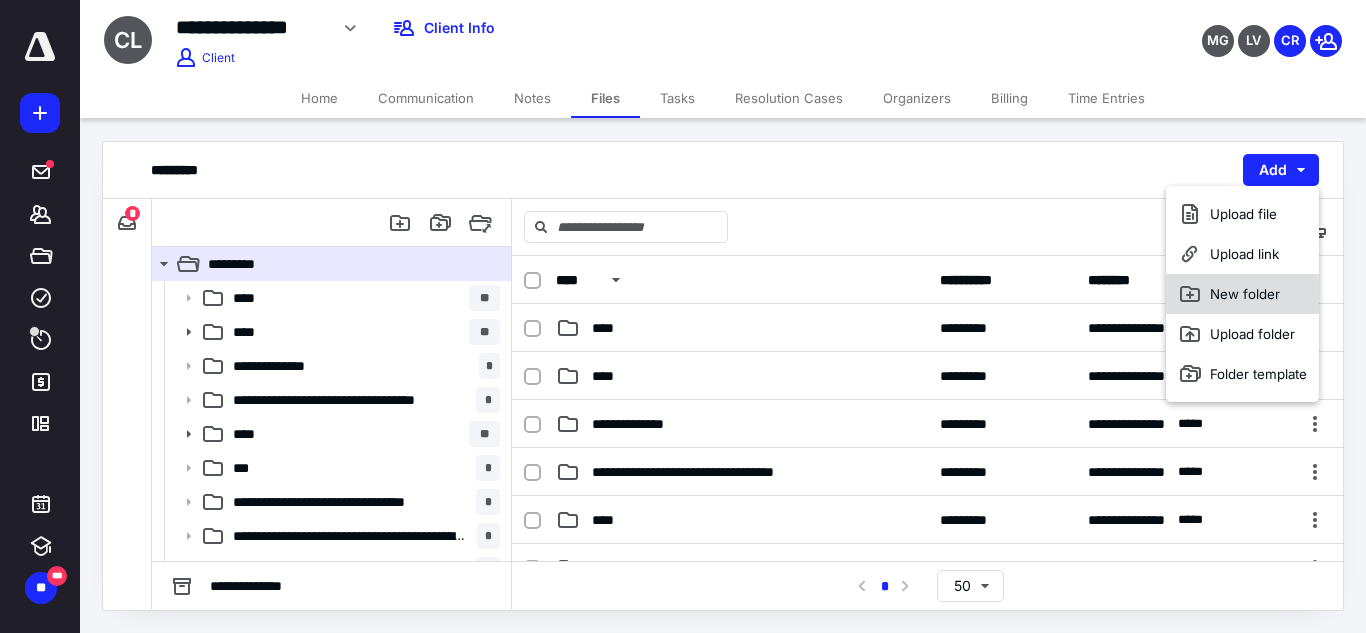 click on "New folder" at bounding box center (1242, 294) 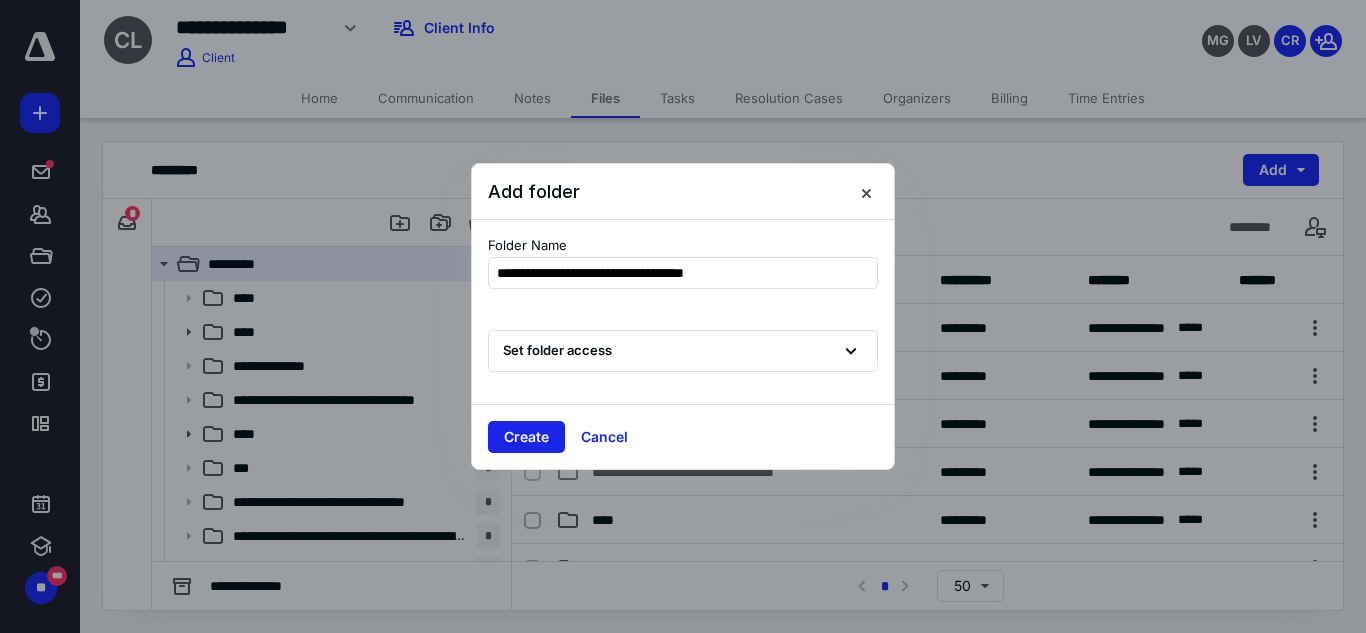 type on "**********" 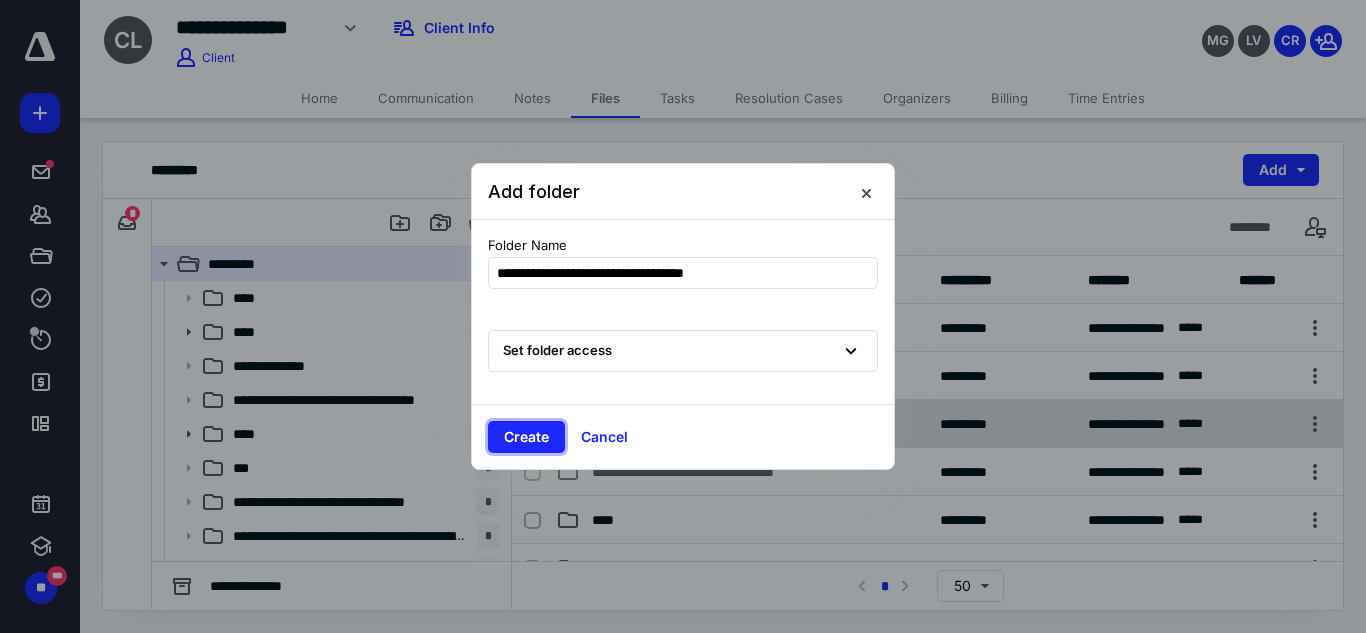 click on "Create" at bounding box center [526, 437] 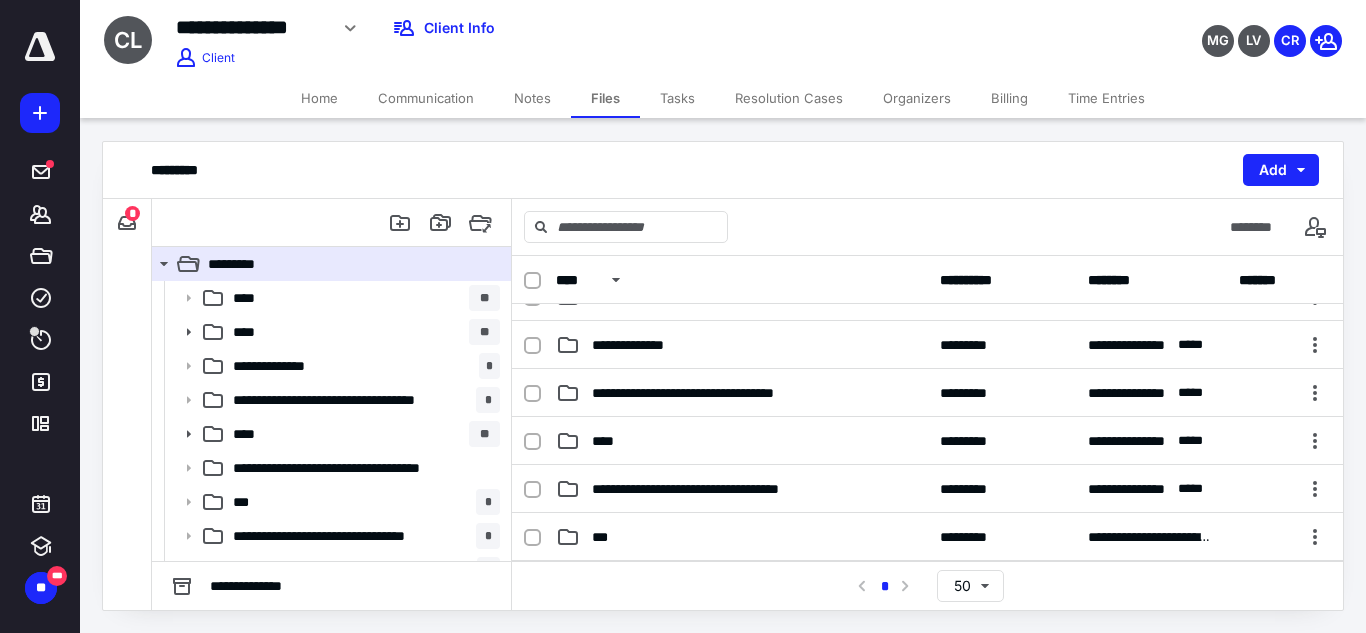 scroll, scrollTop: 56, scrollLeft: 0, axis: vertical 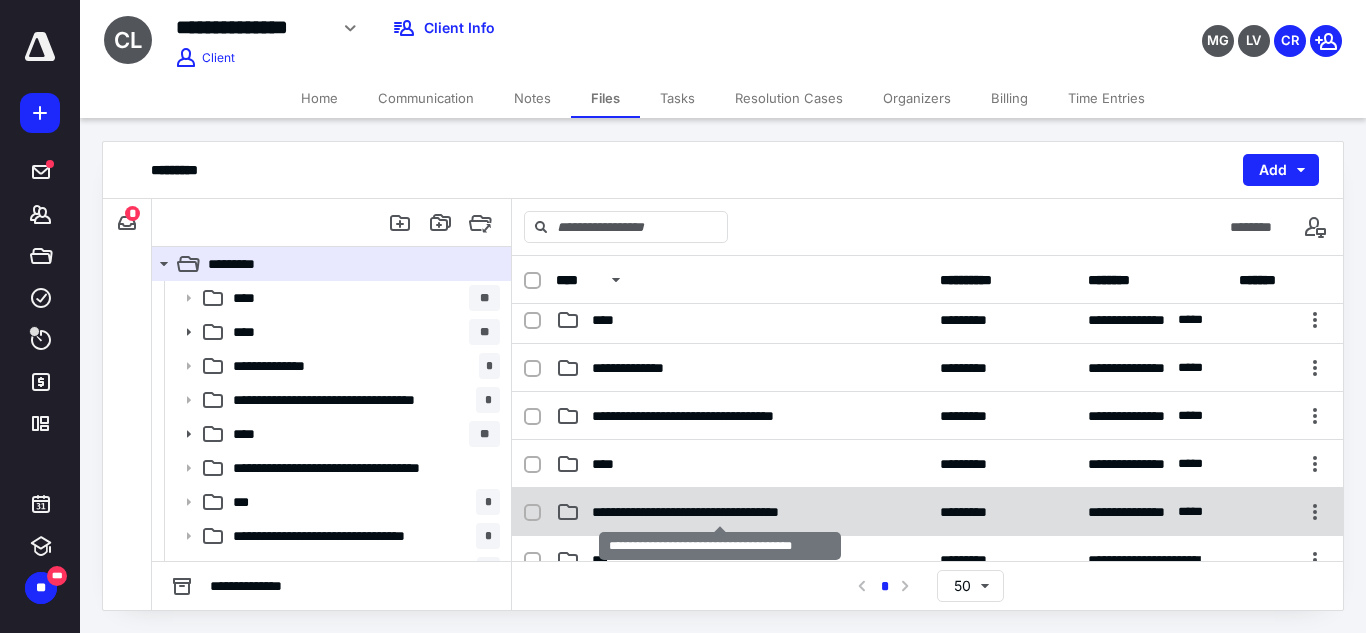 click on "**********" at bounding box center (720, 512) 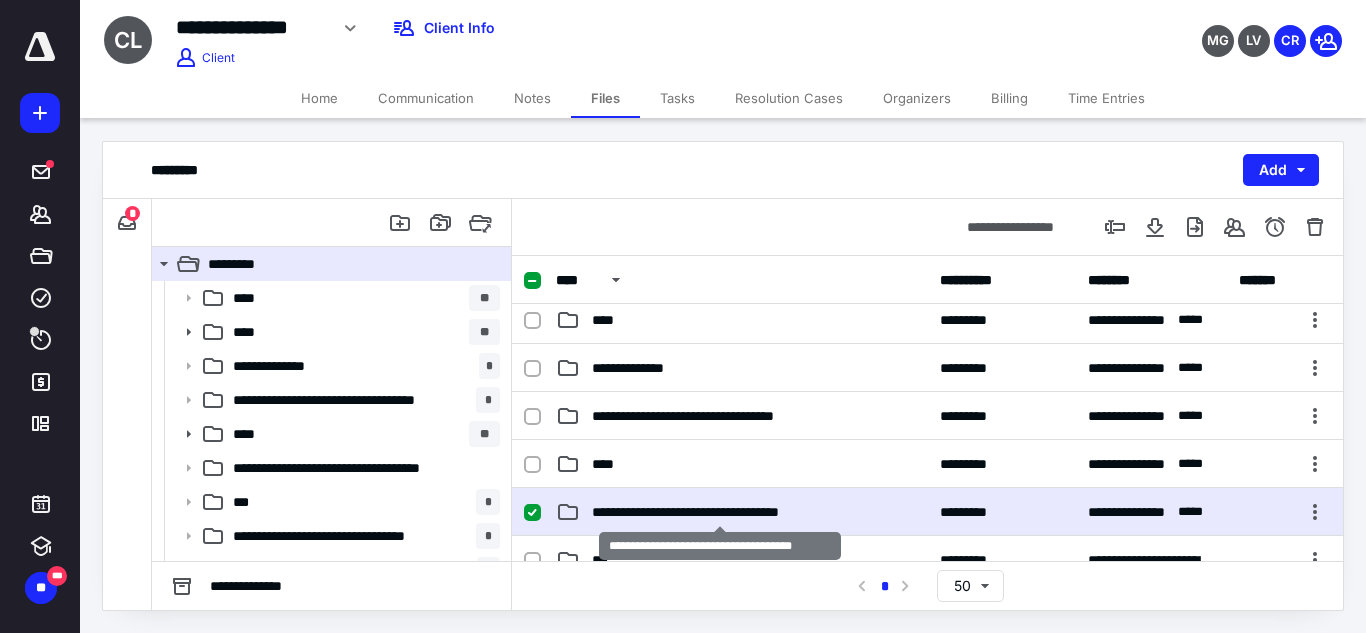 click on "**********" at bounding box center [720, 512] 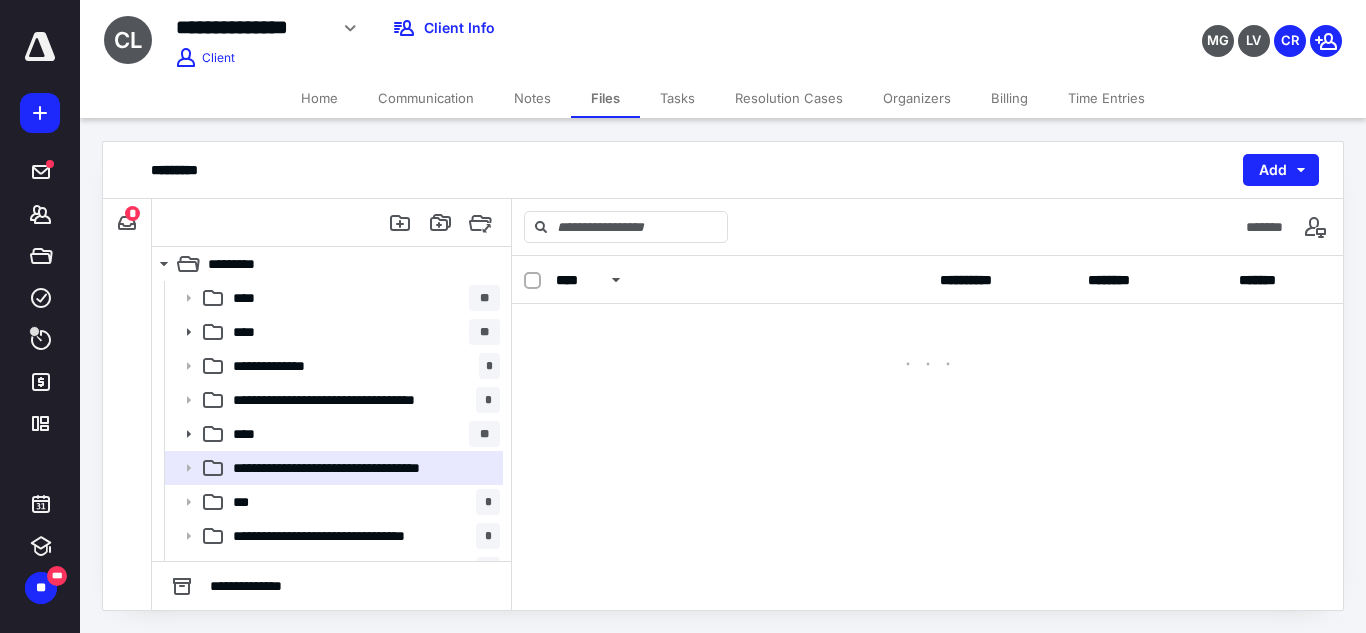 scroll, scrollTop: 0, scrollLeft: 0, axis: both 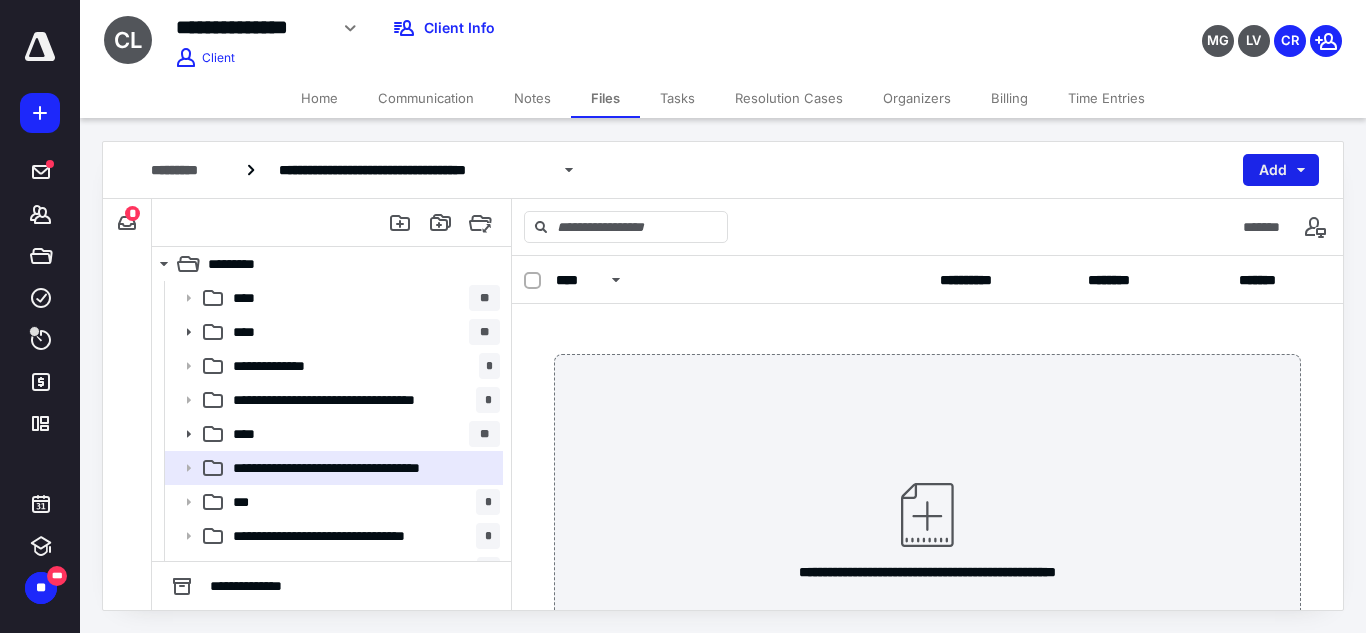 click on "Add" at bounding box center [1281, 170] 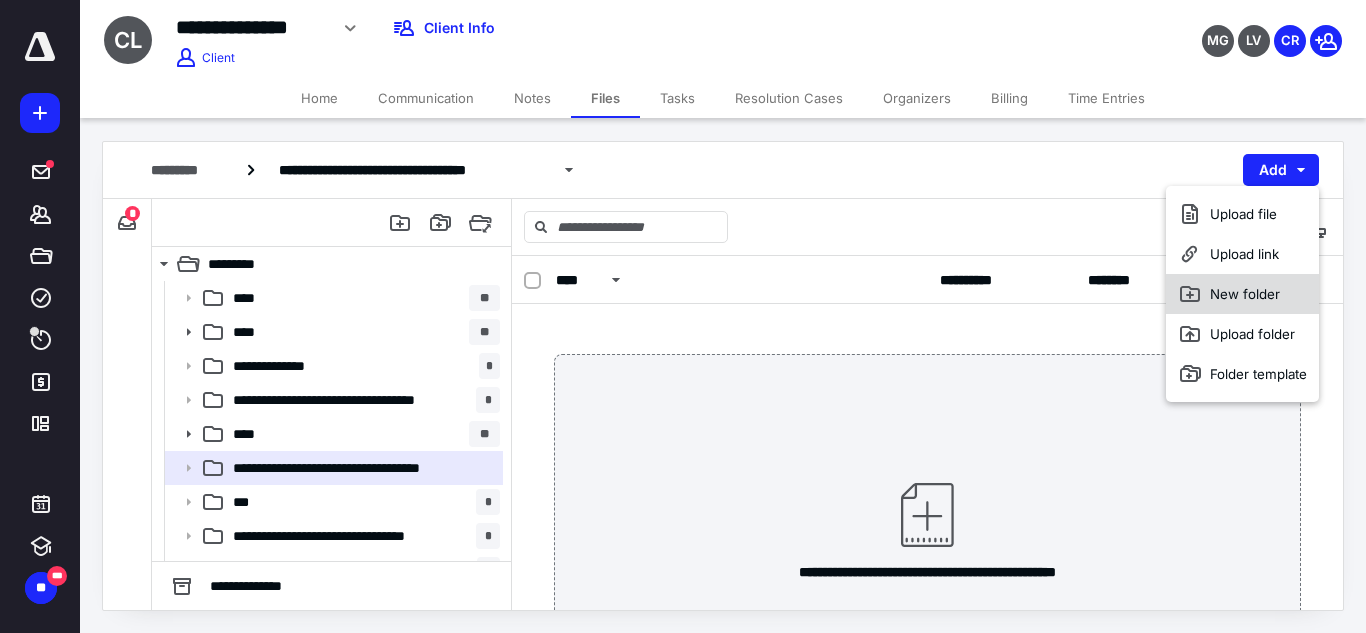 click on "New folder" at bounding box center [1242, 294] 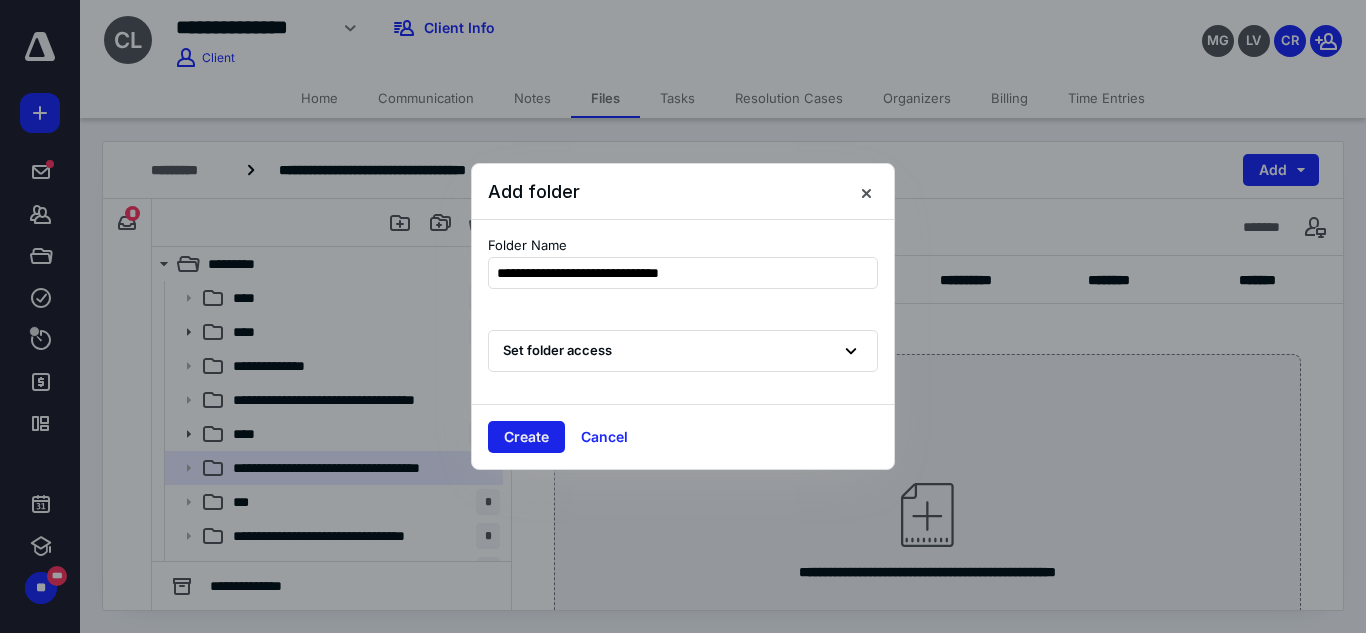 type on "**********" 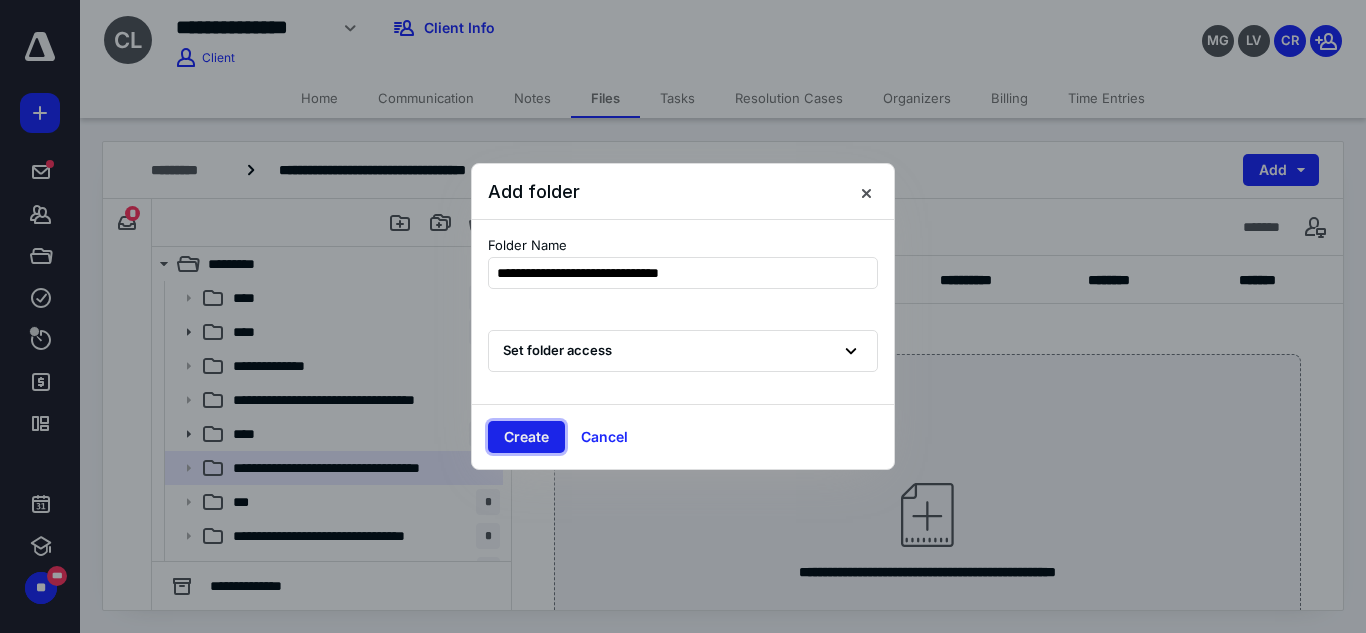 click on "Create" at bounding box center (526, 437) 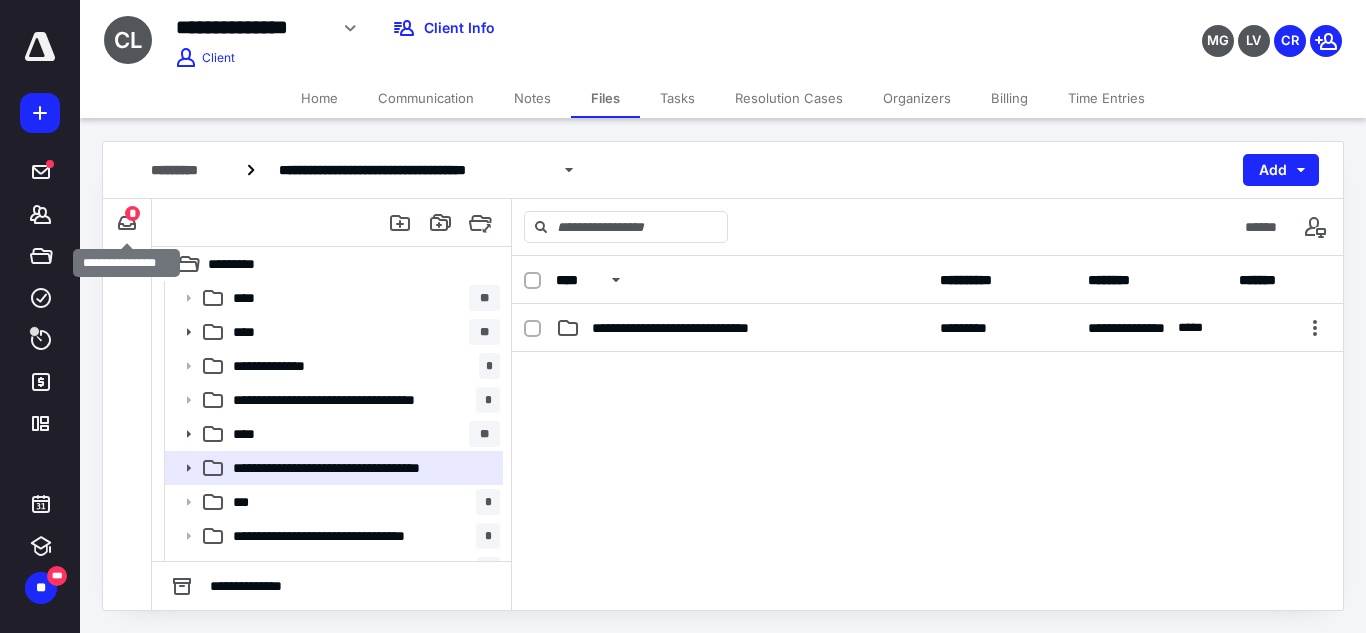 click on "*" at bounding box center [132, 213] 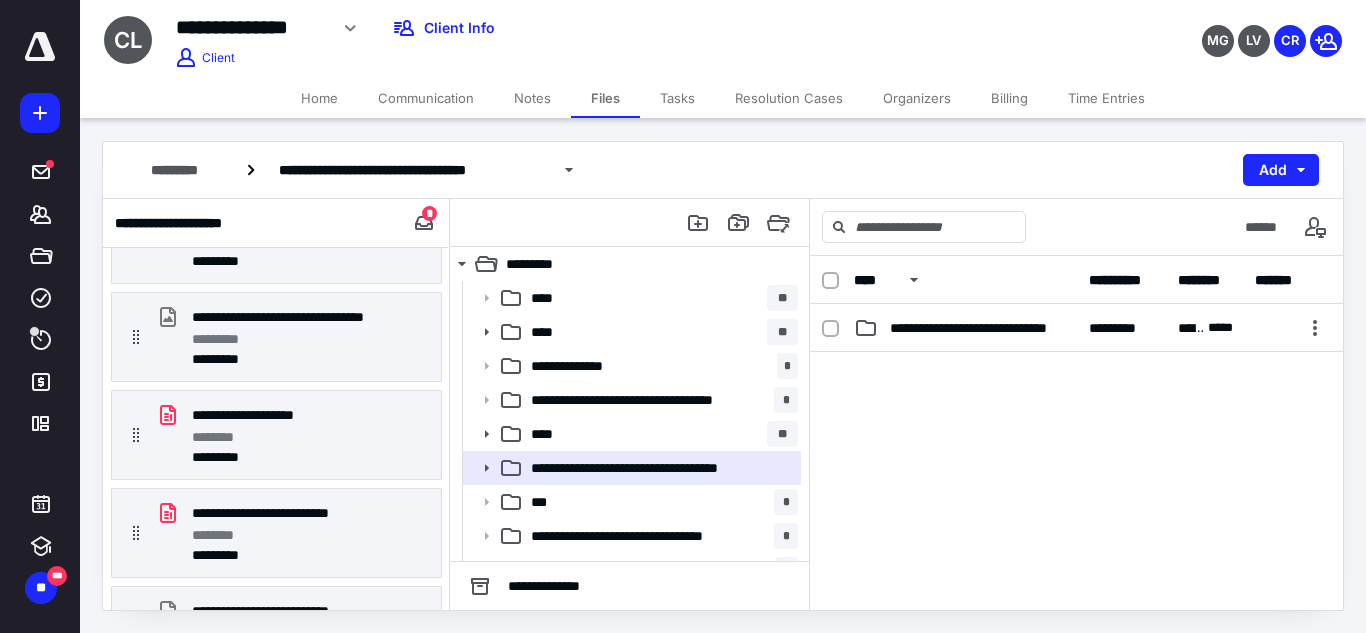 scroll, scrollTop: 137, scrollLeft: 0, axis: vertical 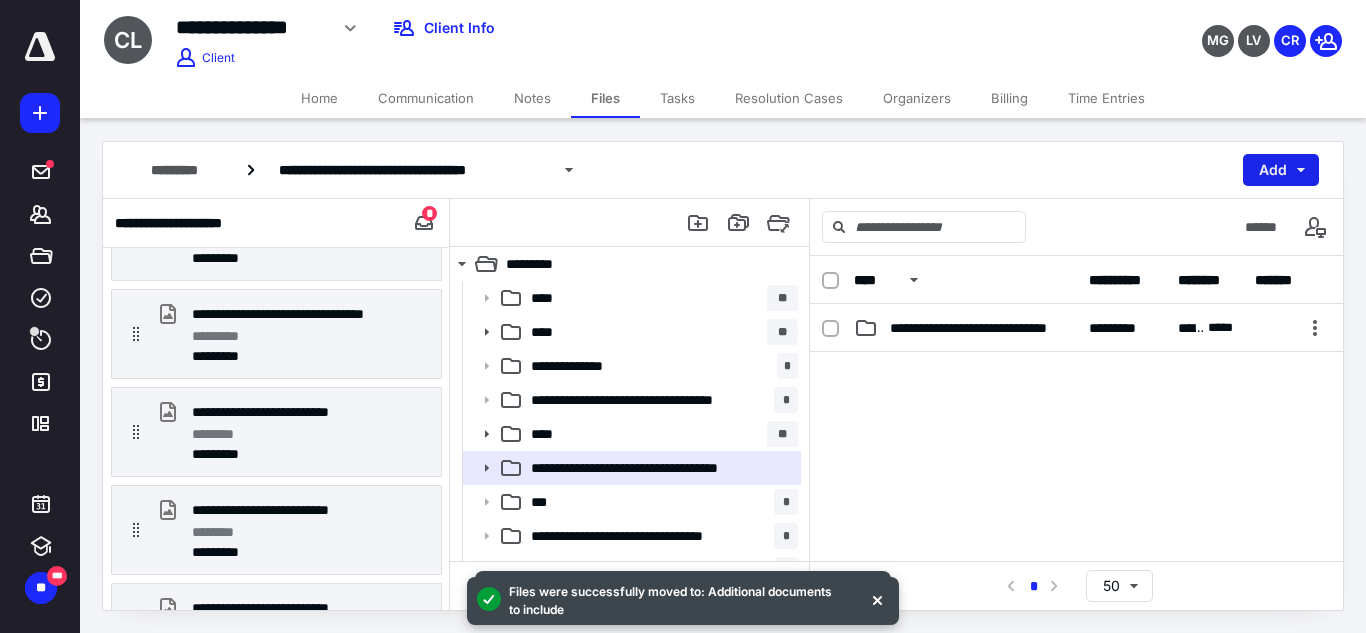 click on "Add" at bounding box center [1281, 170] 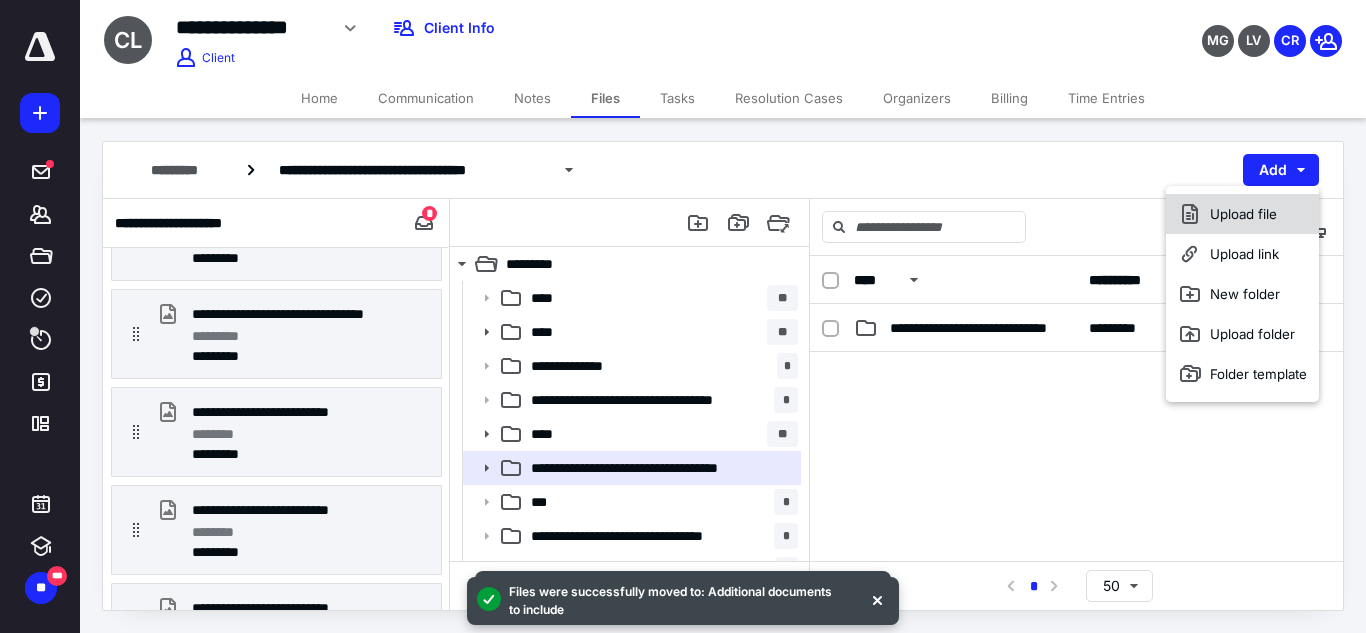 click on "Upload file" at bounding box center [1242, 214] 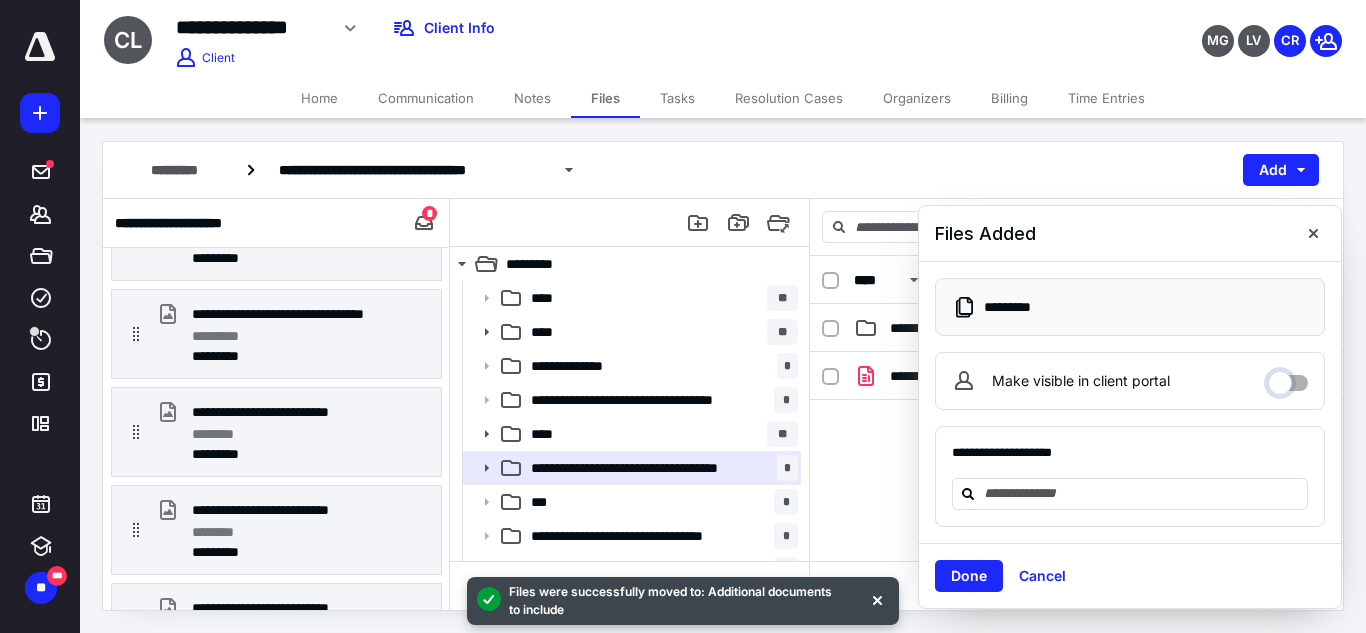 click on "Make visible in client portal" at bounding box center (1288, 378) 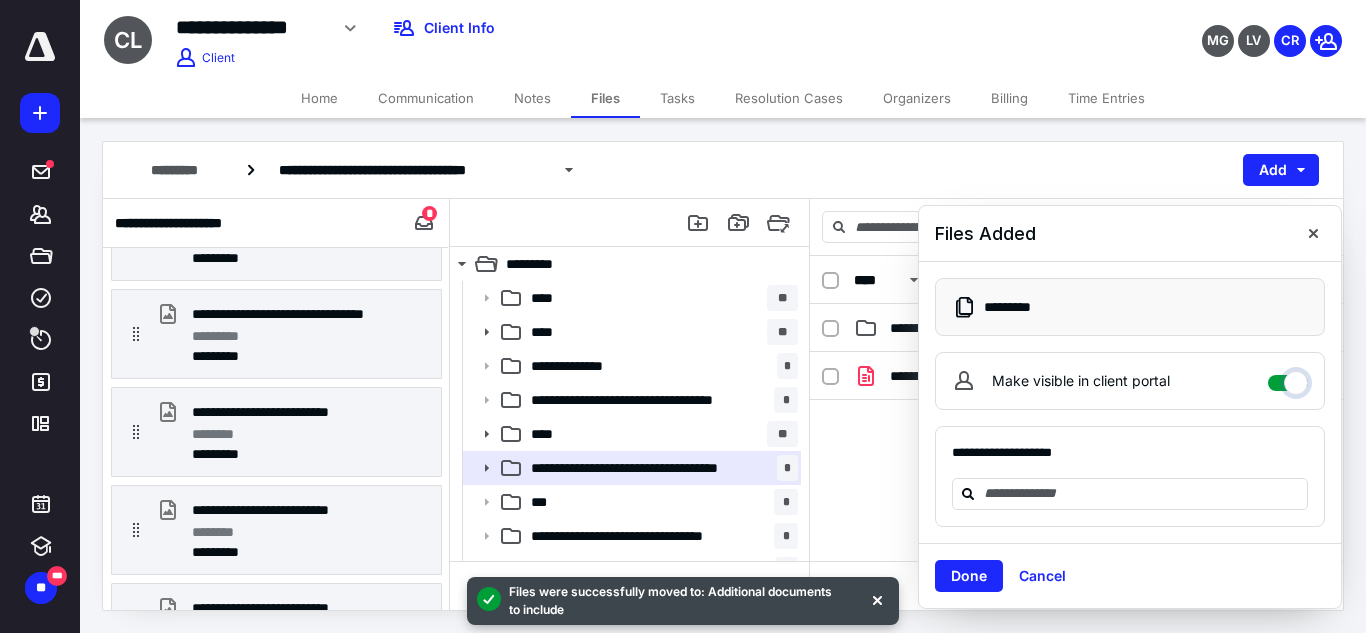checkbox on "****" 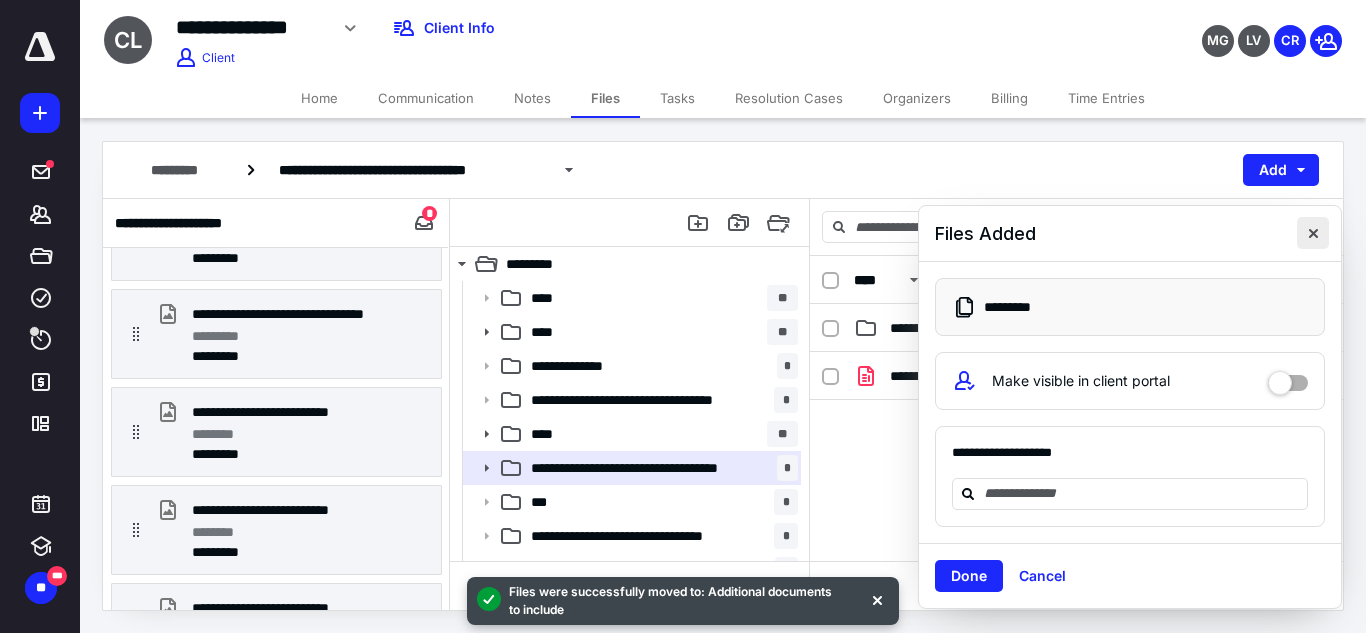 click at bounding box center (1313, 233) 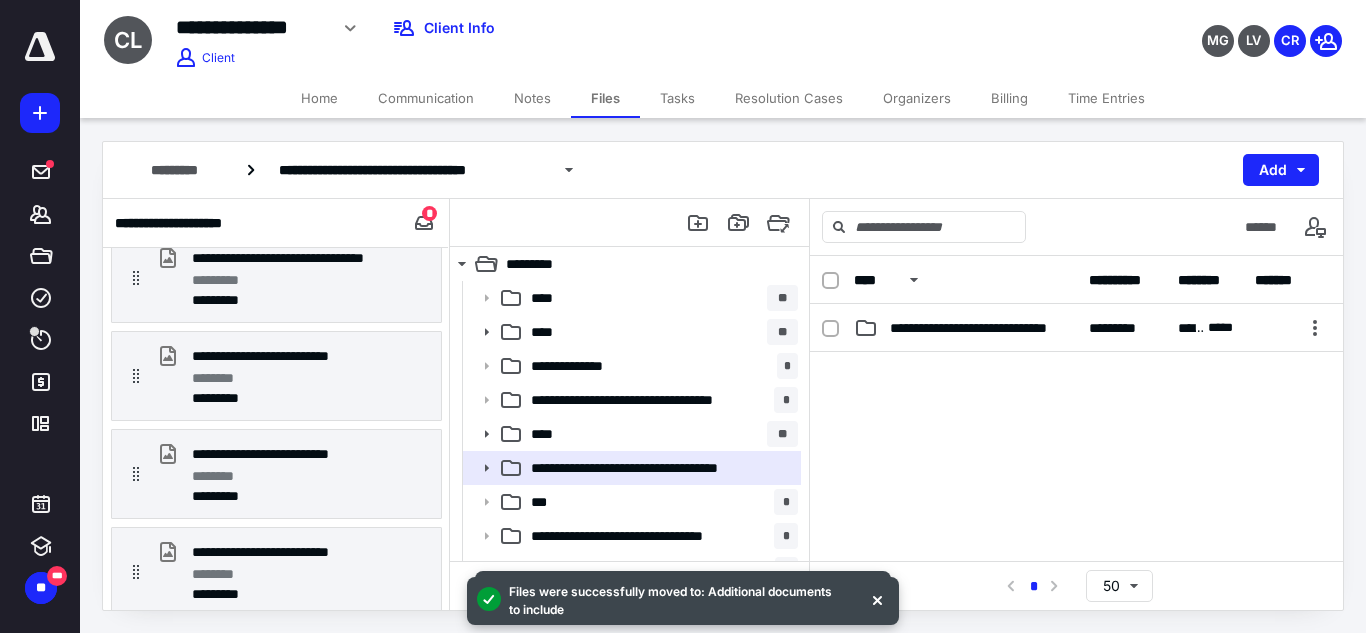 scroll, scrollTop: 210, scrollLeft: 0, axis: vertical 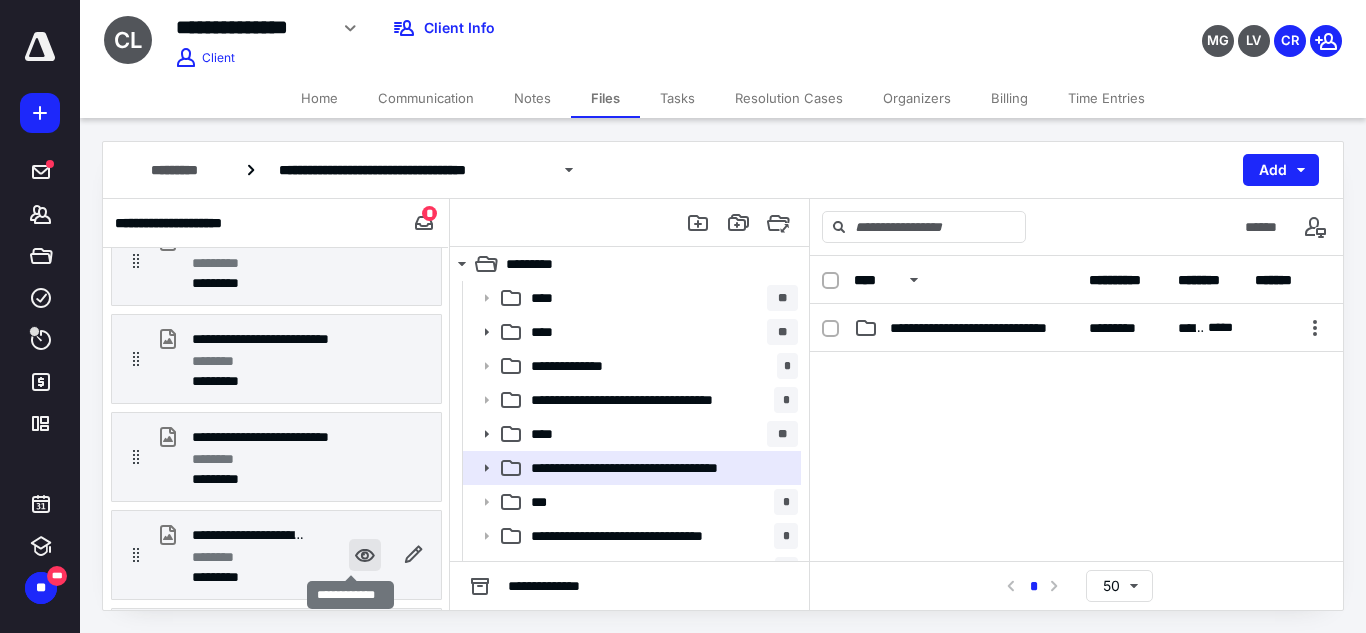 click at bounding box center [365, 555] 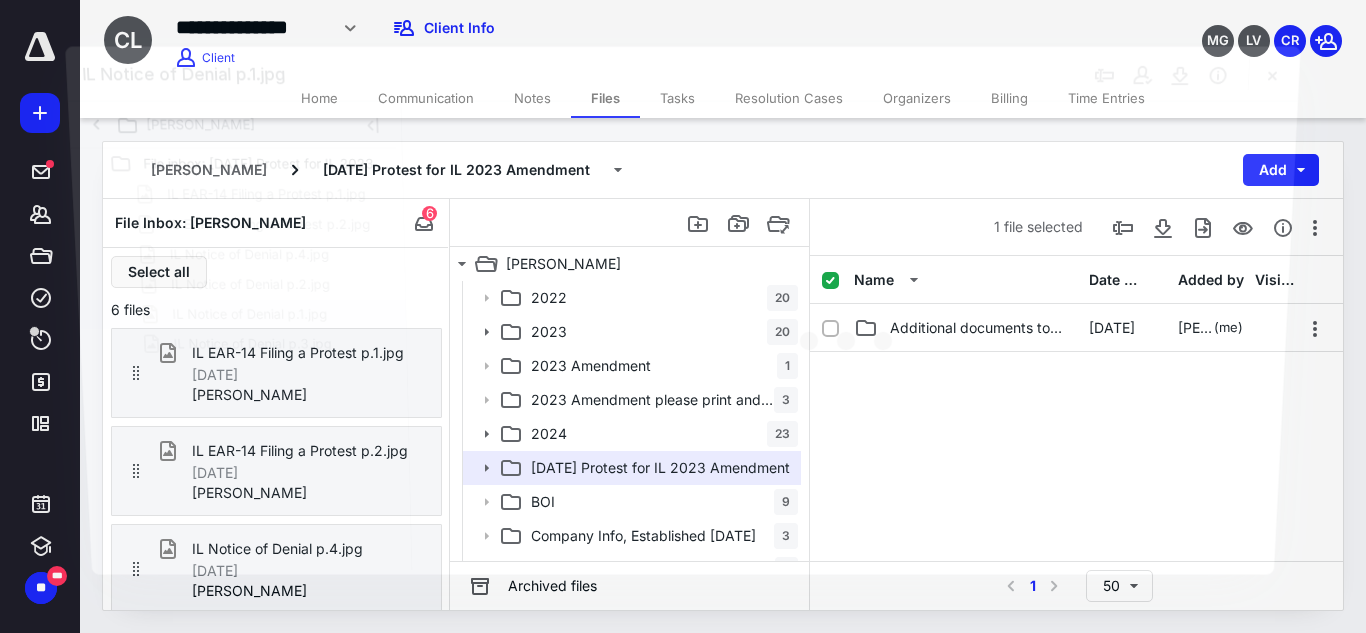 scroll, scrollTop: 210, scrollLeft: 0, axis: vertical 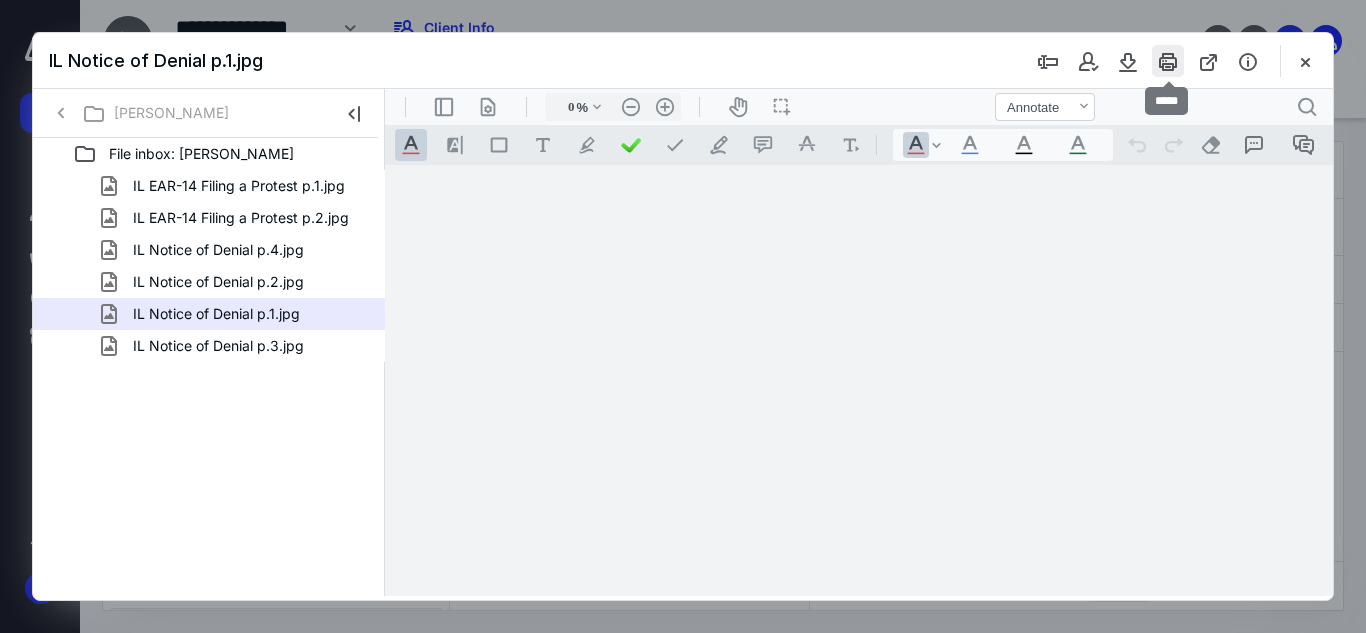 type on "54" 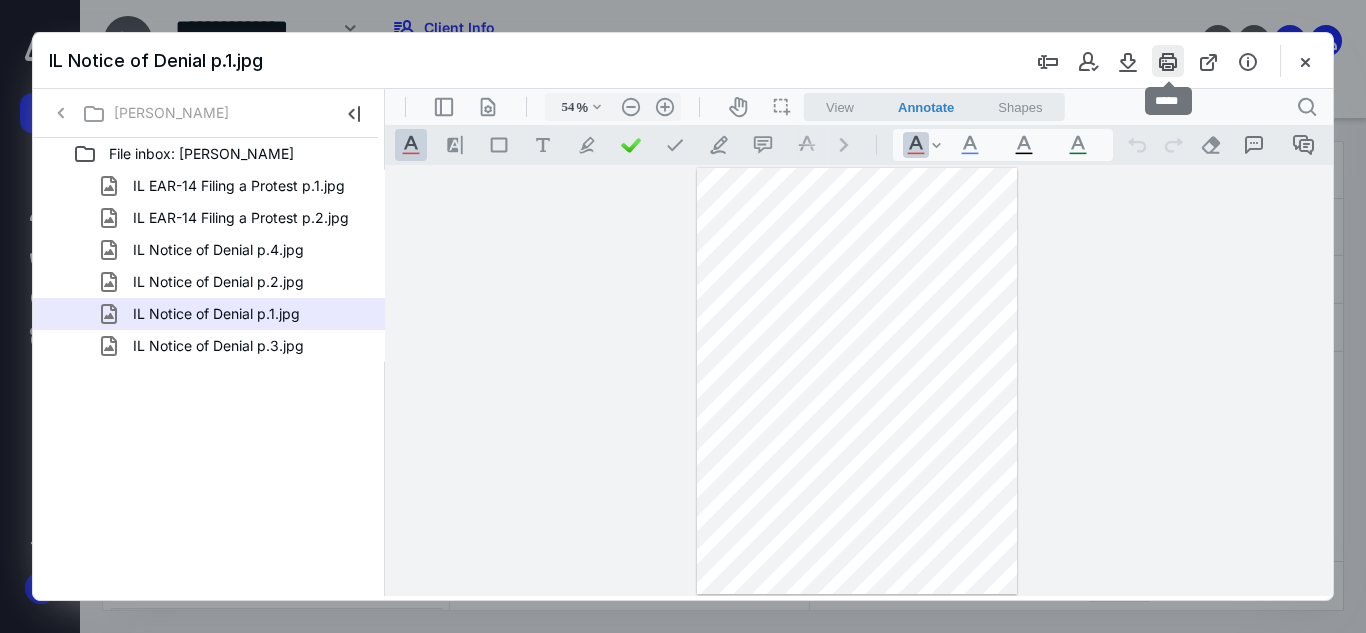 click at bounding box center [1168, 61] 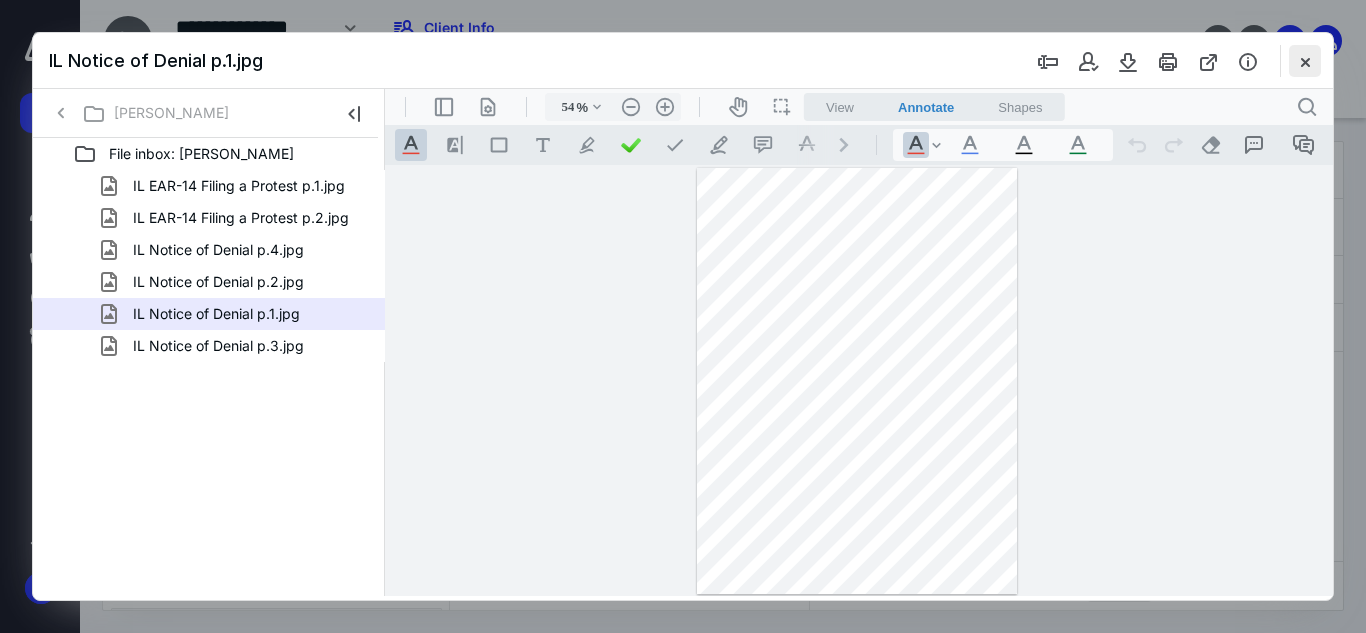 click at bounding box center (1305, 61) 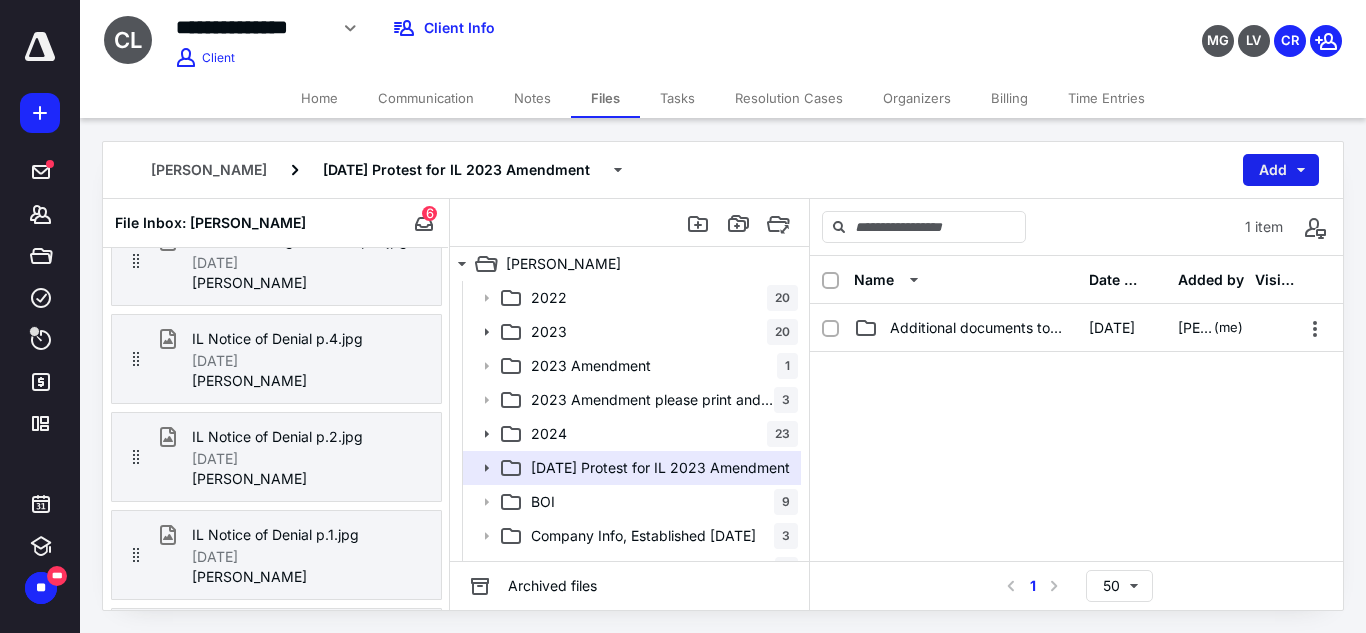 click on "Add" at bounding box center [1281, 170] 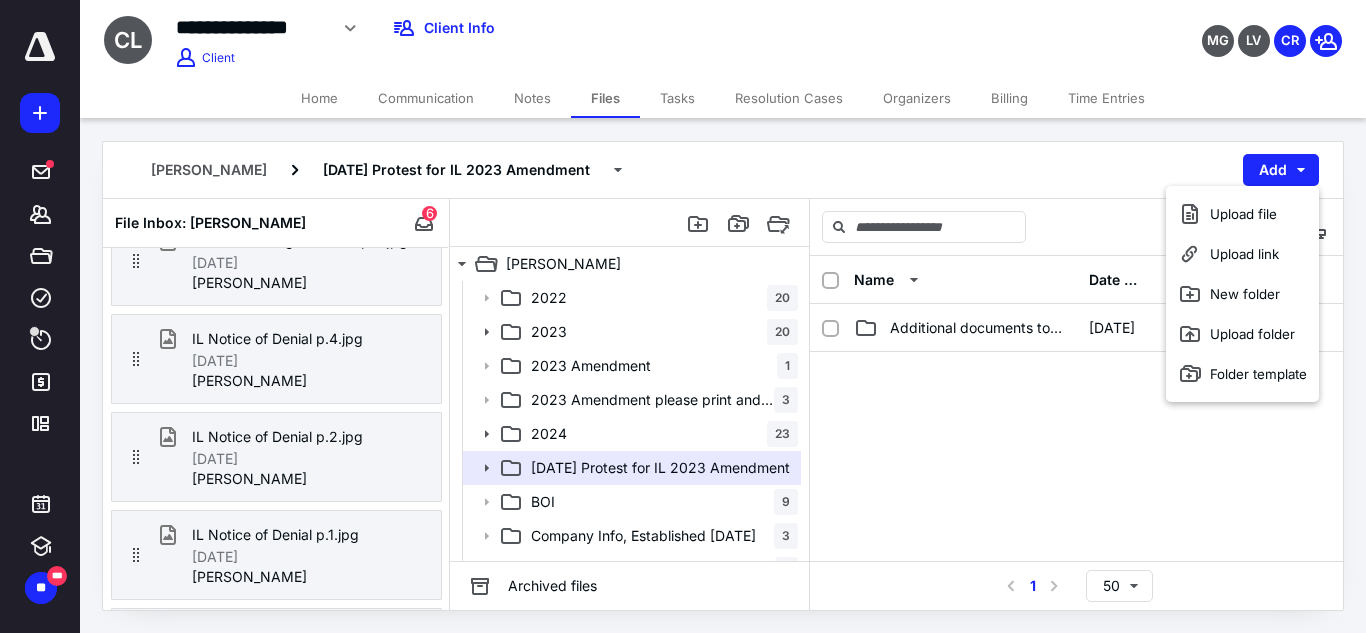 click at bounding box center (1076, 502) 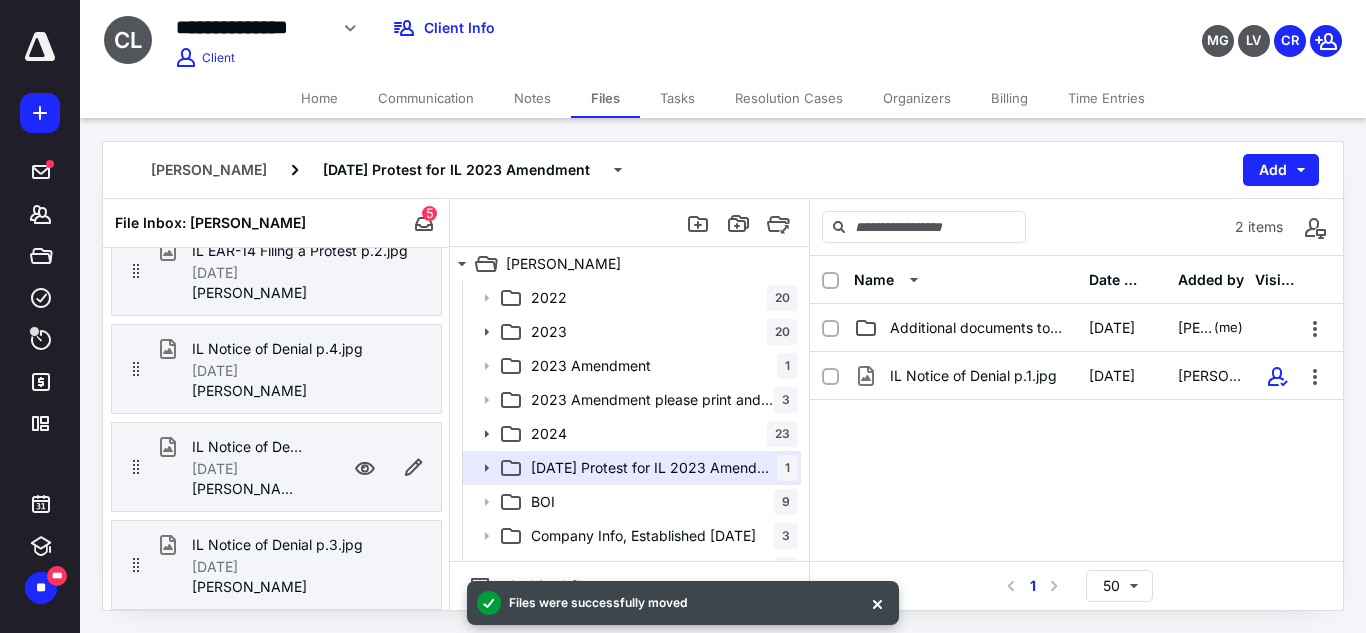 scroll, scrollTop: 200, scrollLeft: 0, axis: vertical 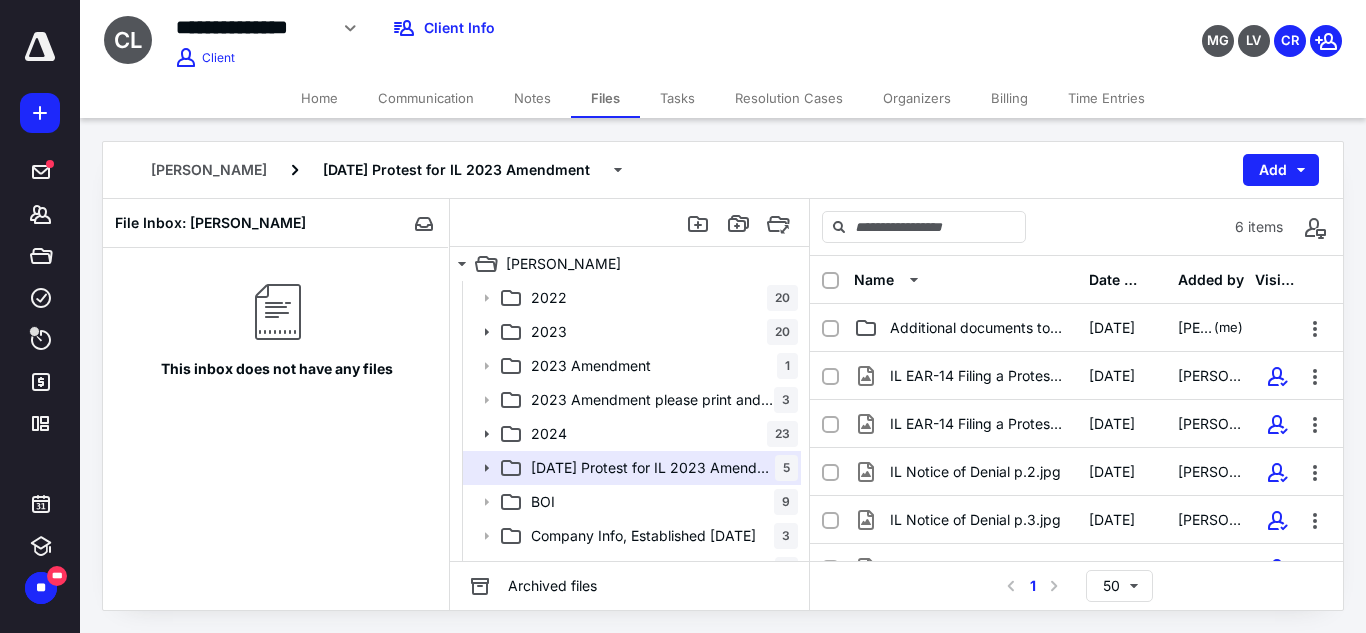 click on "Home" at bounding box center (319, 98) 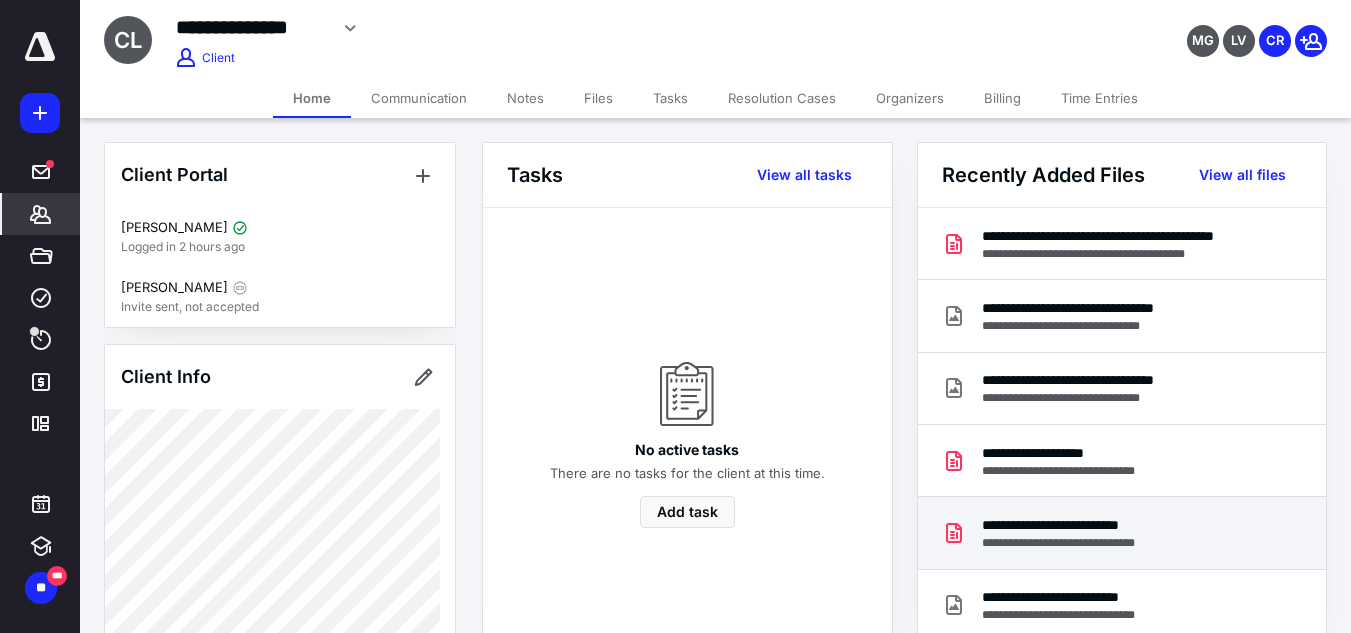 click on "**********" at bounding box center [1076, 525] 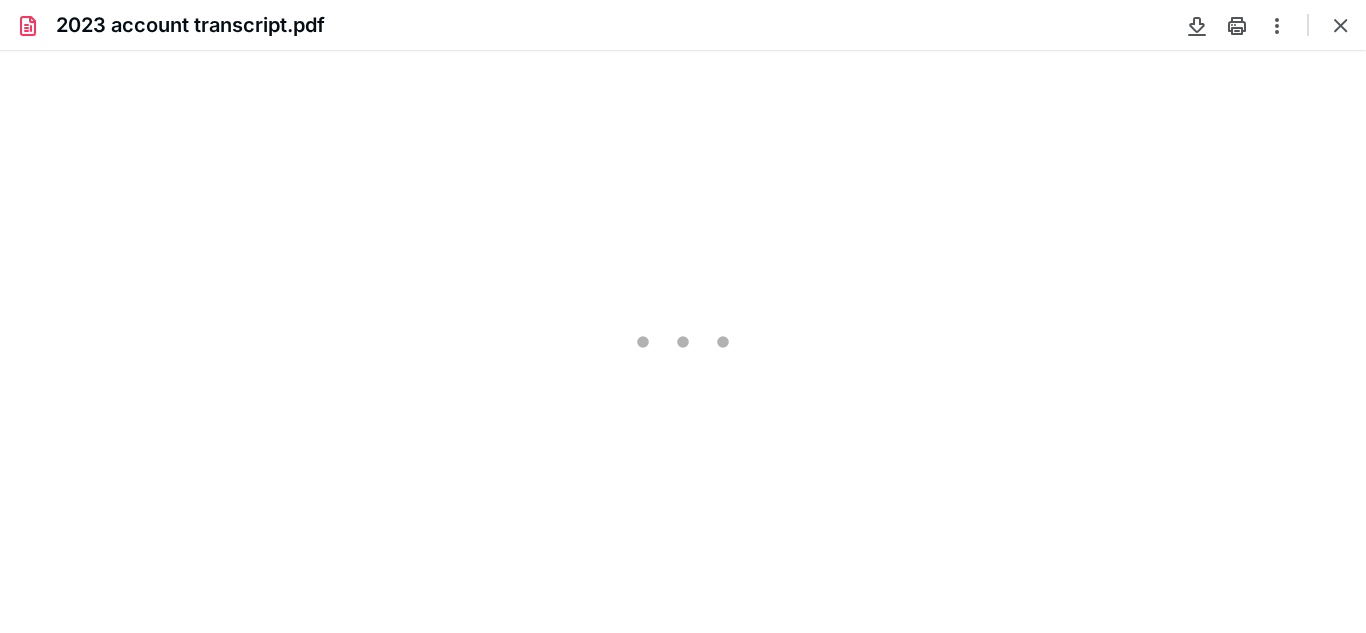 scroll, scrollTop: 0, scrollLeft: 0, axis: both 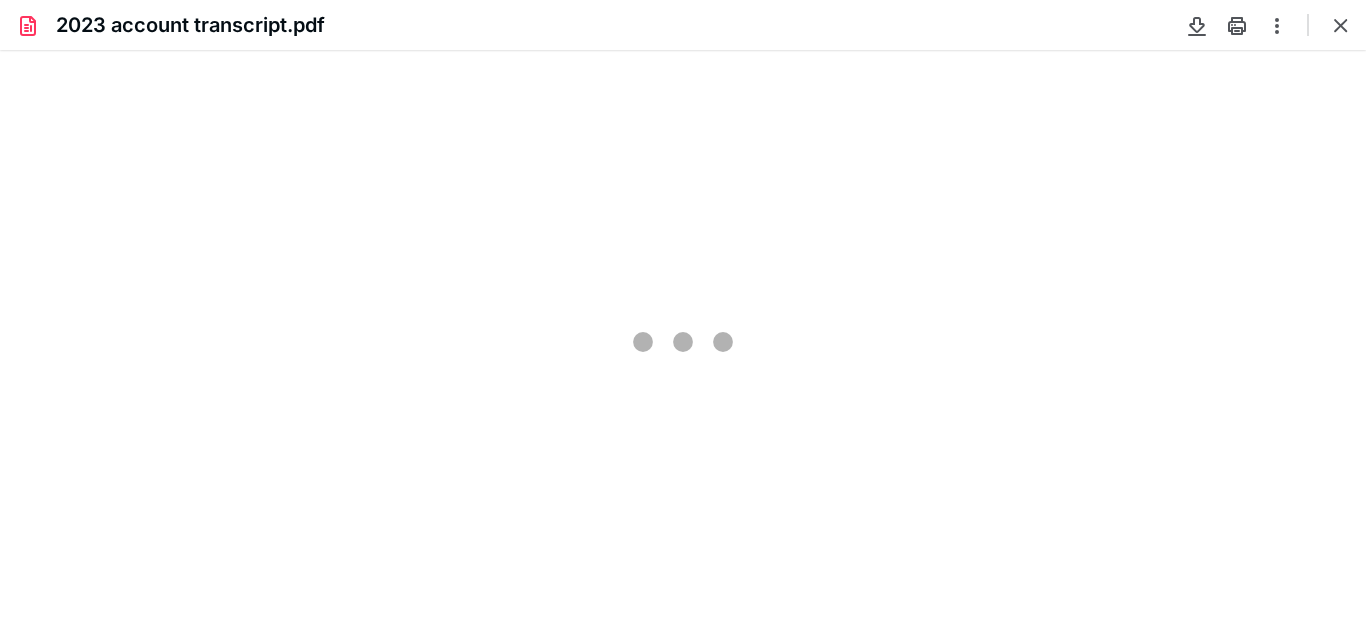 type on "100" 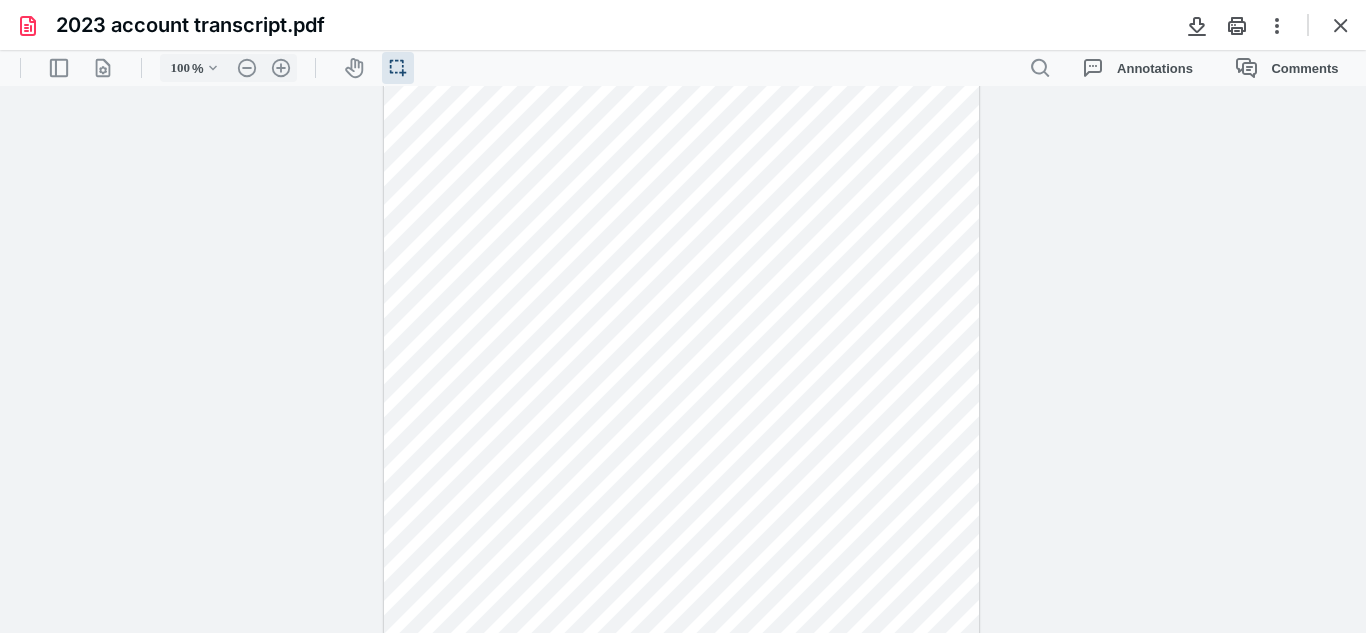 scroll, scrollTop: 236, scrollLeft: 0, axis: vertical 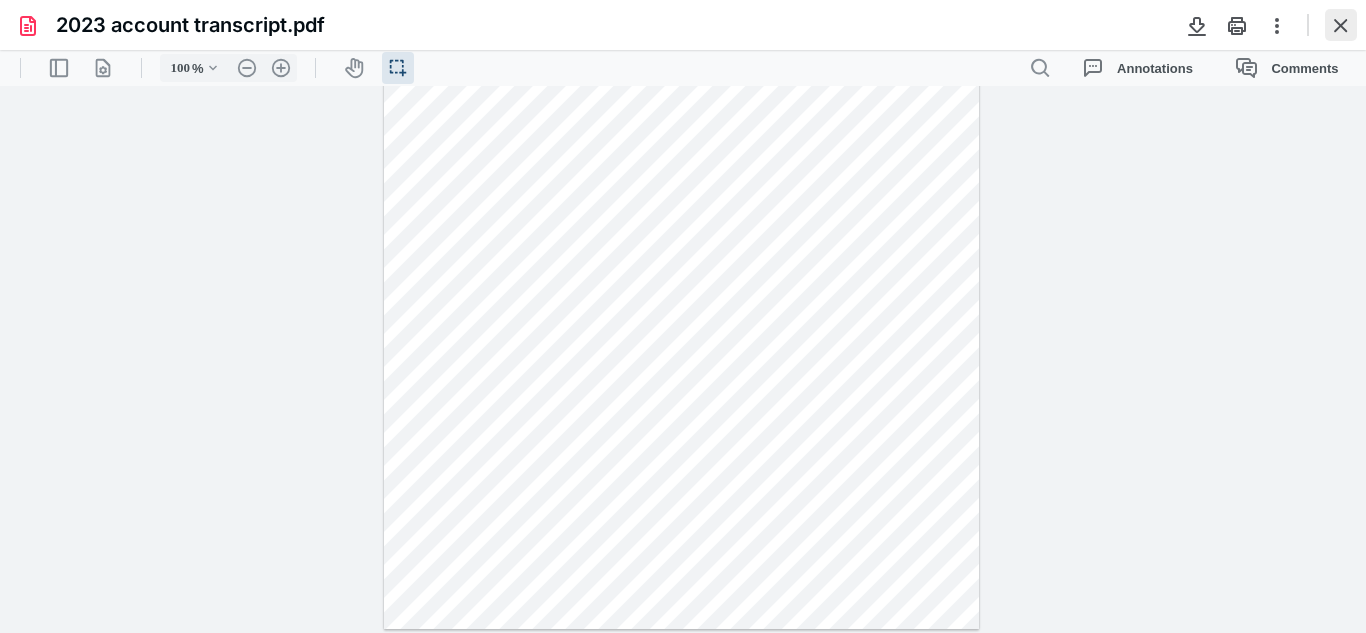 click at bounding box center (1341, 25) 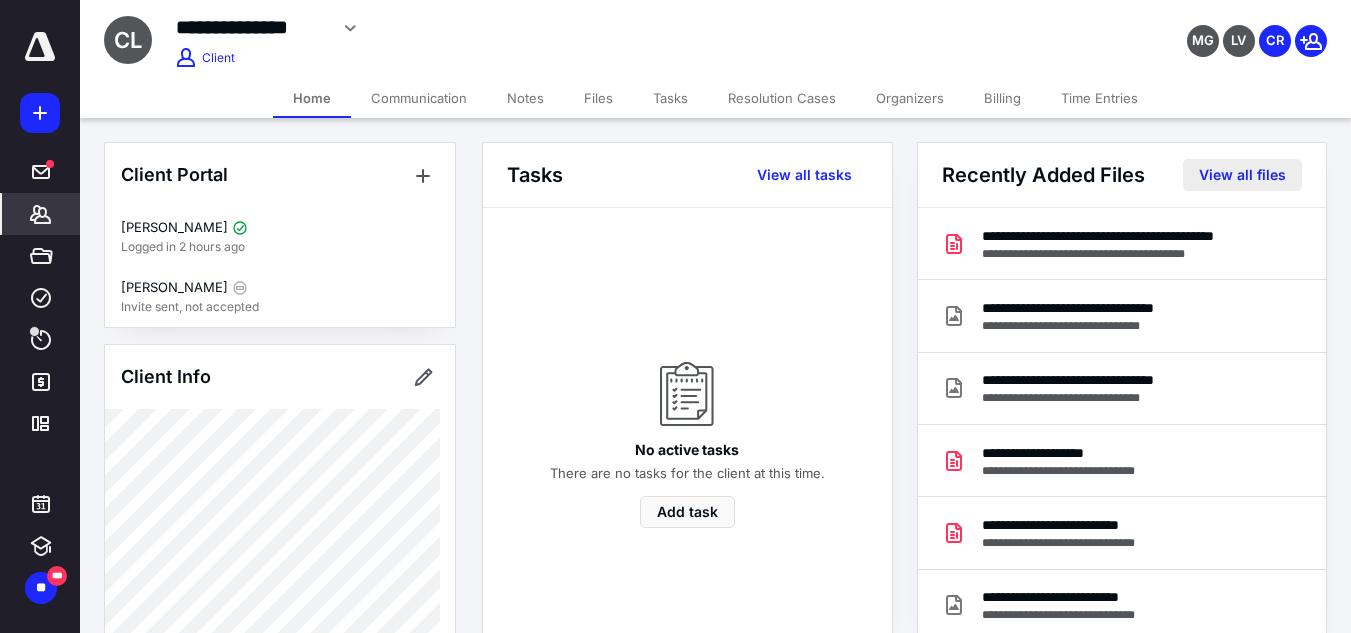 click on "View all files" at bounding box center (1242, 175) 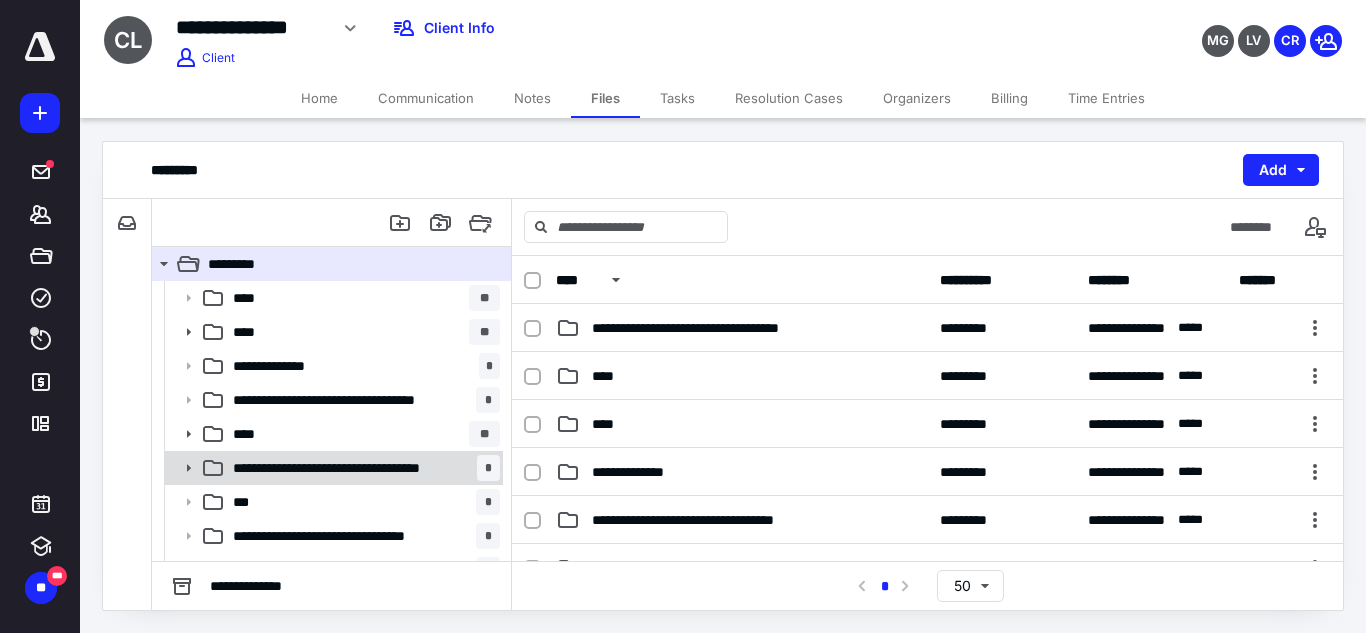 click on "**********" at bounding box center (349, 468) 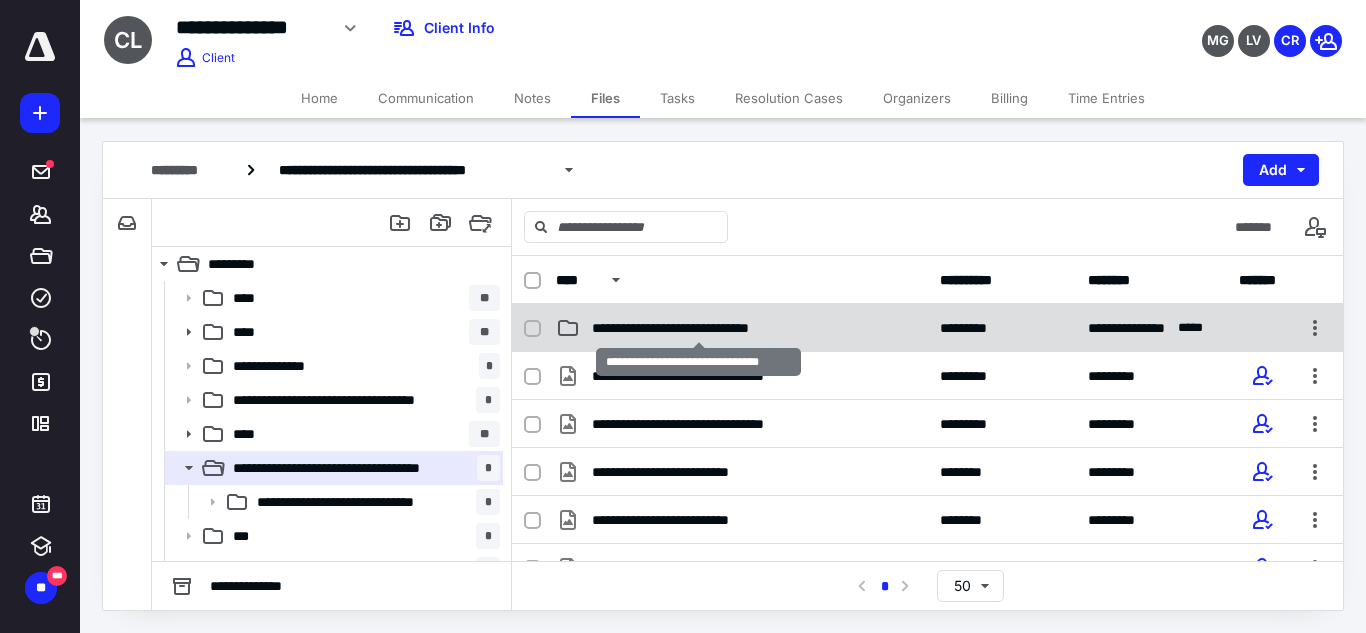 click on "**********" at bounding box center (698, 328) 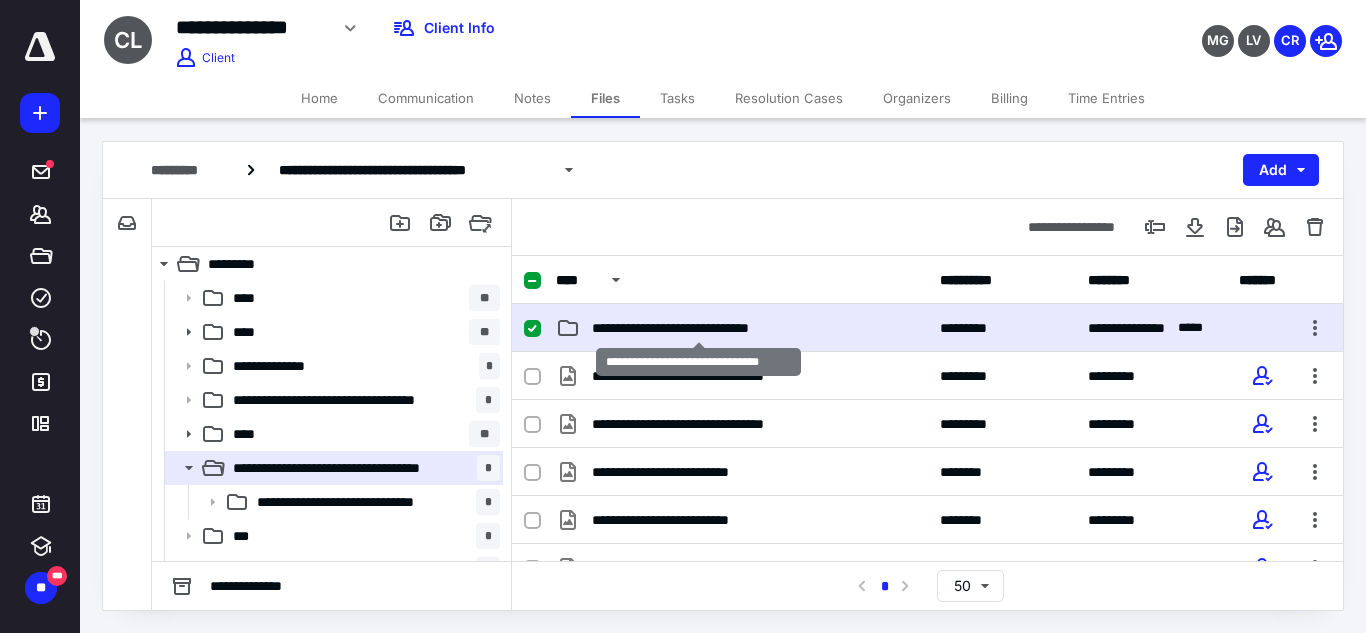 click on "**********" at bounding box center [698, 328] 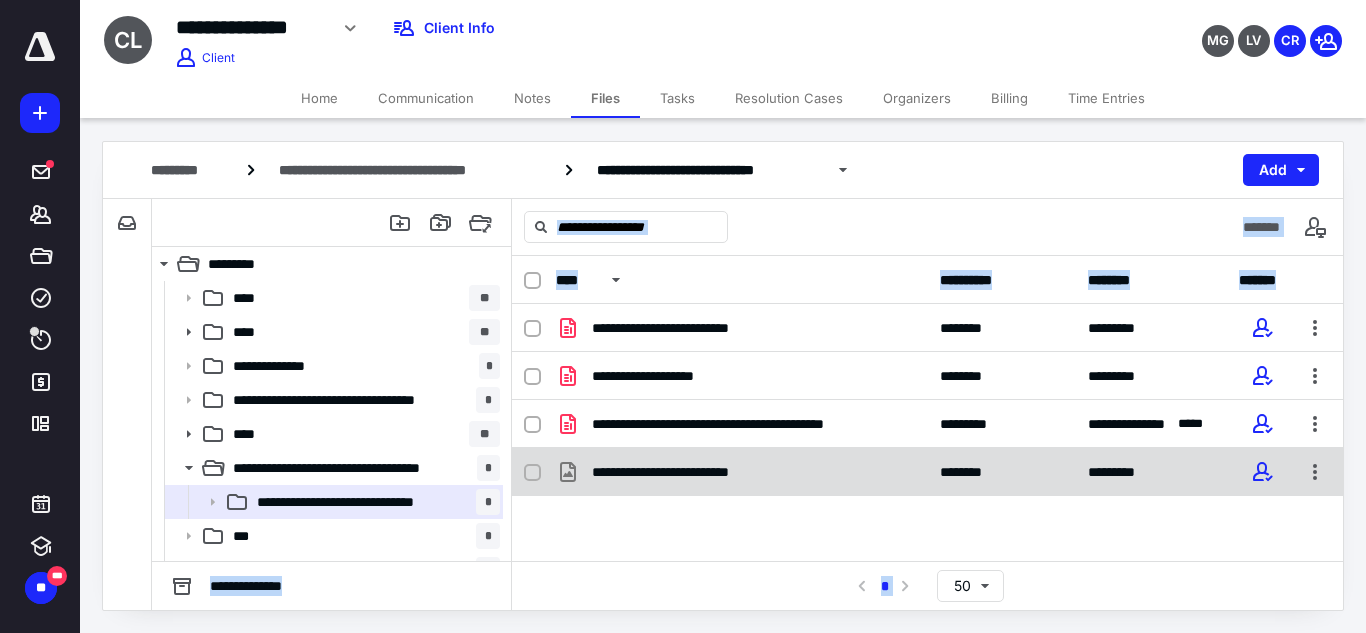 click on "**********" at bounding box center (675, 472) 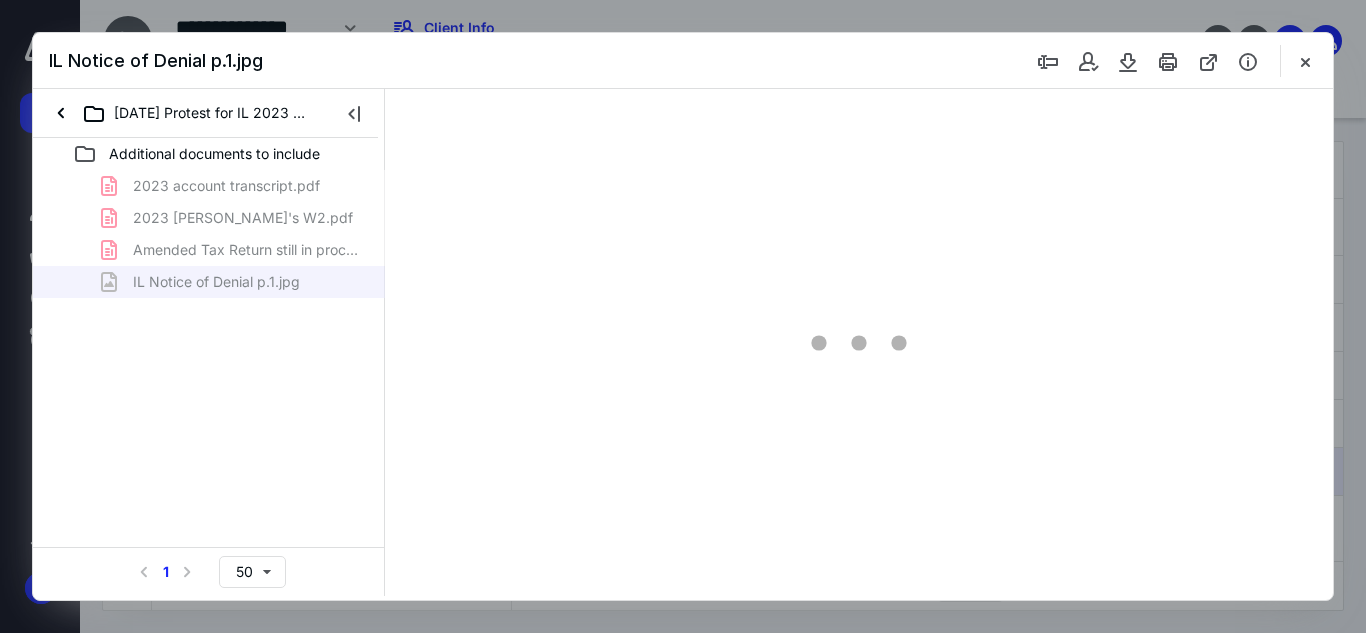 scroll, scrollTop: 0, scrollLeft: 0, axis: both 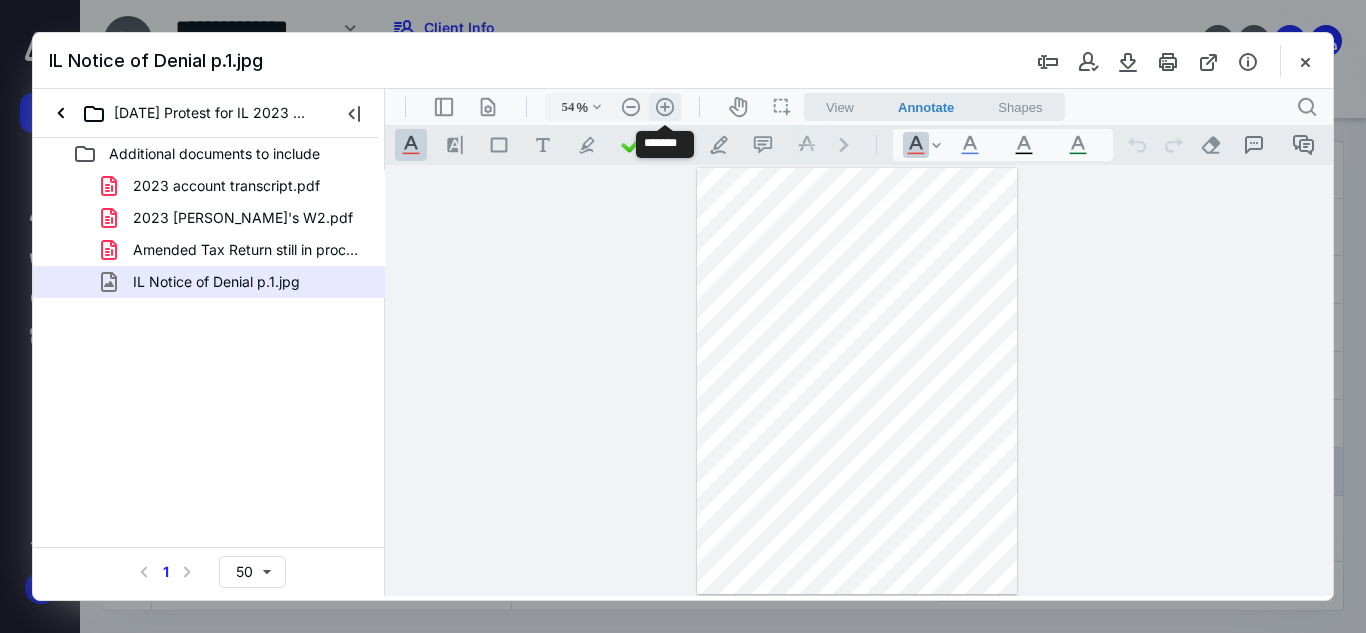 click on ".cls-1{fill:#abb0c4;} icon - header - zoom - in - line" at bounding box center [665, 107] 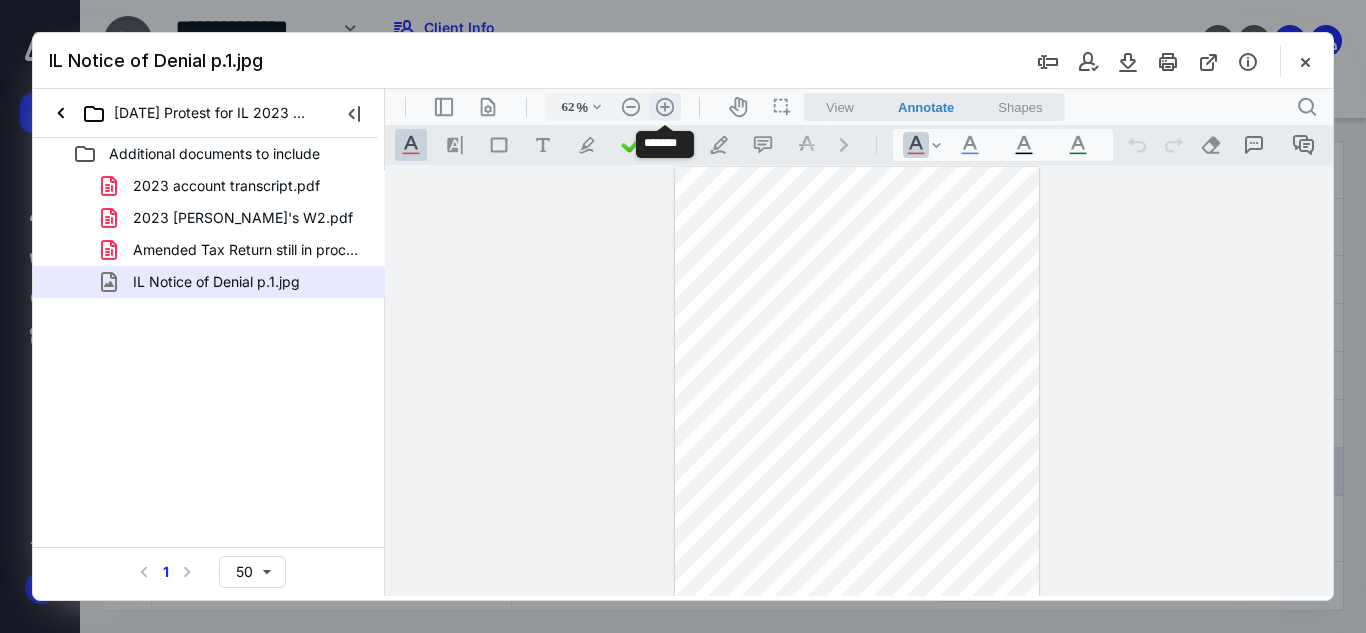 click on ".cls-1{fill:#abb0c4;} icon - header - zoom - in - line" at bounding box center [665, 107] 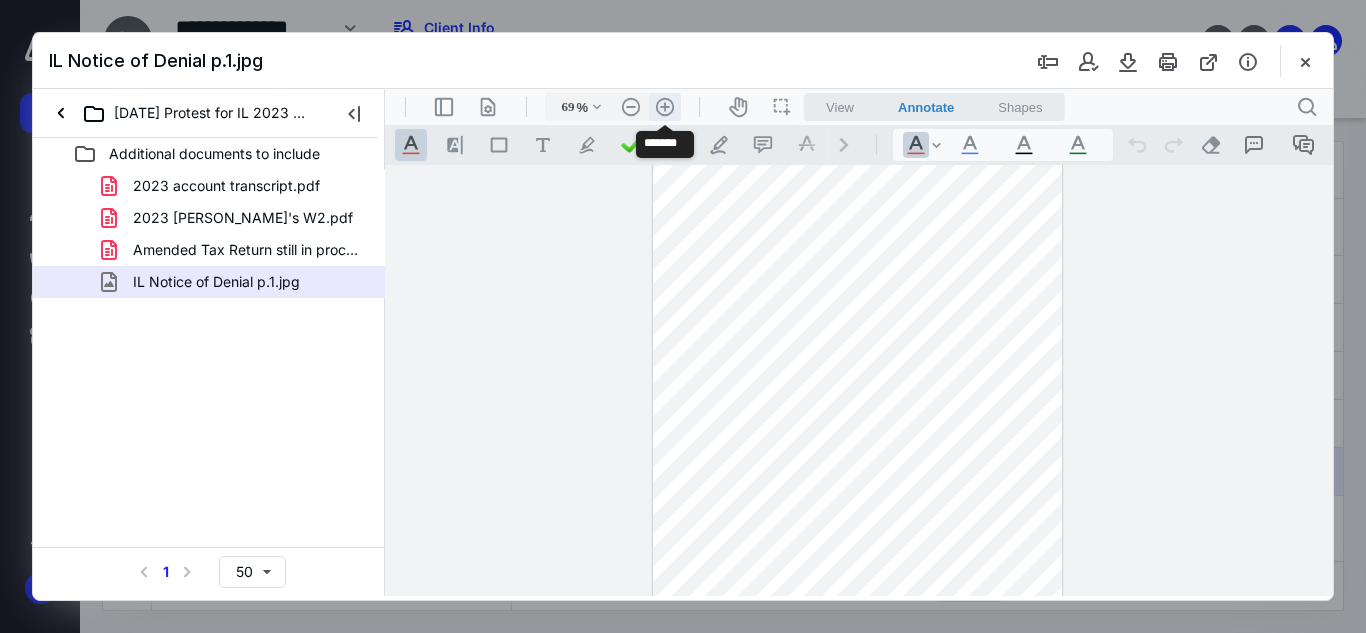 click on ".cls-1{fill:#abb0c4;} icon - header - zoom - in - line" at bounding box center [665, 107] 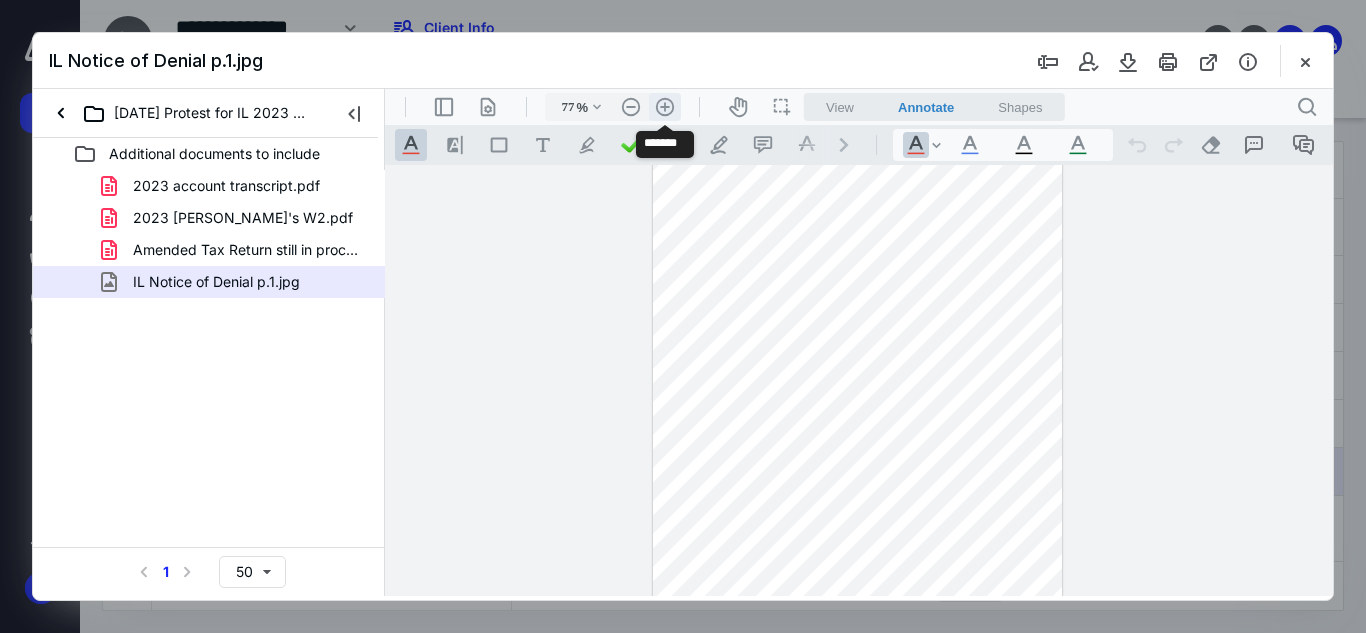 scroll, scrollTop: 74, scrollLeft: 0, axis: vertical 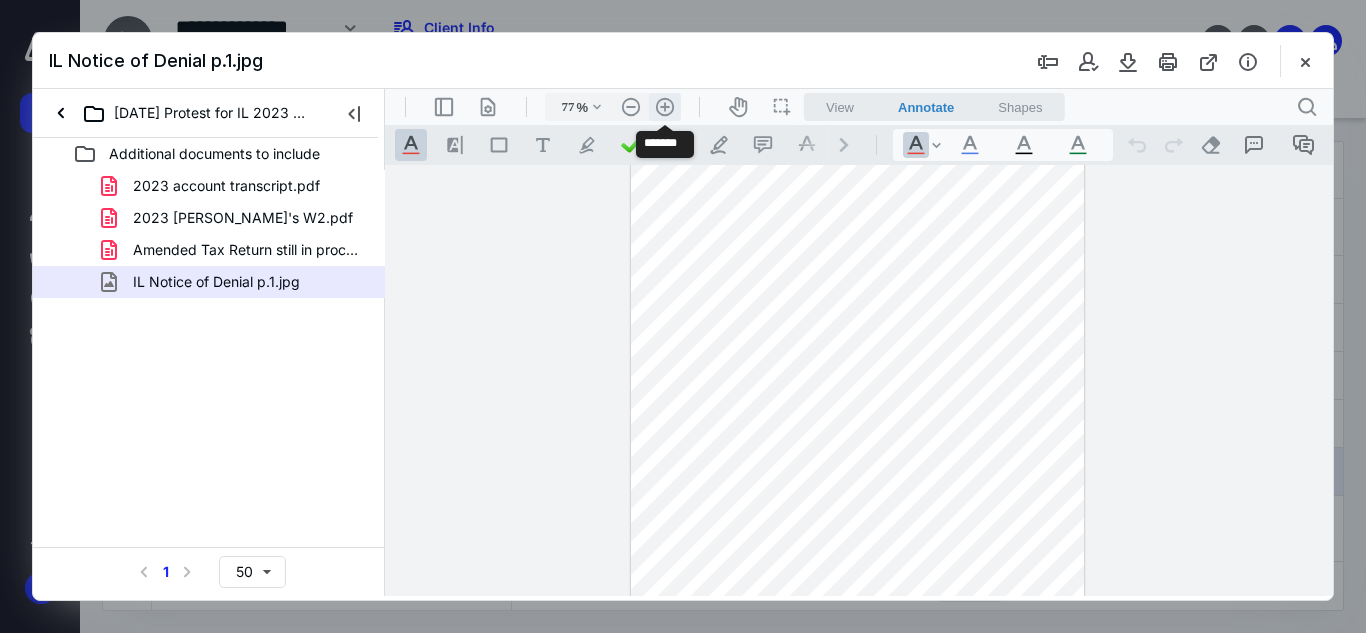 click on ".cls-1{fill:#abb0c4;} icon - header - zoom - in - line" at bounding box center [665, 107] 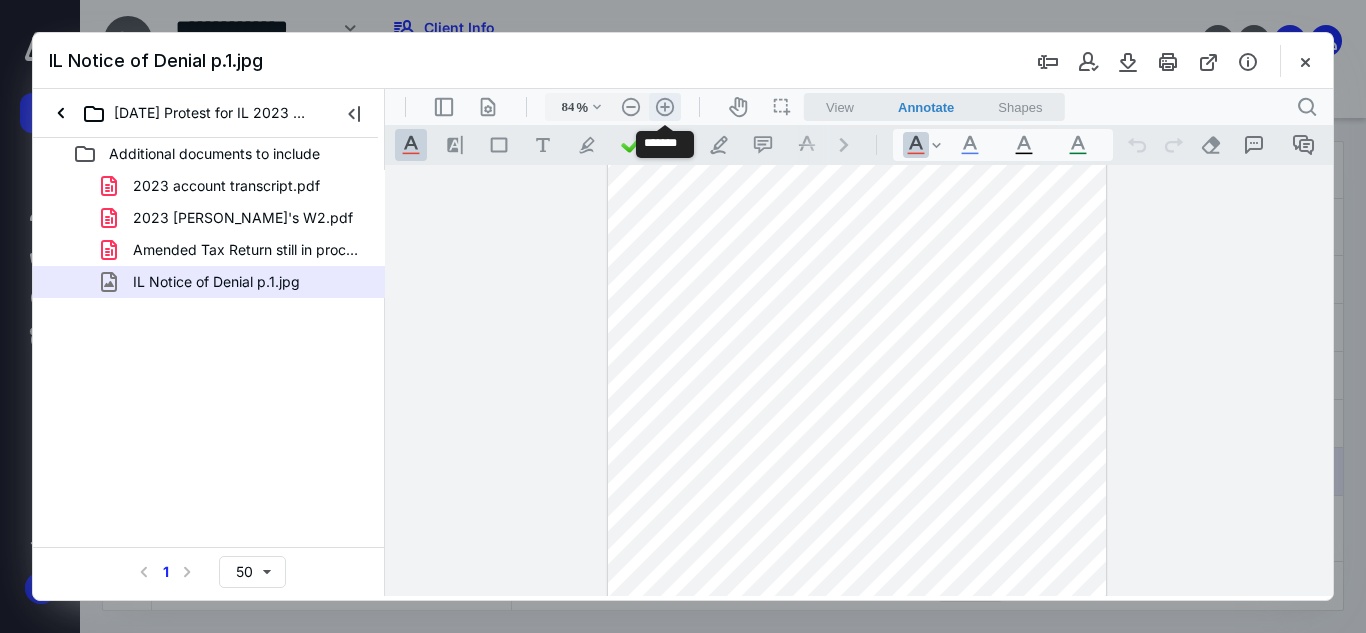 click on ".cls-1{fill:#abb0c4;} icon - header - zoom - in - line" at bounding box center (665, 107) 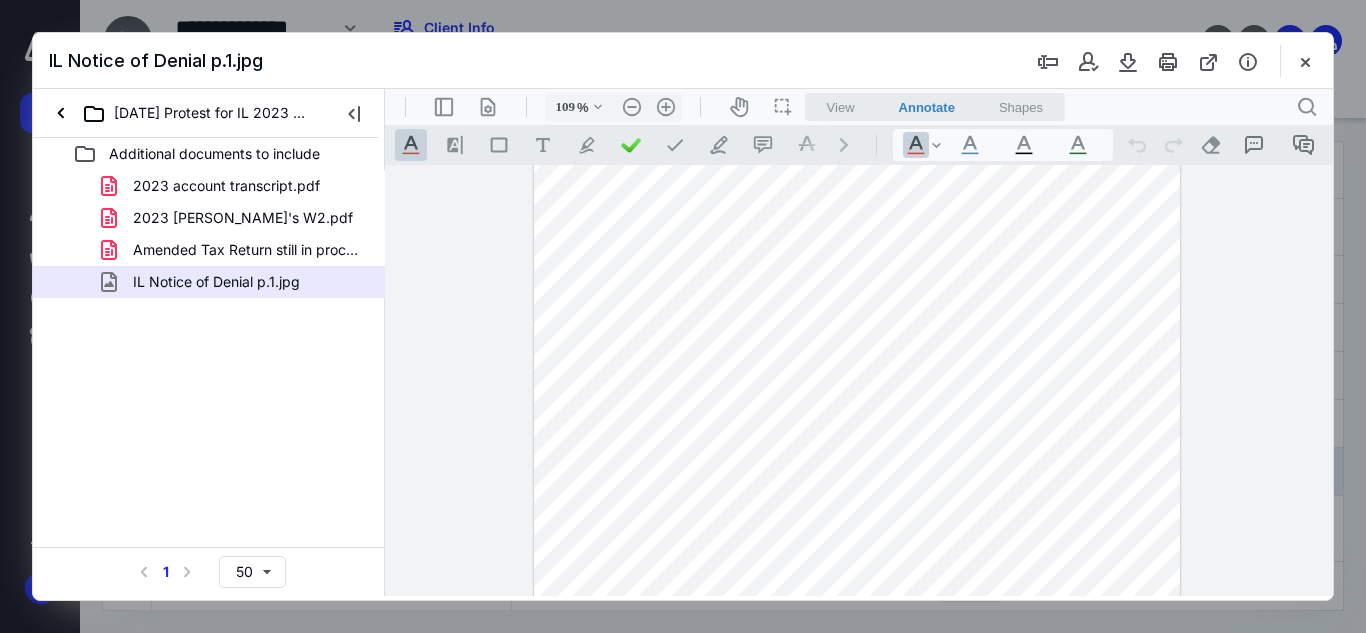 scroll, scrollTop: 27, scrollLeft: 0, axis: vertical 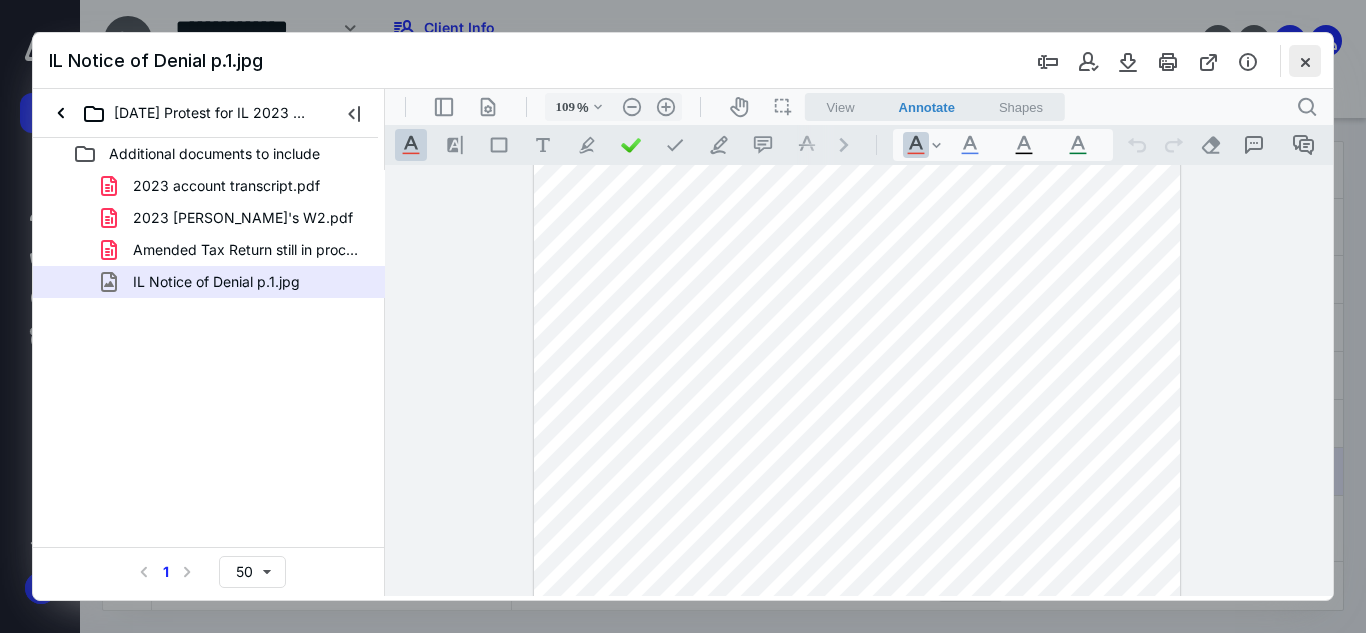 click at bounding box center (1305, 61) 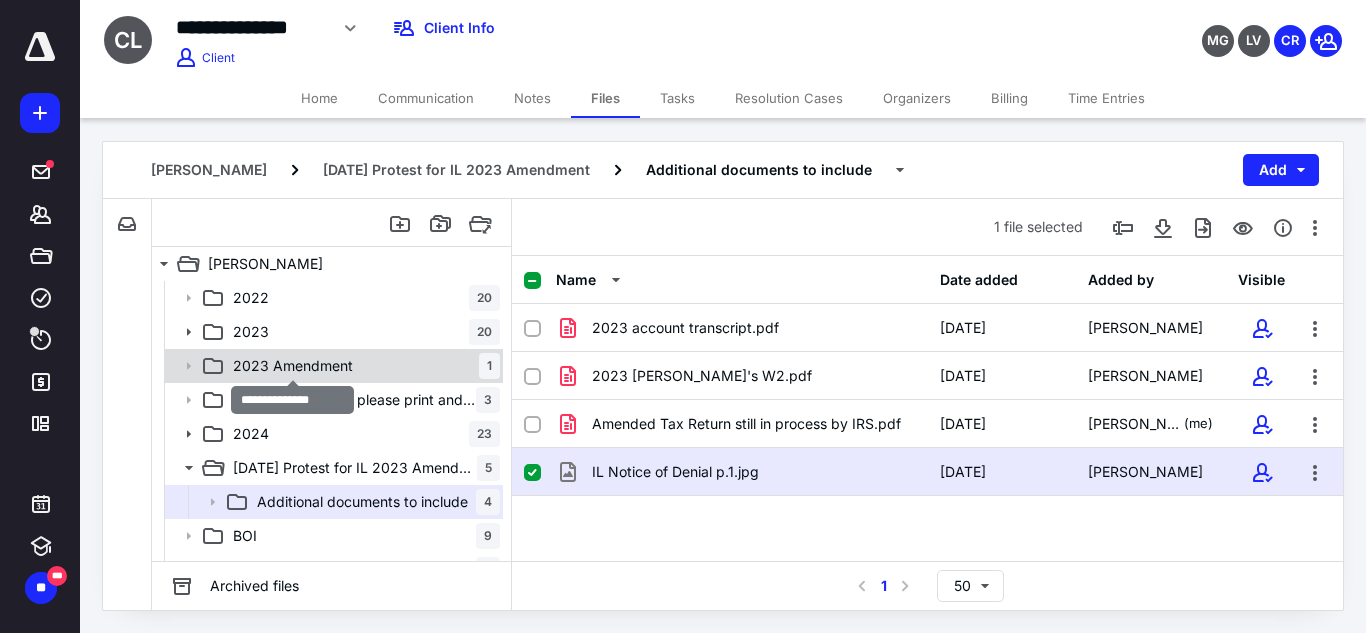 click on "2023 Amendment" at bounding box center [293, 366] 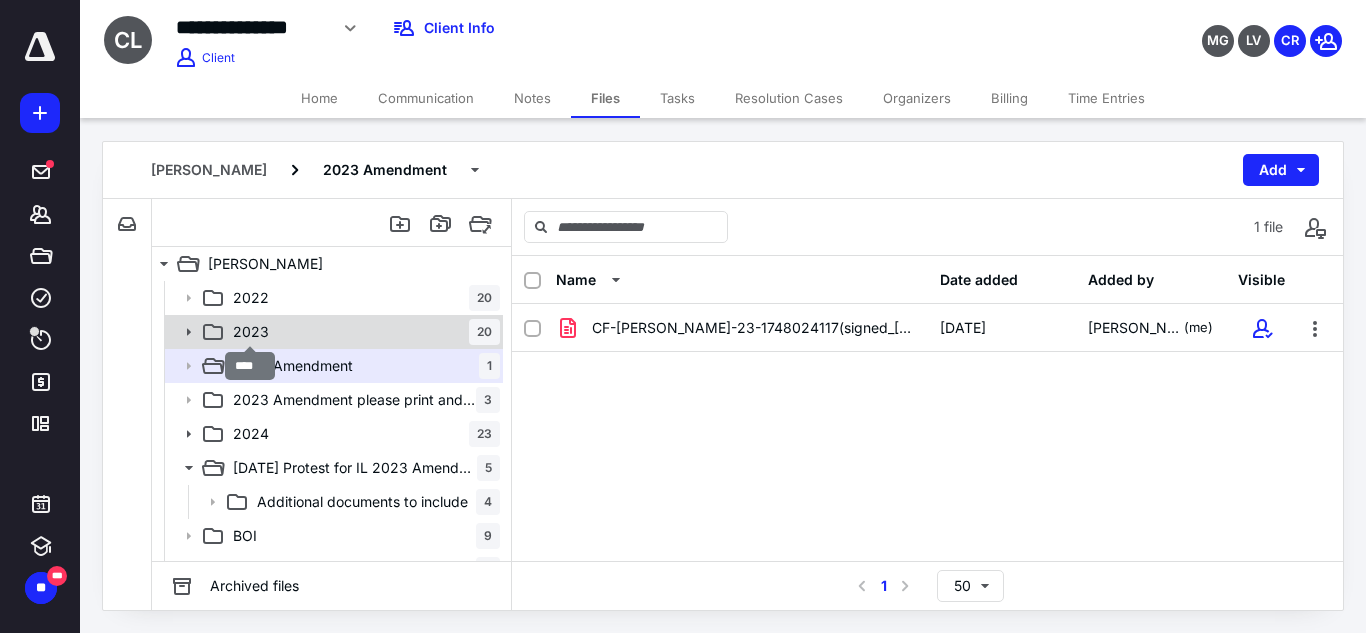 click on "2023" at bounding box center (251, 332) 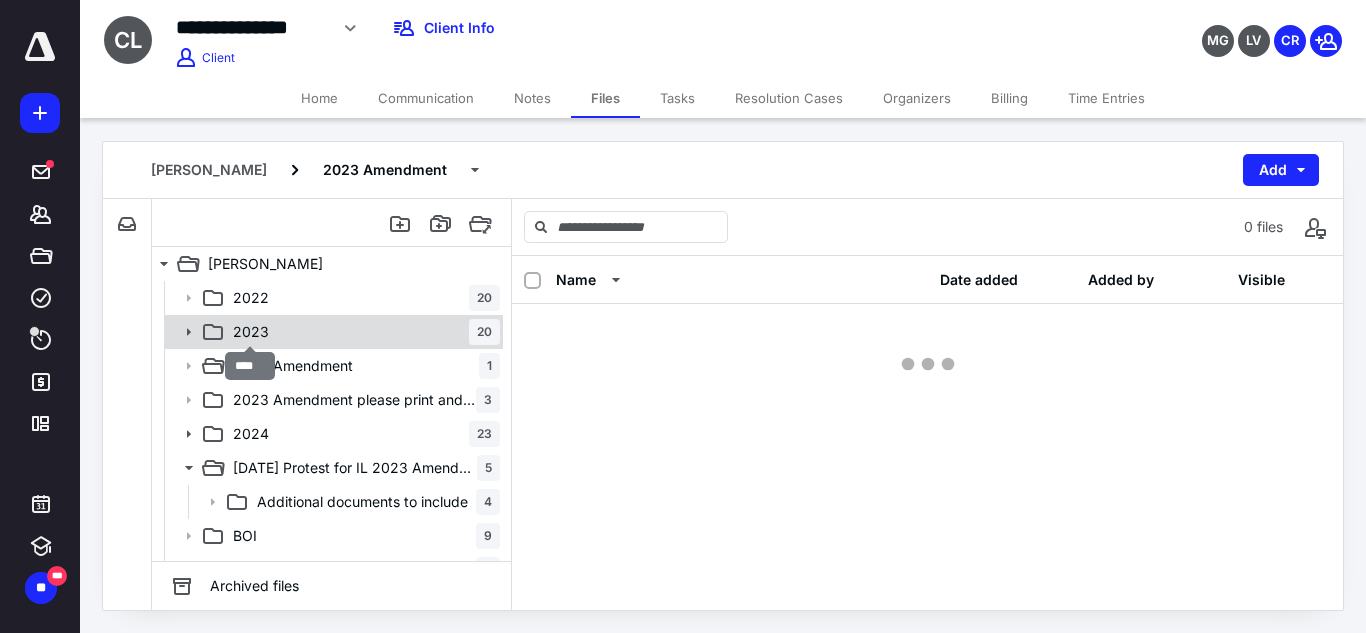click on "2023" at bounding box center (251, 332) 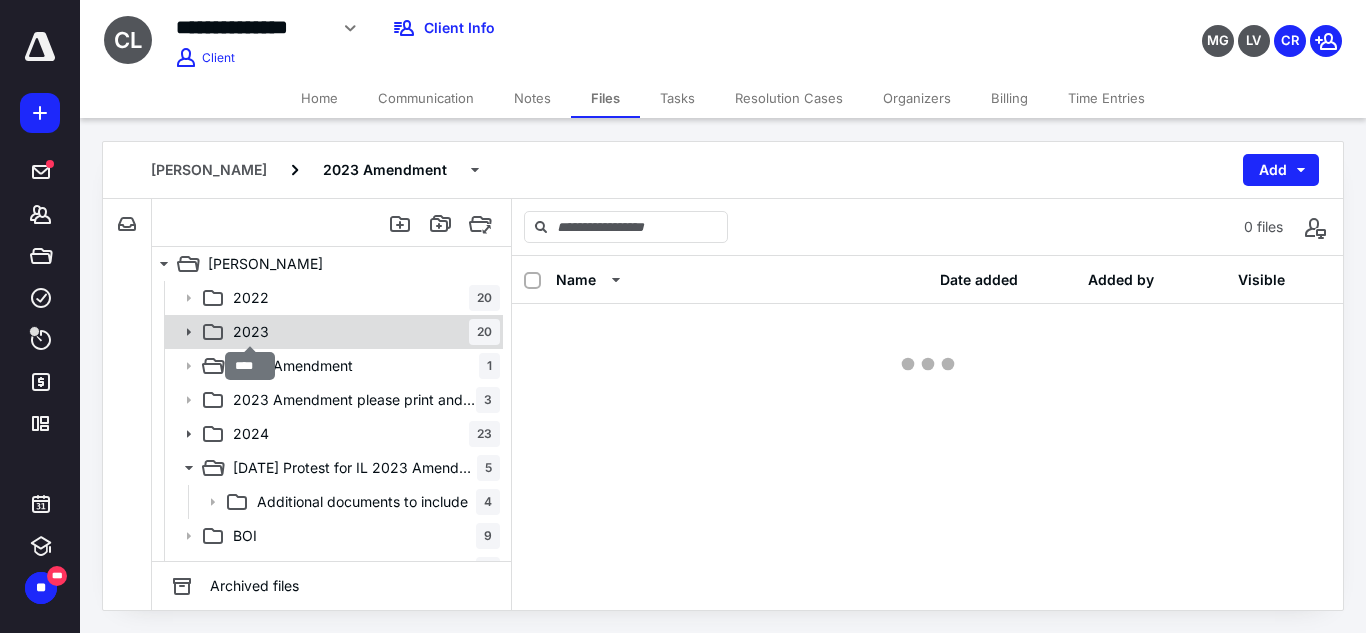 click on "2023" at bounding box center [251, 332] 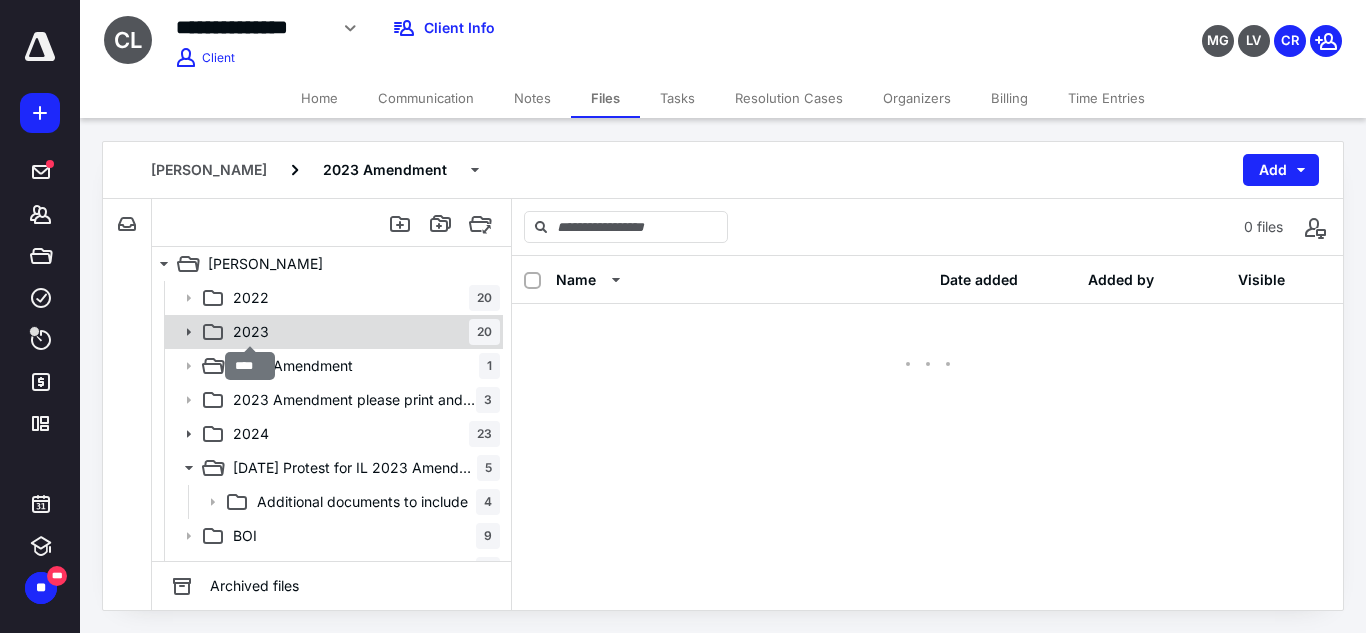 click on "2023" at bounding box center (251, 332) 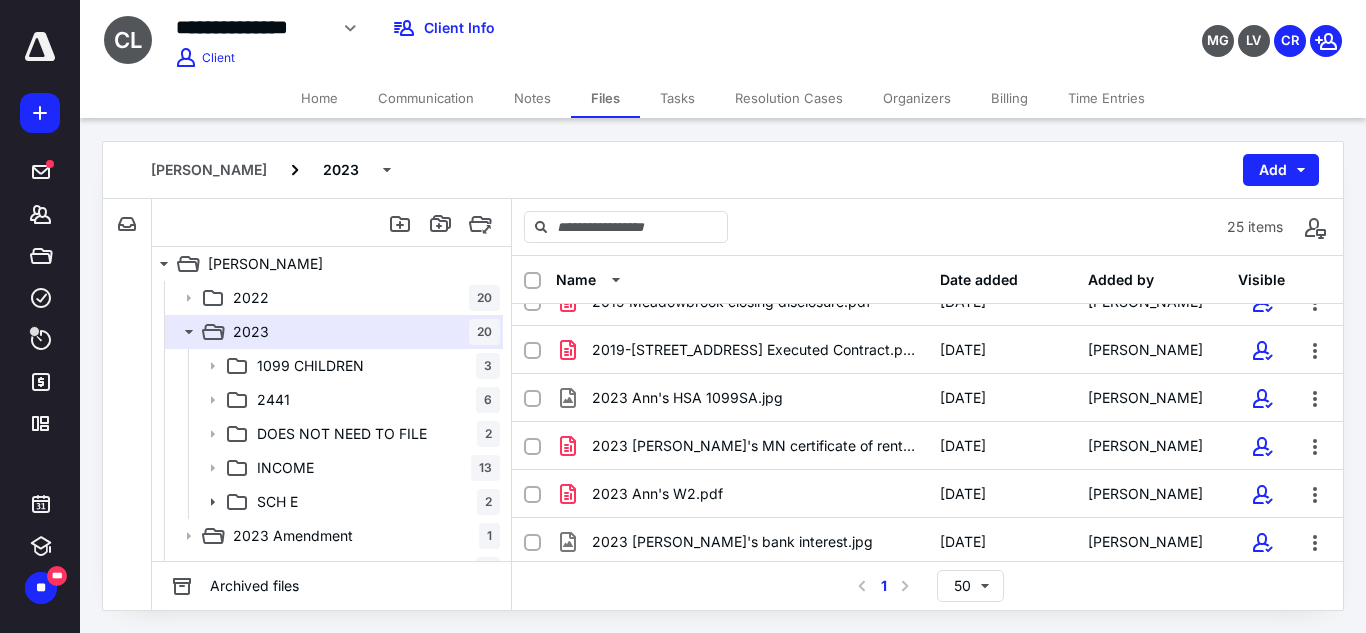 scroll, scrollTop: 276, scrollLeft: 0, axis: vertical 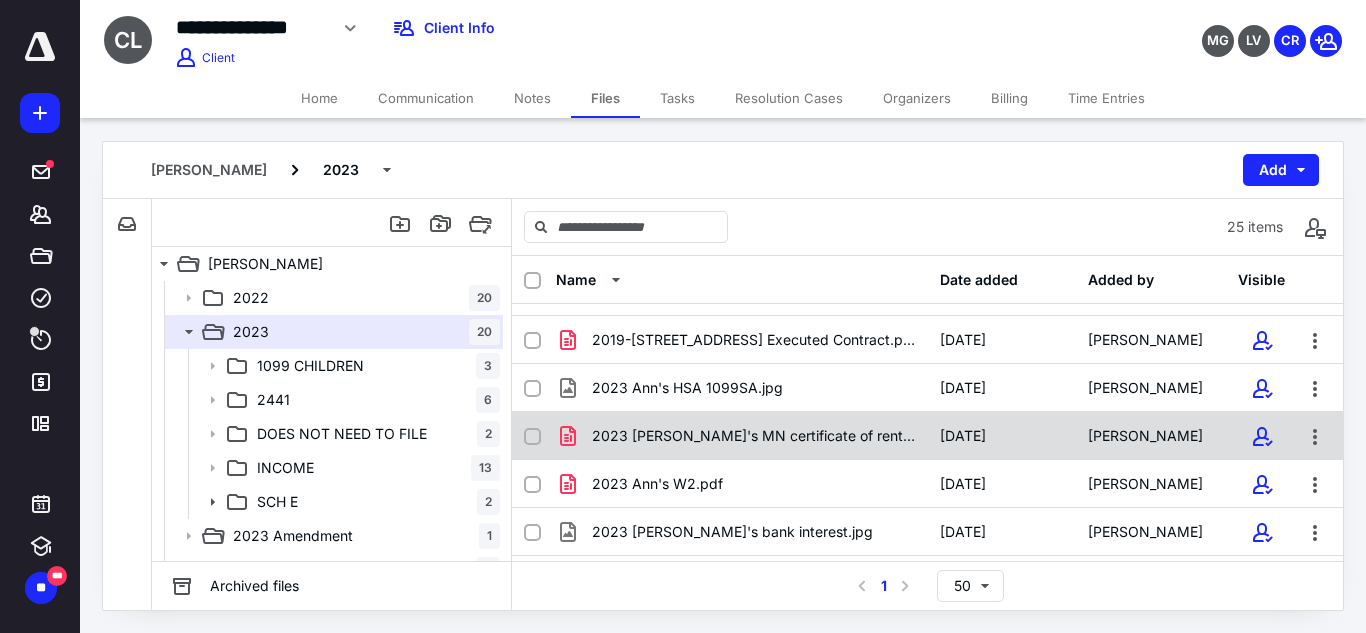 click on "2023 [PERSON_NAME]'s MN certificate of rent paid.pdf [DATE] [PERSON_NAME]" at bounding box center (927, 436) 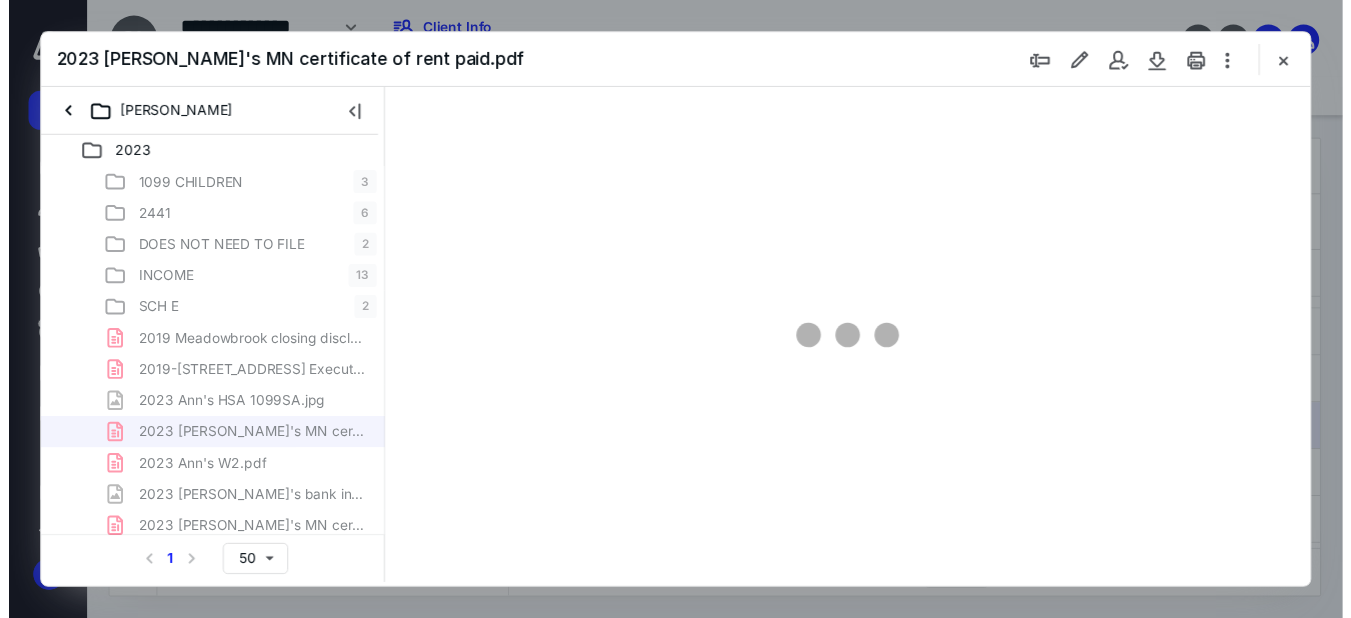 scroll, scrollTop: 0, scrollLeft: 0, axis: both 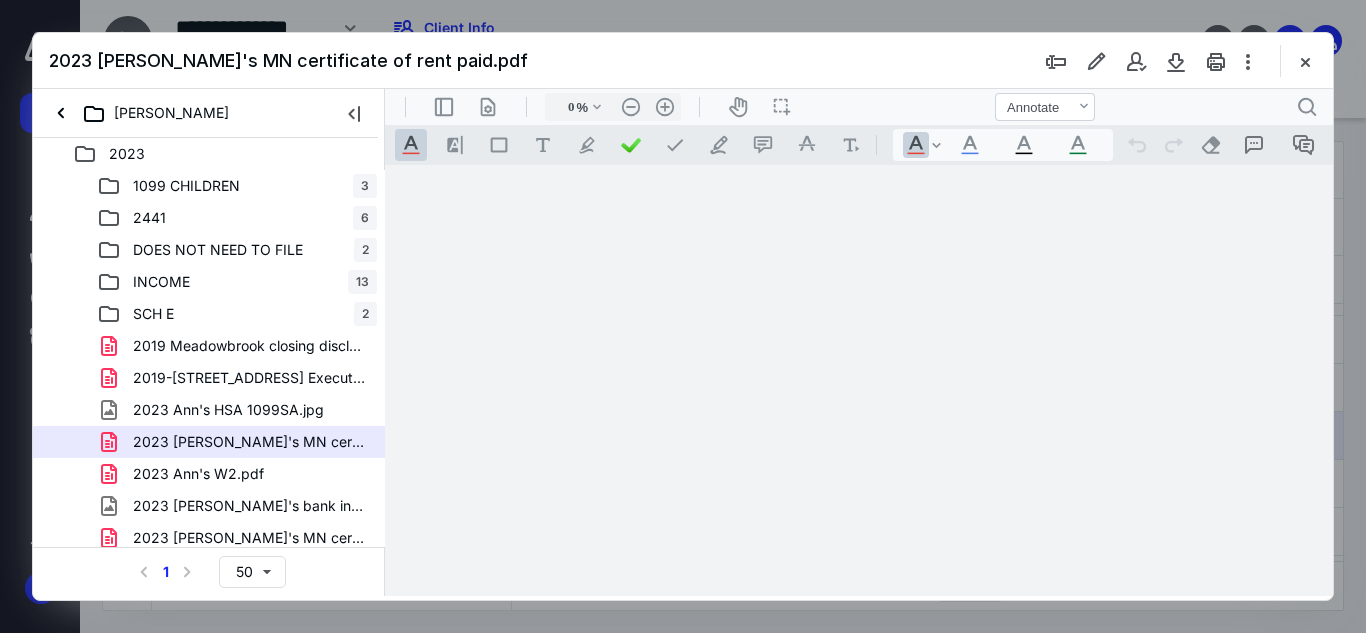 type on "54" 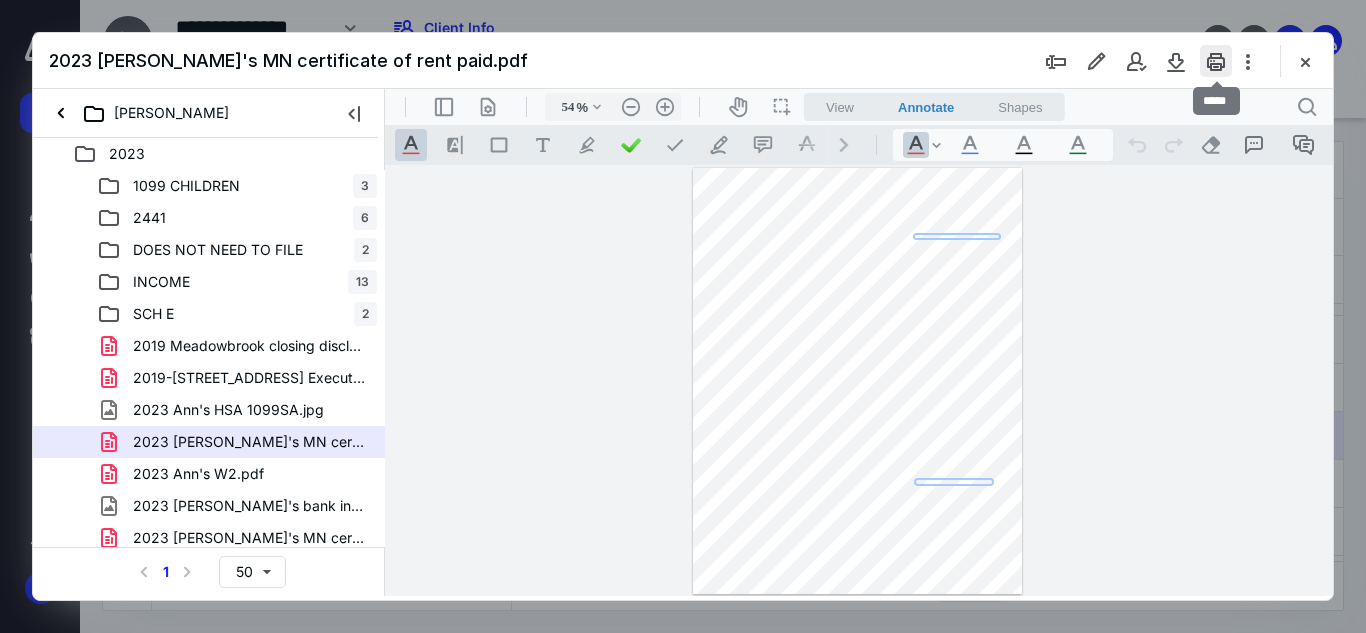 click at bounding box center [1216, 61] 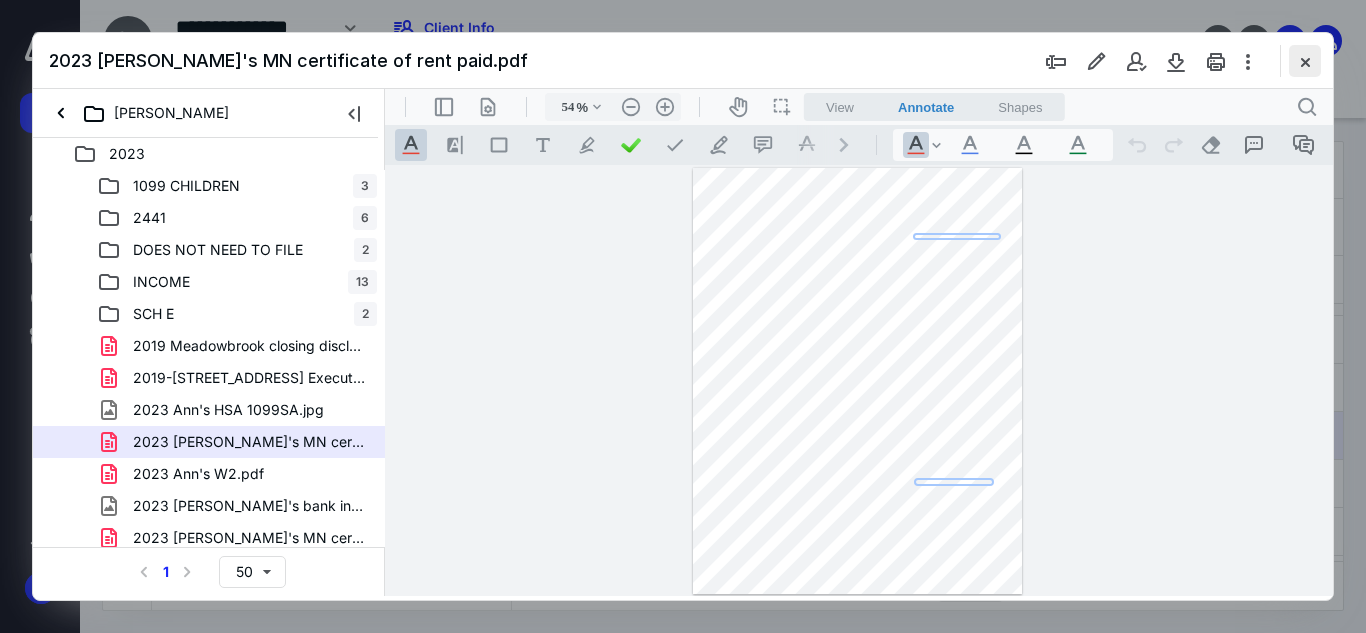 click at bounding box center [1305, 61] 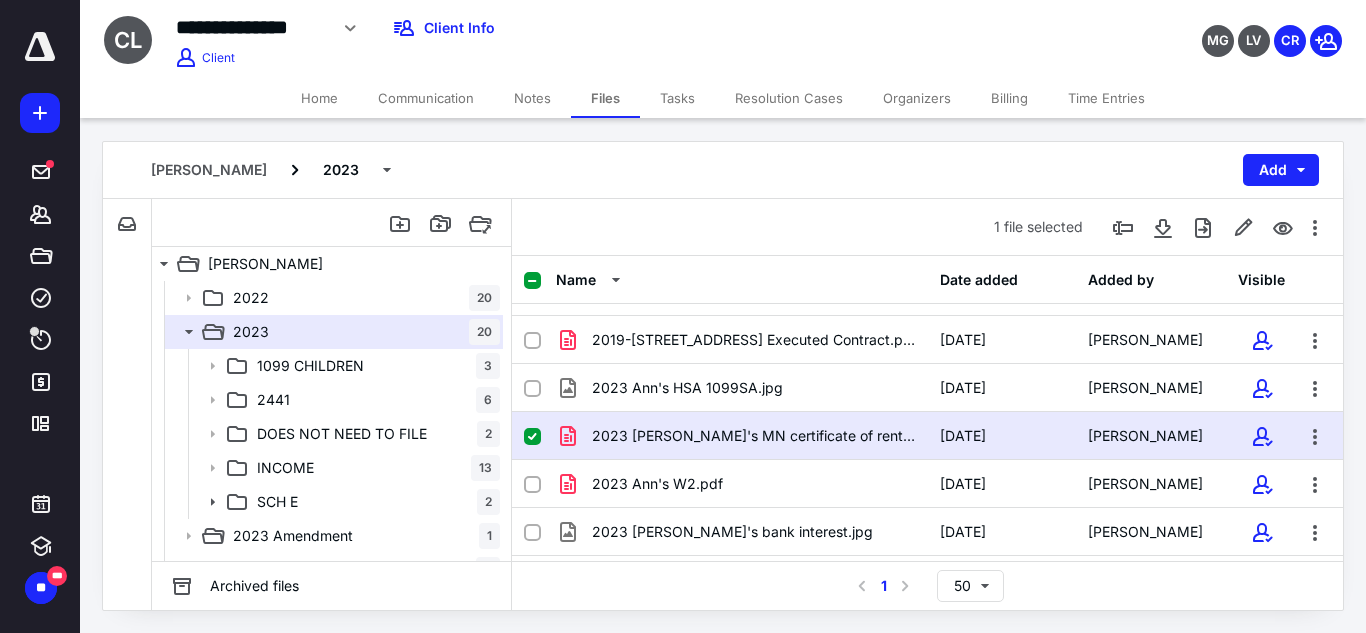 click on "Organizers" at bounding box center (917, 98) 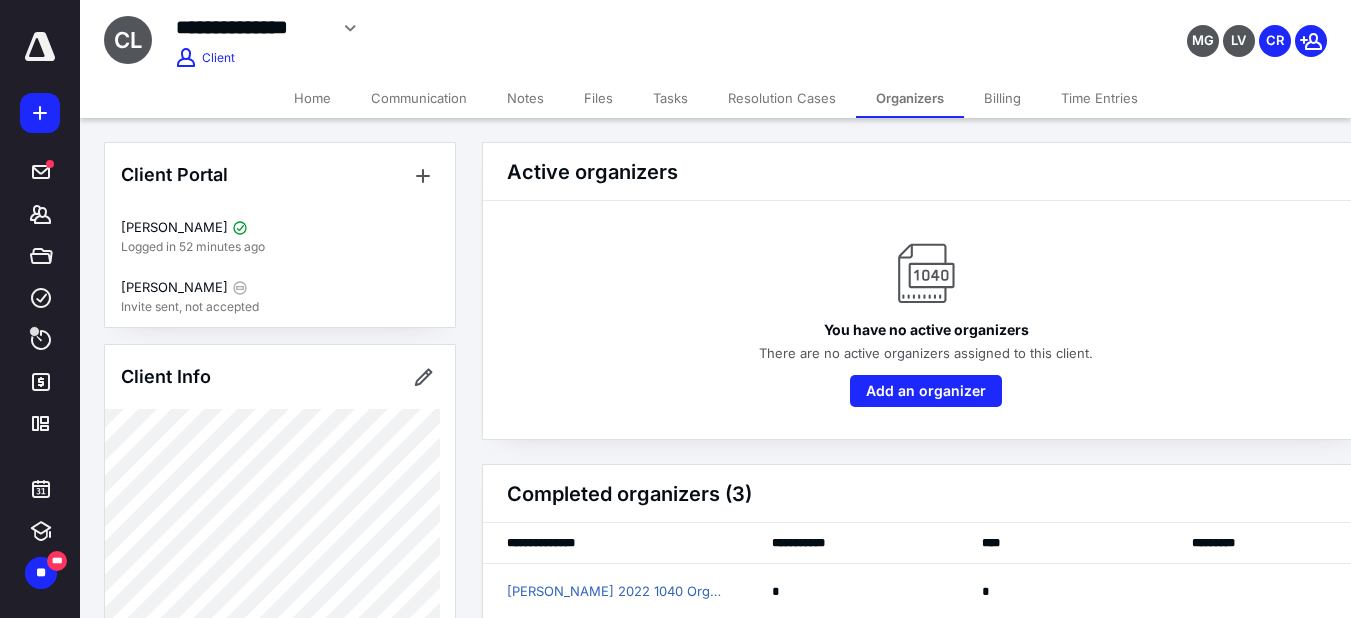 scroll, scrollTop: 139, scrollLeft: 0, axis: vertical 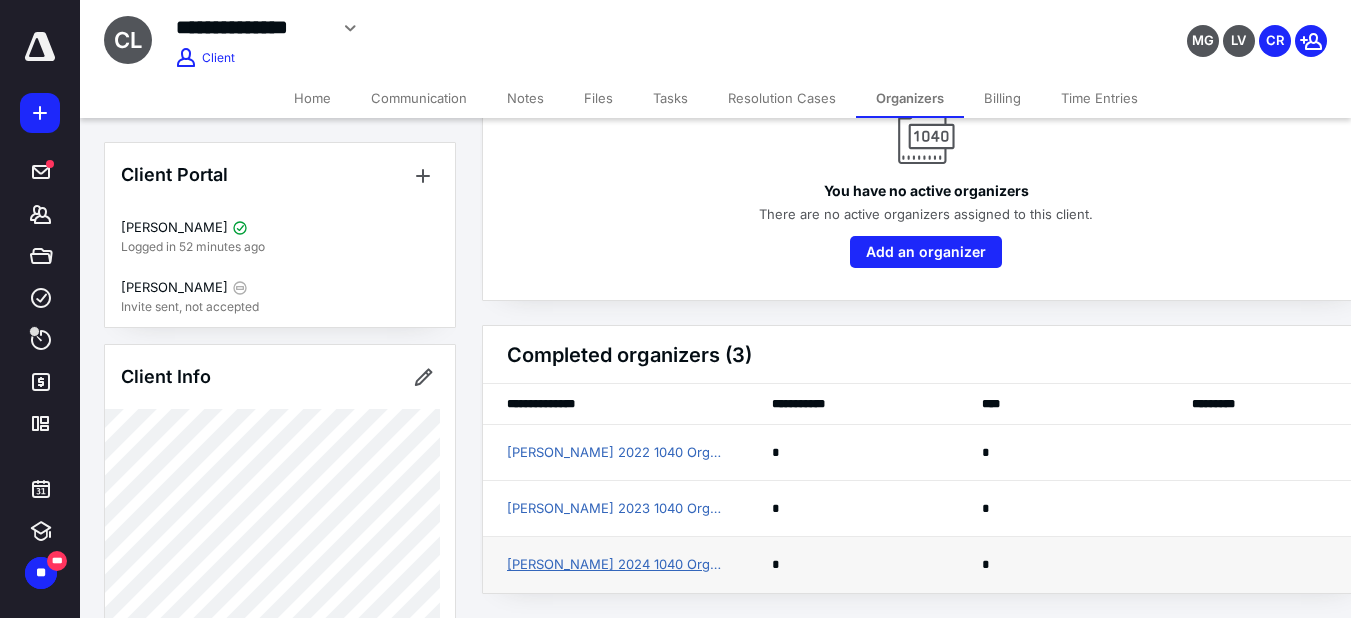 click on "[PERSON_NAME] 2024 1040 Organizer" at bounding box center [615, 565] 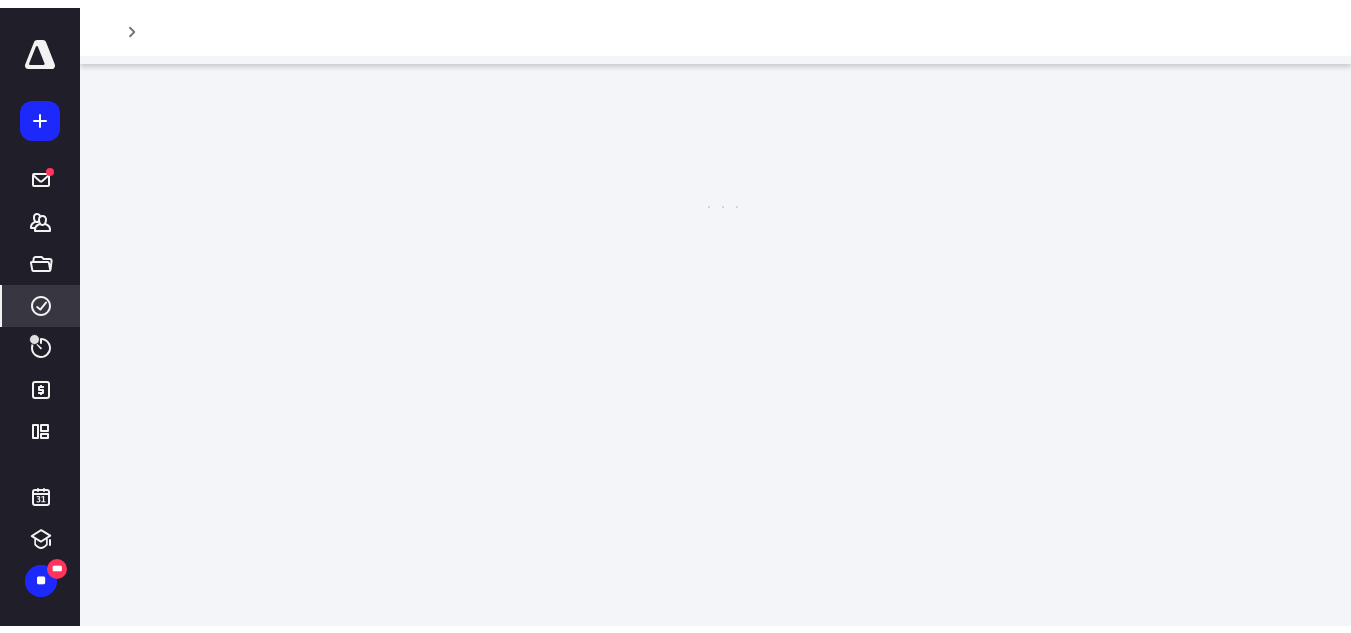scroll, scrollTop: 0, scrollLeft: 0, axis: both 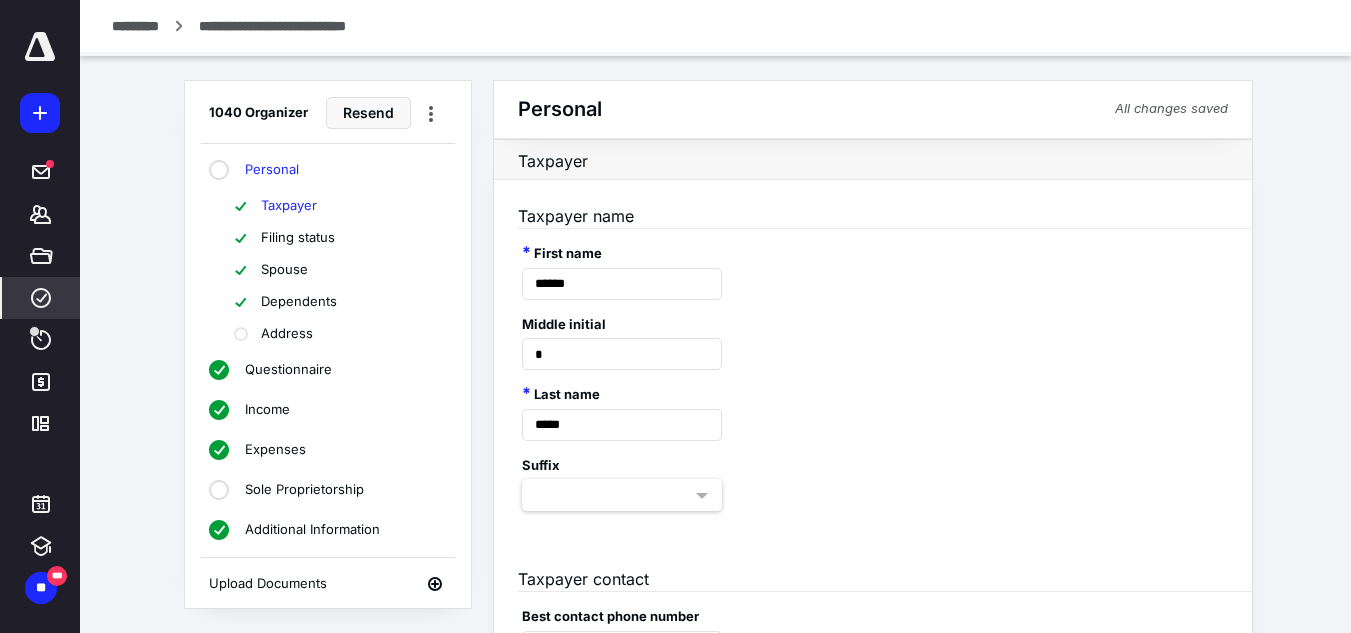 click on "Additional Information" at bounding box center (312, 530) 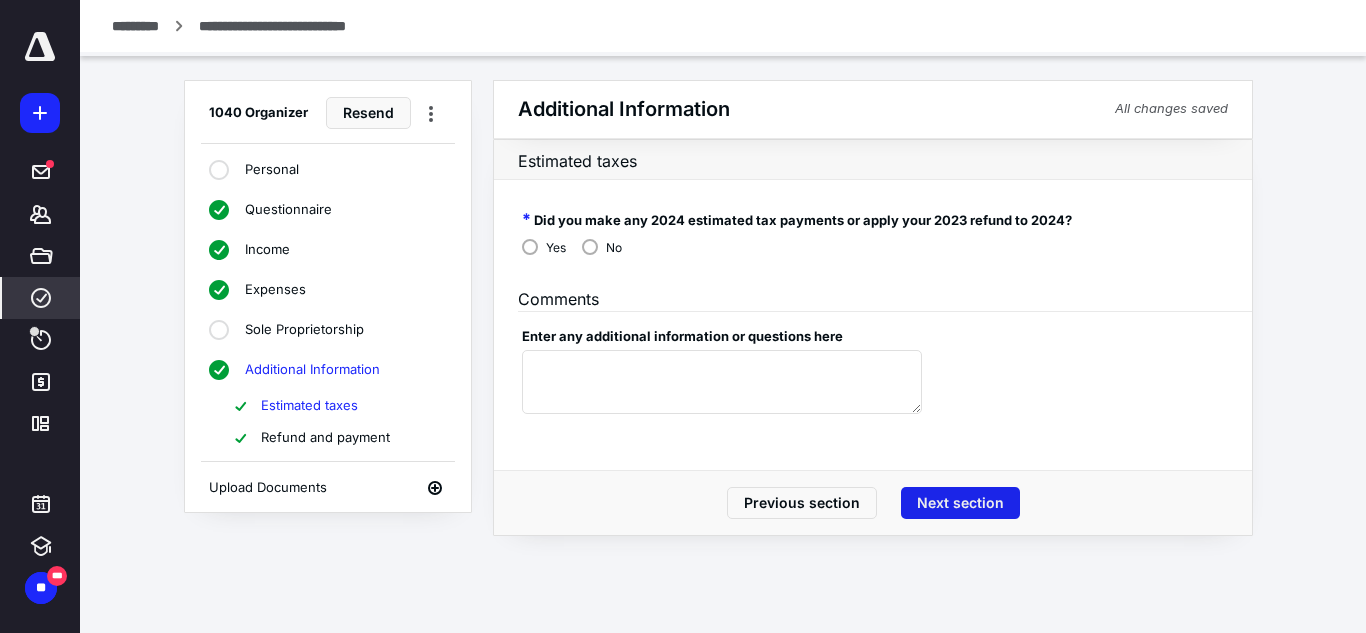 click on "Next section" at bounding box center (960, 503) 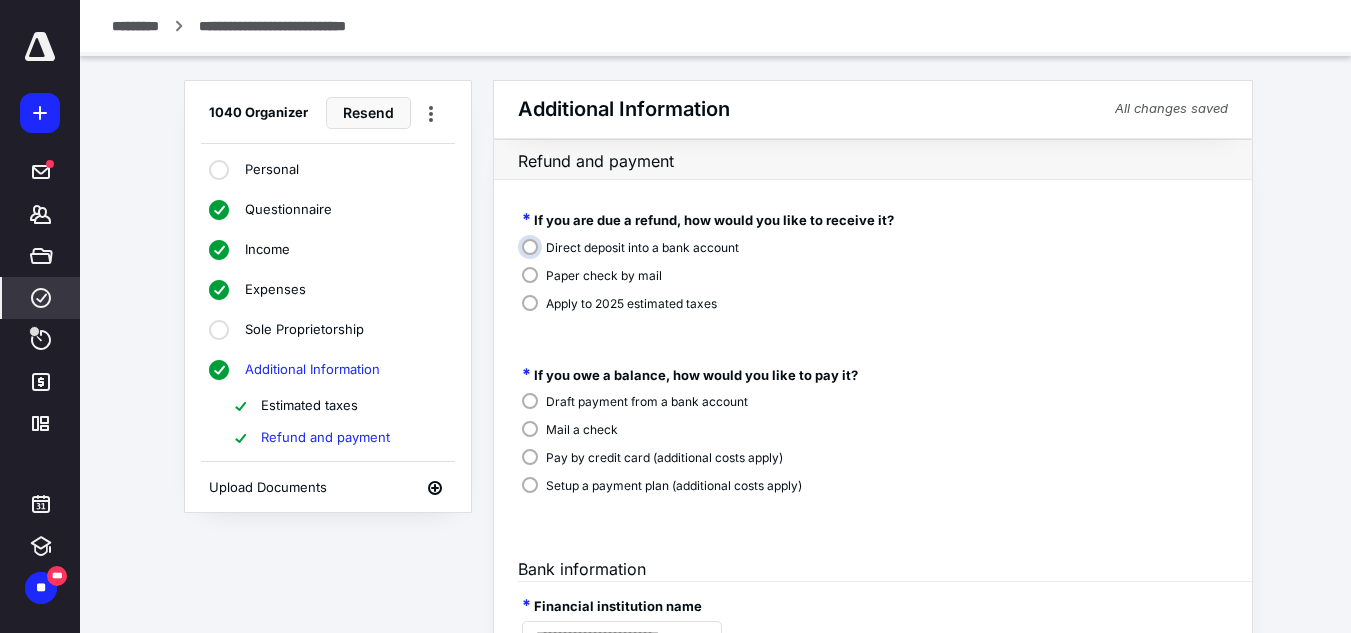 scroll, scrollTop: 415, scrollLeft: 0, axis: vertical 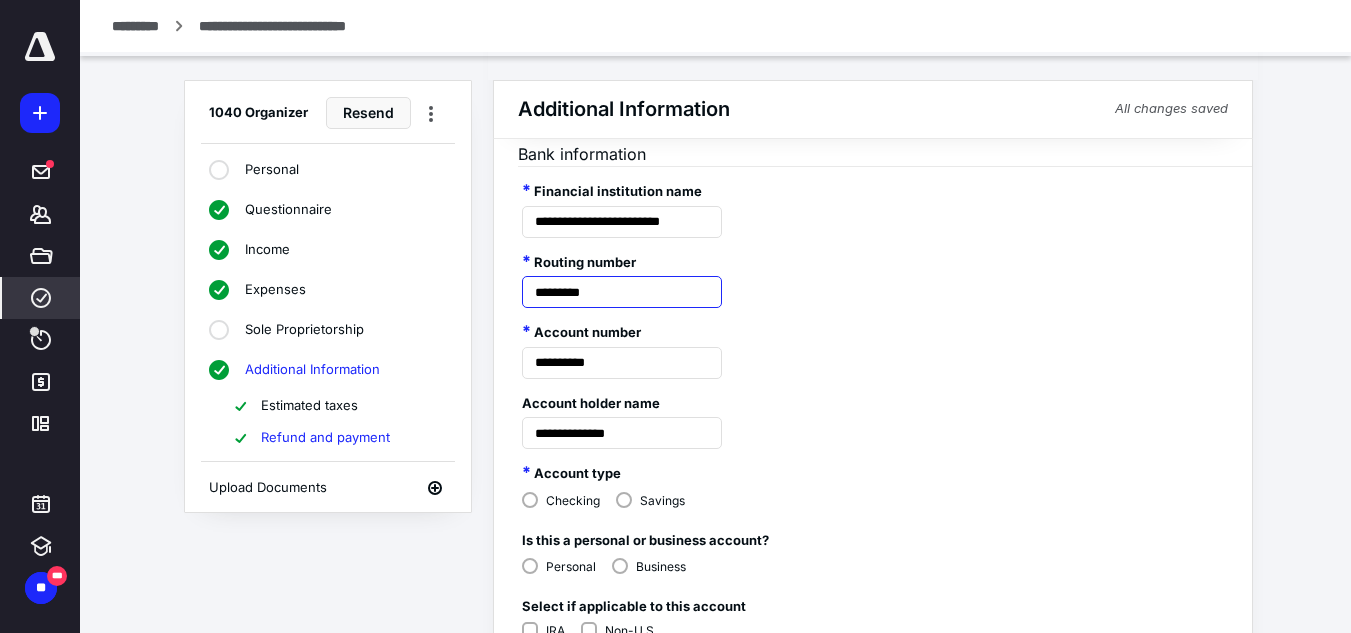 drag, startPoint x: 634, startPoint y: 285, endPoint x: 431, endPoint y: 310, distance: 204.53362 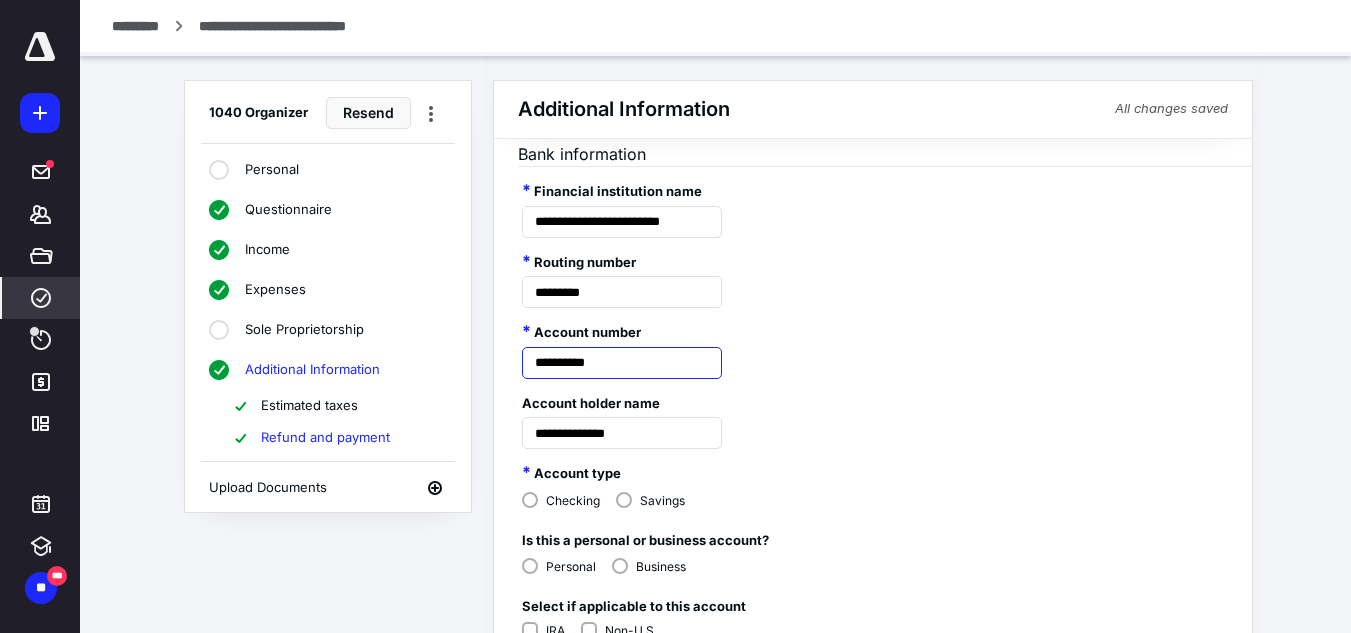 drag, startPoint x: 636, startPoint y: 369, endPoint x: 450, endPoint y: 382, distance: 186.45375 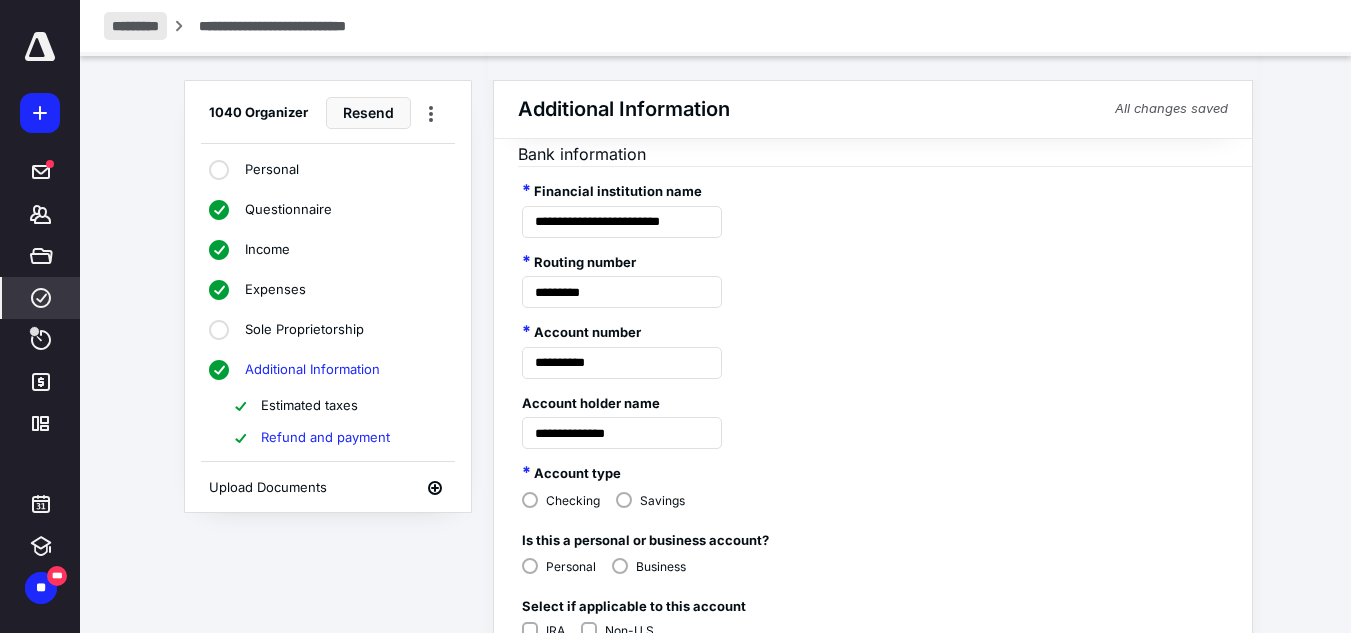 click on "*********" at bounding box center (135, 26) 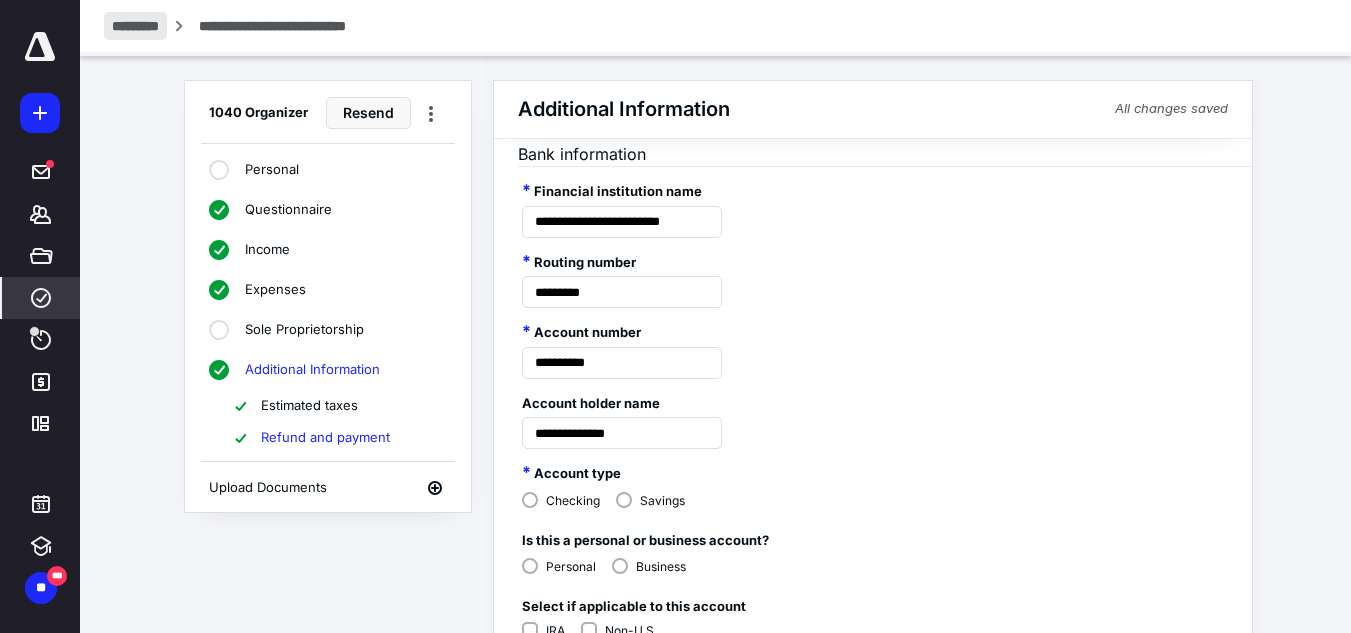 click on "*********" at bounding box center [135, 26] 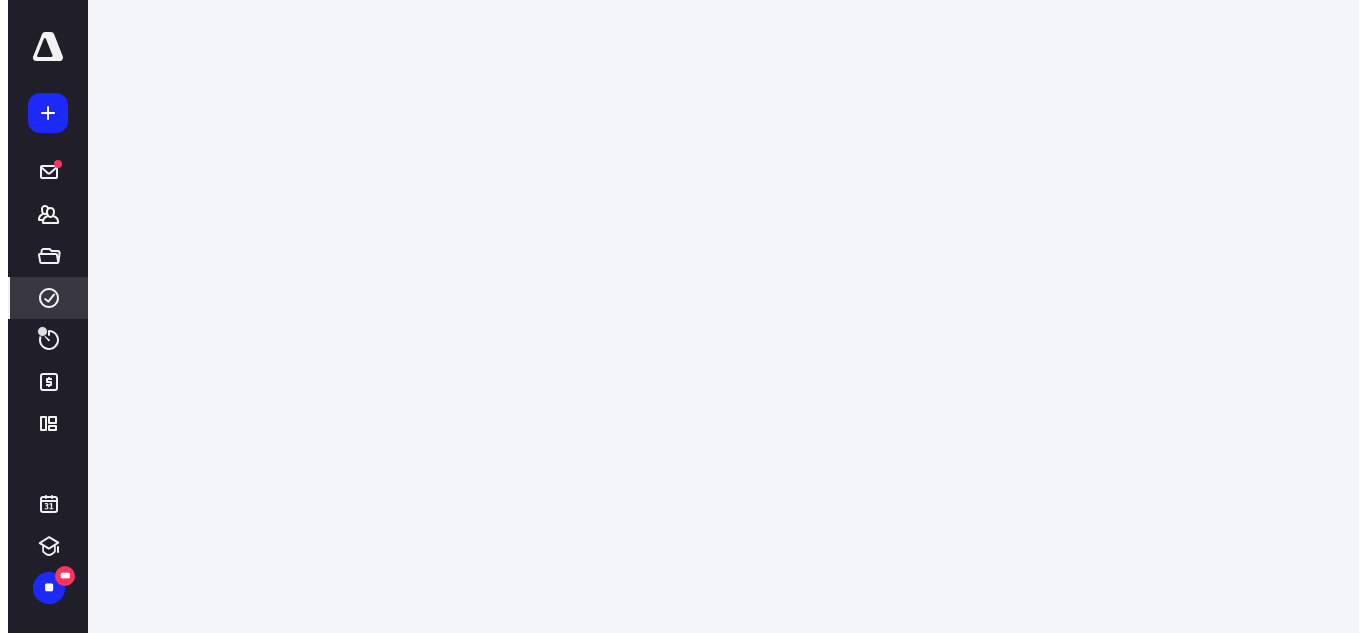 scroll, scrollTop: 0, scrollLeft: 0, axis: both 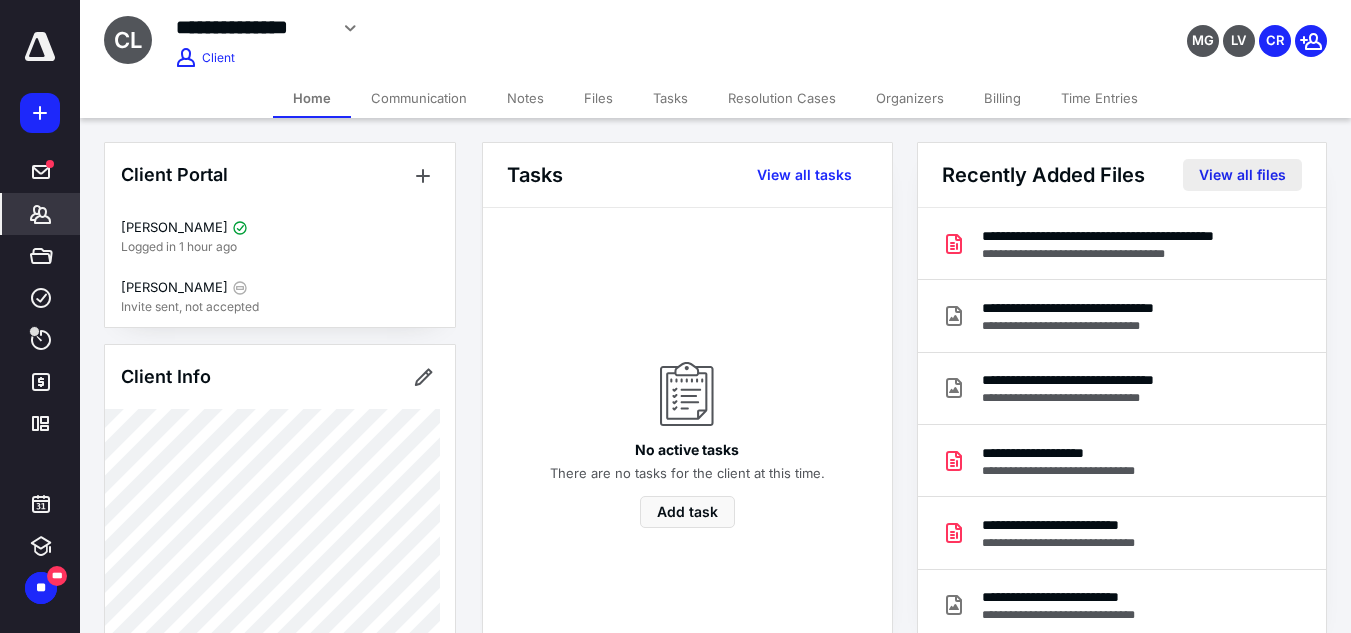 click on "View all files" at bounding box center [1242, 175] 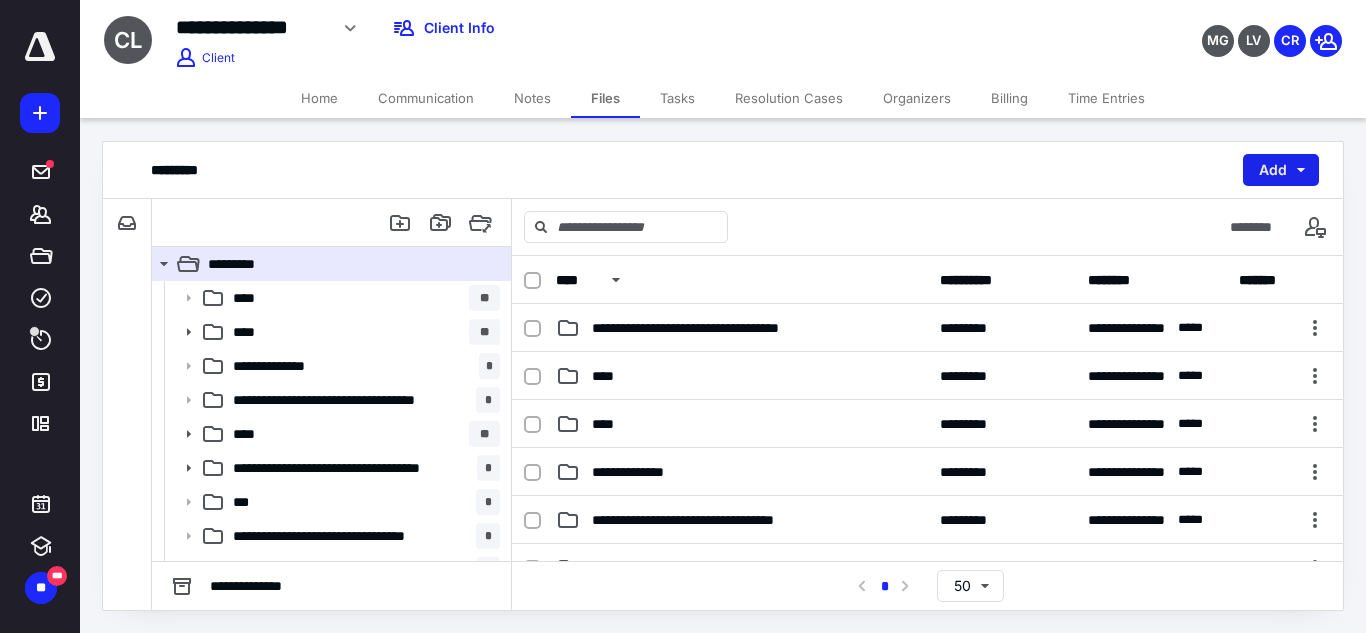 click on "Add" at bounding box center (1281, 170) 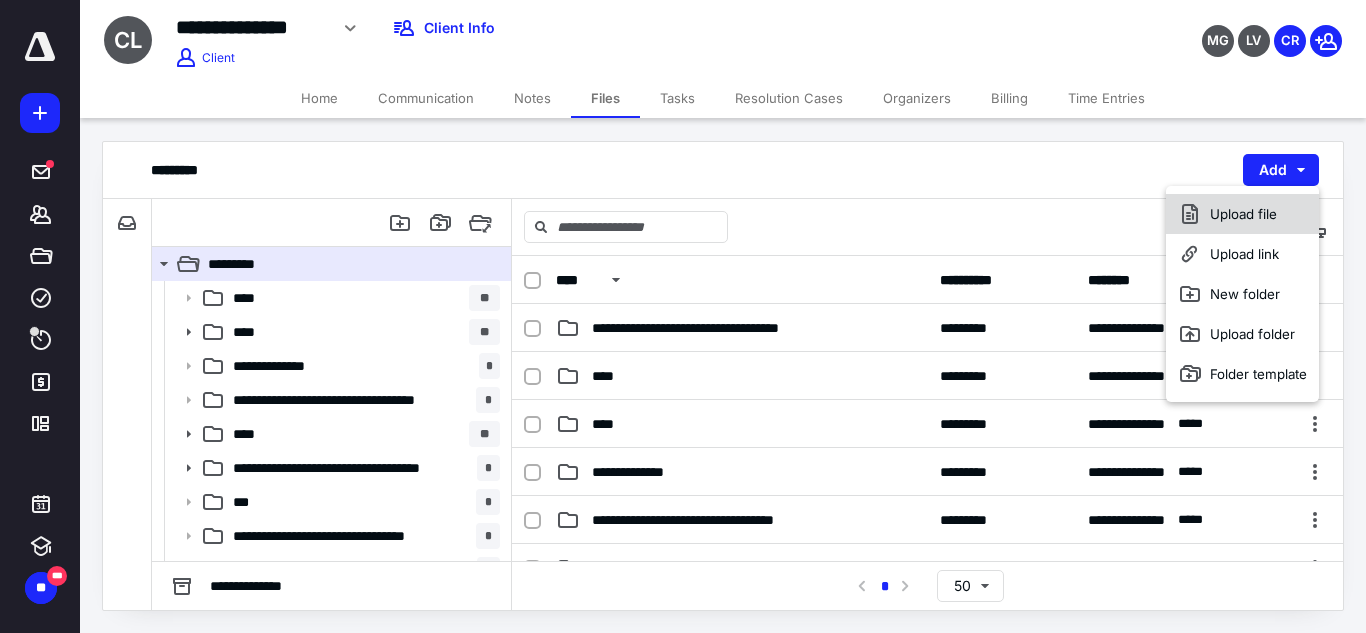 click on "Upload file" at bounding box center [1242, 214] 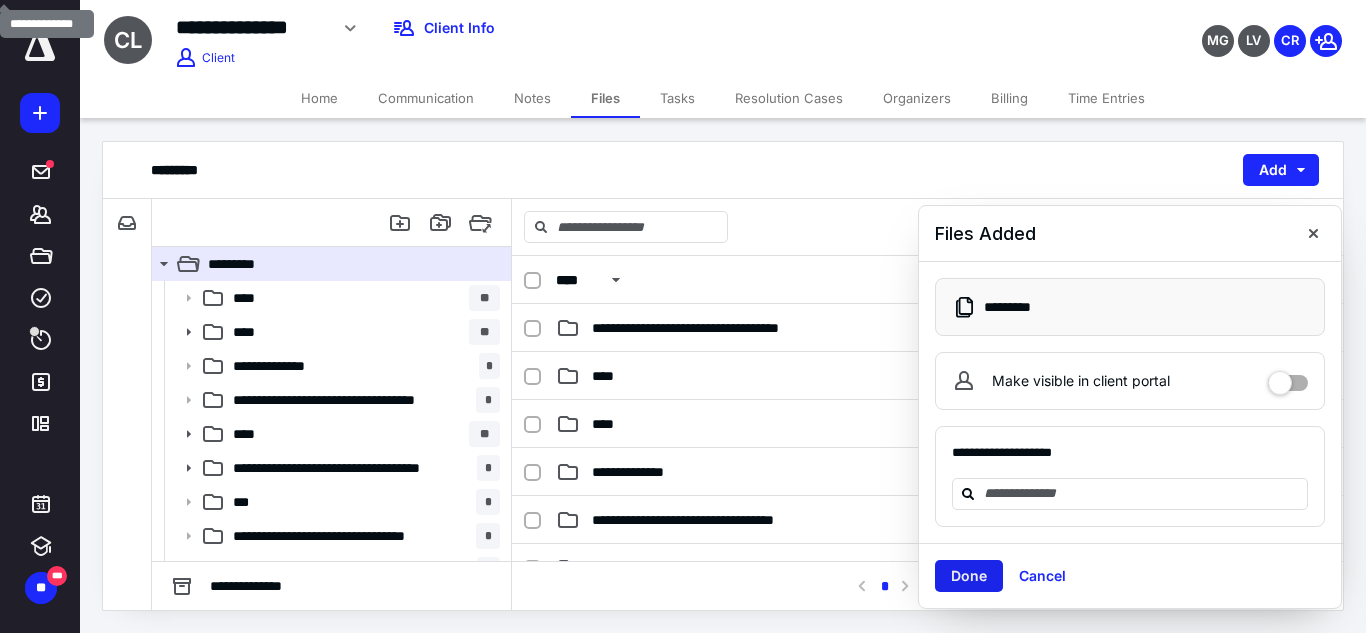 click on "Done" at bounding box center [969, 576] 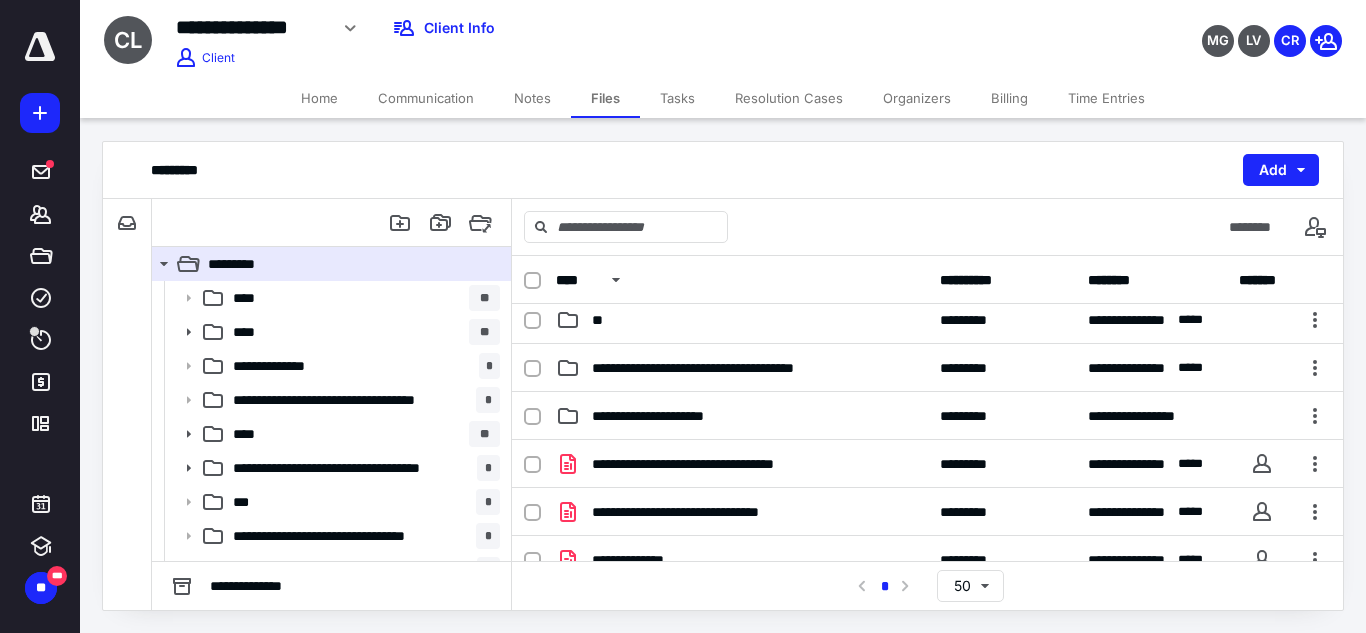 scroll, scrollTop: 619, scrollLeft: 0, axis: vertical 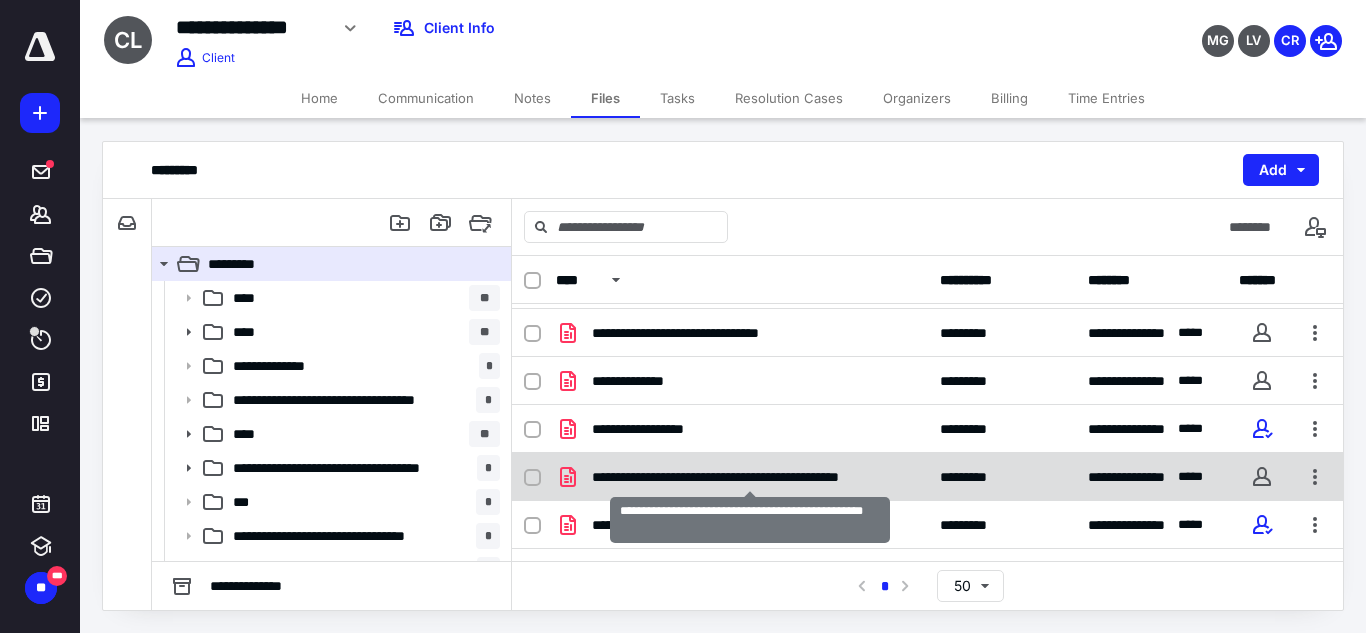 click on "**********" at bounding box center (750, 477) 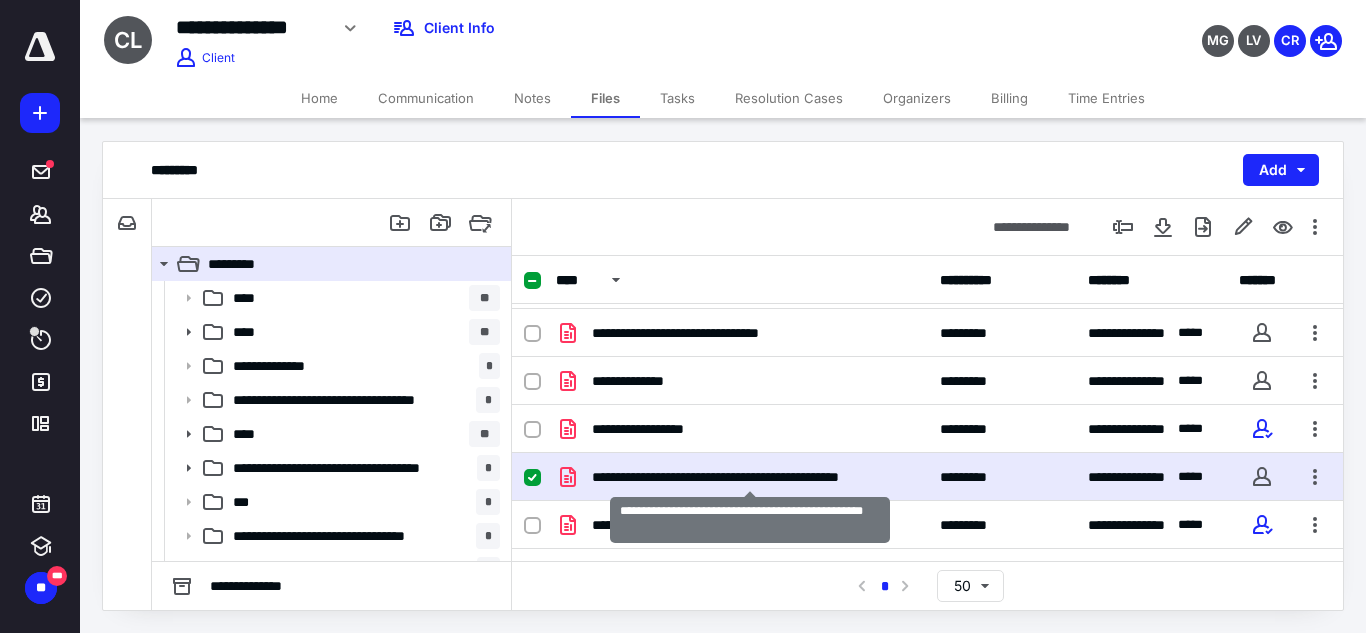 click on "**********" at bounding box center (750, 477) 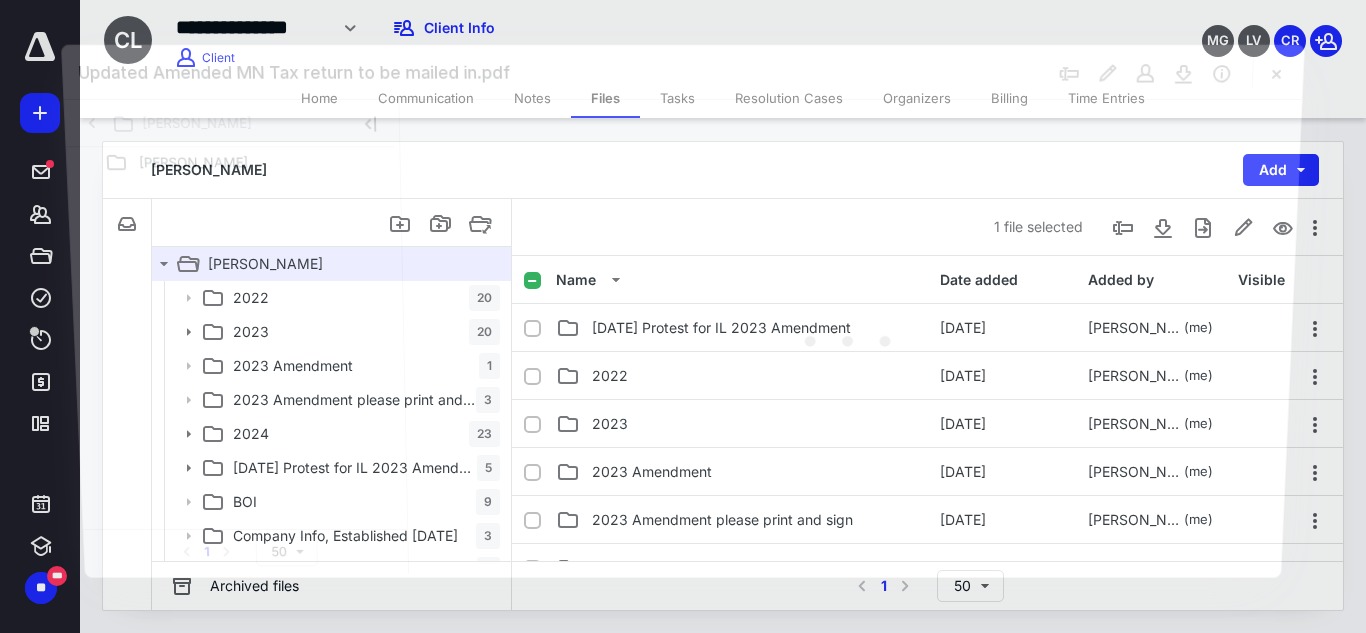 scroll, scrollTop: 619, scrollLeft: 0, axis: vertical 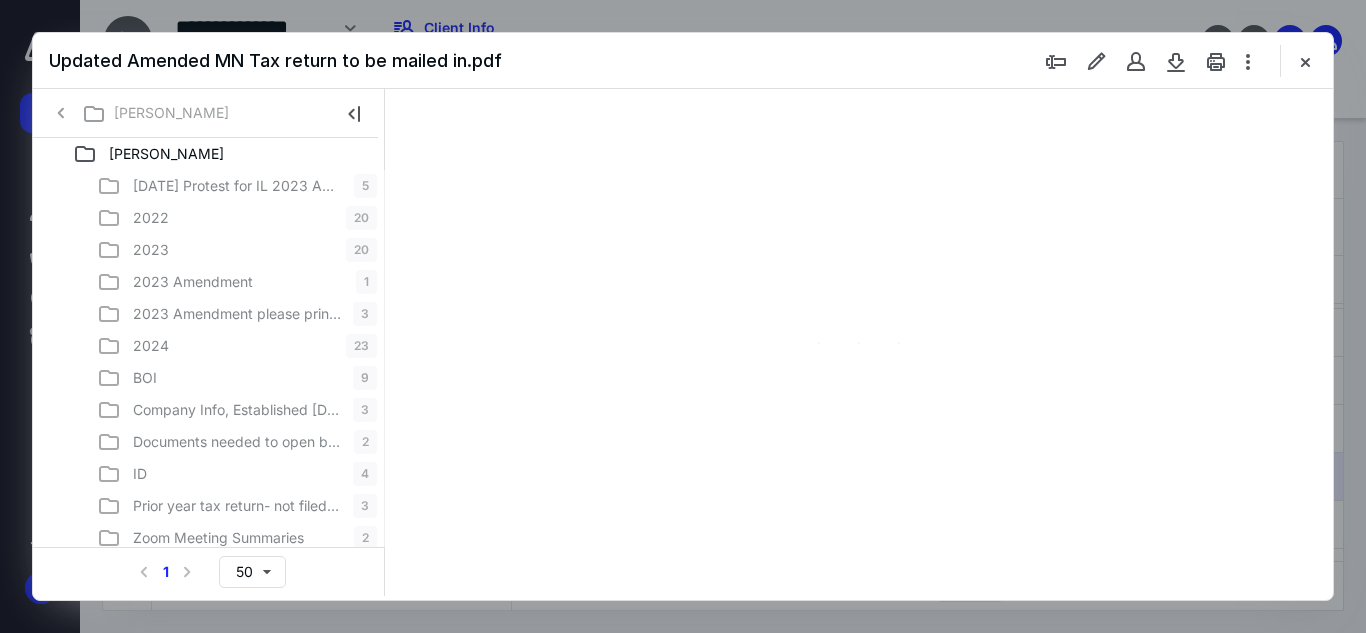 type on "54" 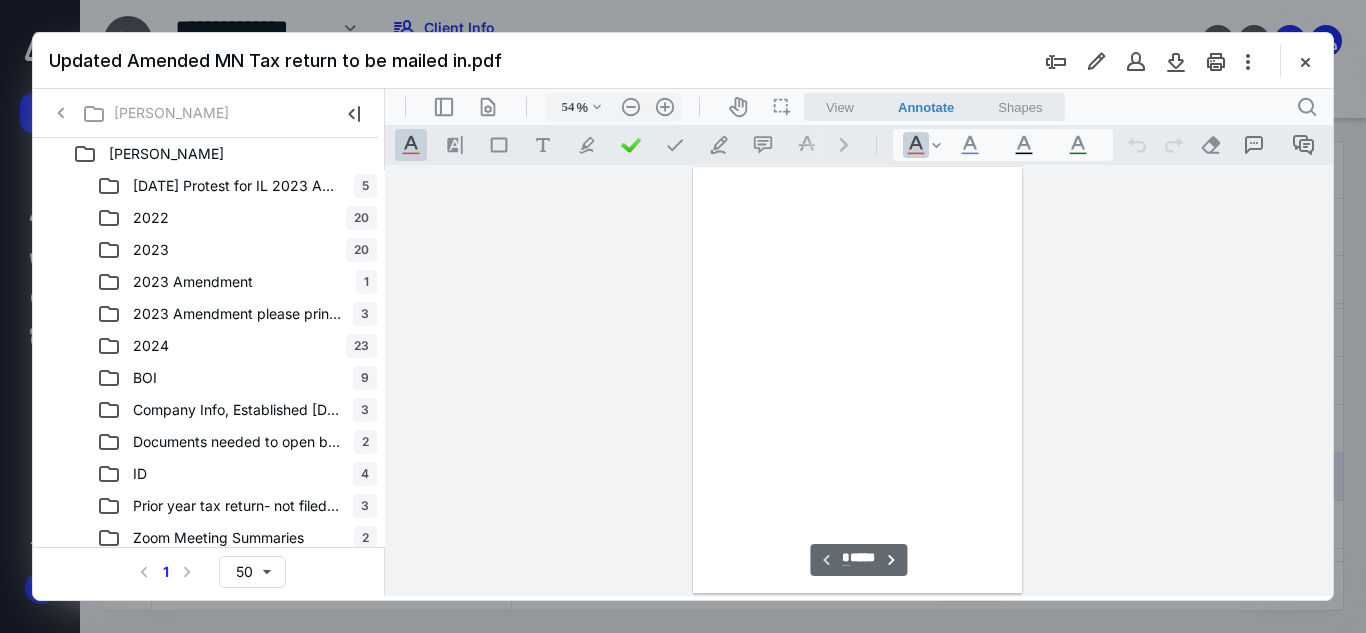 scroll, scrollTop: 78, scrollLeft: 0, axis: vertical 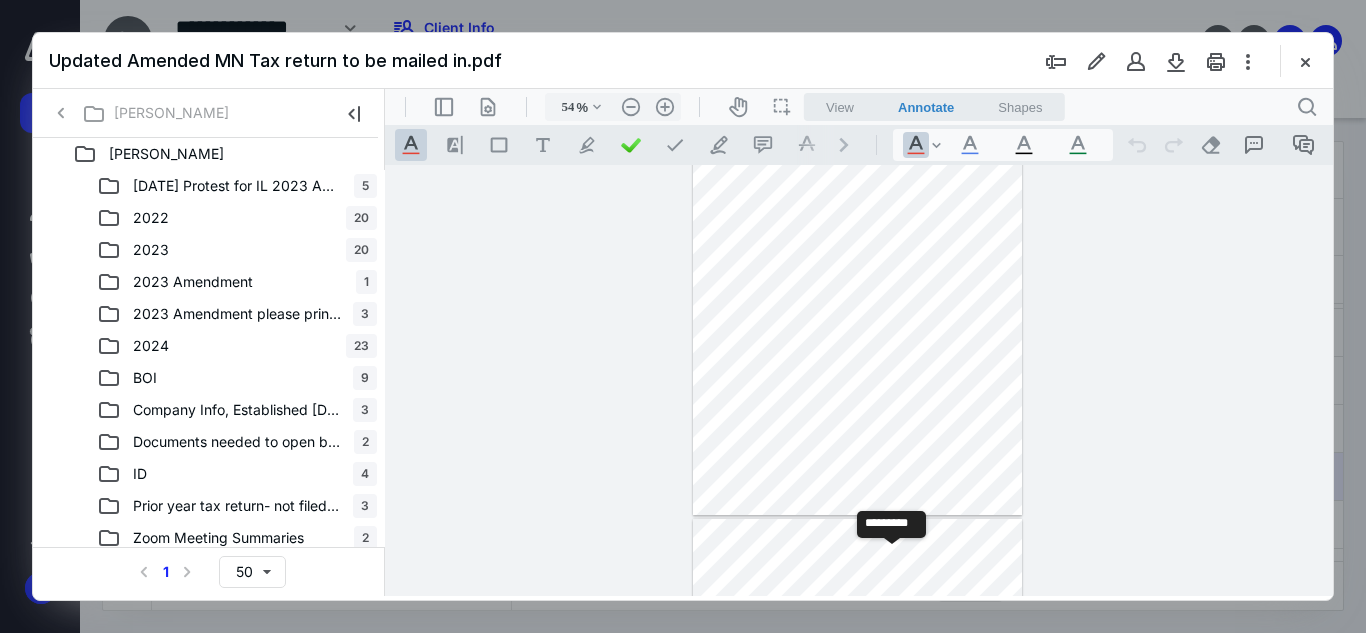 click on "**********" at bounding box center [892, 560] 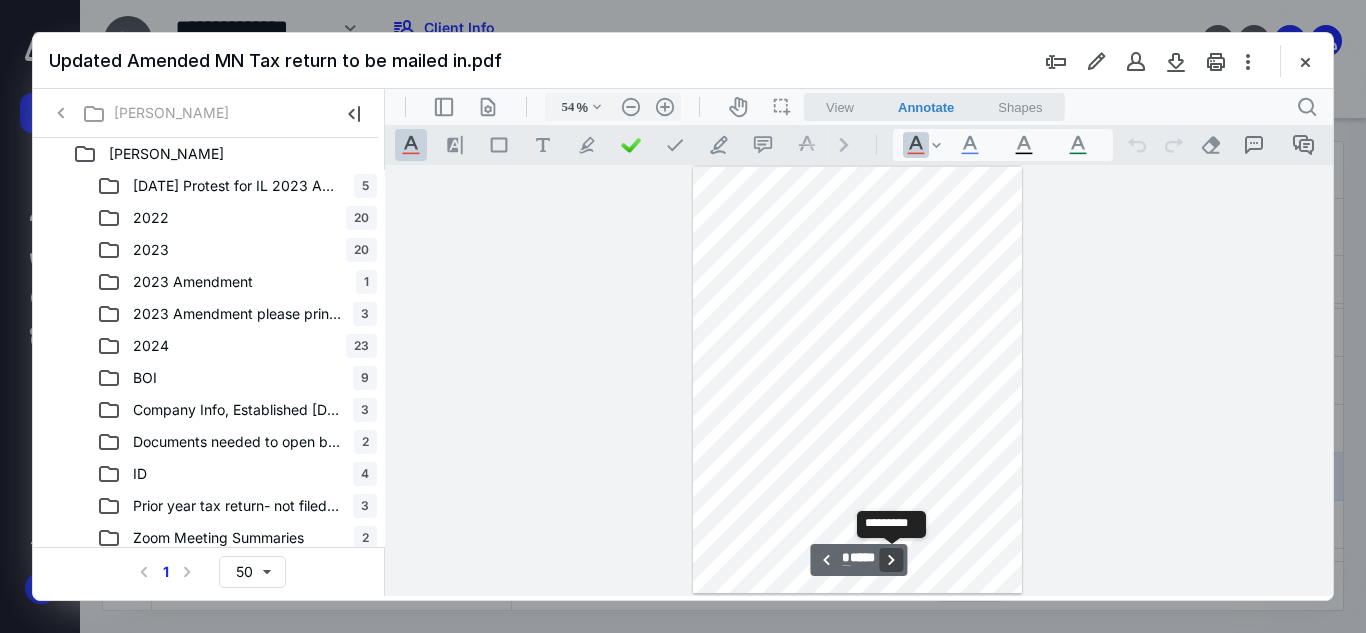 click on "**********" at bounding box center [892, 560] 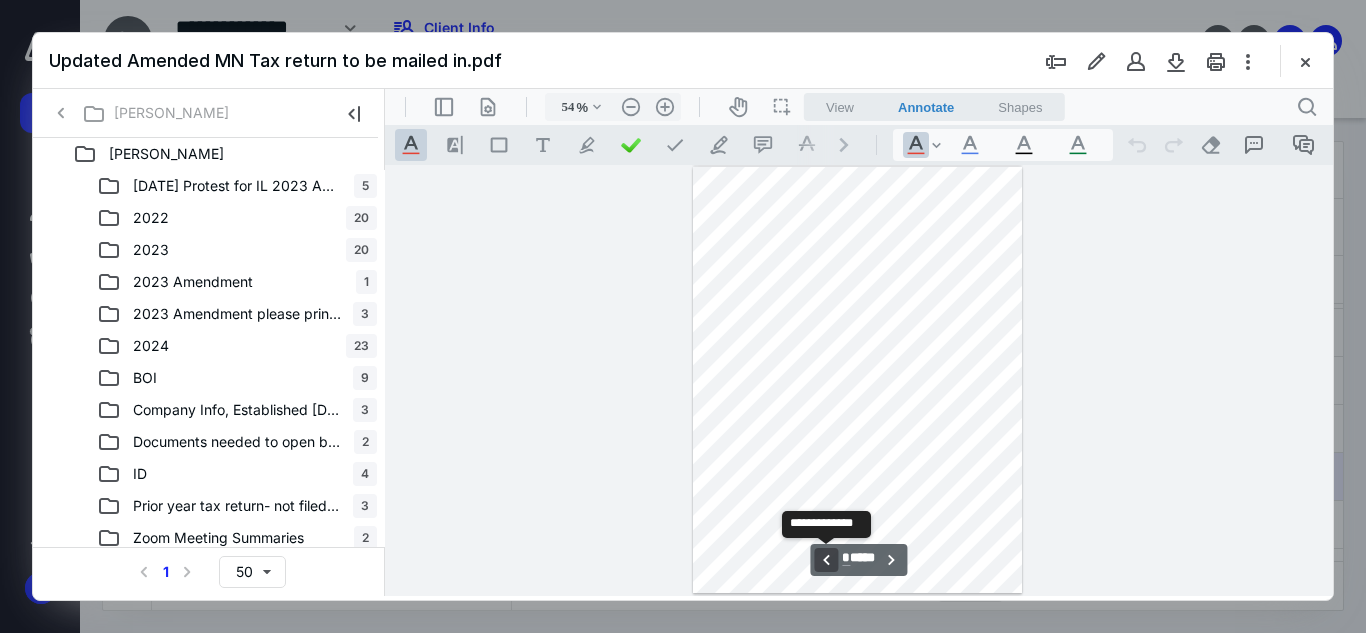 click on "**********" at bounding box center (826, 560) 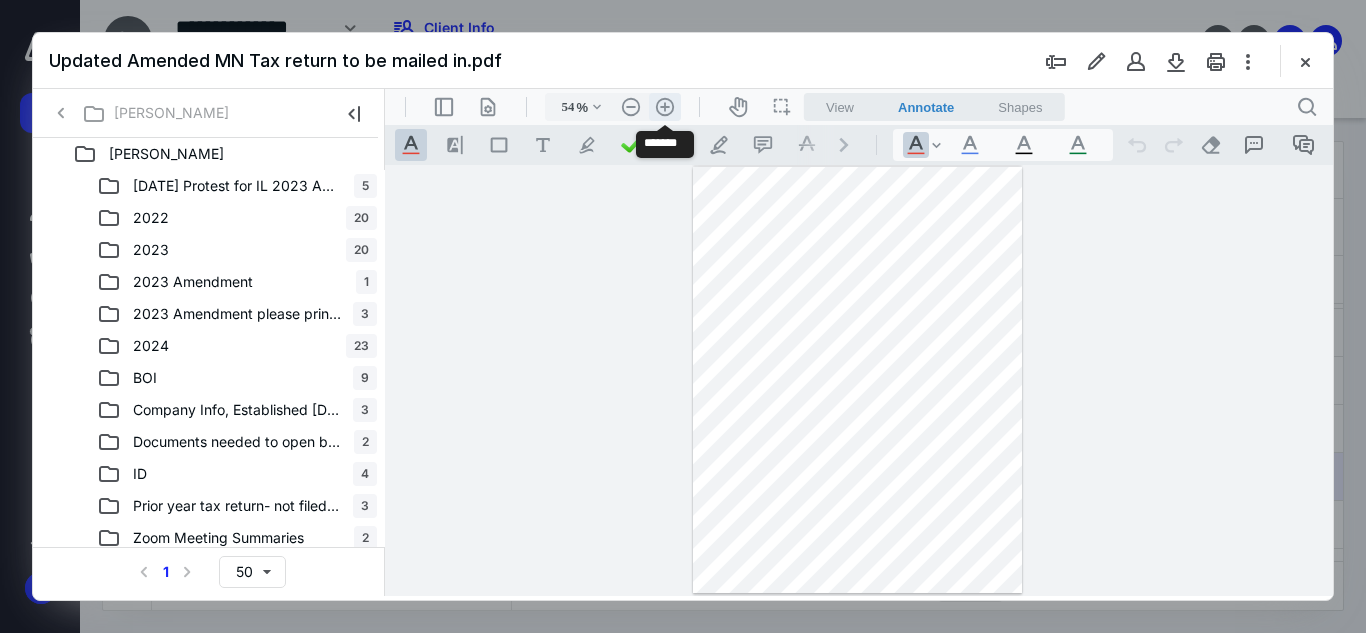 click on ".cls-1{fill:#abb0c4;} icon - header - zoom - in - line" at bounding box center (665, 107) 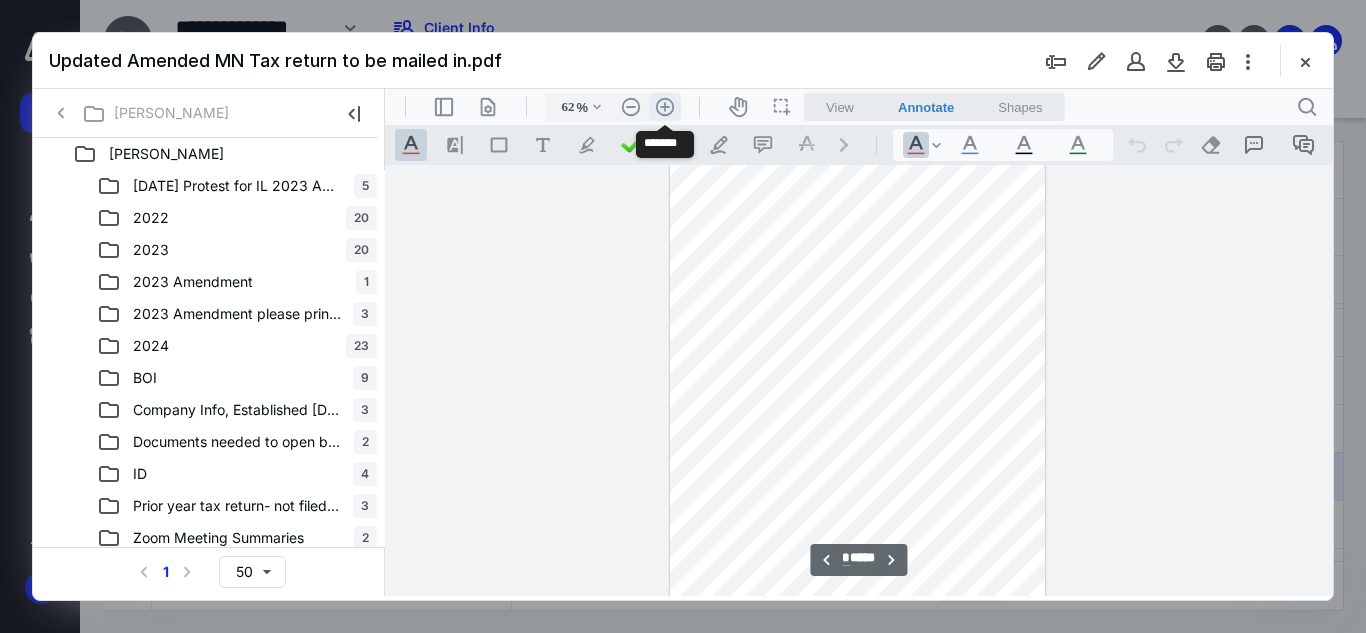click on ".cls-1{fill:#abb0c4;} icon - header - zoom - in - line" at bounding box center (665, 107) 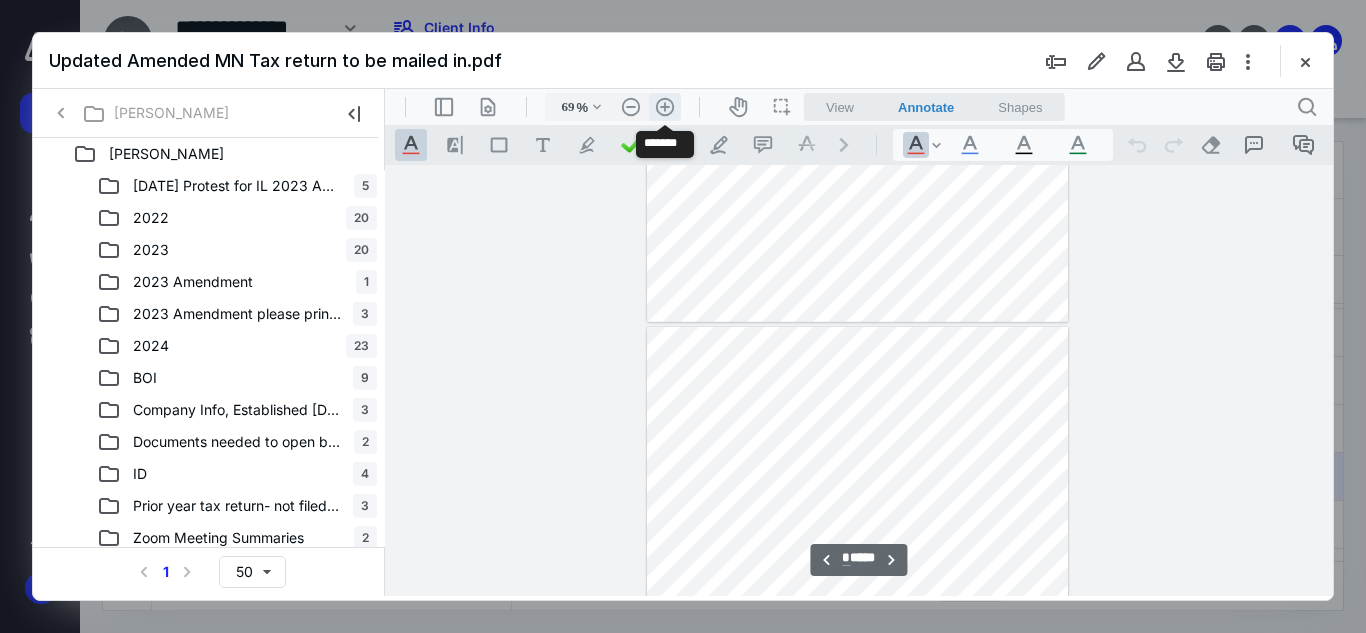 click on ".cls-1{fill:#abb0c4;} icon - header - zoom - in - line" at bounding box center (665, 107) 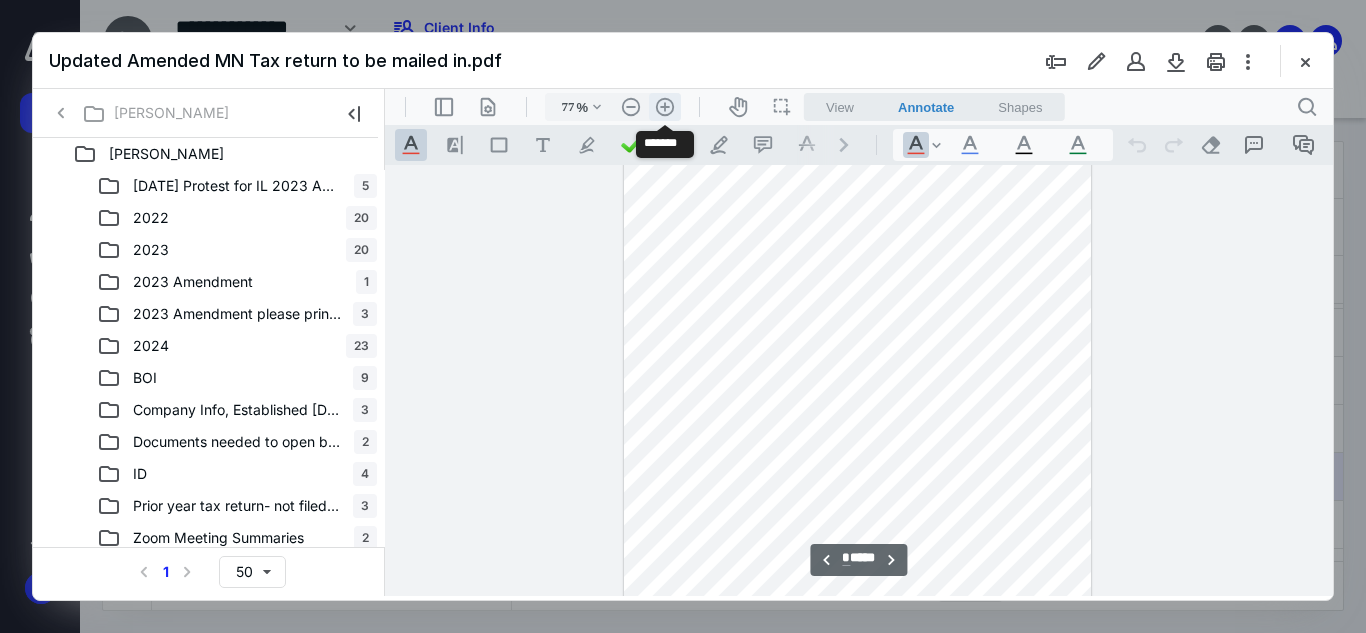 click on ".cls-1{fill:#abb0c4;} icon - header - zoom - in - line" at bounding box center (665, 107) 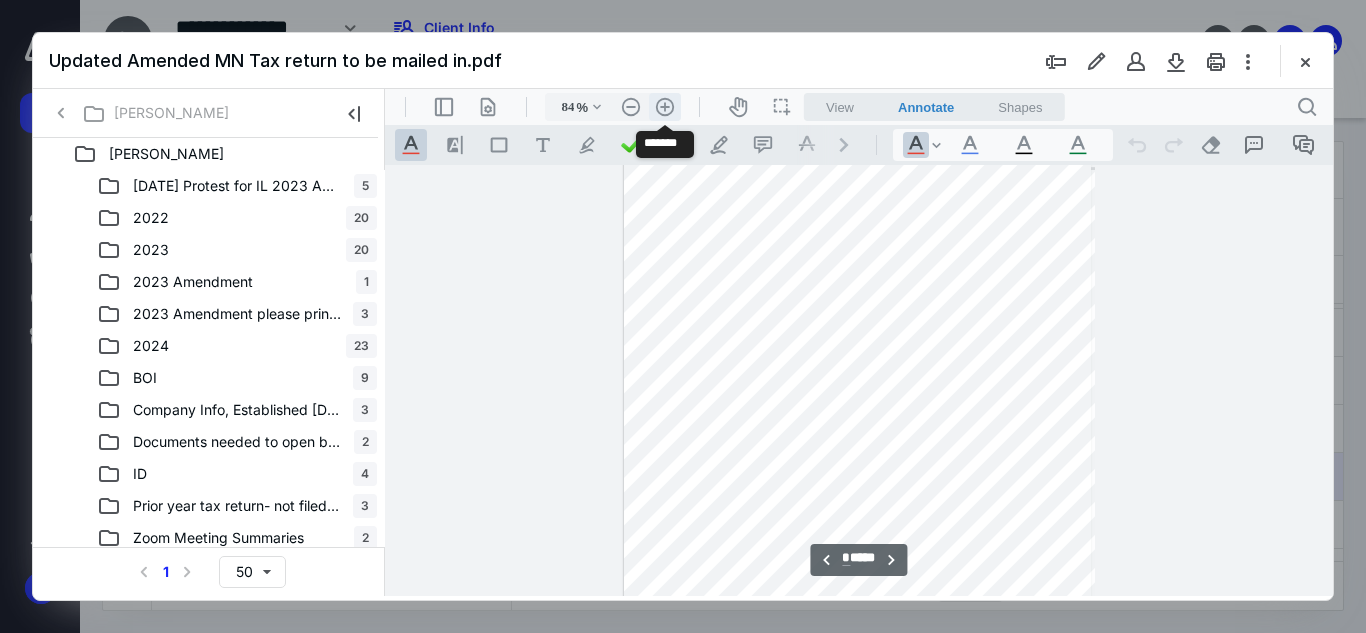 scroll, scrollTop: 2106, scrollLeft: 0, axis: vertical 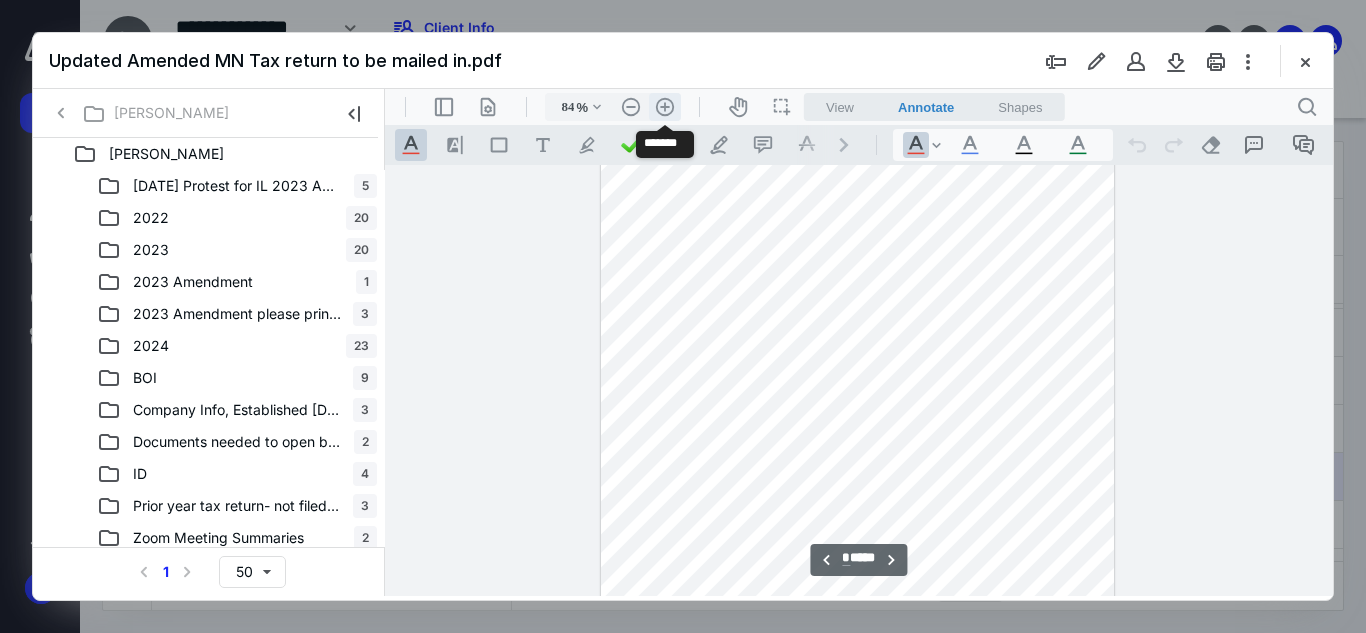 click on ".cls-1{fill:#abb0c4;} icon - header - zoom - in - line" at bounding box center (665, 107) 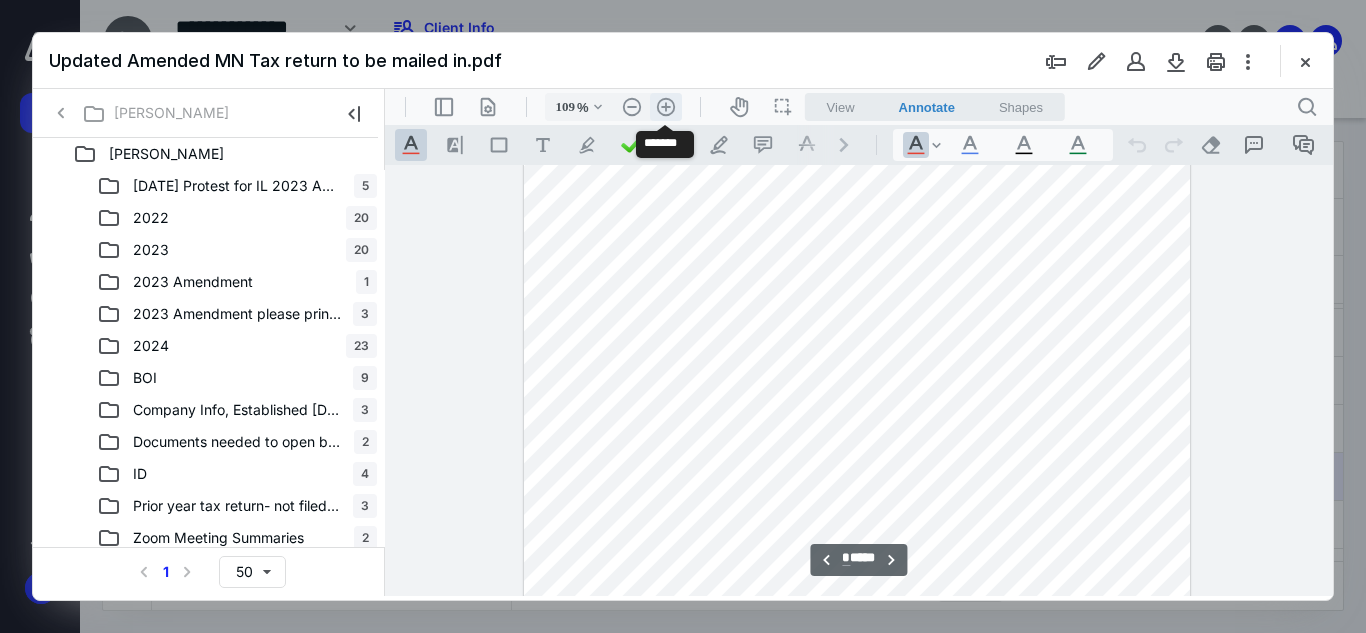 click on ".cls-1{fill:#abb0c4;} icon - header - zoom - in - line" at bounding box center (666, 107) 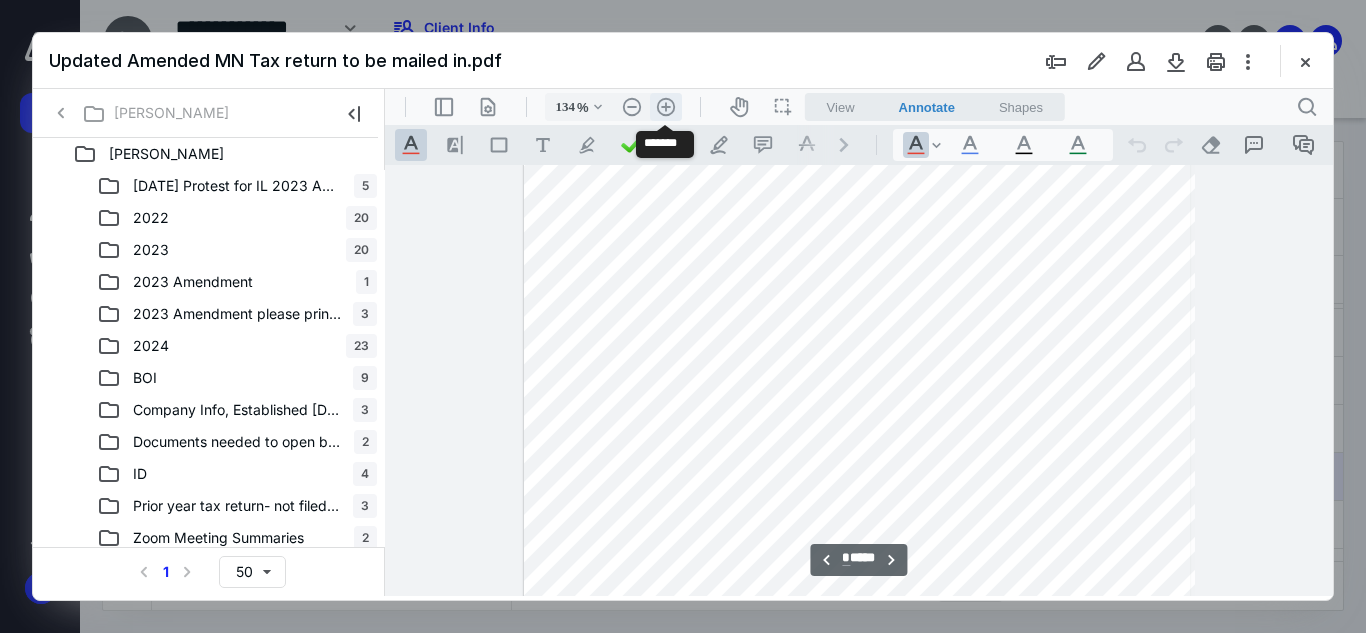 scroll, scrollTop: 3468, scrollLeft: 0, axis: vertical 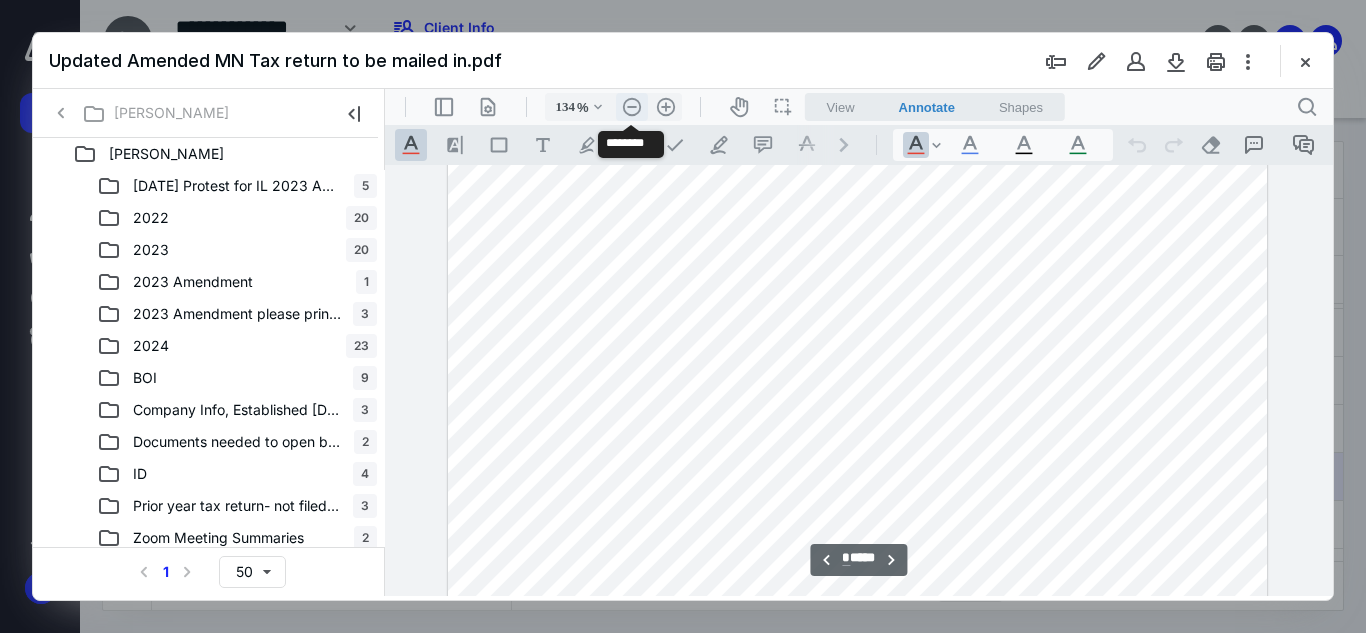 click on ".cls-1{fill:#abb0c4;} icon - header - zoom - out - line" at bounding box center (632, 107) 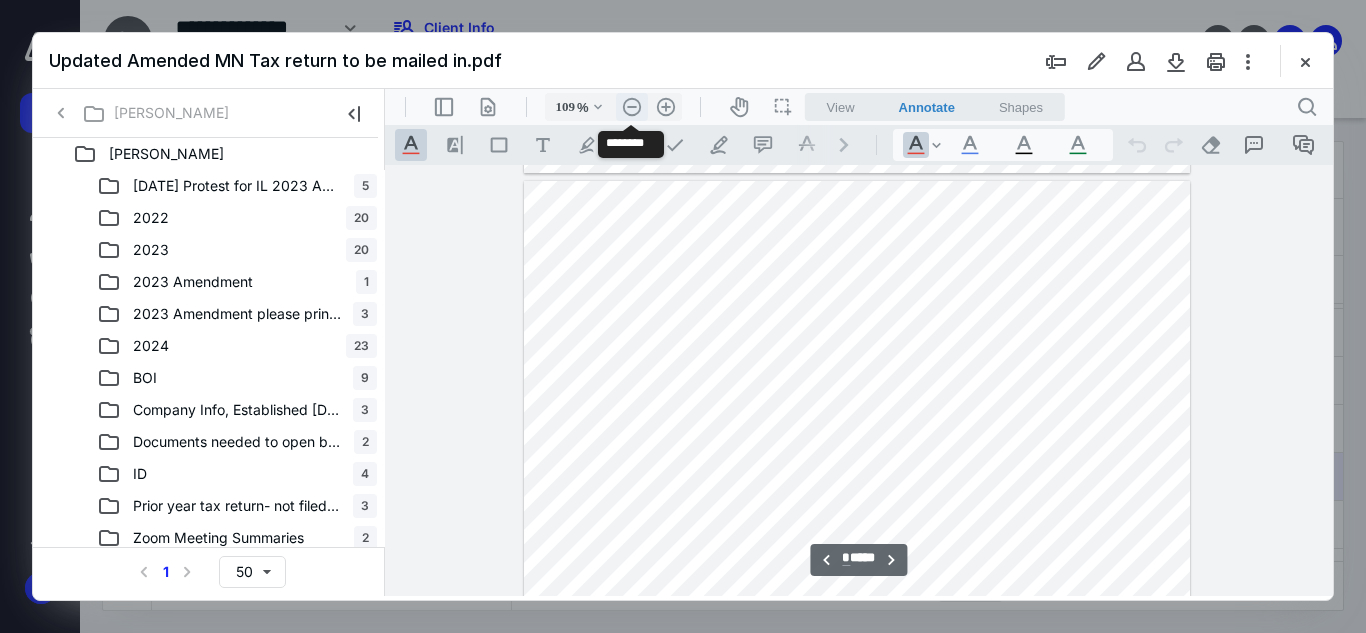 scroll, scrollTop: 2787, scrollLeft: 0, axis: vertical 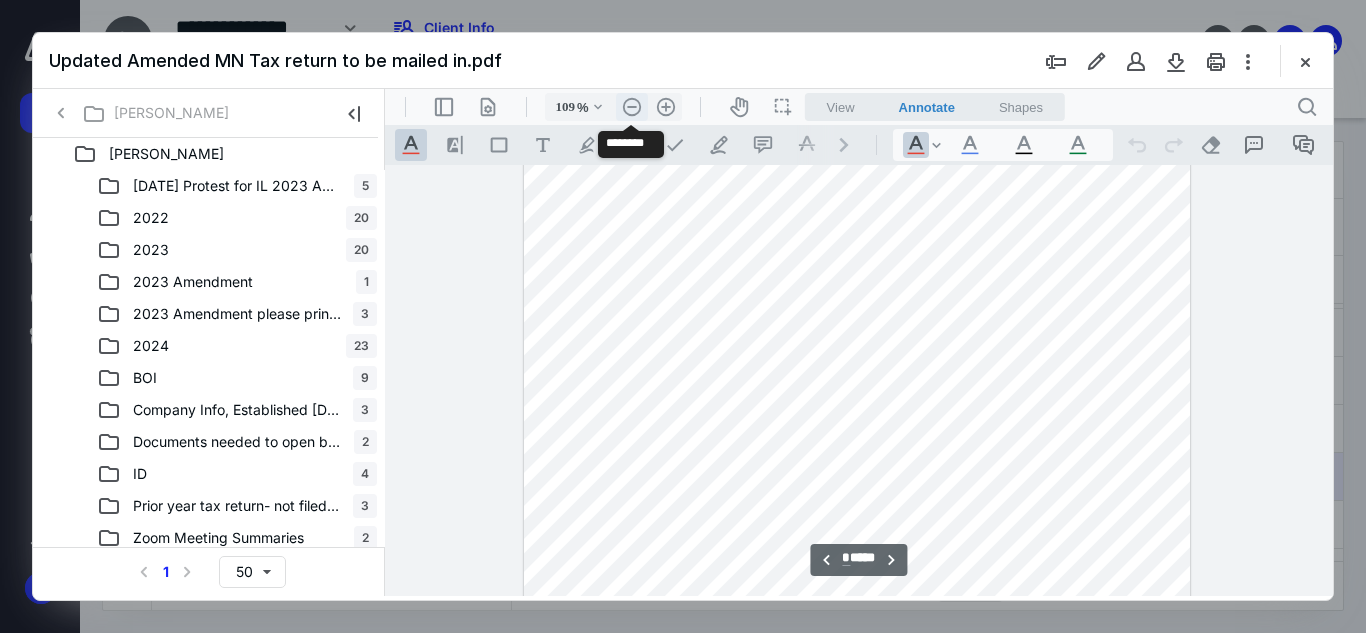 click on ".cls-1{fill:#abb0c4;} icon - header - zoom - out - line" at bounding box center (632, 107) 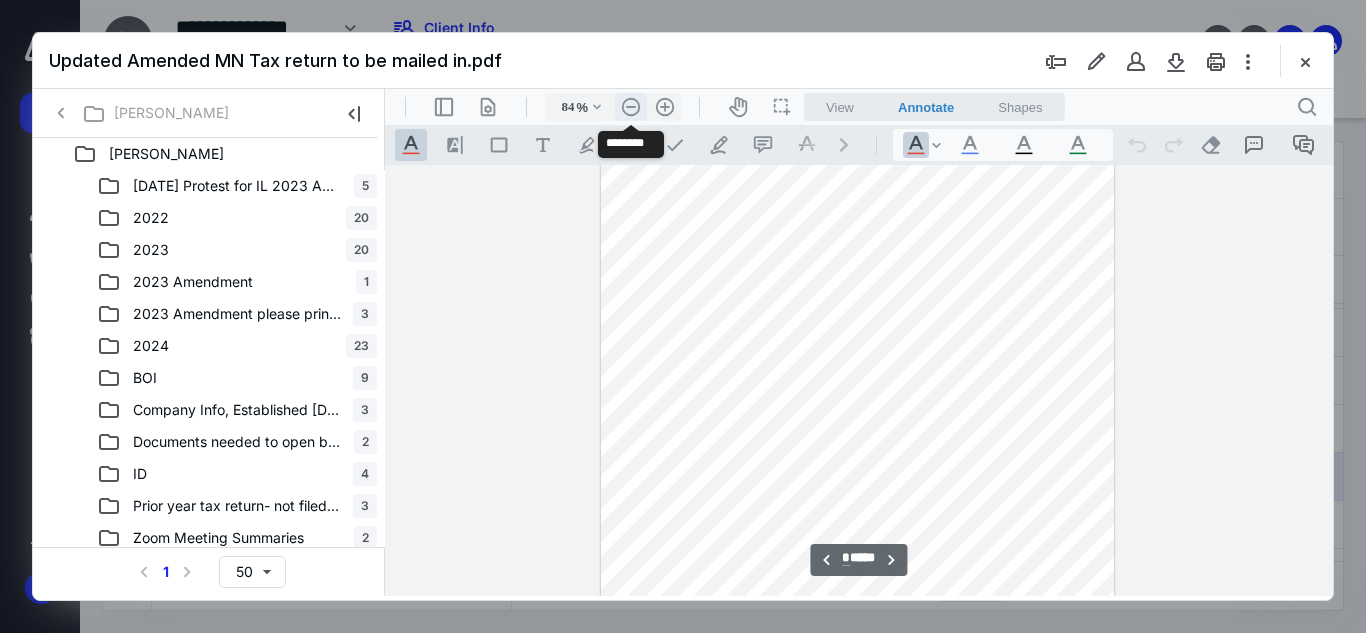 scroll, scrollTop: 2106, scrollLeft: 0, axis: vertical 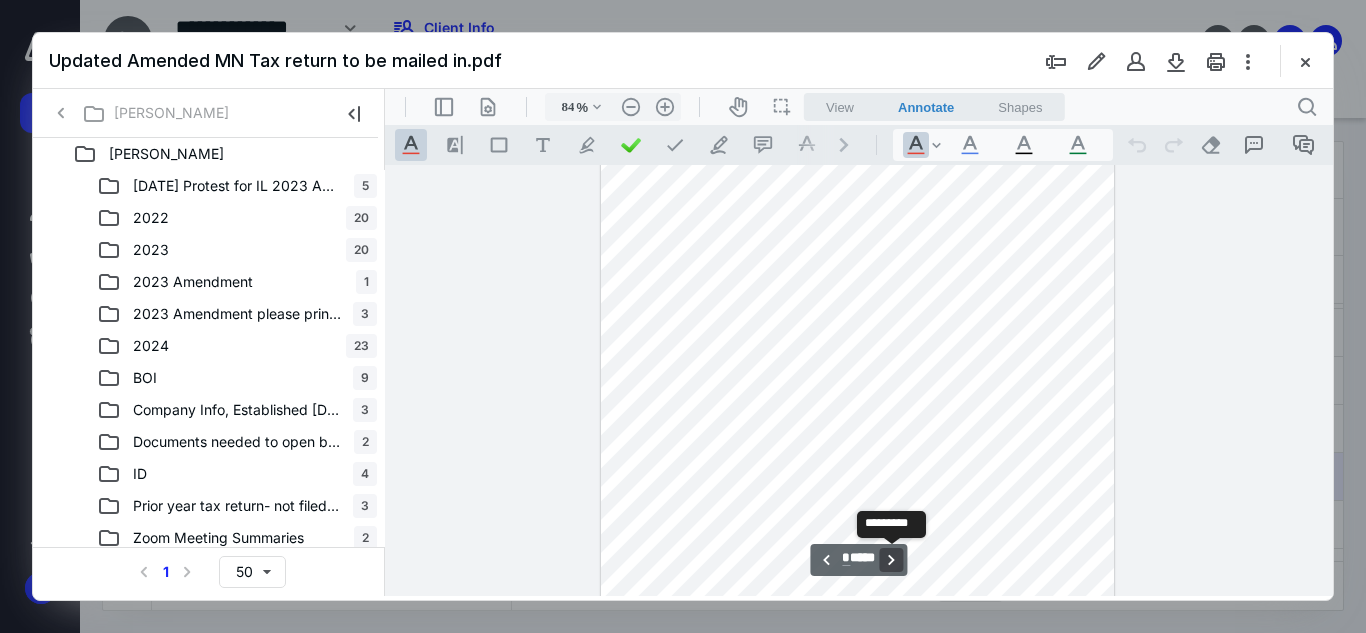 click on "**********" at bounding box center [892, 560] 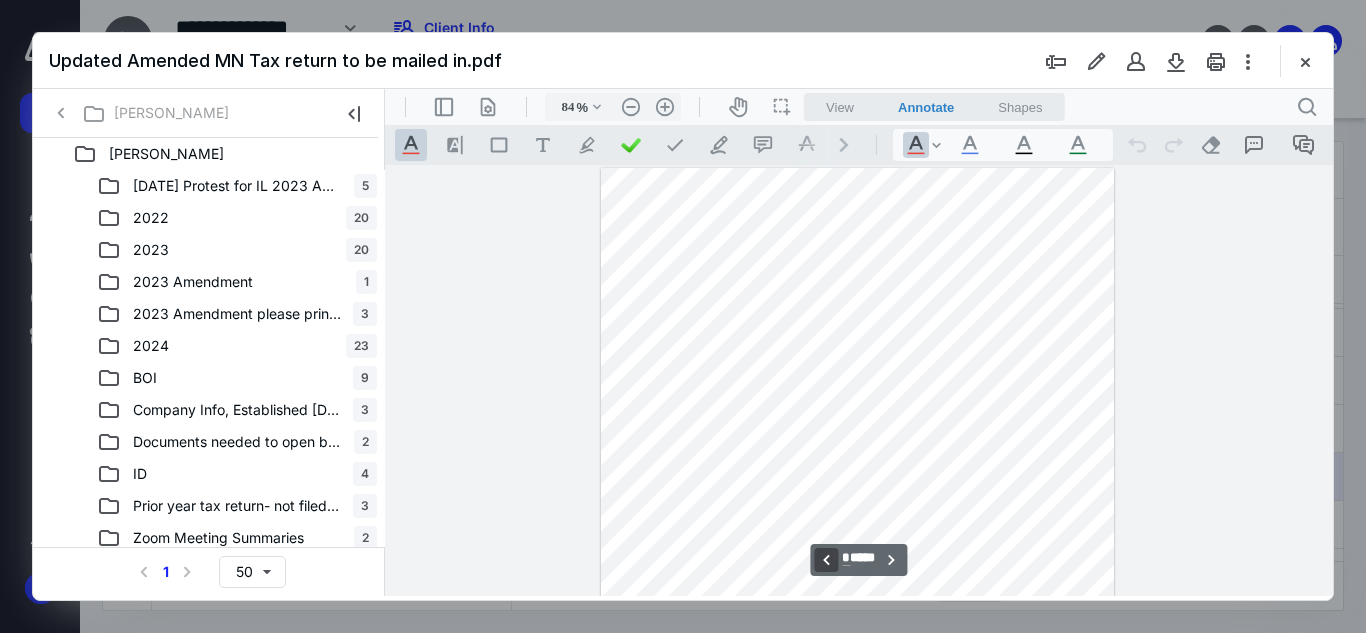 click on "**********" at bounding box center [826, 560] 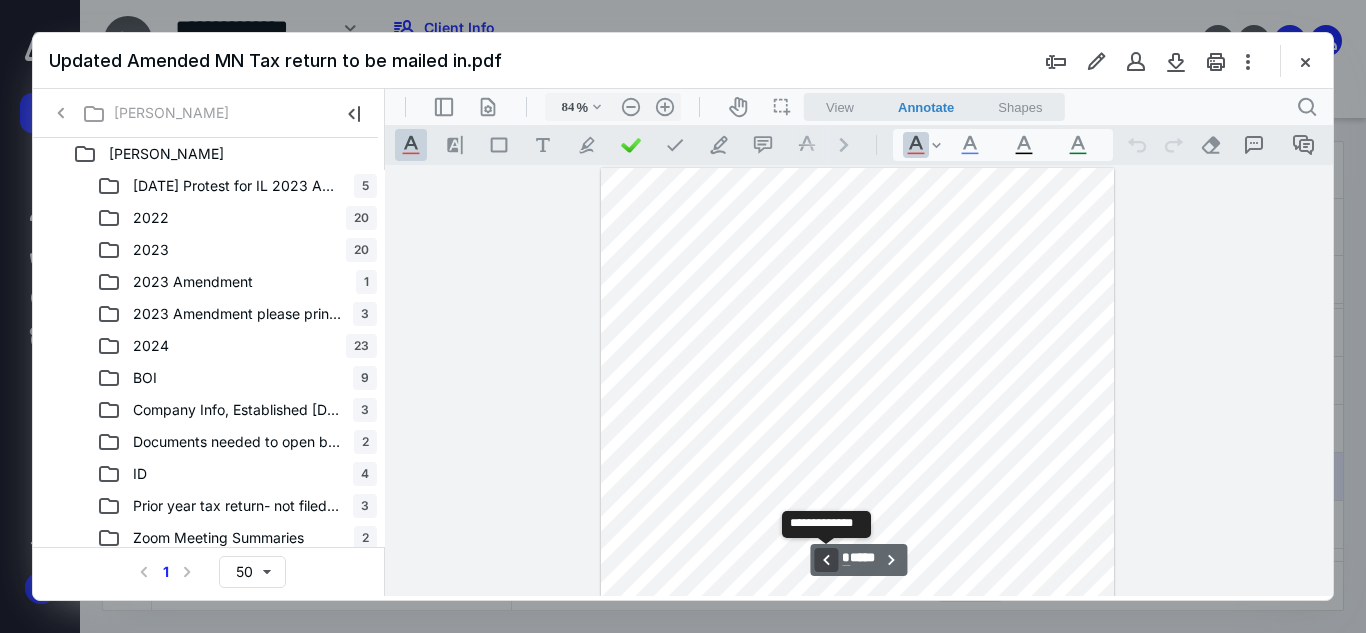 click on "**********" at bounding box center (826, 560) 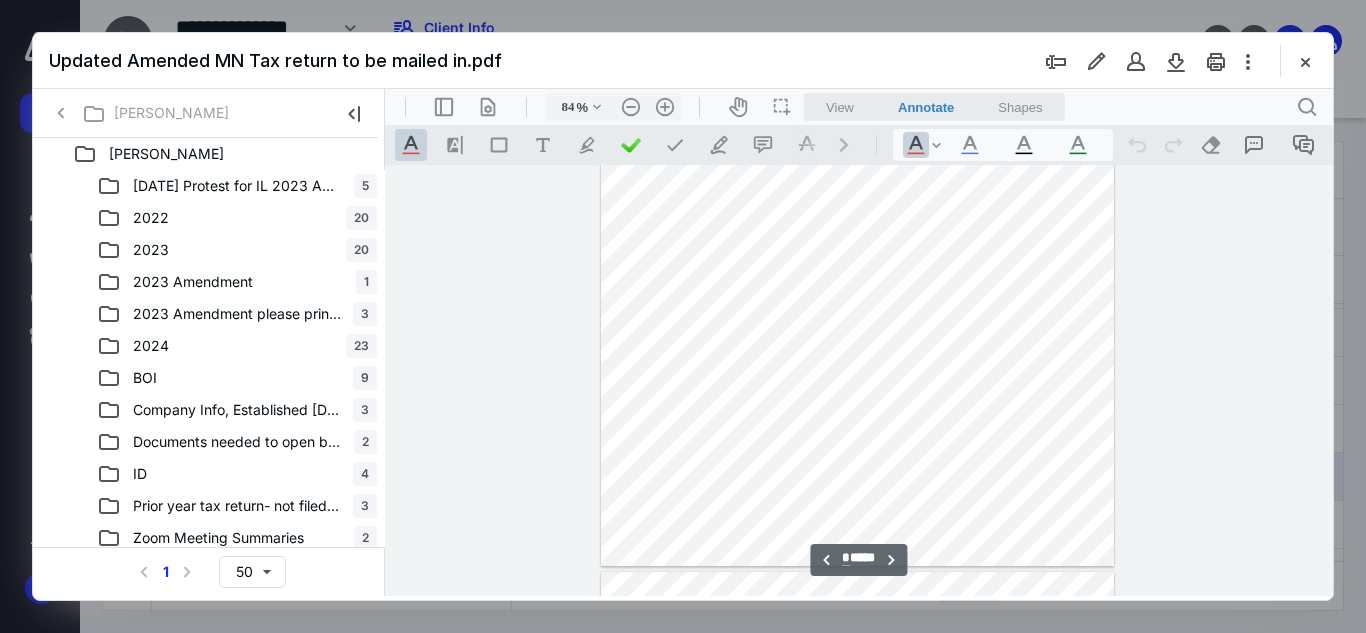 scroll, scrollTop: 2335, scrollLeft: 0, axis: vertical 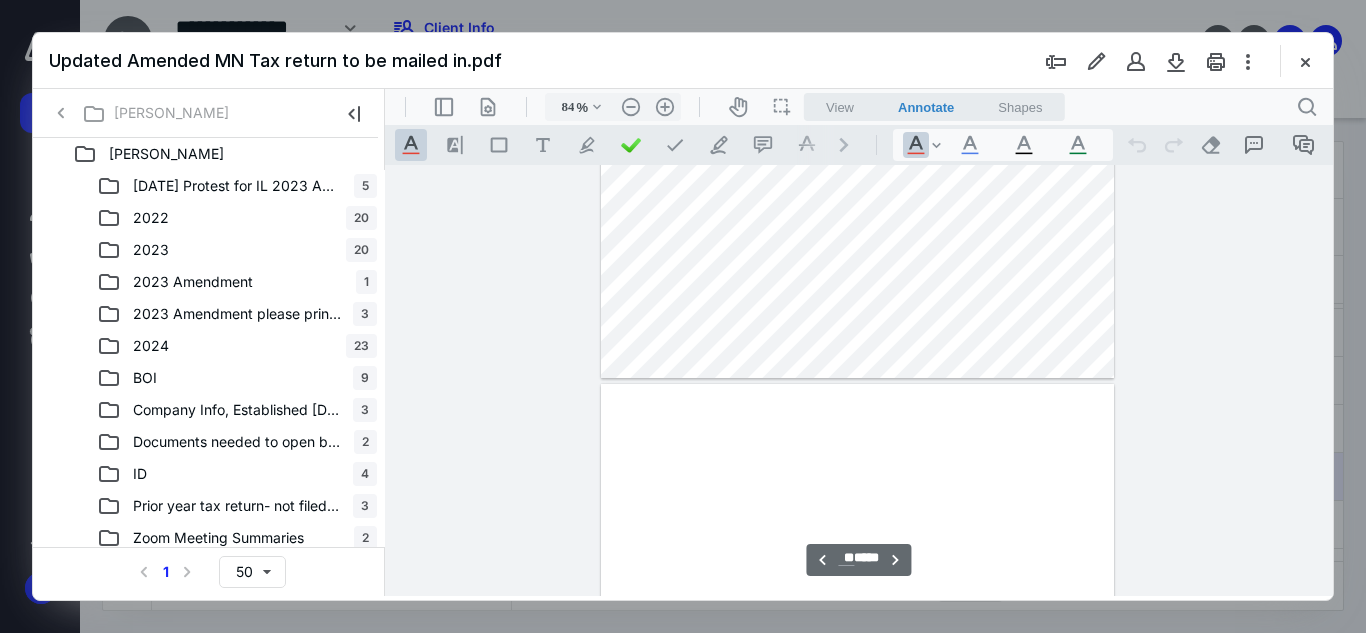 type on "**" 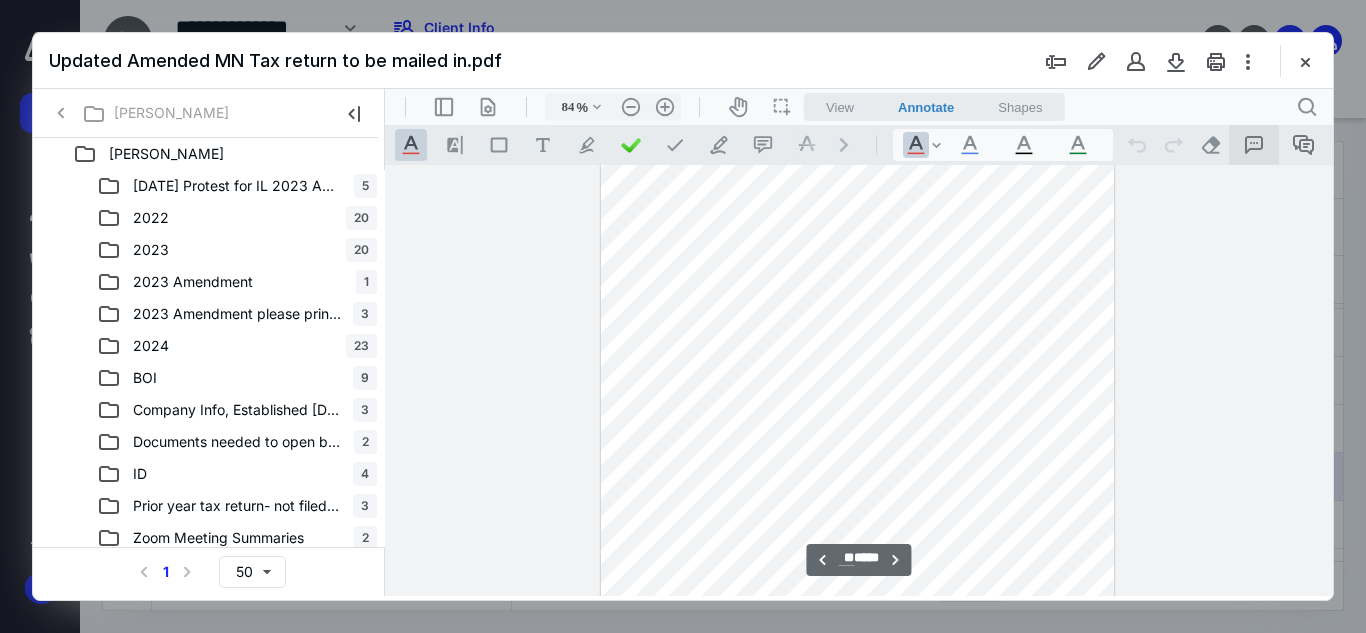 scroll, scrollTop: 7745, scrollLeft: 0, axis: vertical 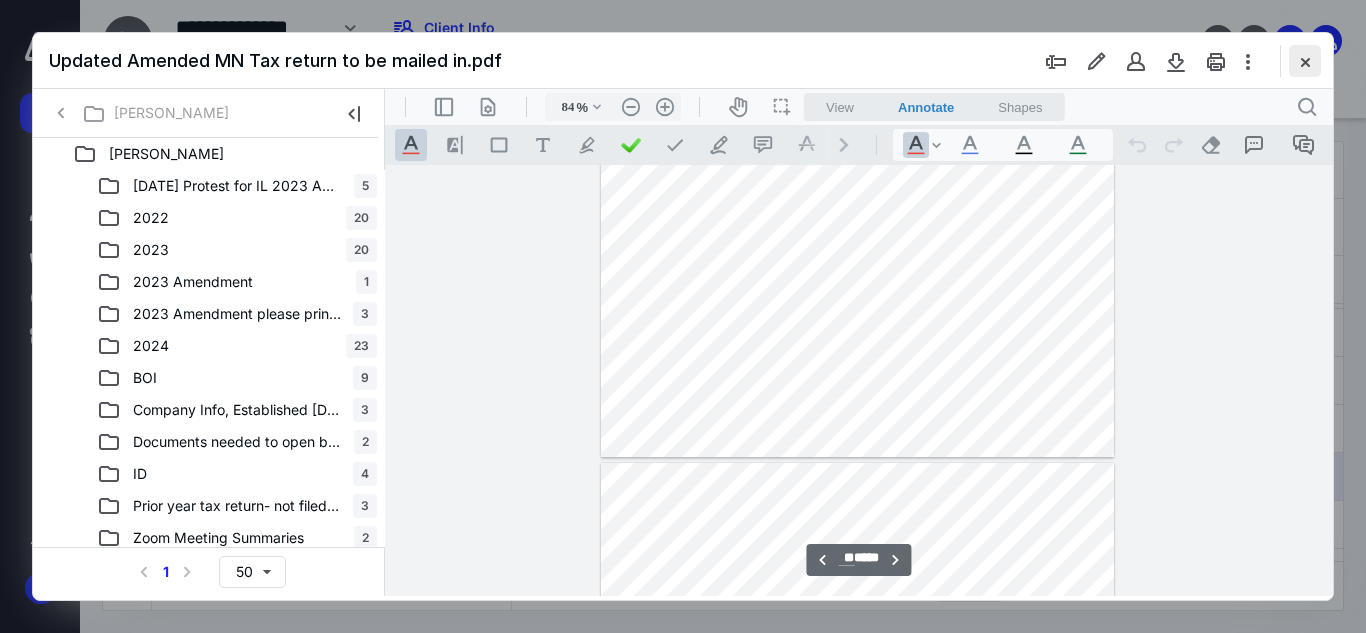 click at bounding box center [1305, 61] 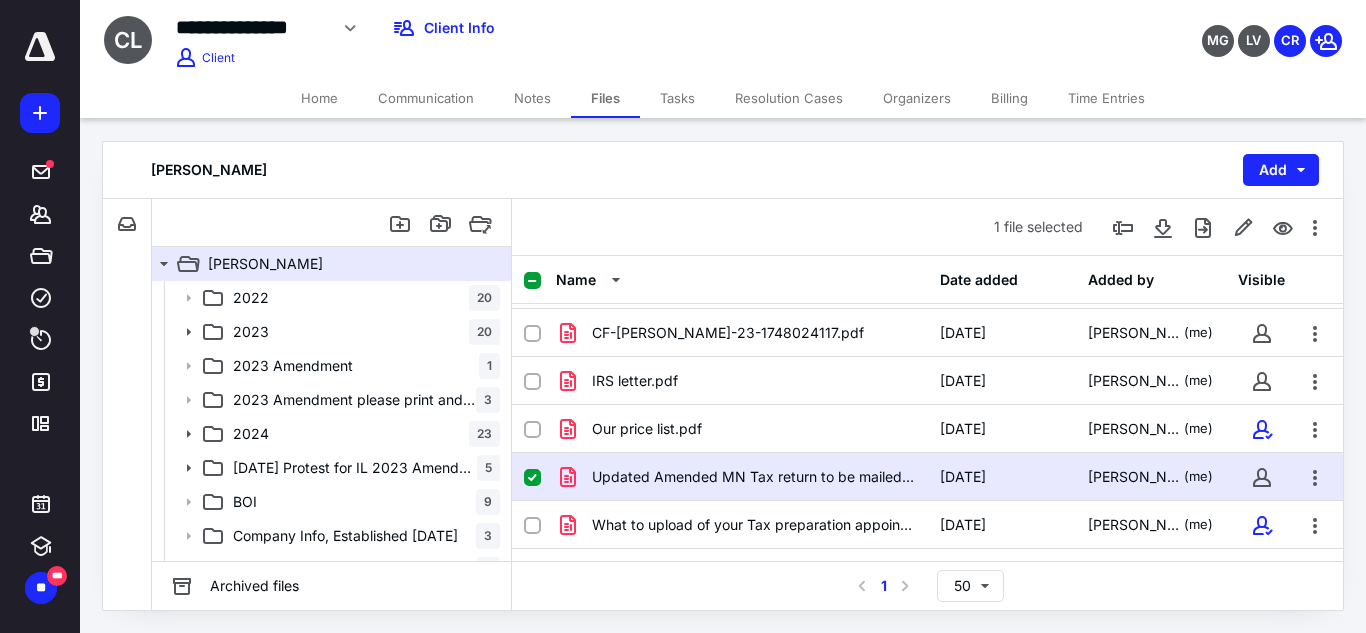 click on "Home" at bounding box center (319, 98) 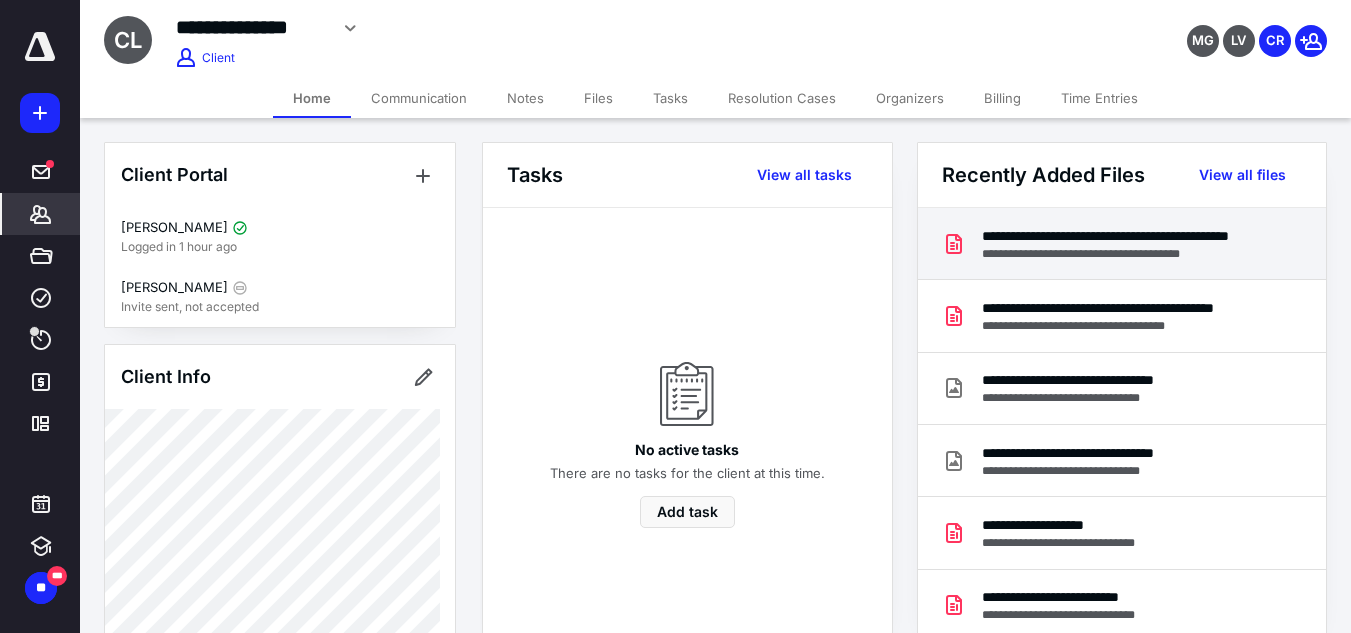 click on "**********" at bounding box center [1126, 236] 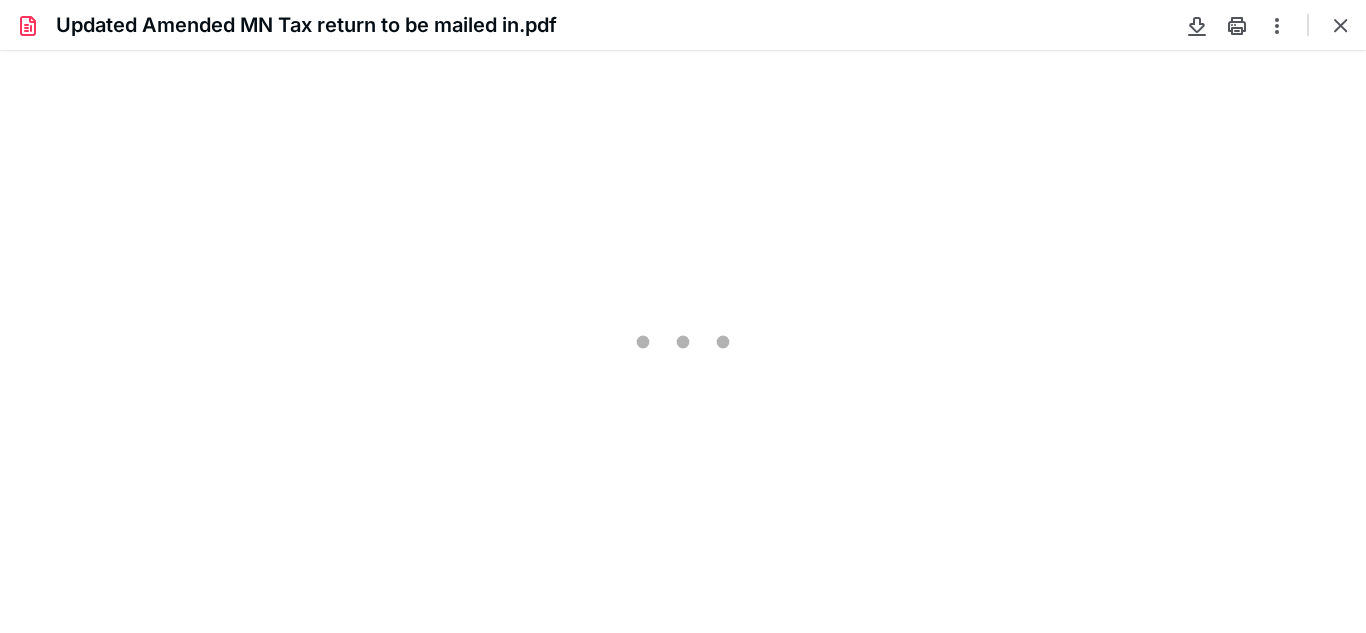 scroll, scrollTop: 0, scrollLeft: 0, axis: both 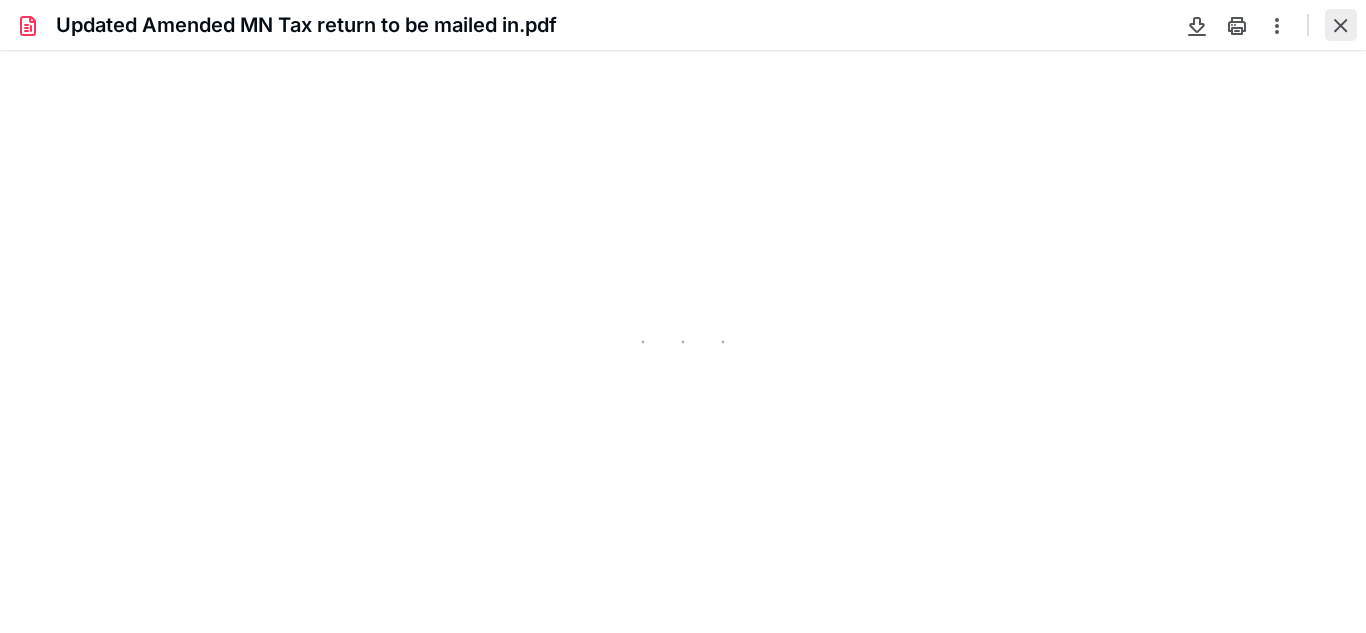click at bounding box center (1341, 25) 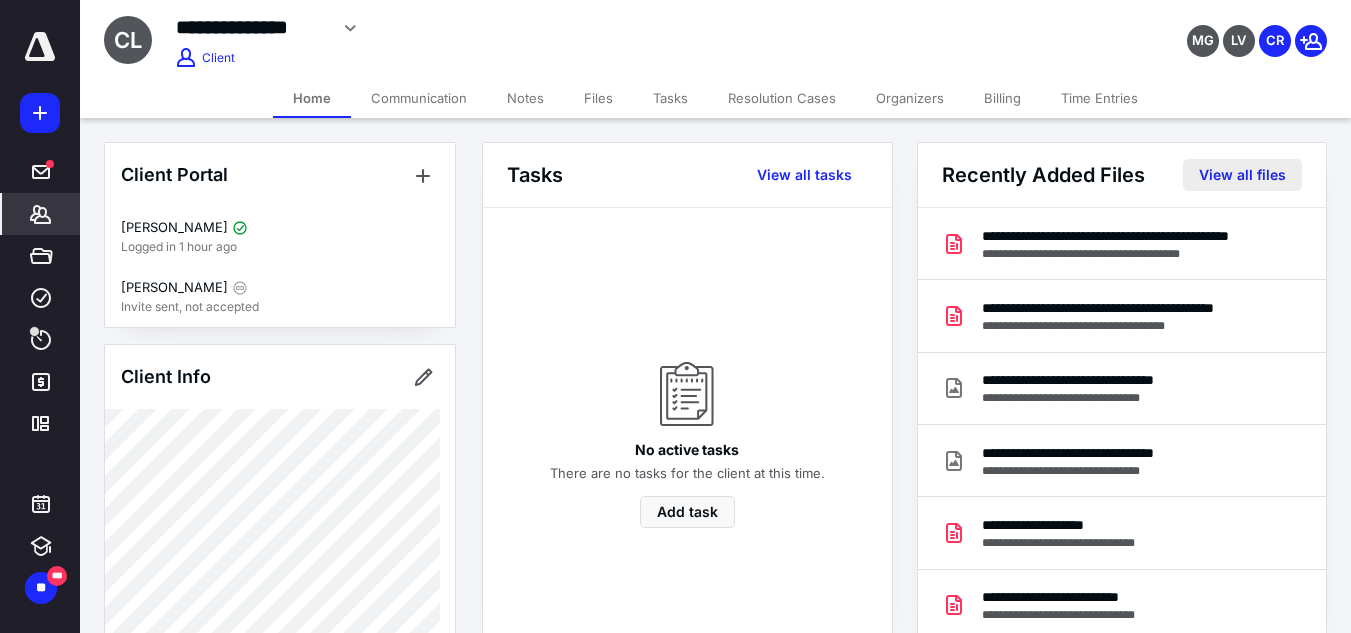 click on "View all files" at bounding box center [1242, 175] 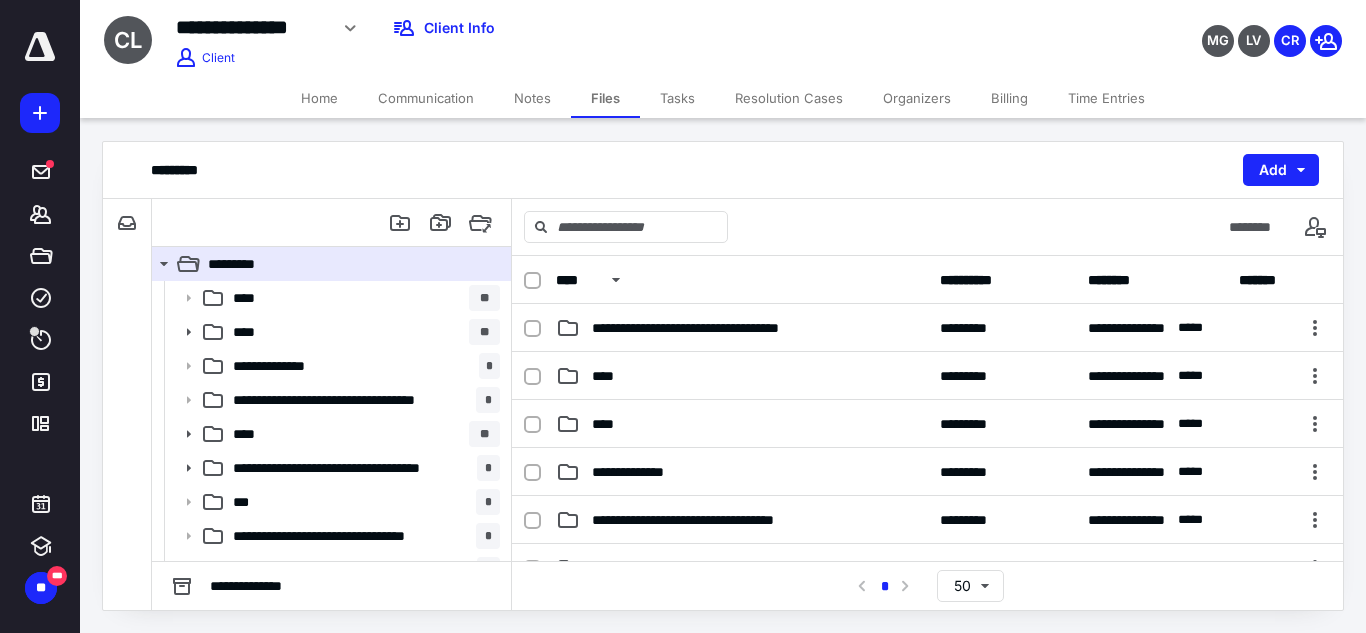 click on "Home" at bounding box center [319, 98] 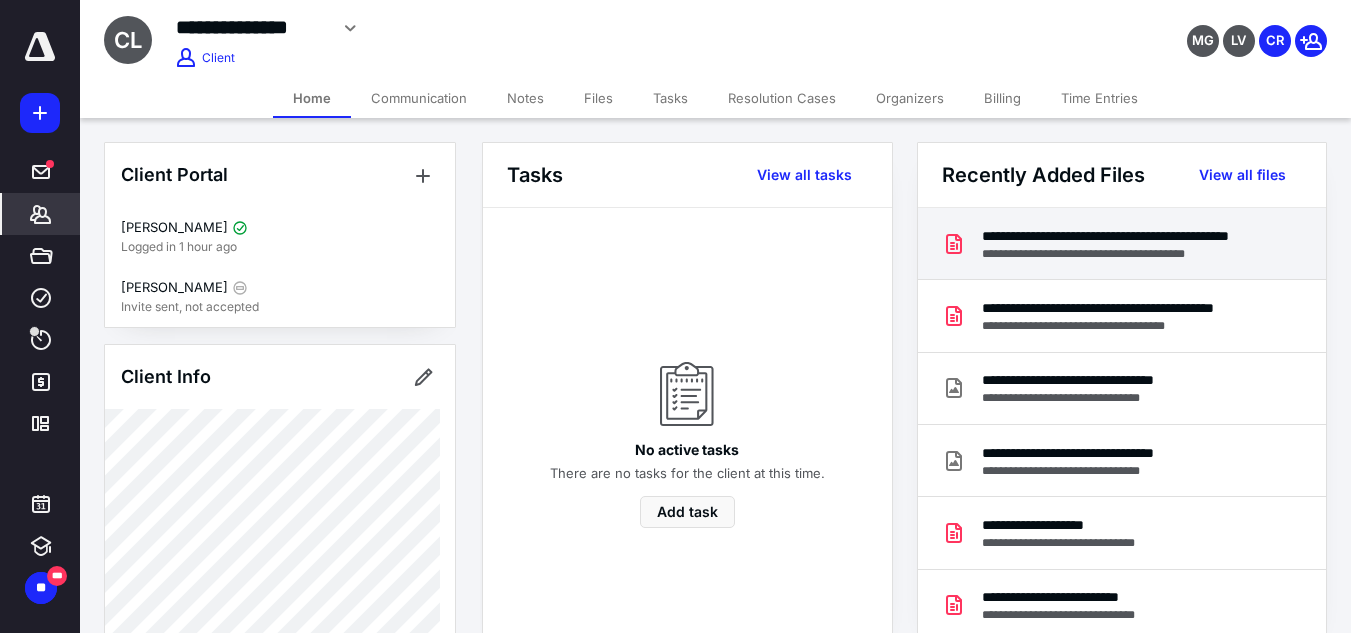 click on "**********" at bounding box center [1126, 254] 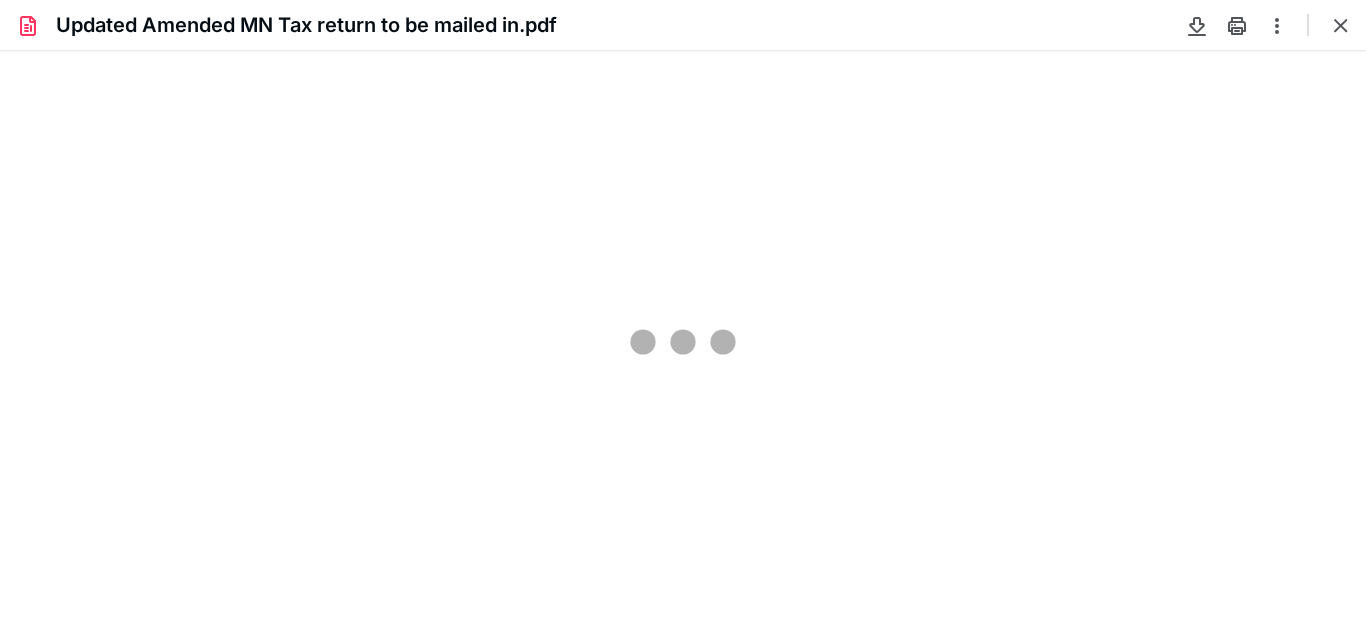 scroll, scrollTop: 0, scrollLeft: 0, axis: both 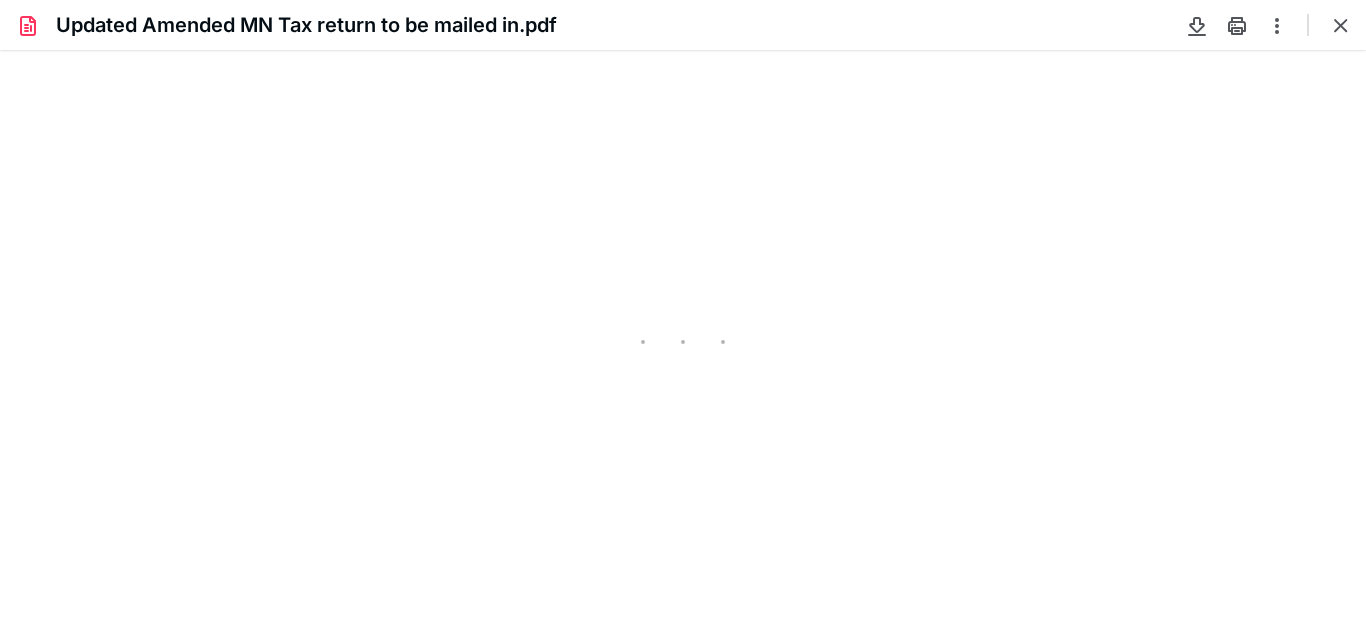 type on "69" 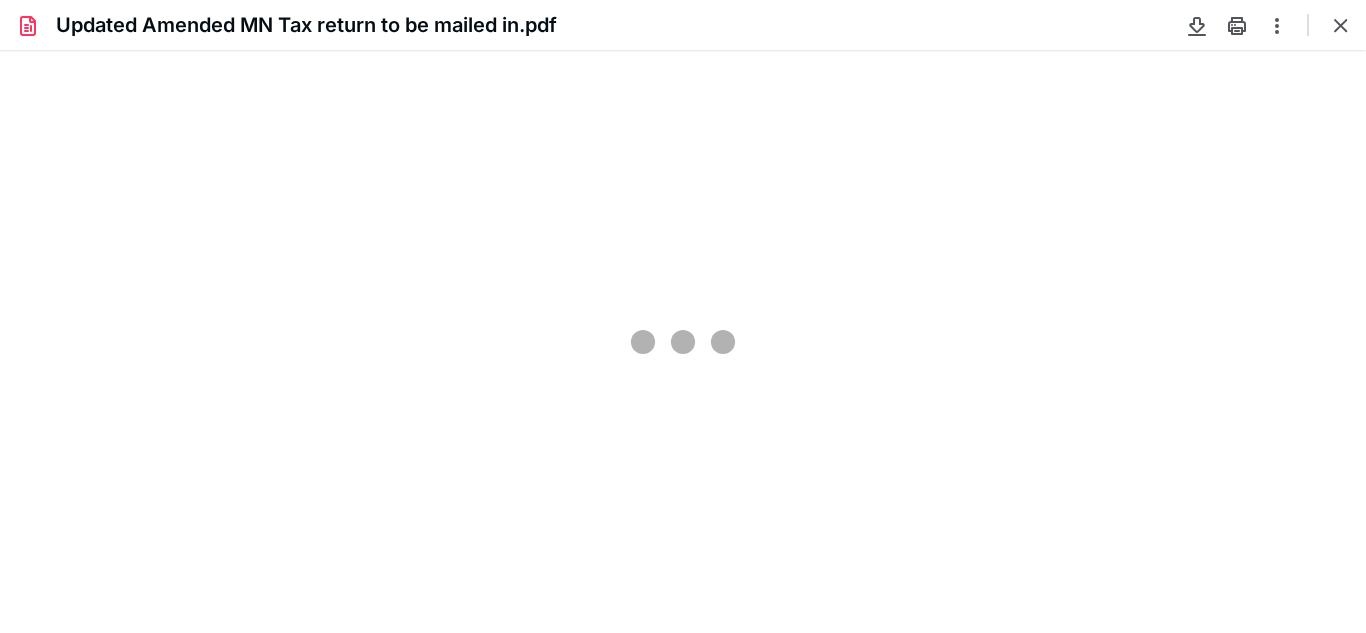 scroll, scrollTop: 39, scrollLeft: 0, axis: vertical 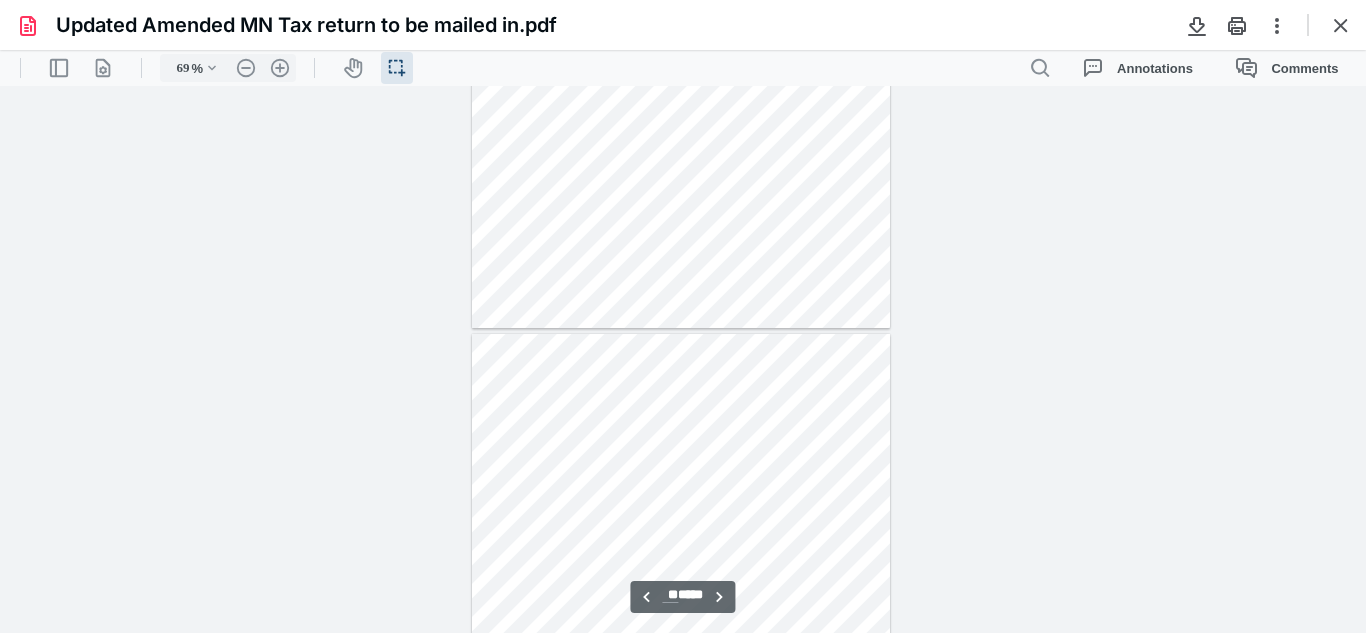 type on "**" 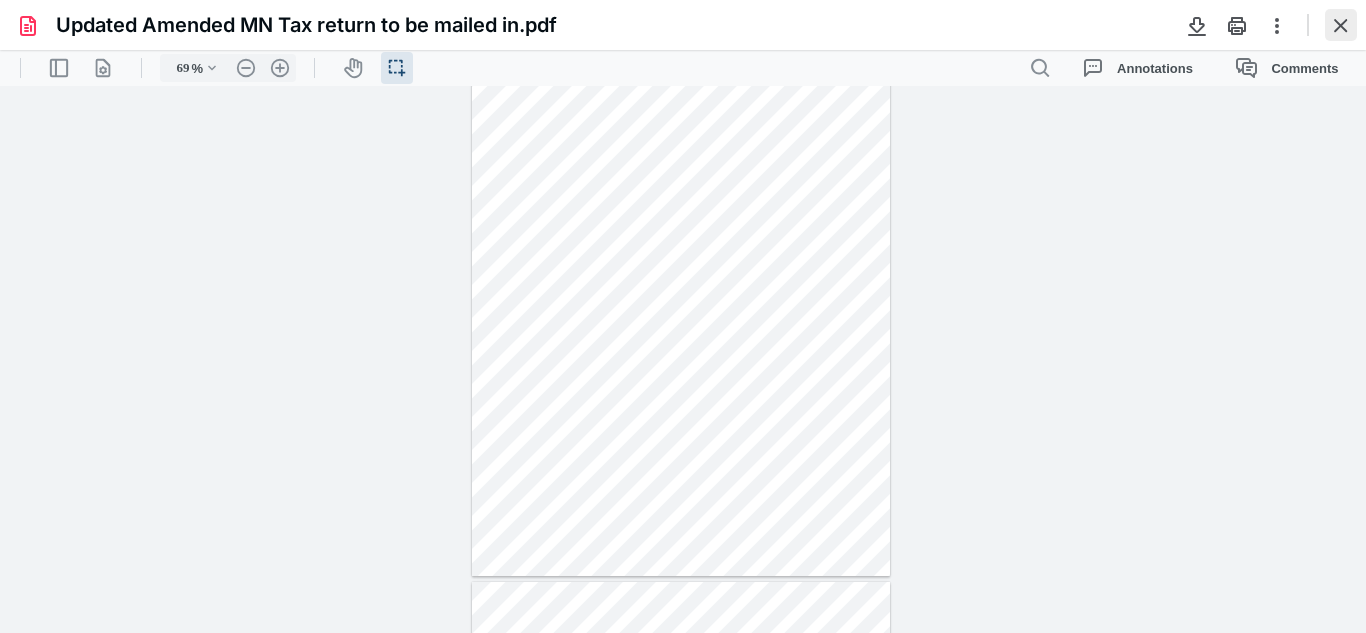 click at bounding box center [1341, 25] 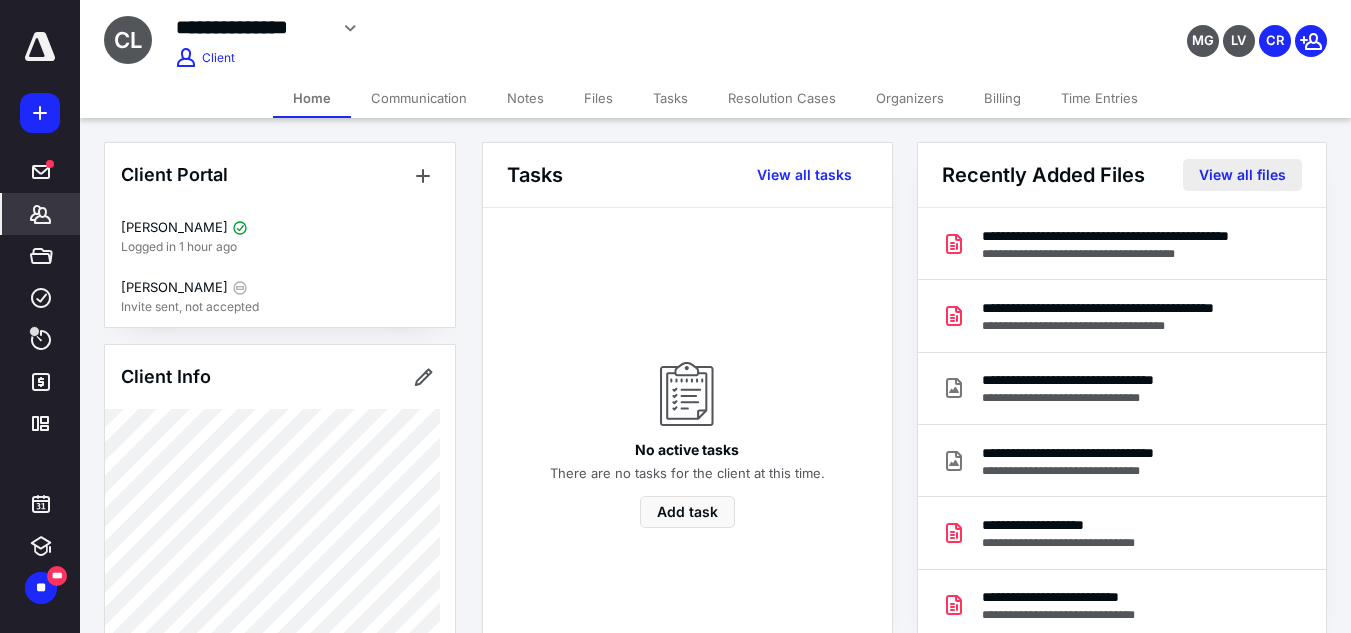 click on "View all files" at bounding box center [1242, 175] 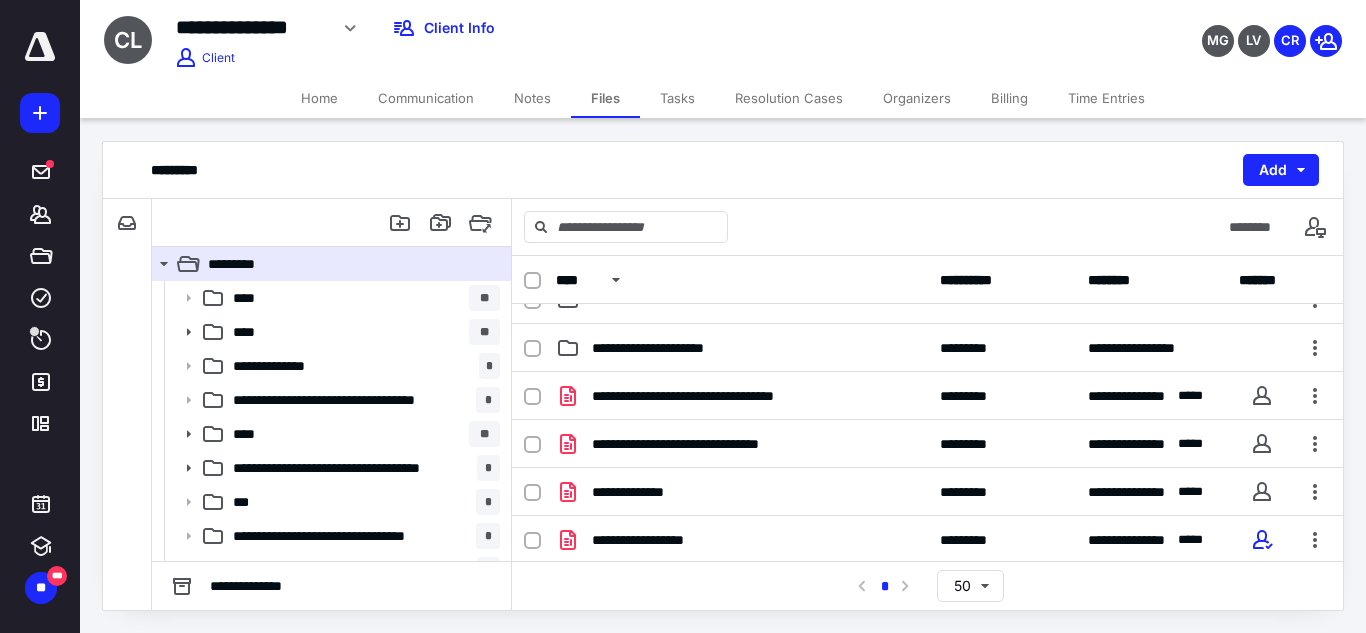 scroll, scrollTop: 619, scrollLeft: 0, axis: vertical 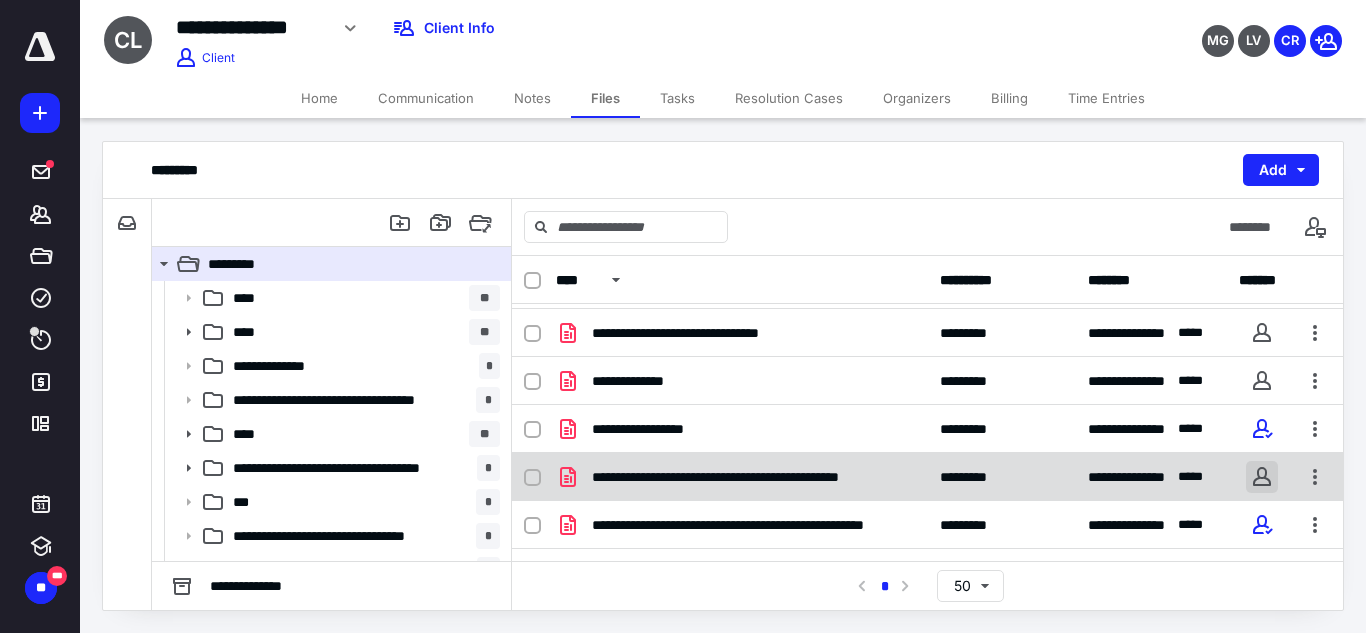 click at bounding box center [1262, 477] 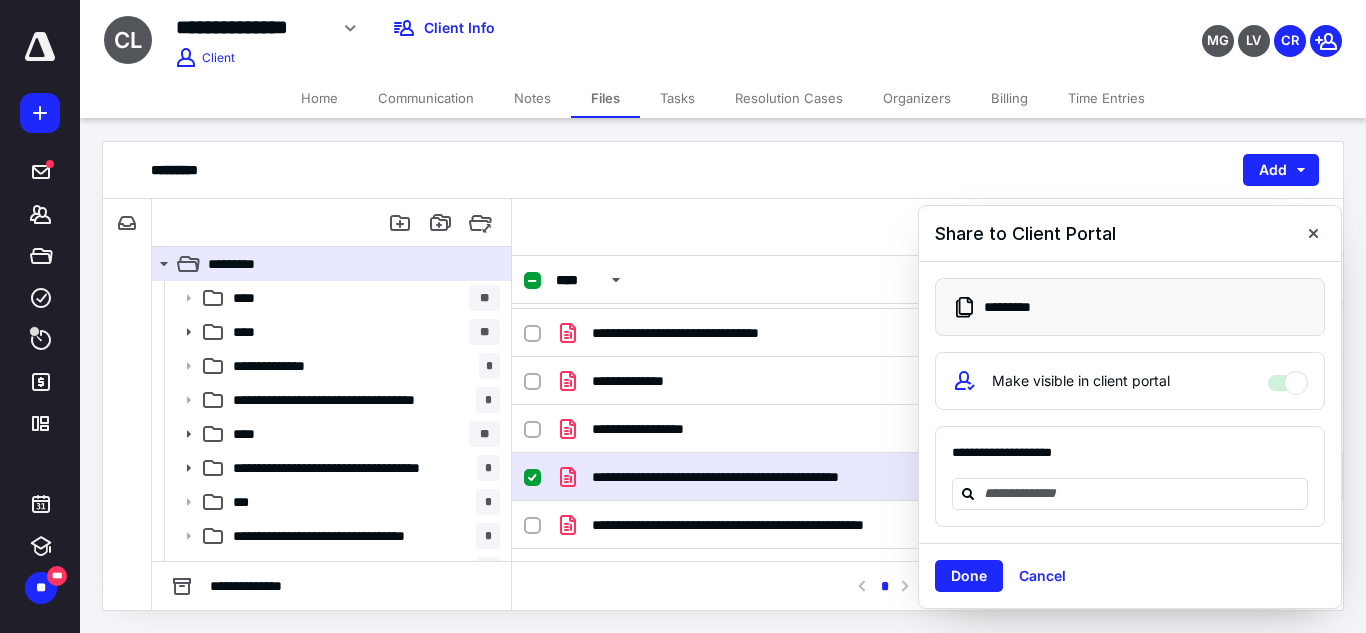 click at bounding box center (1313, 233) 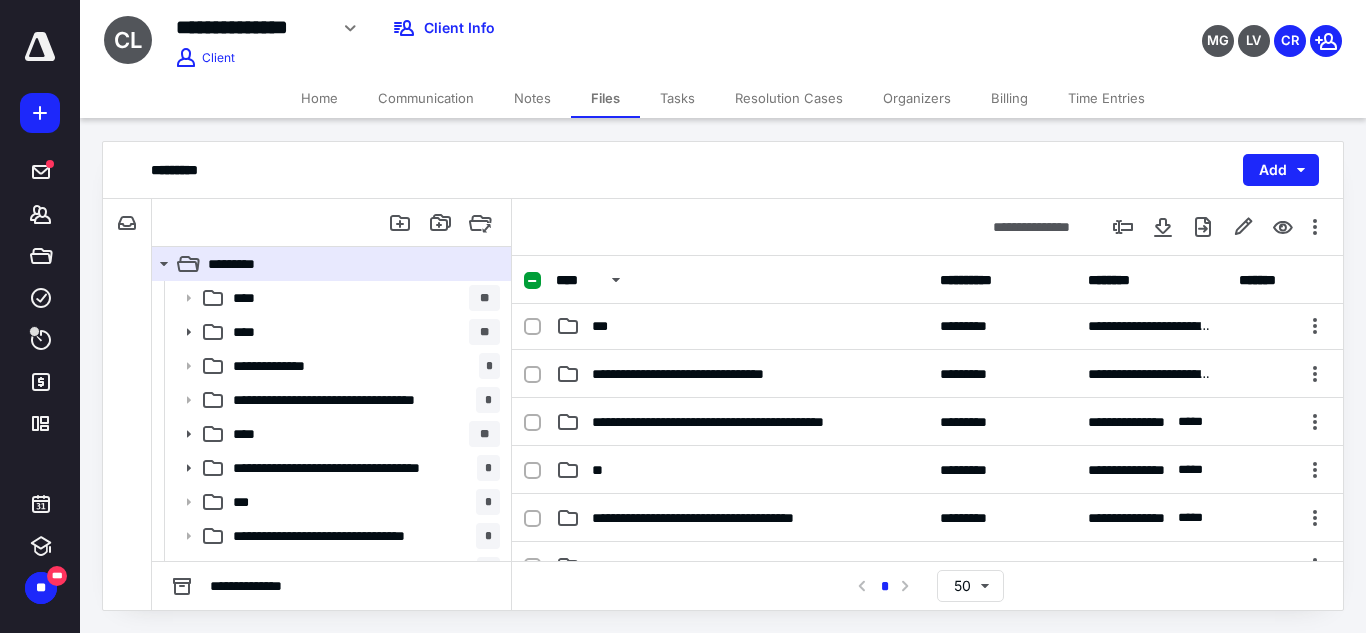 scroll, scrollTop: 270, scrollLeft: 0, axis: vertical 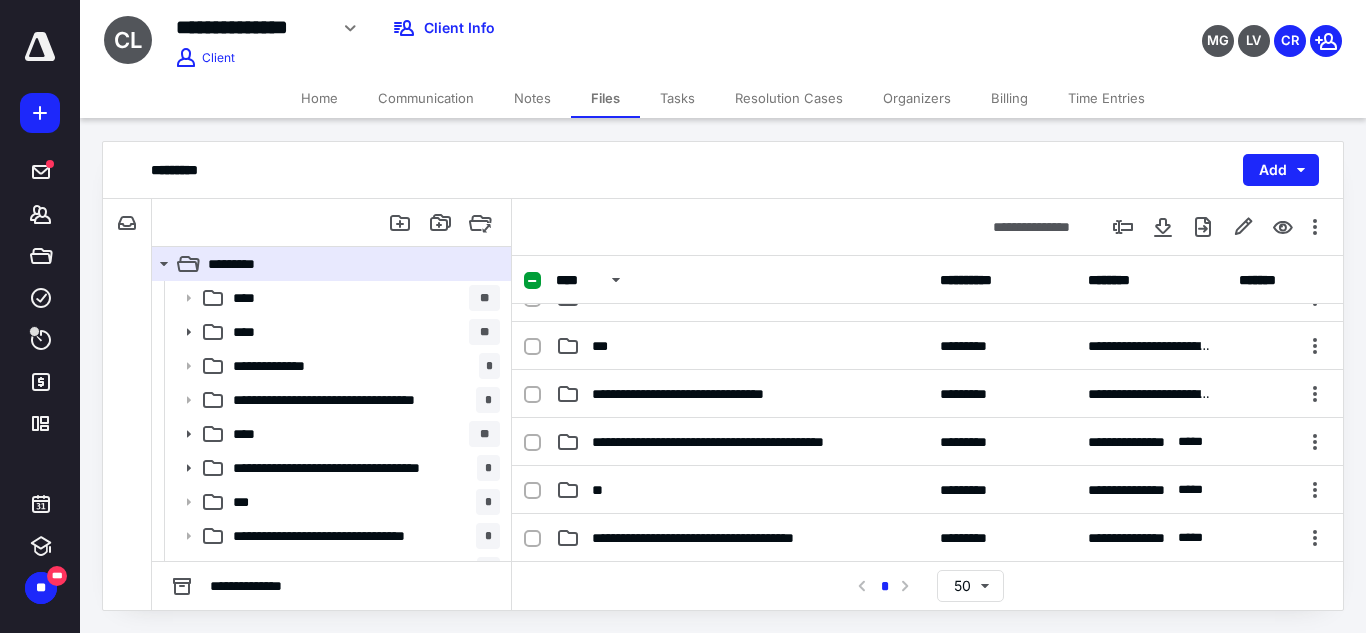 click on "Home" at bounding box center [319, 98] 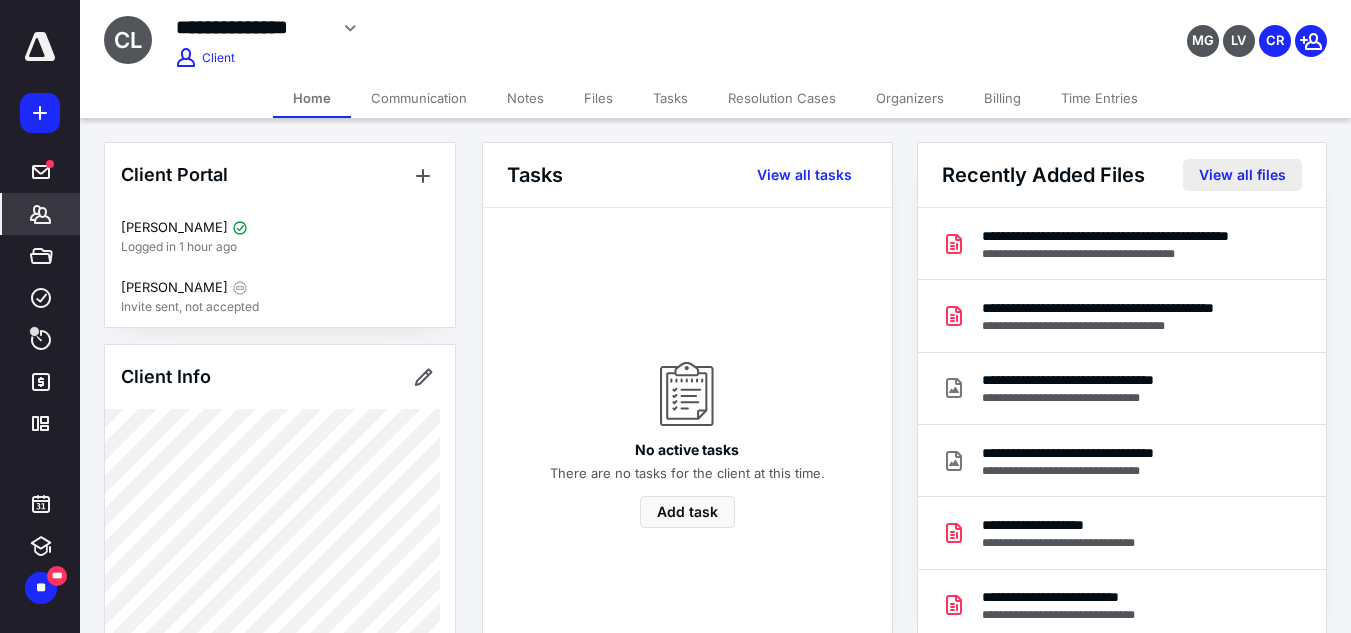 click on "View all files" at bounding box center (1242, 175) 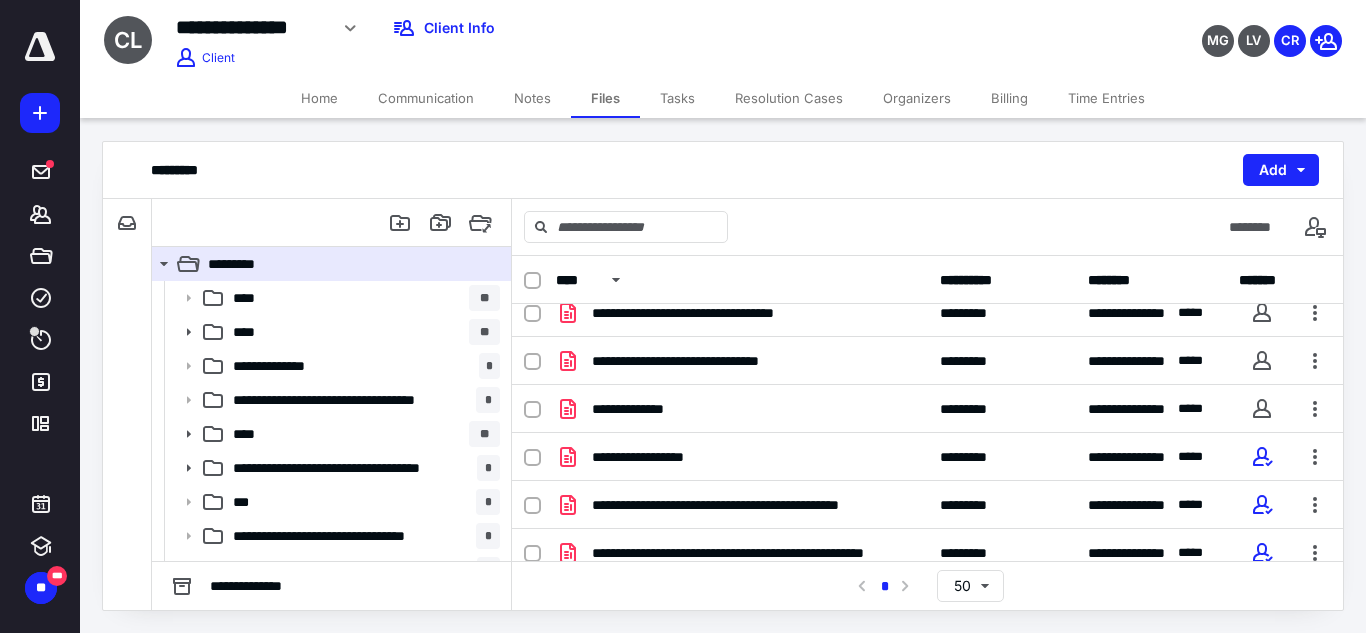scroll, scrollTop: 619, scrollLeft: 0, axis: vertical 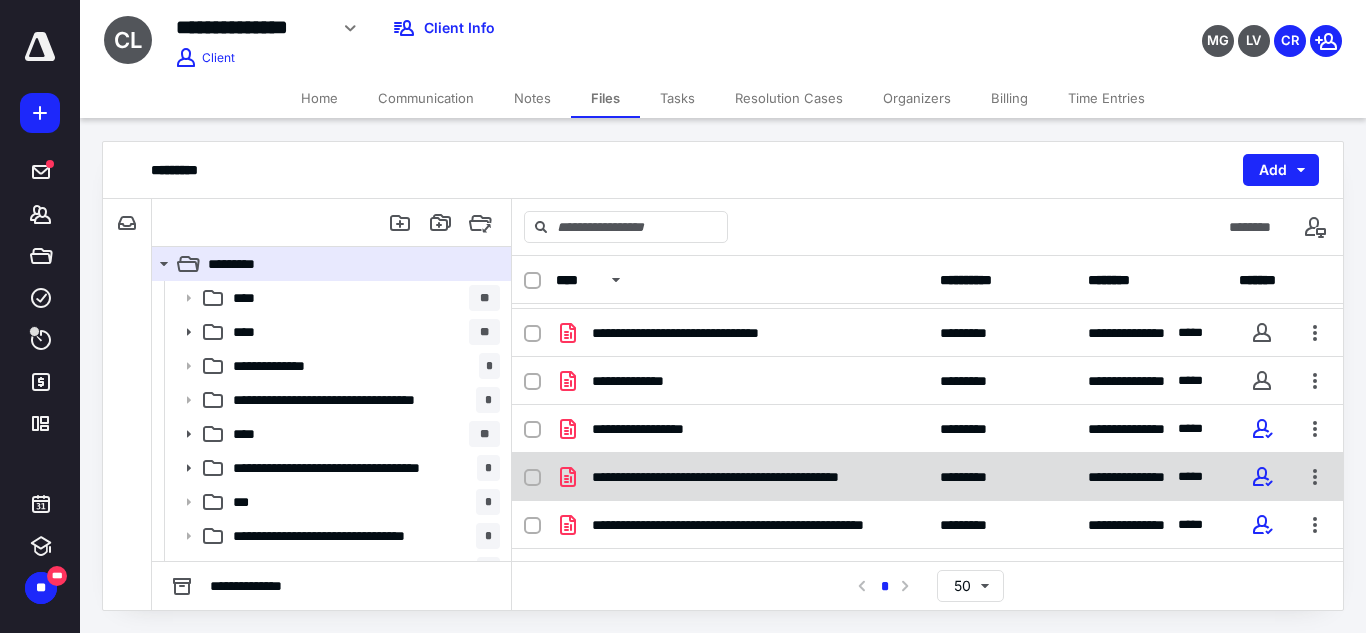 click on "**********" at bounding box center [750, 477] 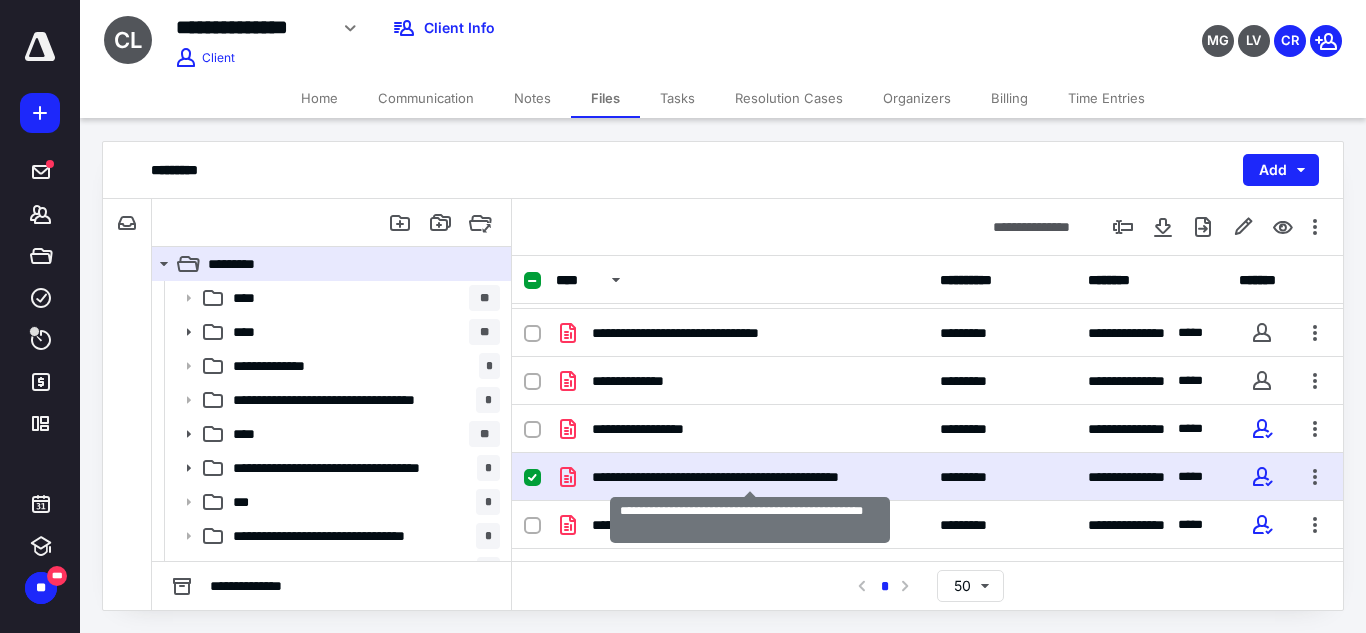 click on "**********" at bounding box center (750, 477) 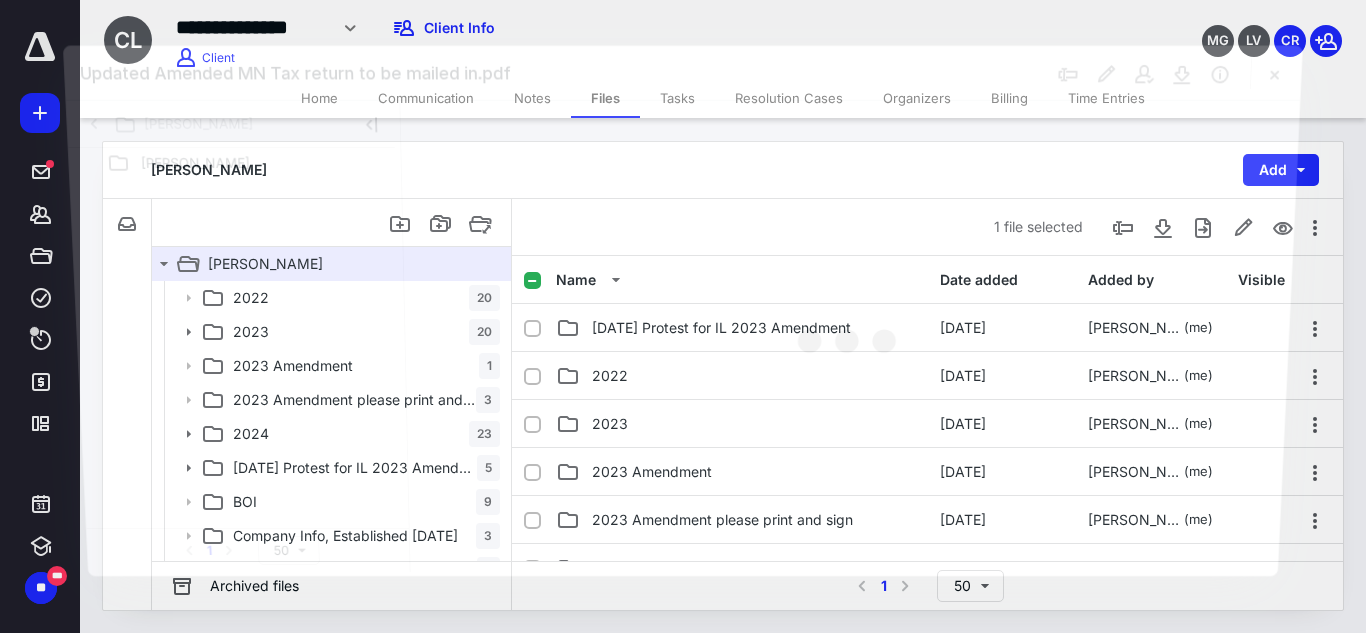 scroll, scrollTop: 619, scrollLeft: 0, axis: vertical 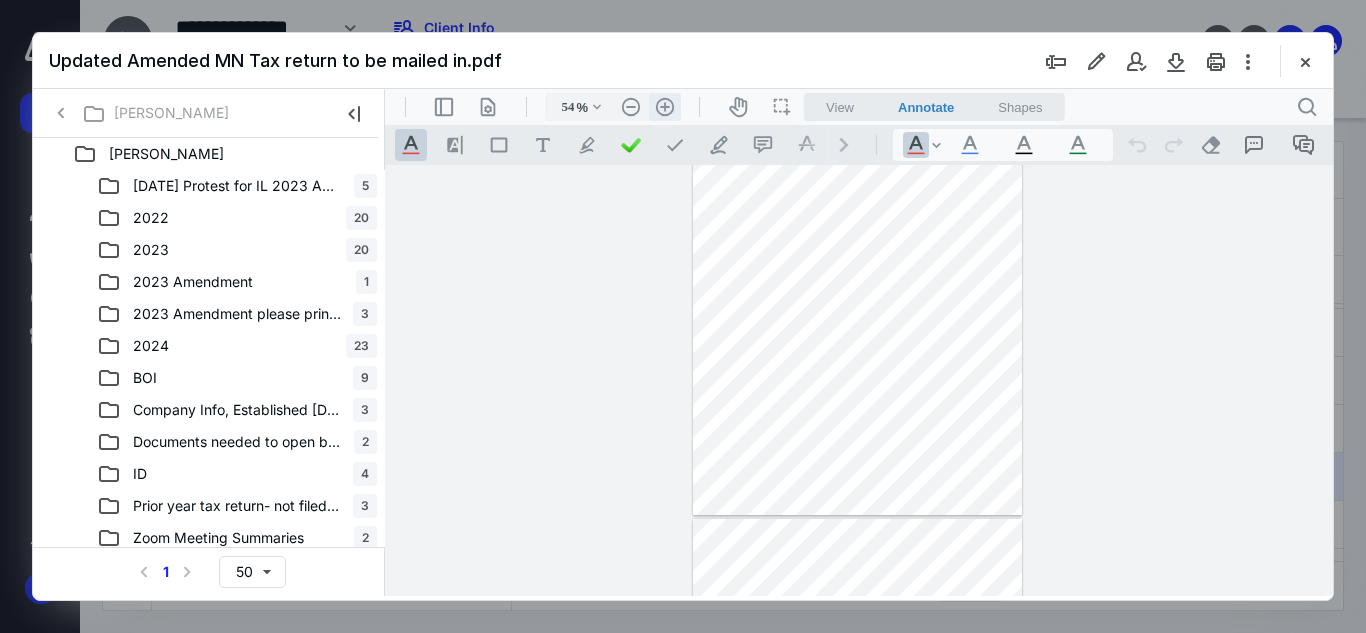 click on ".cls-1{fill:#abb0c4;} icon - header - zoom - in - line" at bounding box center [665, 107] 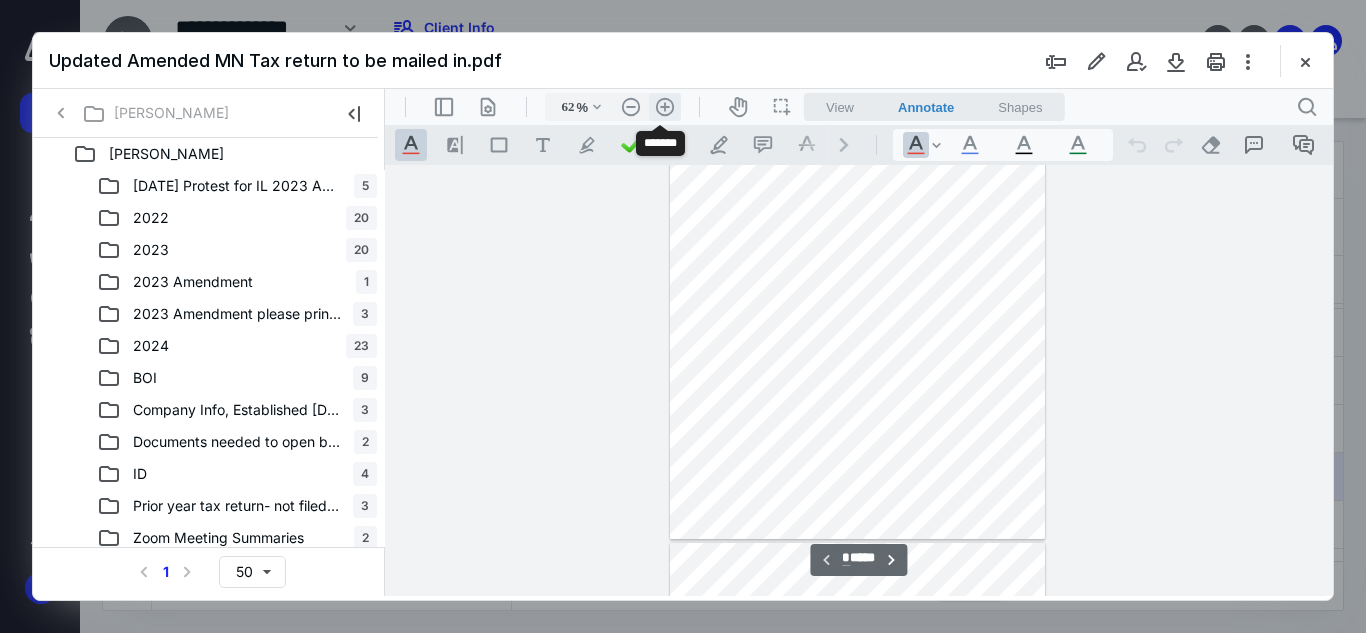 click on ".cls-1{fill:#abb0c4;} icon - header - zoom - in - line" at bounding box center (665, 107) 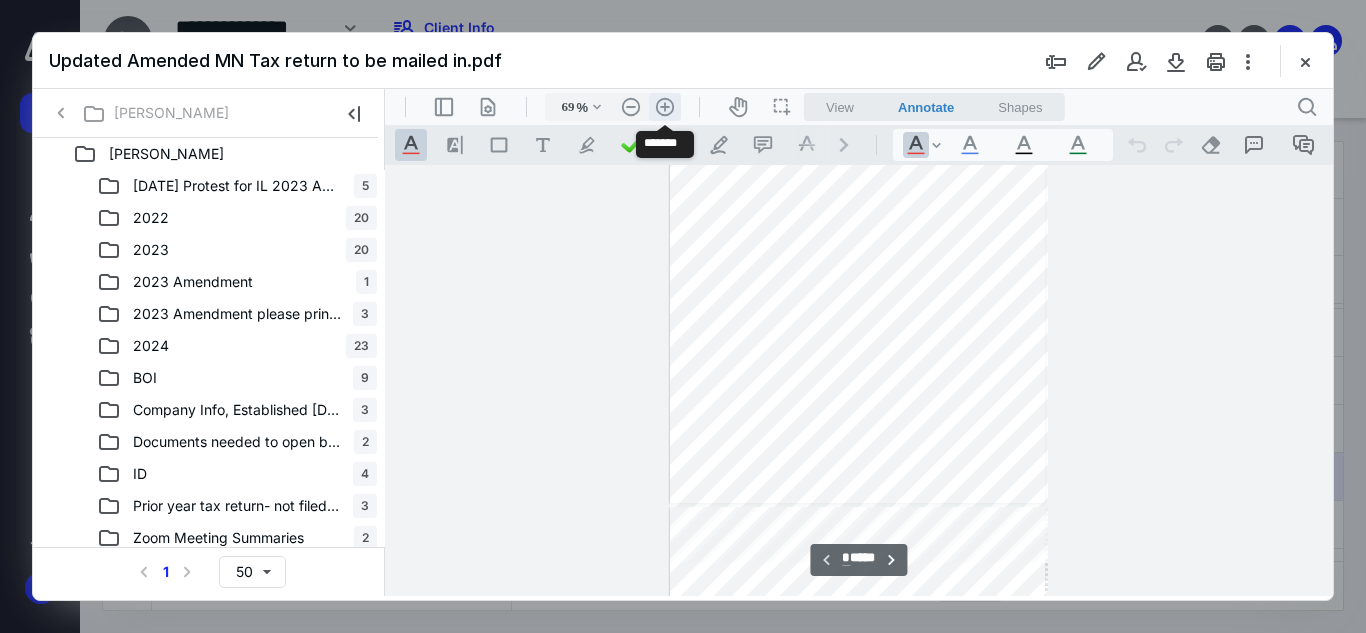 click on ".cls-1{fill:#abb0c4;} icon - header - zoom - in - line" at bounding box center (665, 107) 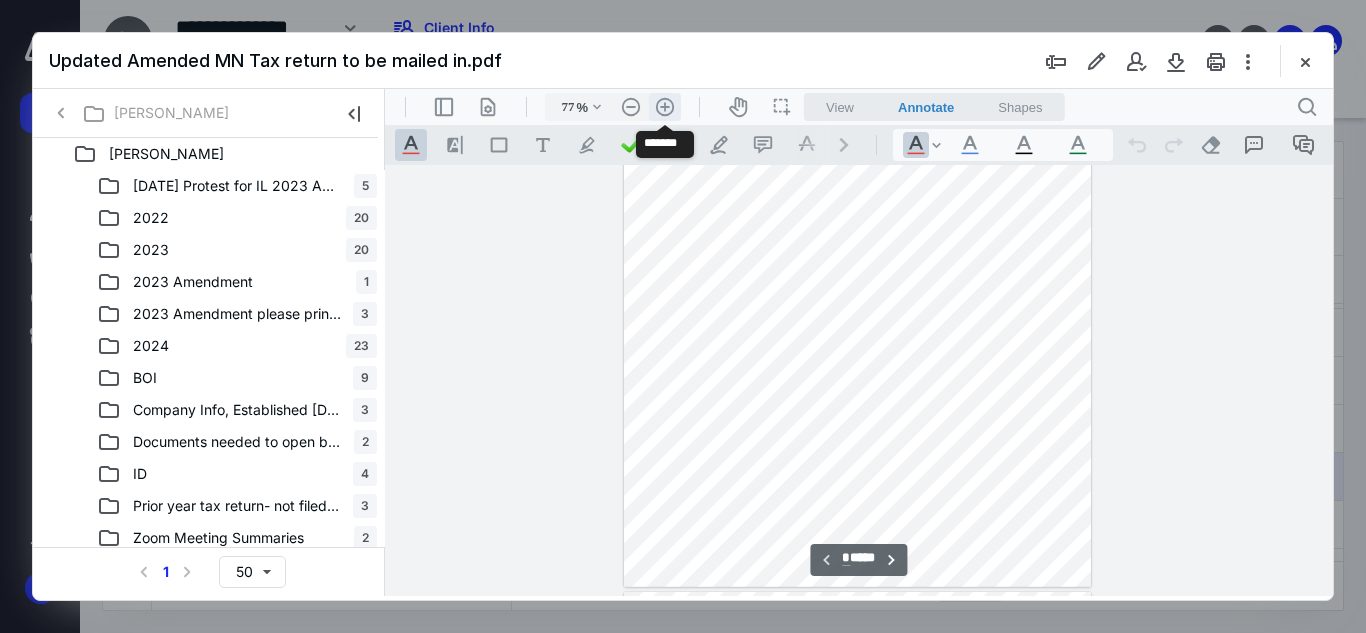 click on ".cls-1{fill:#abb0c4;} icon - header - zoom - in - line" at bounding box center [665, 107] 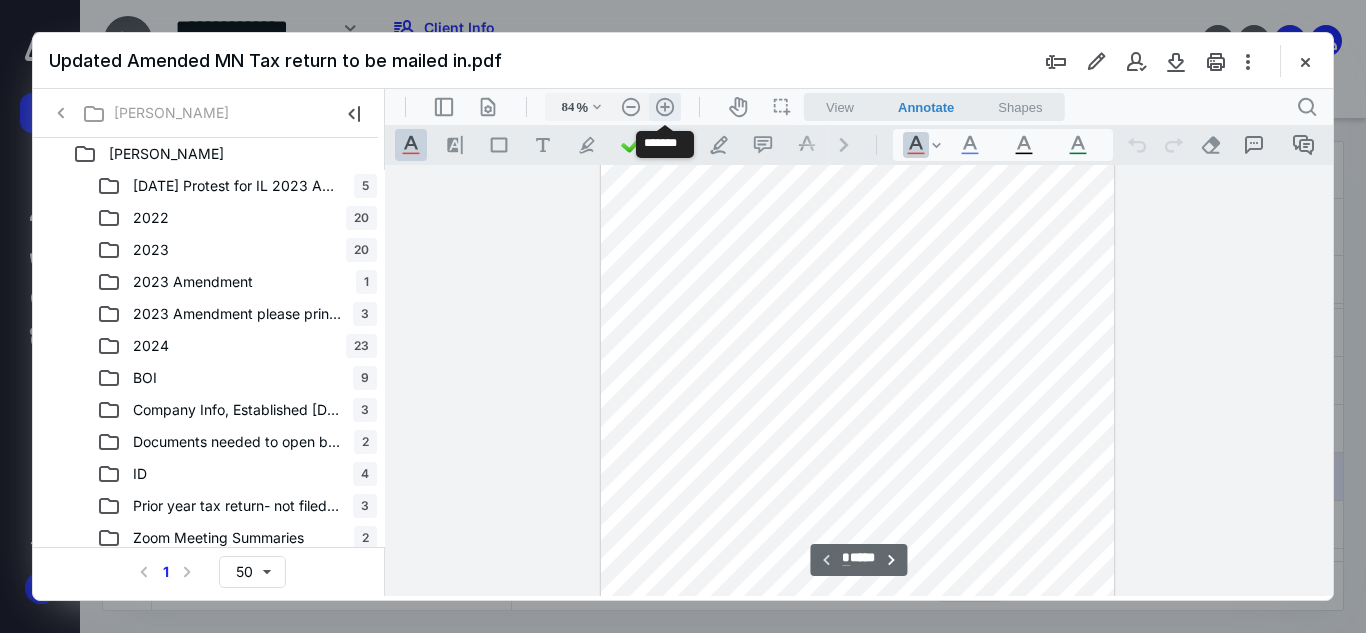 click on ".cls-1{fill:#abb0c4;} icon - header - zoom - in - line" at bounding box center (665, 107) 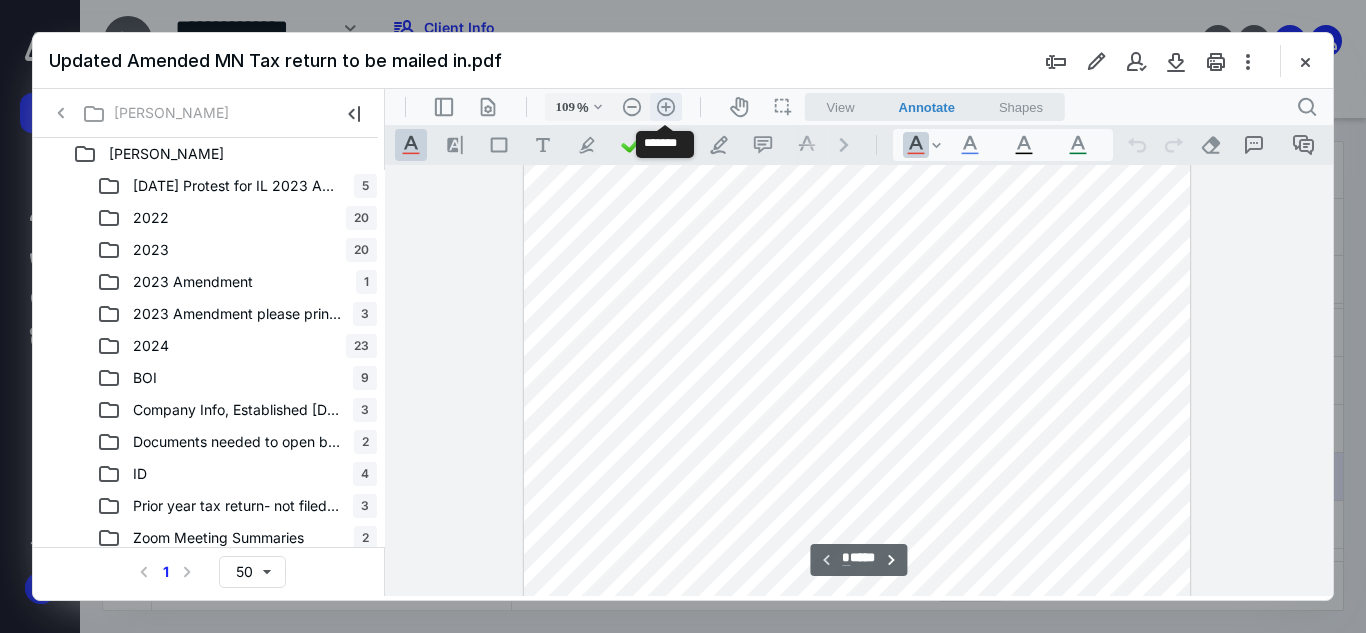 click on ".cls-1{fill:#abb0c4;} icon - header - zoom - in - line" at bounding box center (666, 107) 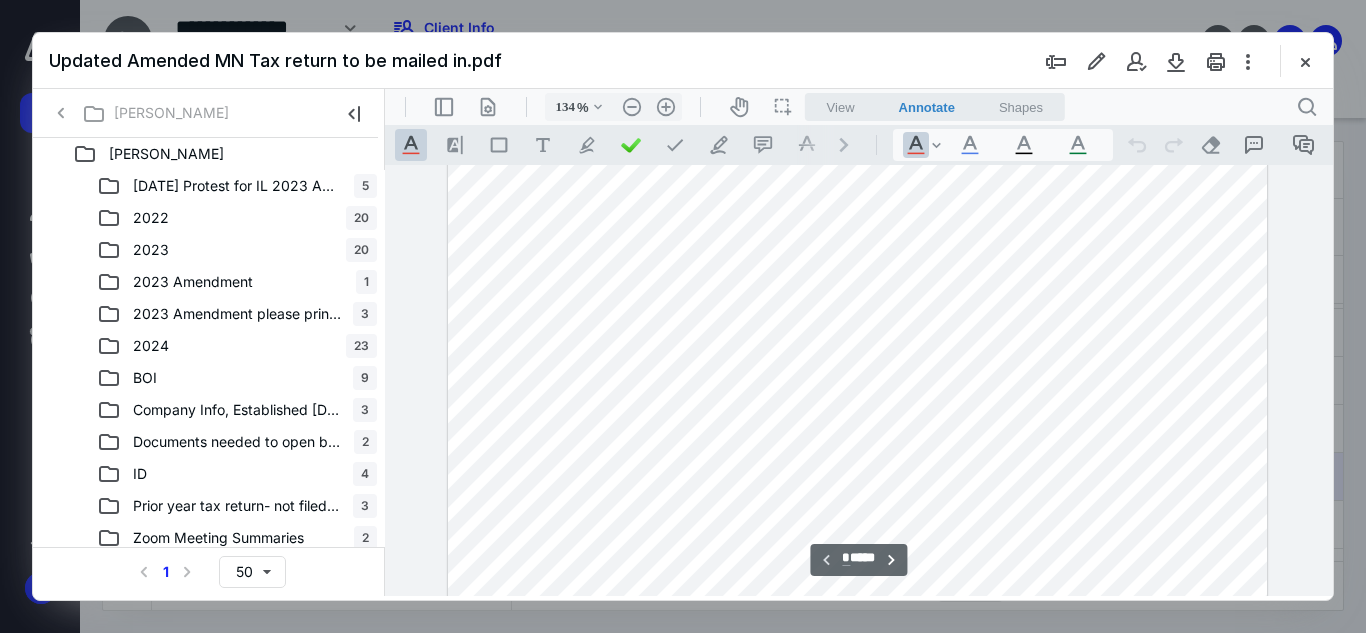 scroll, scrollTop: 460, scrollLeft: 0, axis: vertical 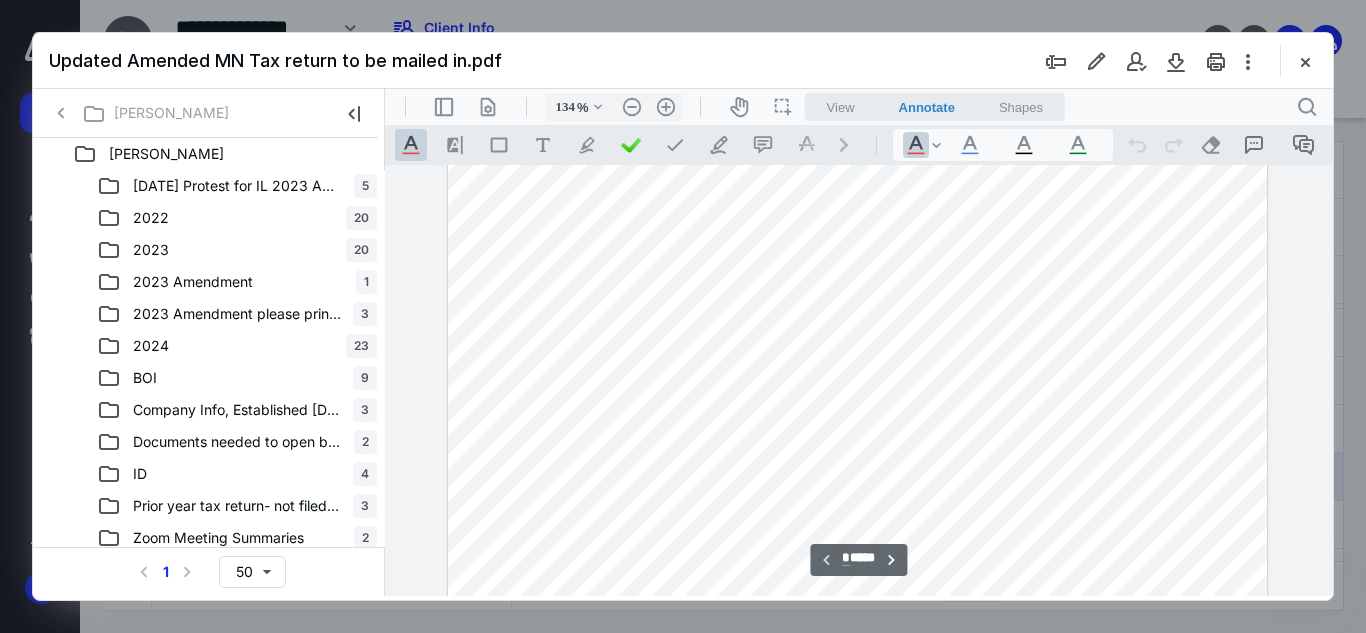 type on "*" 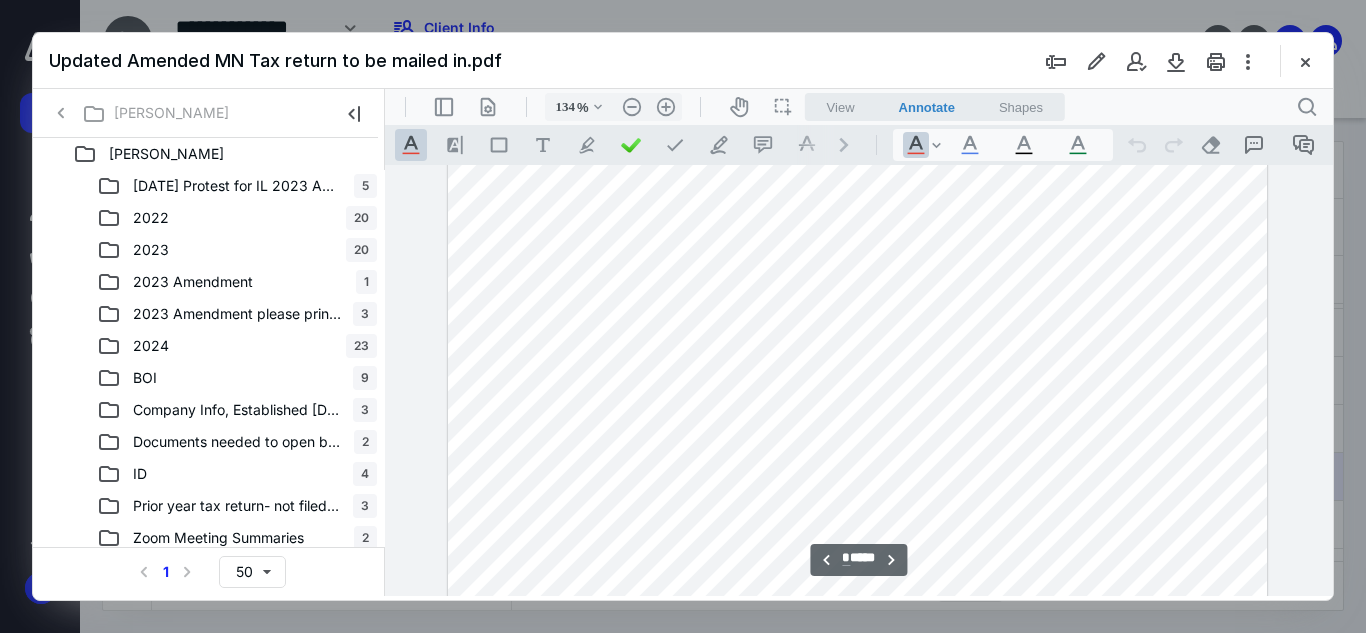 scroll, scrollTop: 1722, scrollLeft: 0, axis: vertical 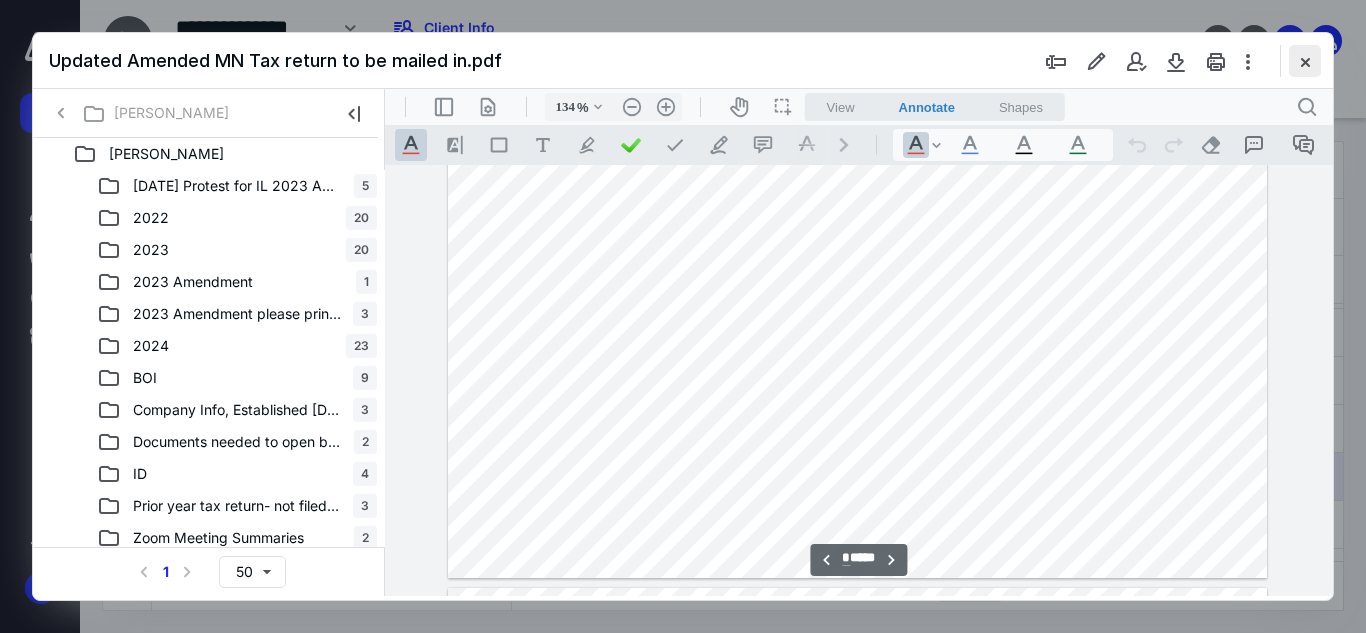 click at bounding box center (1305, 61) 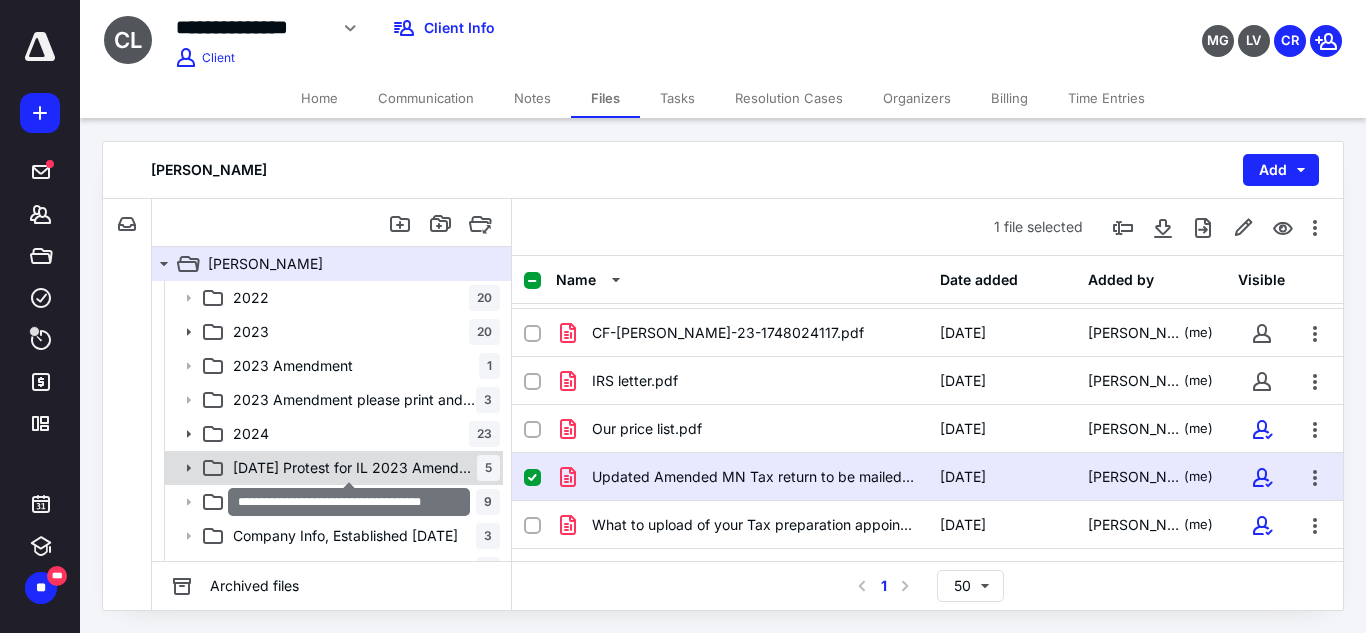 click on "[DATE] Protest for IL 2023 Amendment" at bounding box center (355, 468) 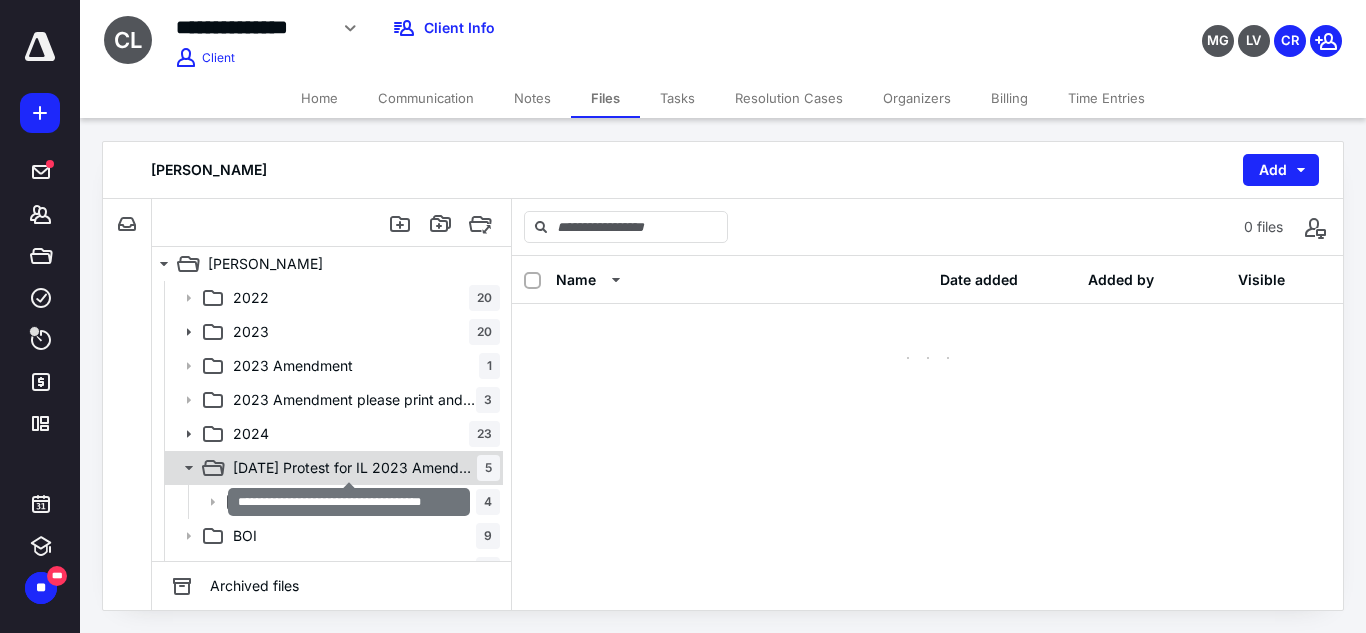 scroll, scrollTop: 0, scrollLeft: 0, axis: both 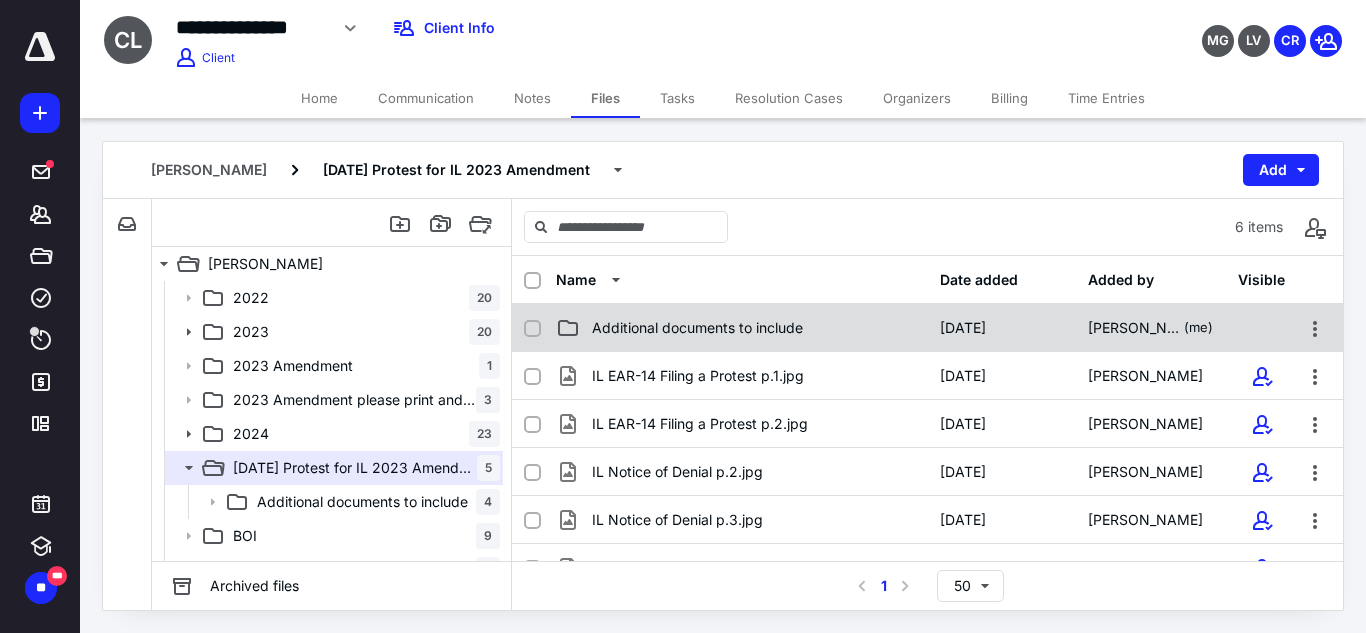 click on "Additional documents to include" at bounding box center [697, 328] 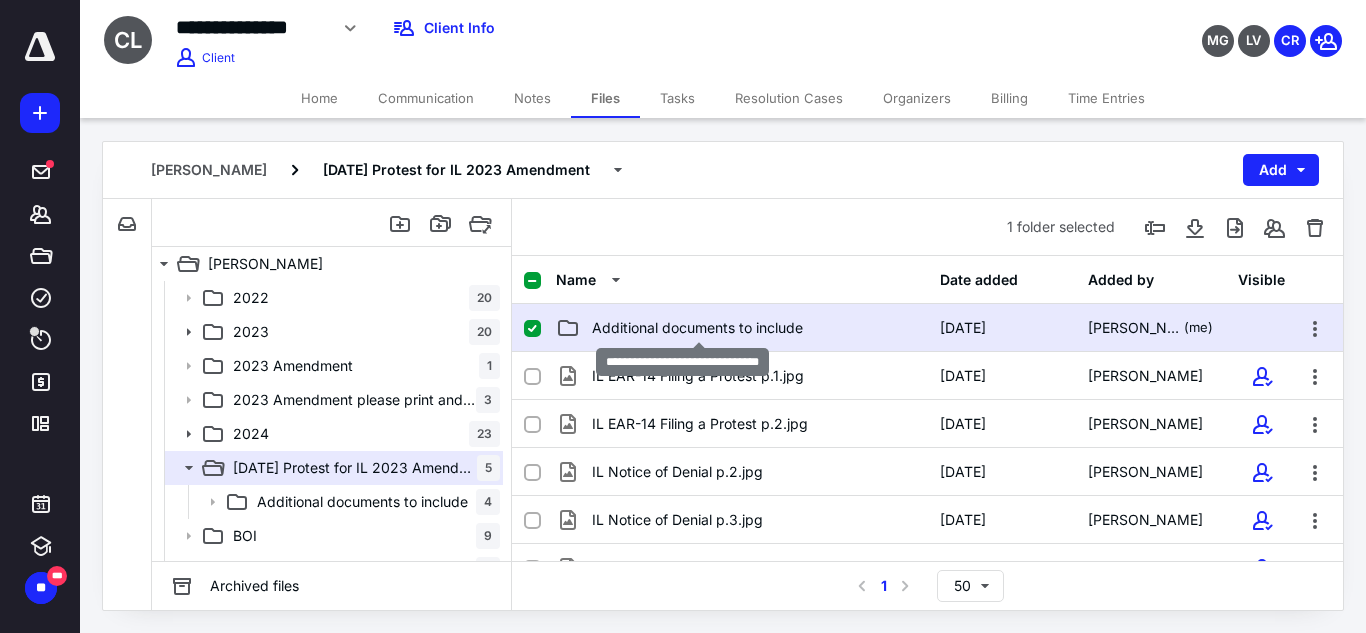 checkbox on "true" 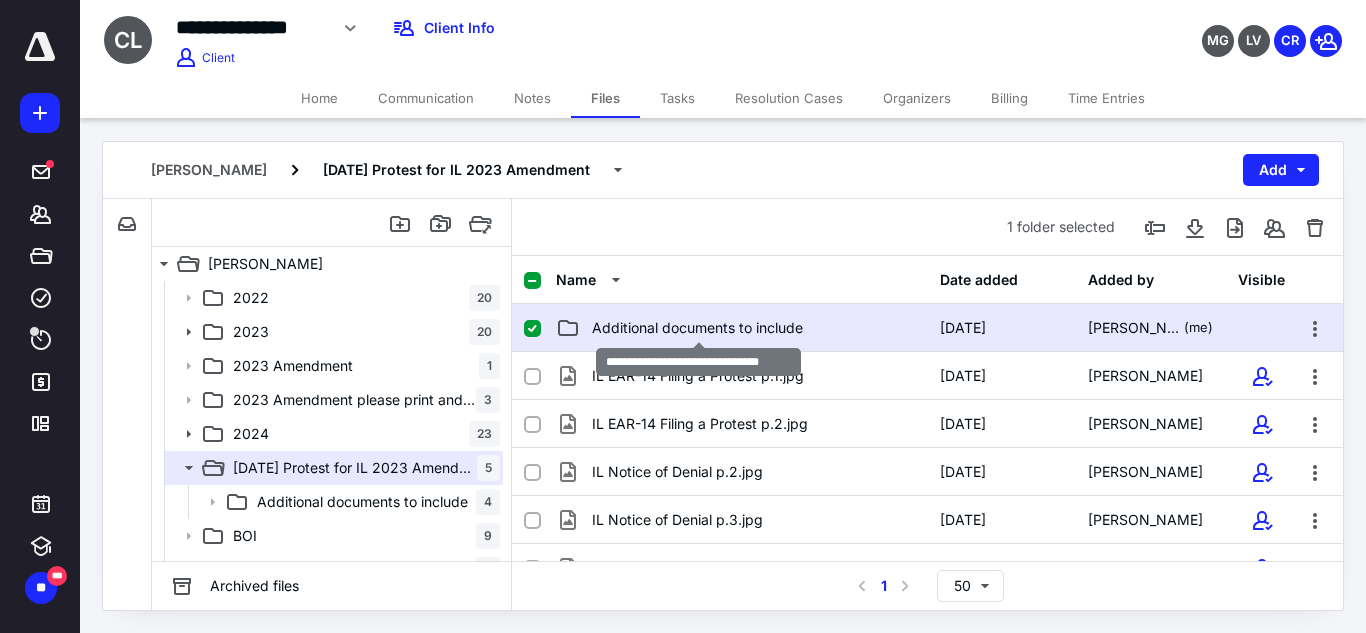 click on "Additional documents to include" at bounding box center [697, 328] 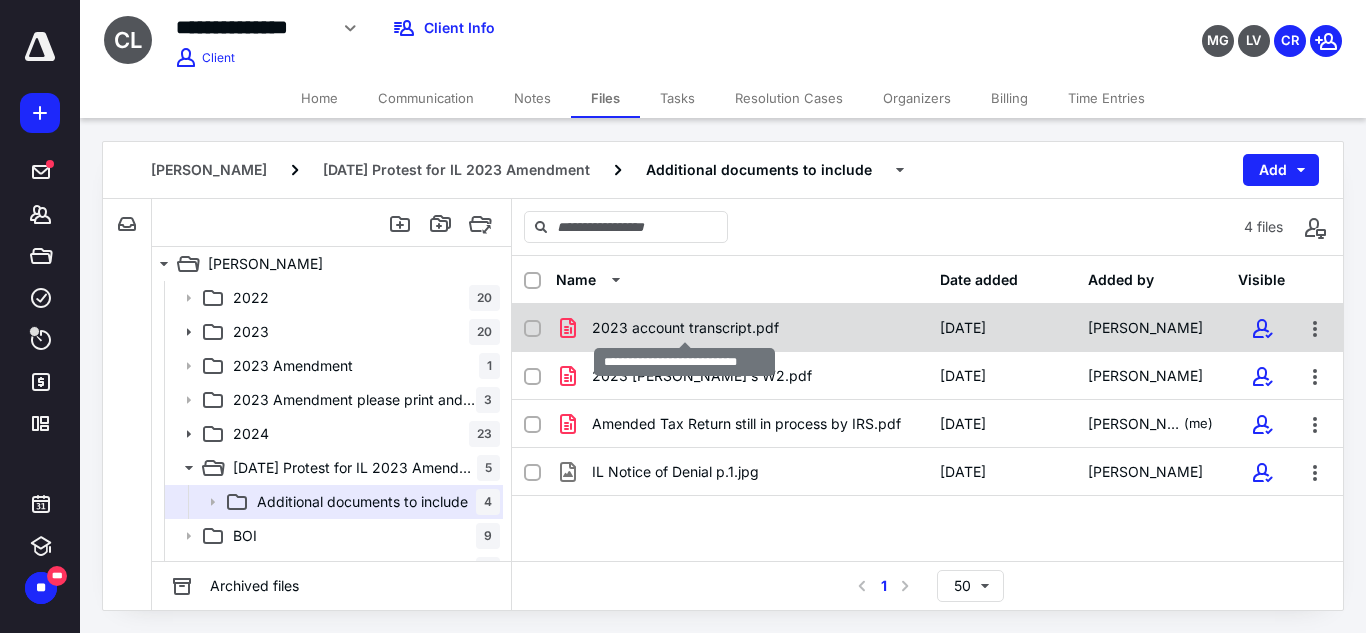 click on "2023 account transcript.pdf" at bounding box center [685, 328] 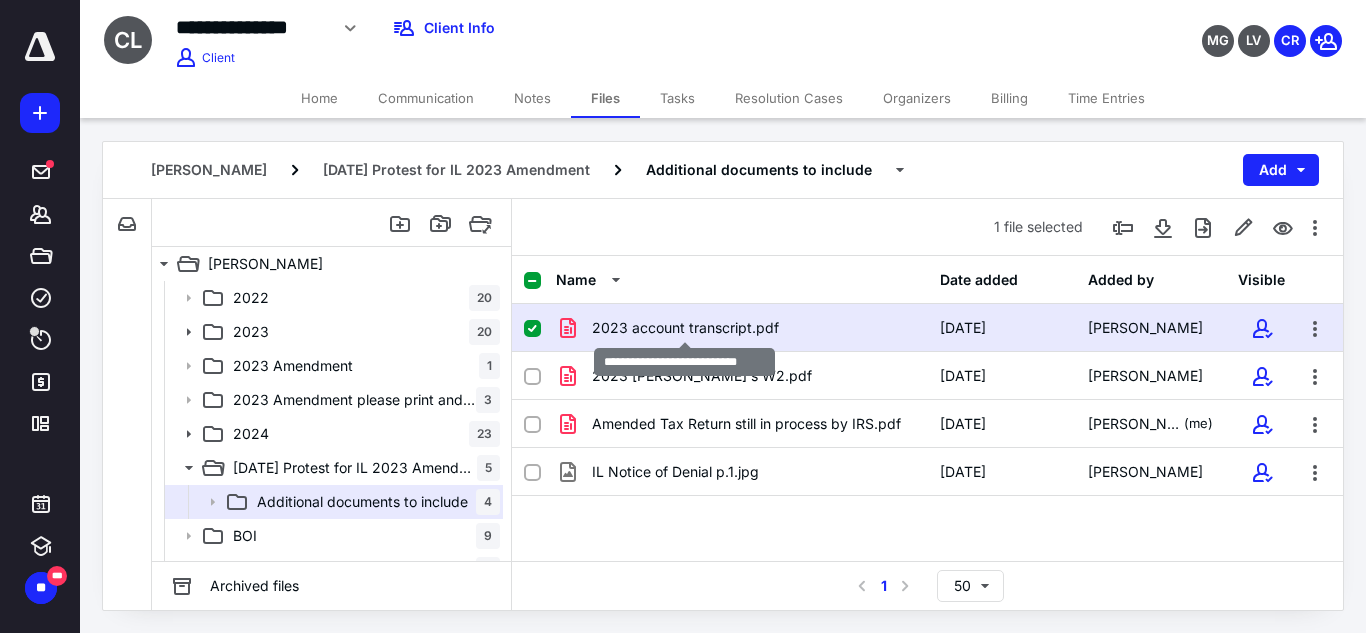 checkbox on "true" 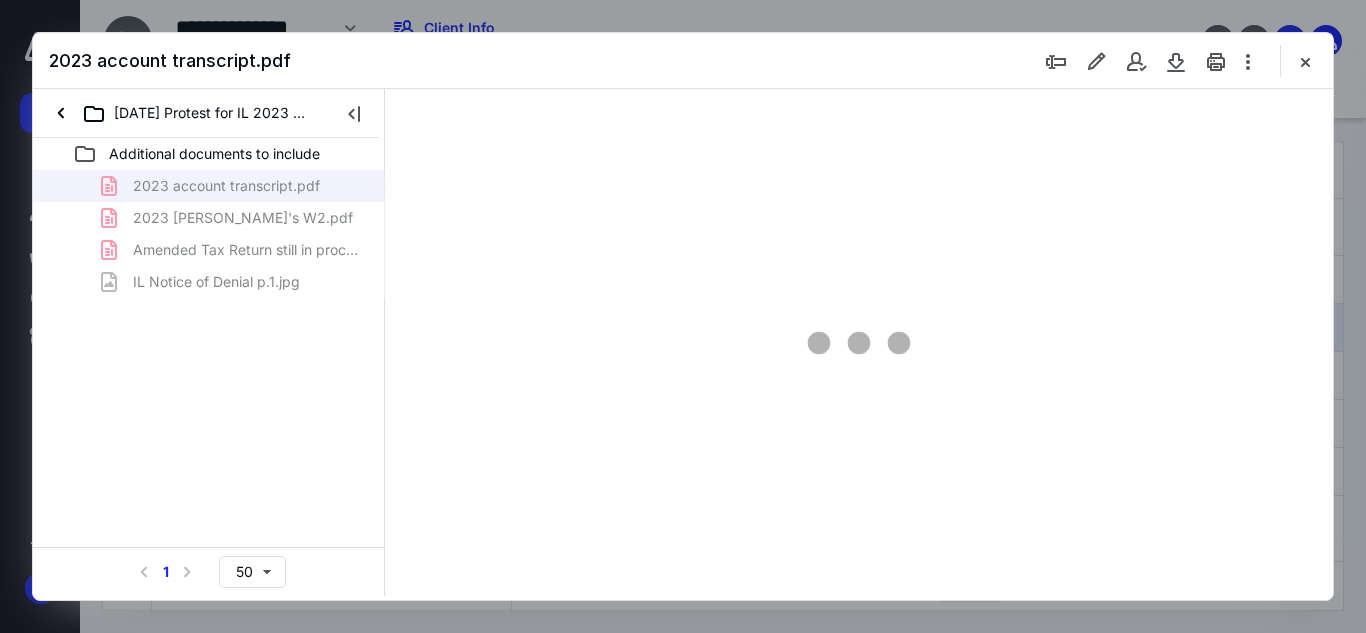 scroll, scrollTop: 0, scrollLeft: 0, axis: both 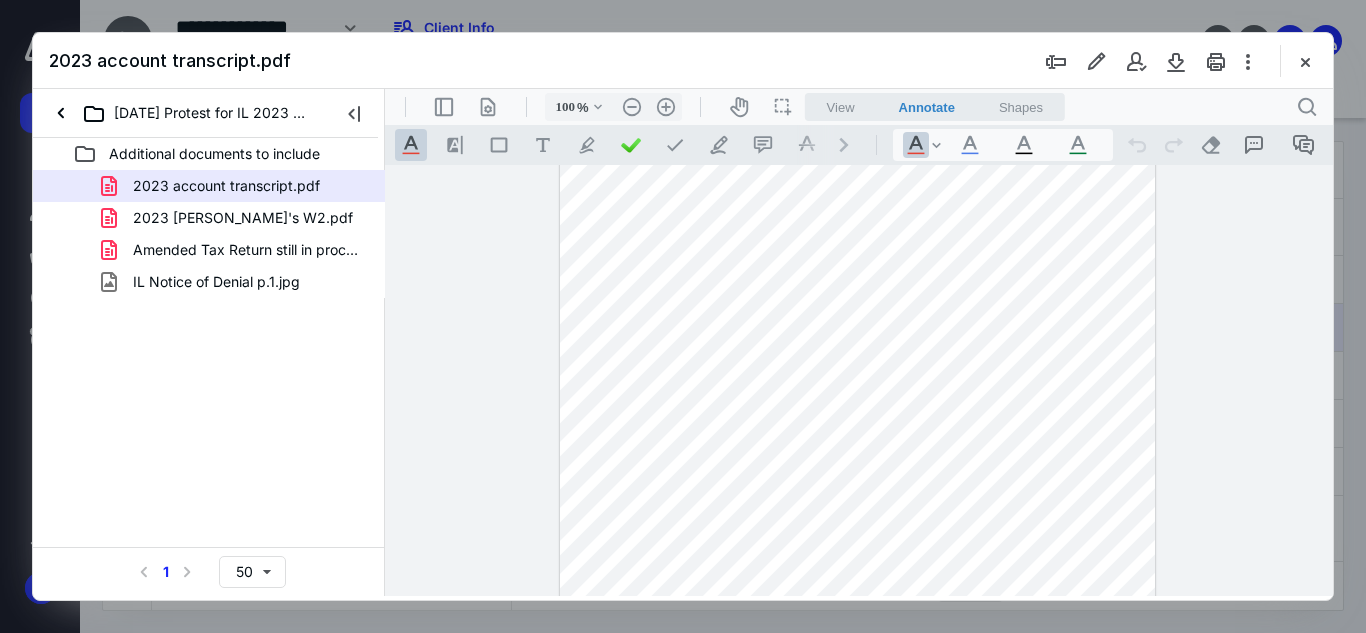 drag, startPoint x: 939, startPoint y: 519, endPoint x: 1024, endPoint y: 532, distance: 85.98837 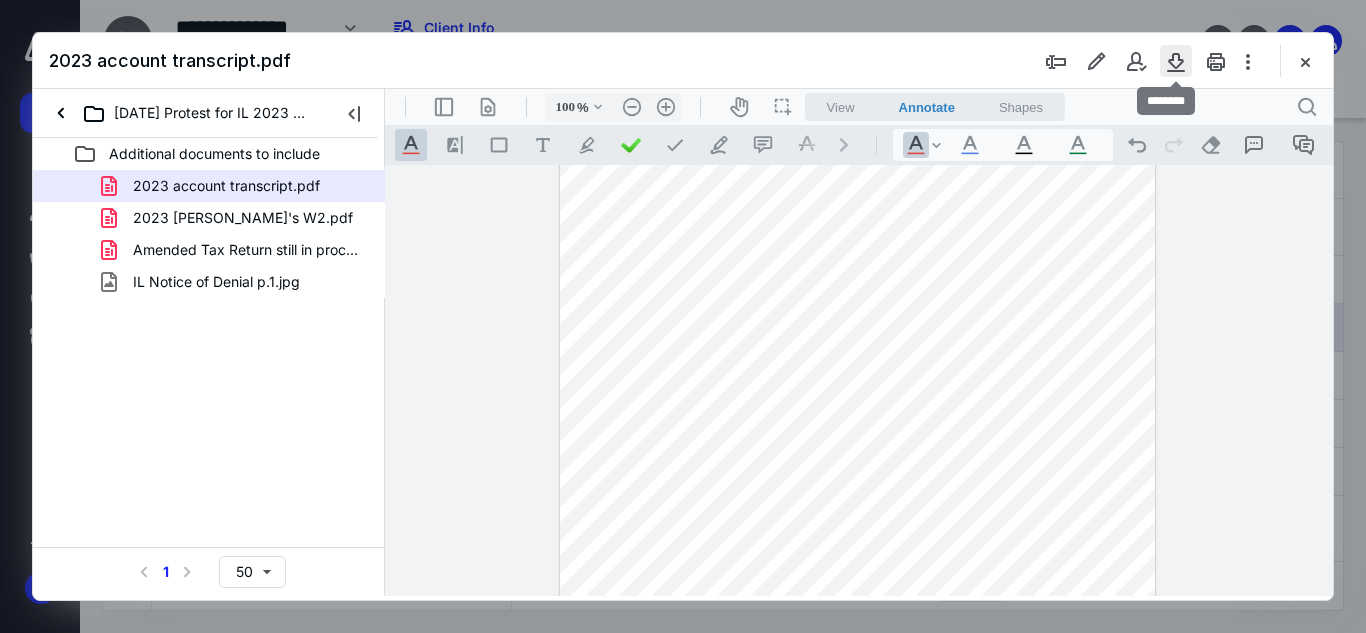 click at bounding box center [1176, 61] 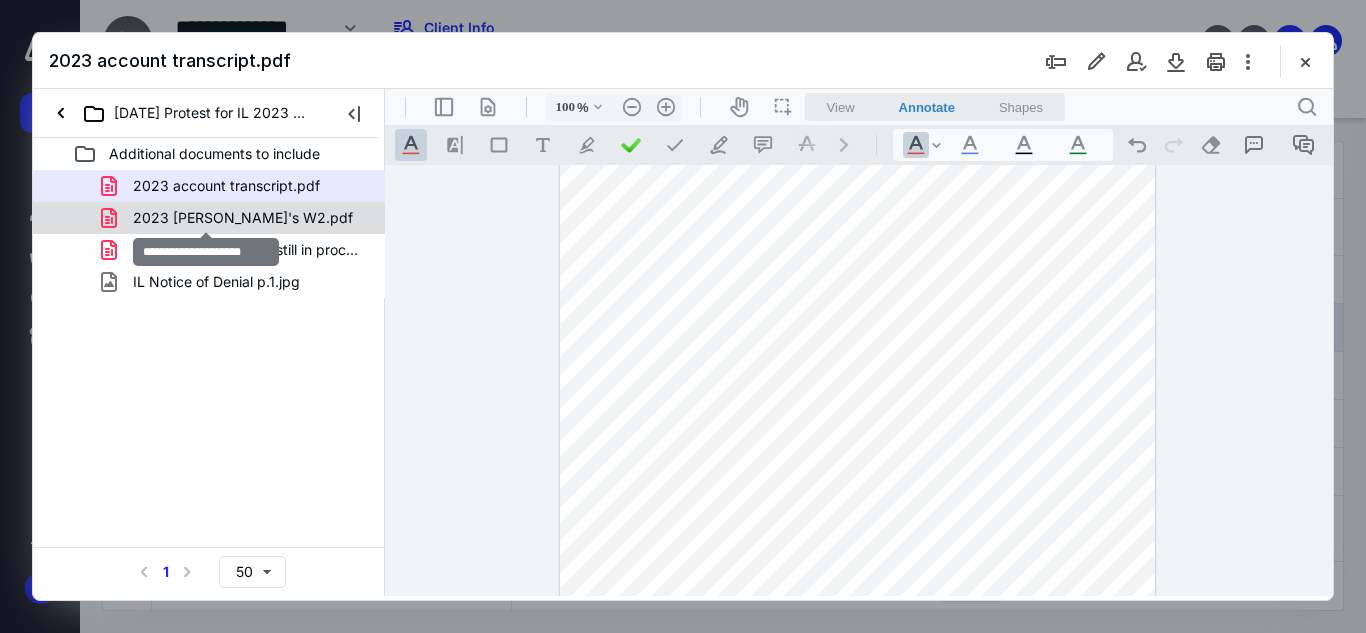 click on "2023 [PERSON_NAME]'s W2.pdf" at bounding box center [243, 218] 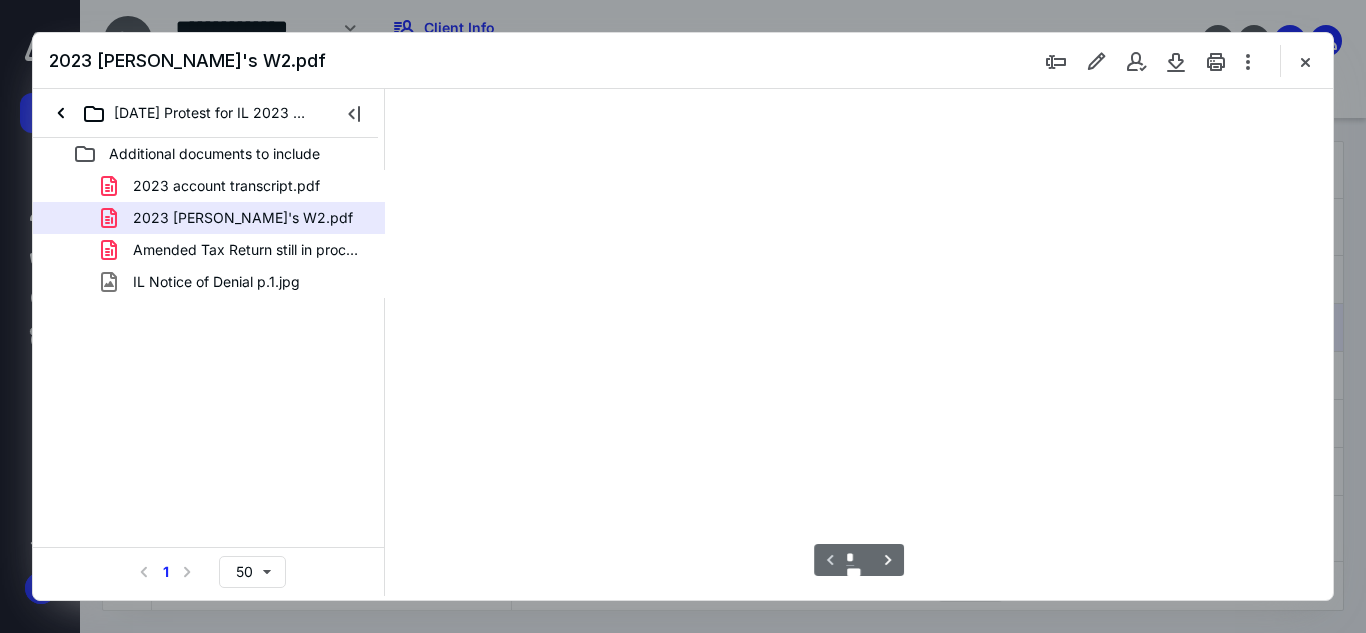 scroll, scrollTop: 0, scrollLeft: 0, axis: both 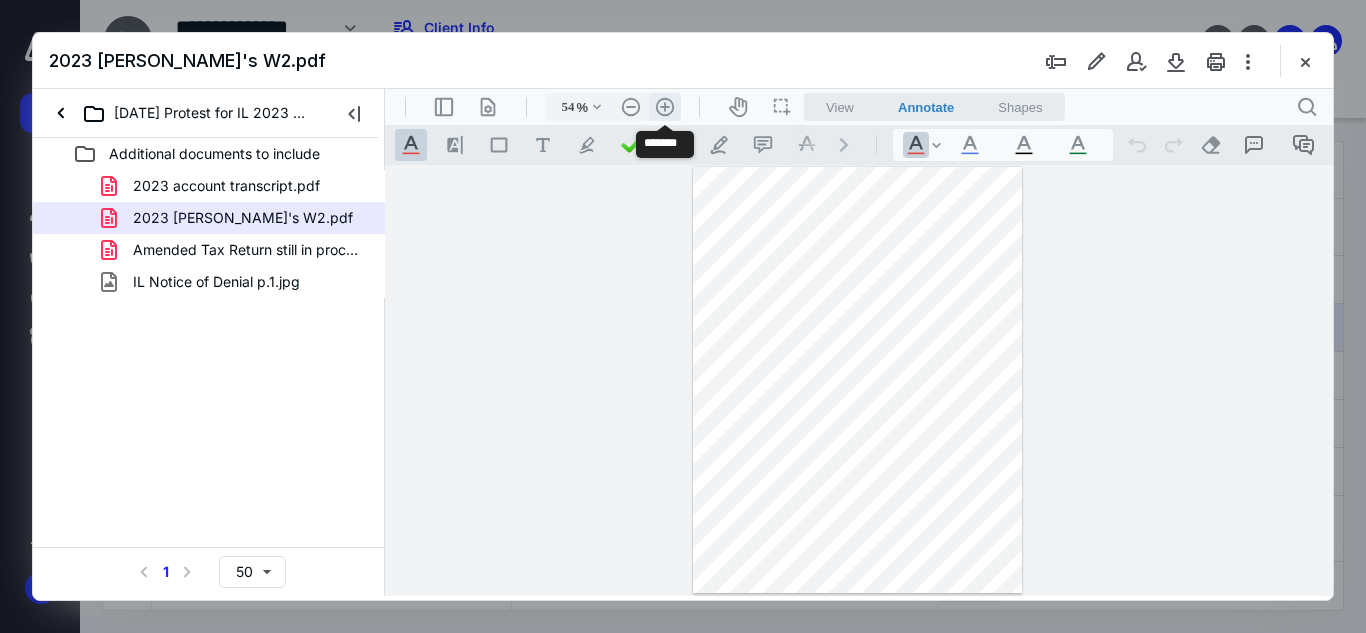 click on ".cls-1{fill:#abb0c4;} icon - header - zoom - in - line" at bounding box center [665, 107] 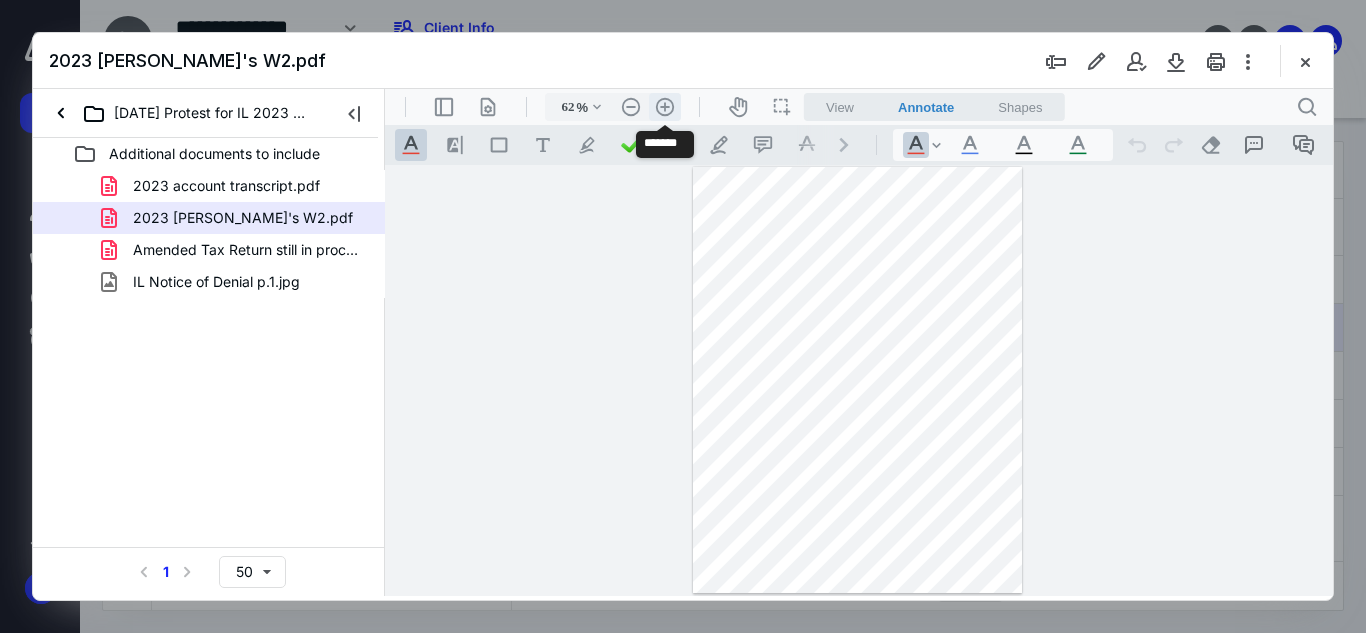 click on ".cls-1{fill:#abb0c4;} icon - header - zoom - in - line" at bounding box center [665, 107] 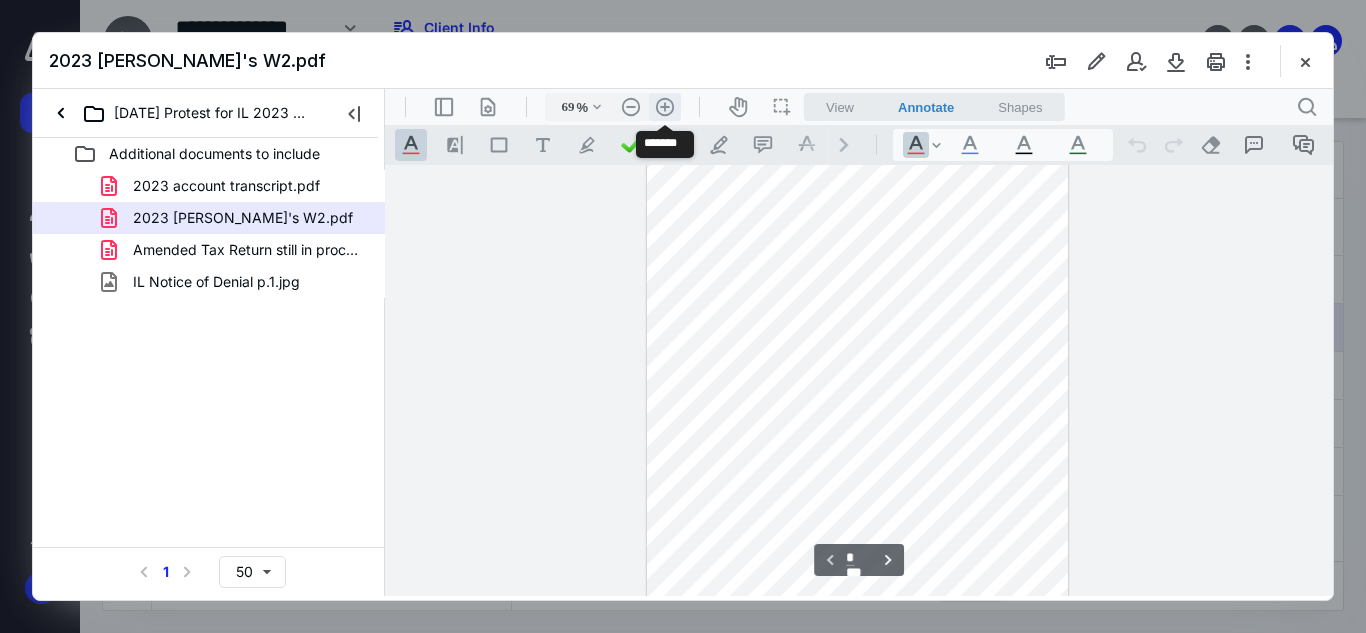 click on ".cls-1{fill:#abb0c4;} icon - header - zoom - in - line" at bounding box center [665, 107] 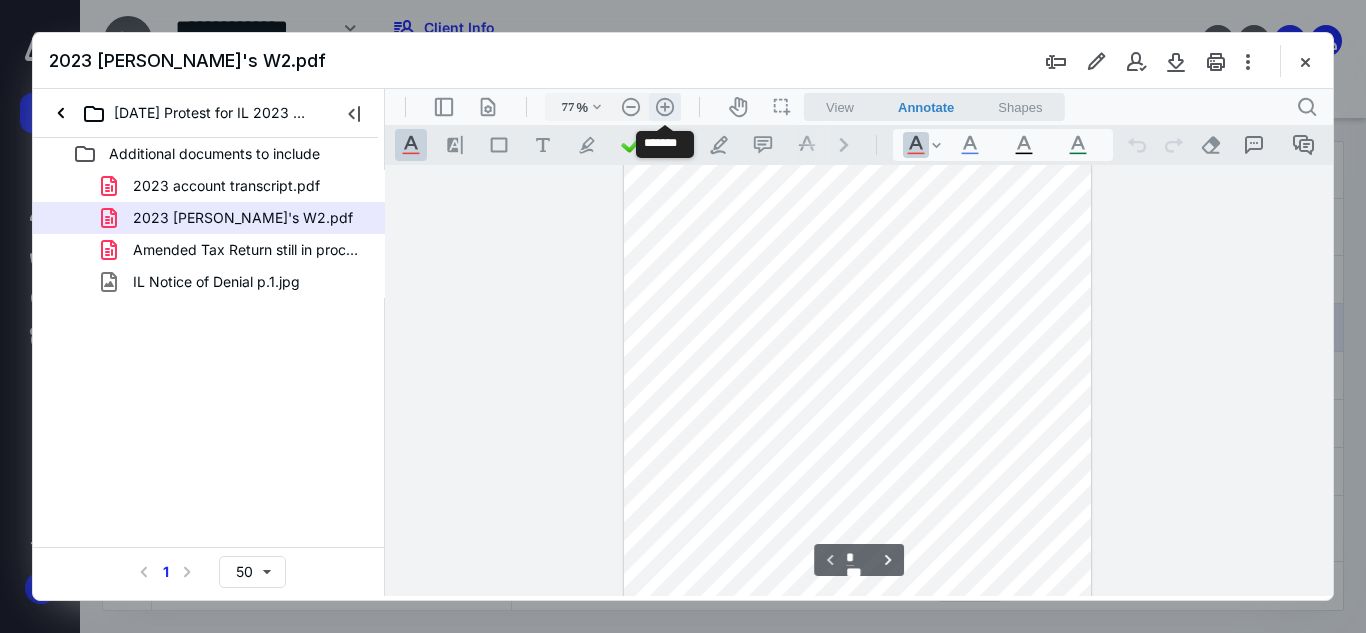 click on ".cls-1{fill:#abb0c4;} icon - header - zoom - in - line" at bounding box center [665, 107] 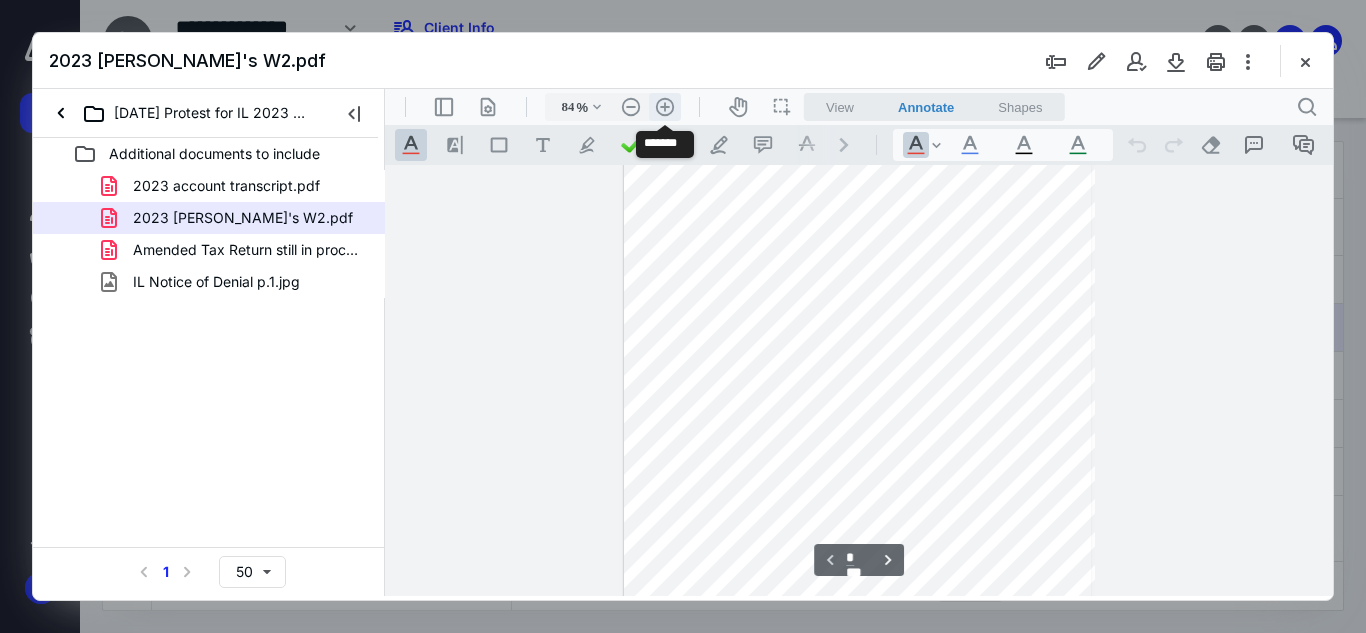 scroll, scrollTop: 100, scrollLeft: 0, axis: vertical 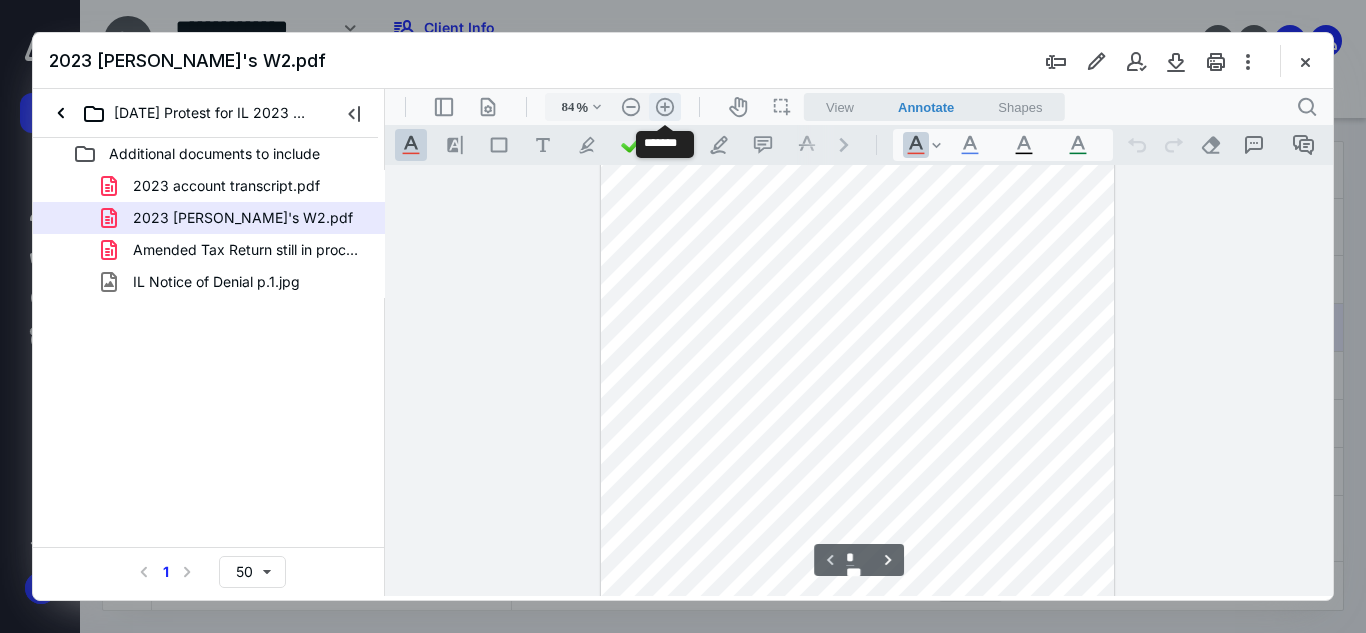 click on ".cls-1{fill:#abb0c4;} icon - header - zoom - in - line" at bounding box center [665, 107] 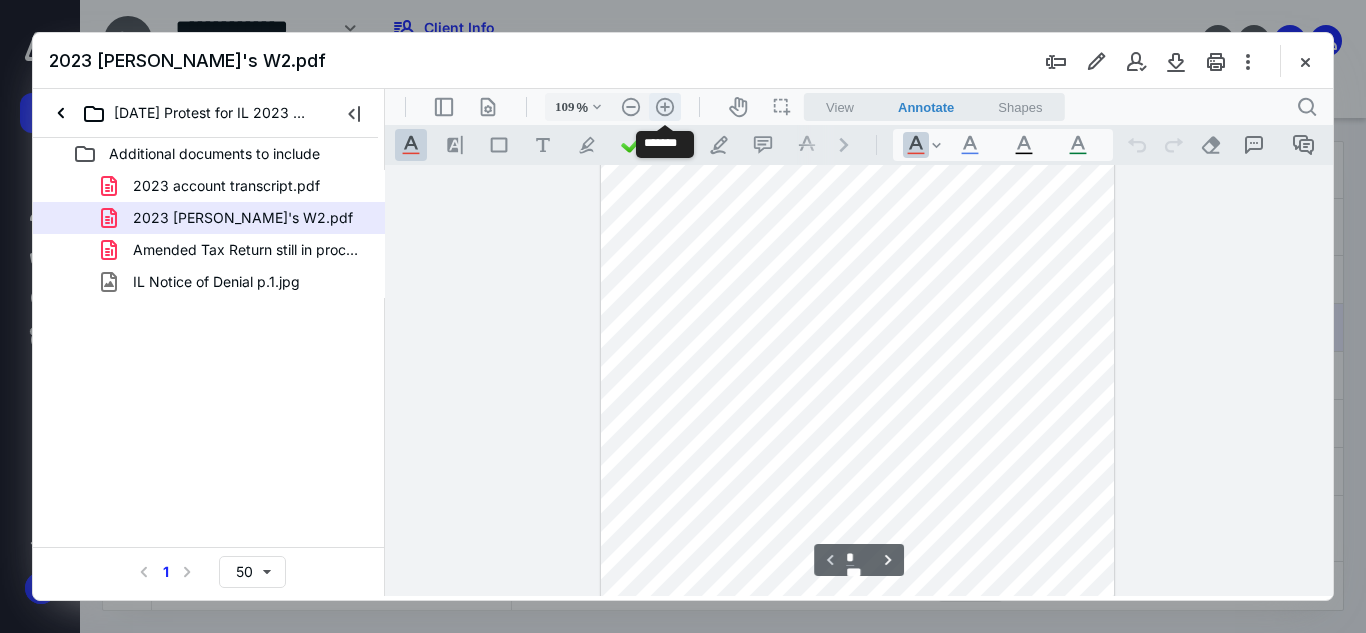 click on ".cls-1{fill:#abb0c4;} icon - header - zoom - in - line" at bounding box center [665, 107] 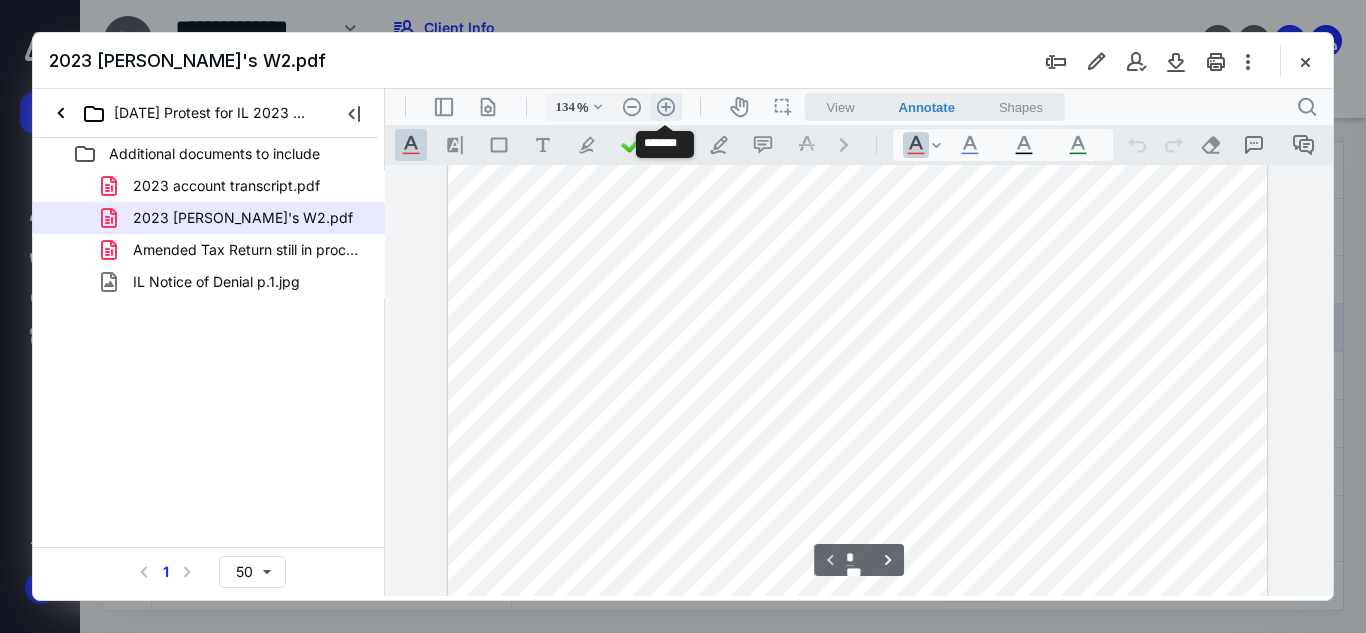 scroll, scrollTop: 266, scrollLeft: 0, axis: vertical 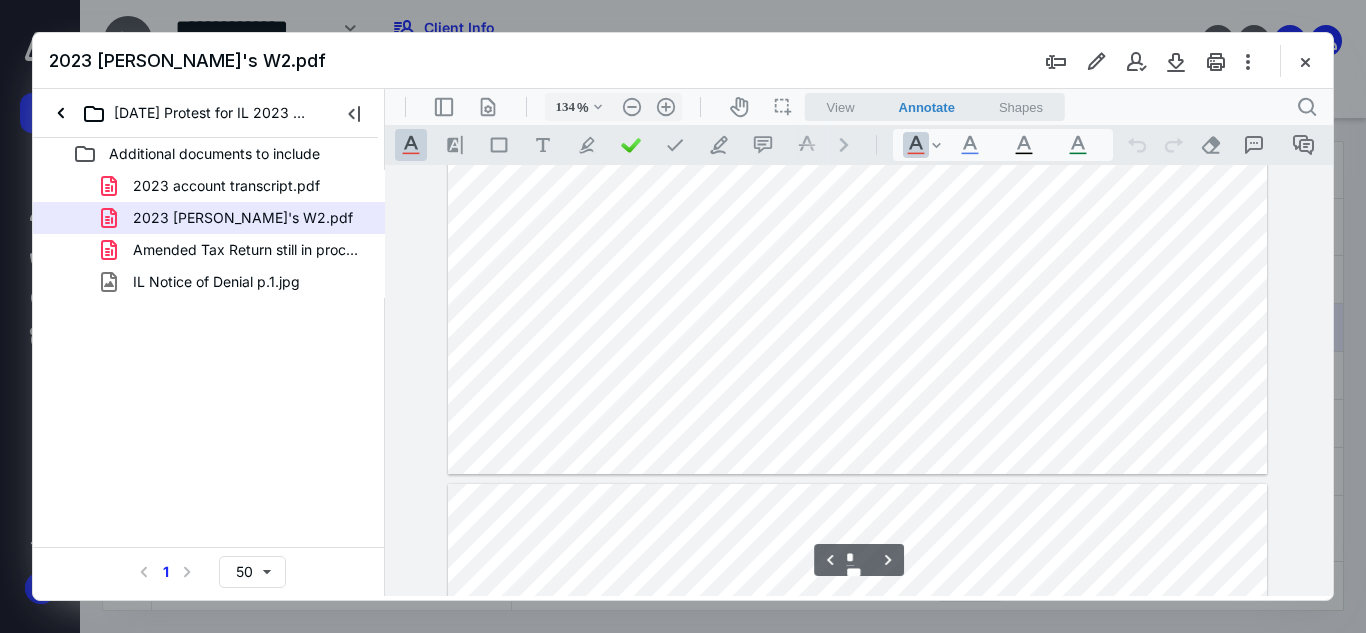 type on "*" 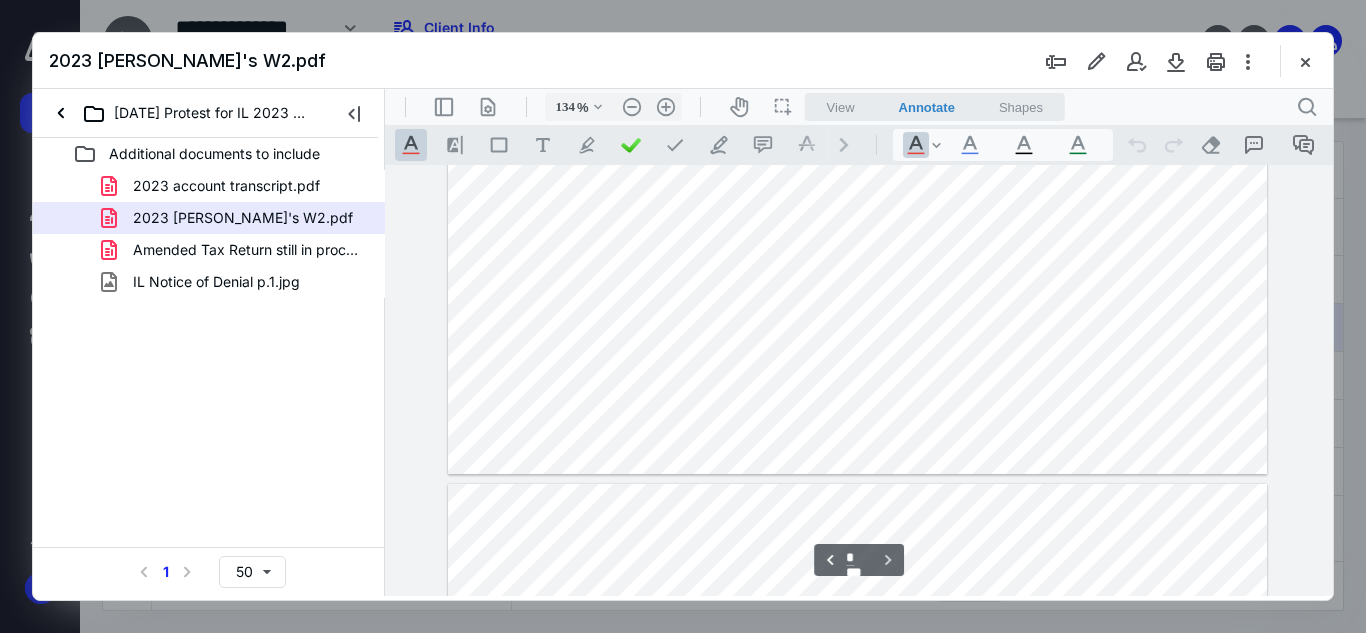 scroll, scrollTop: 3353, scrollLeft: 0, axis: vertical 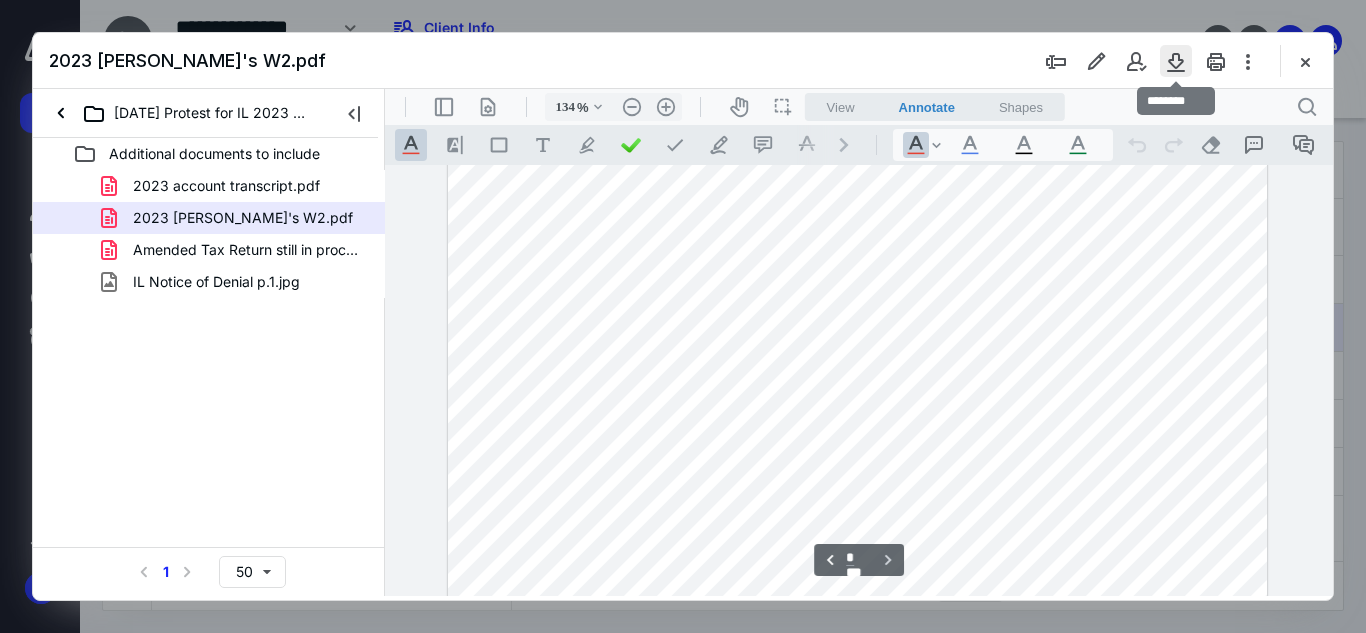 click at bounding box center (1176, 61) 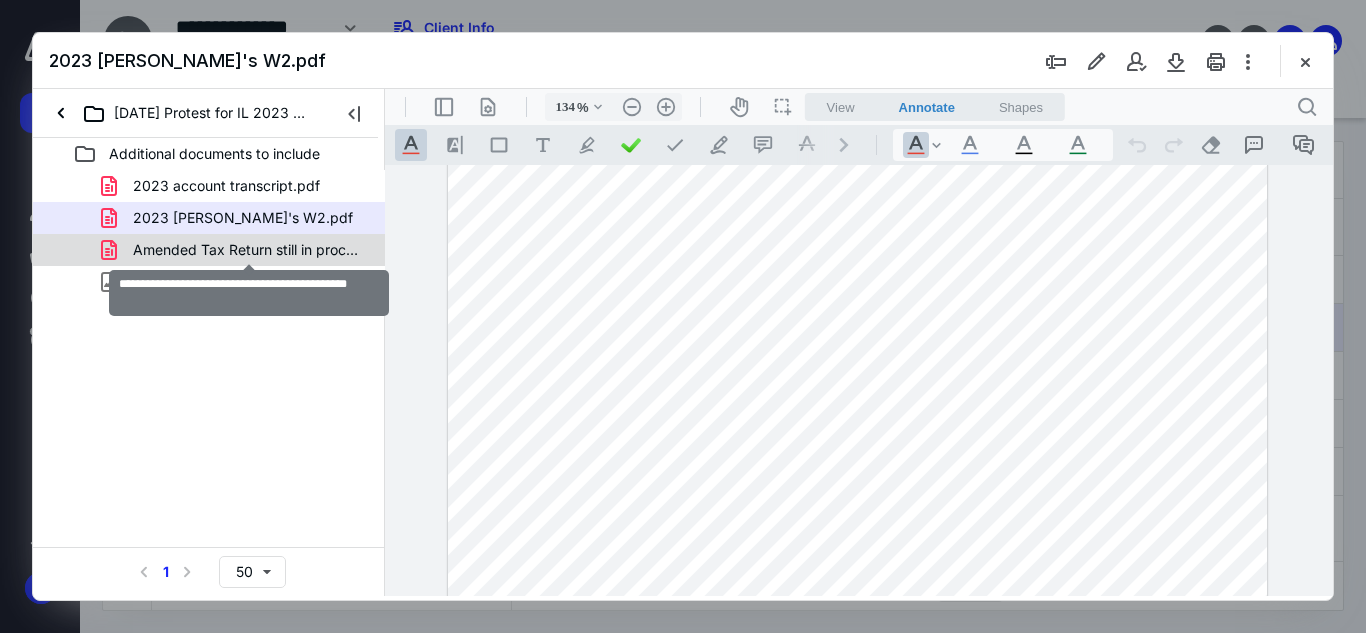 click on "Amended Tax Return still in process by IRS.pdf" at bounding box center (249, 250) 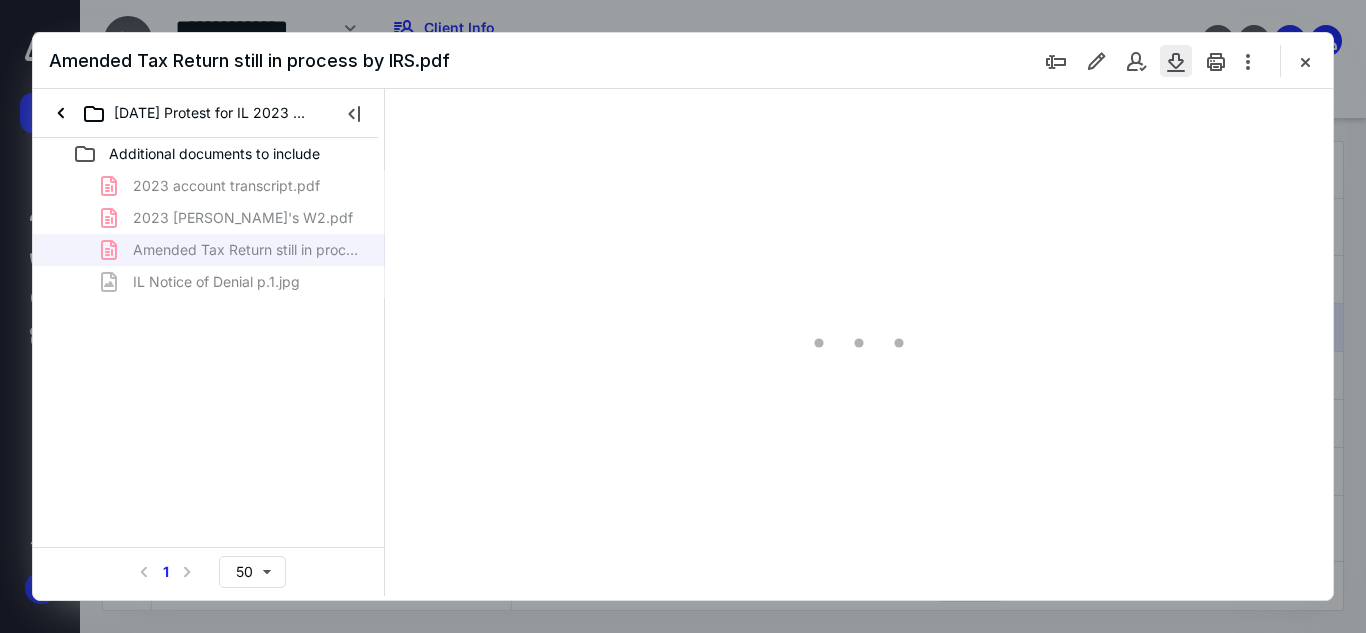 type on "54" 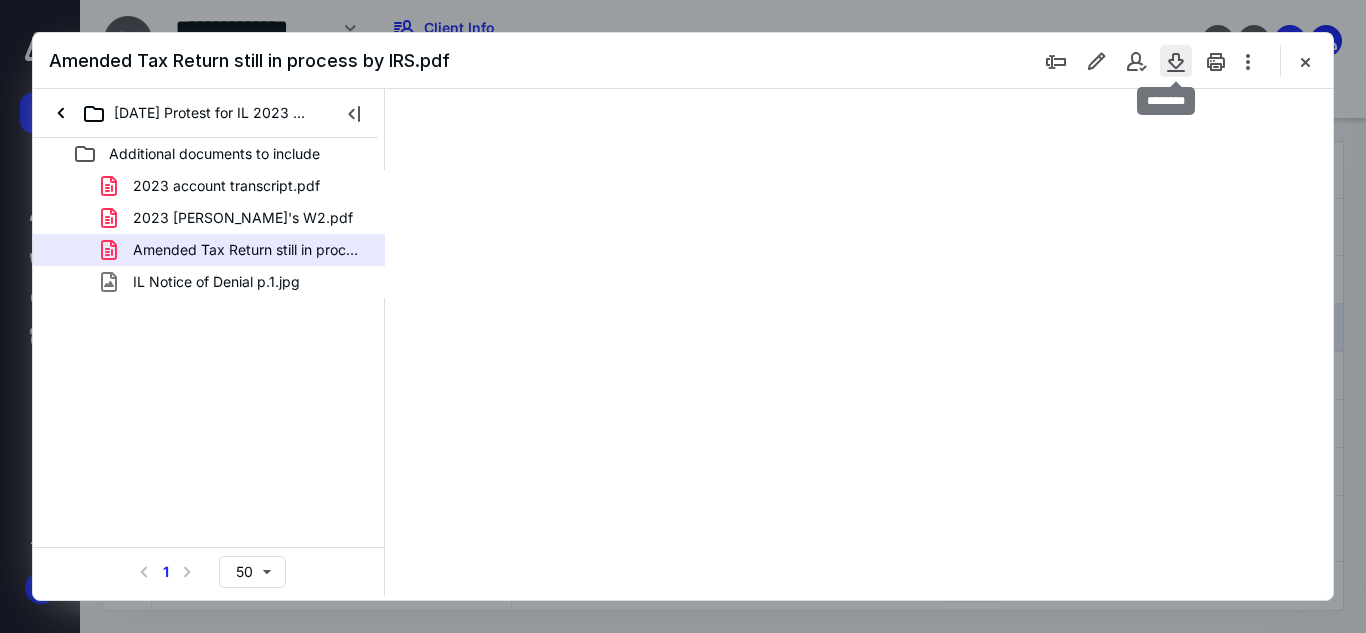 scroll, scrollTop: 0, scrollLeft: 0, axis: both 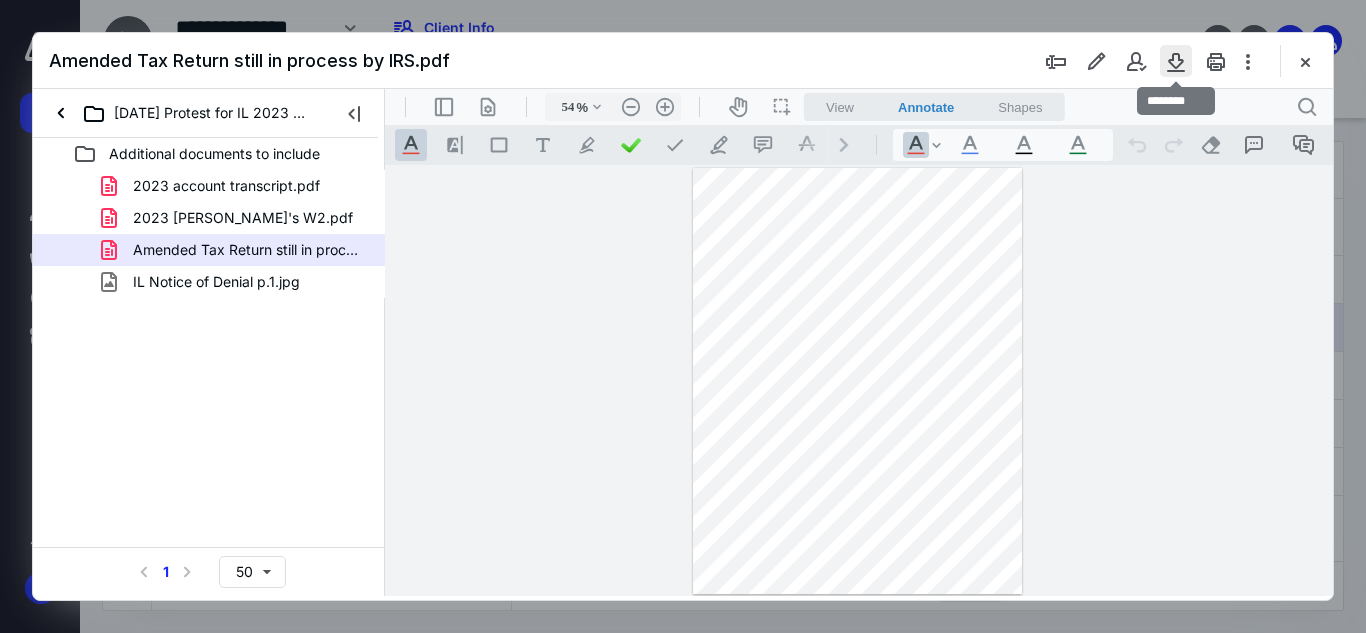 click at bounding box center [1176, 61] 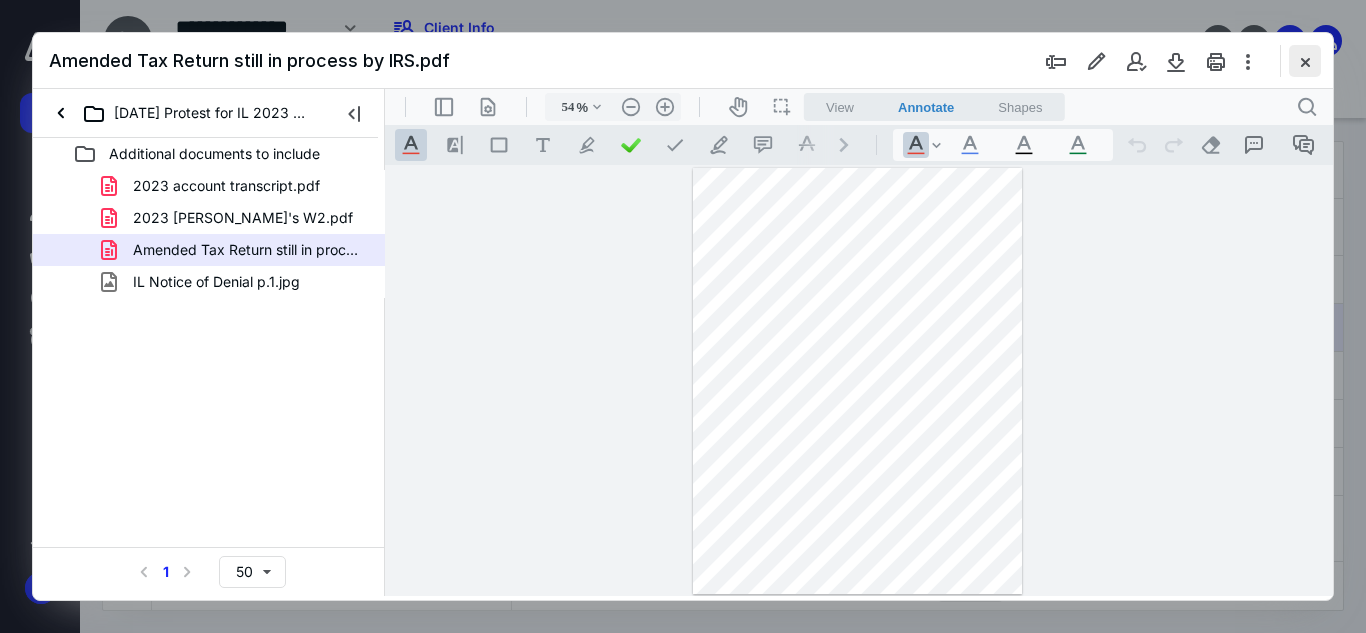 click at bounding box center (1305, 61) 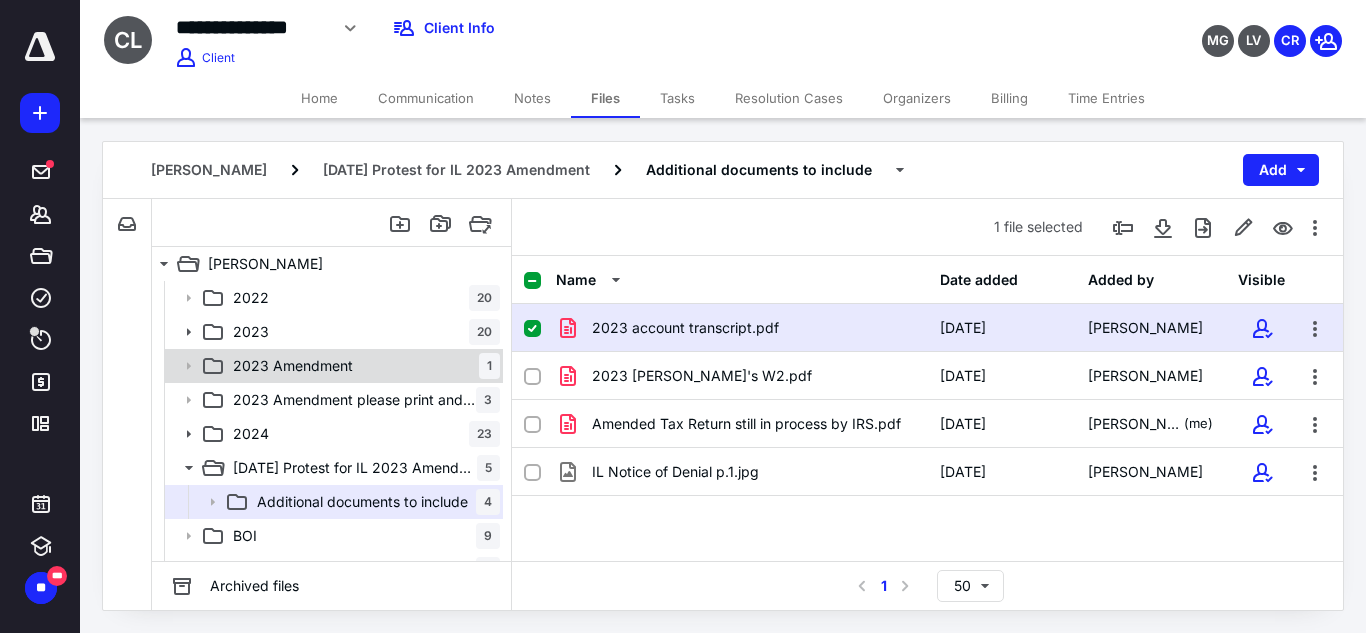 click on "2023 Amendment" at bounding box center (293, 366) 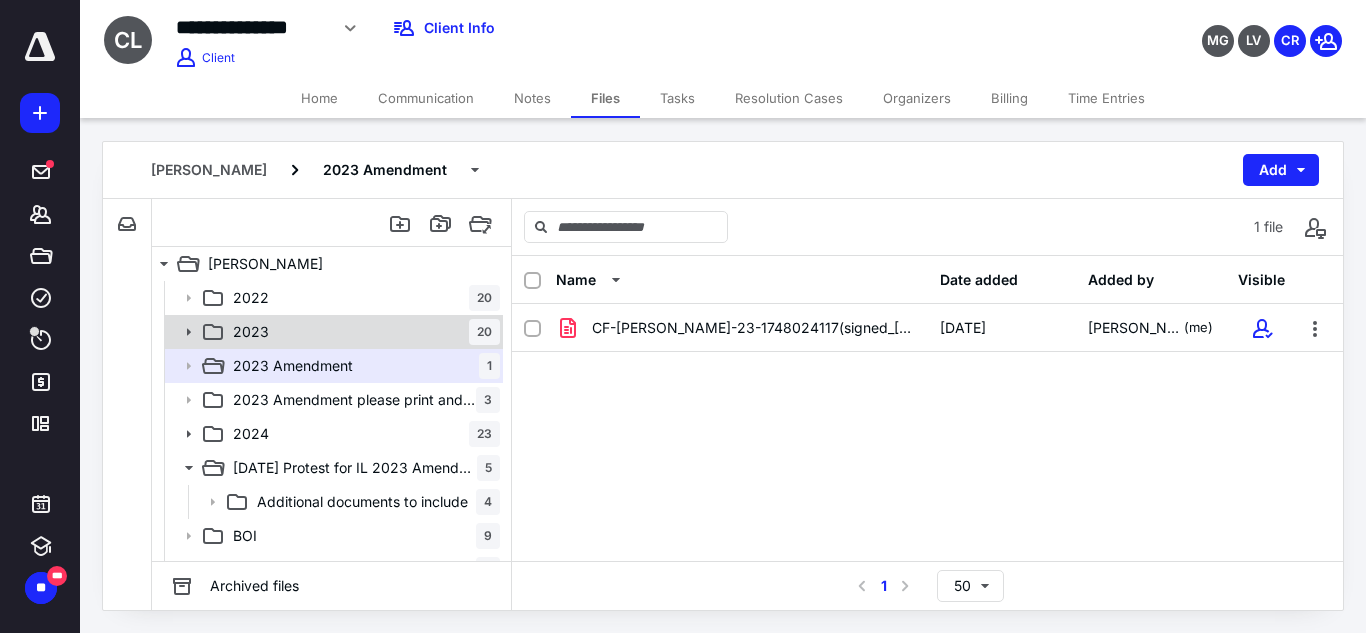 click on "2023 20" at bounding box center (362, 332) 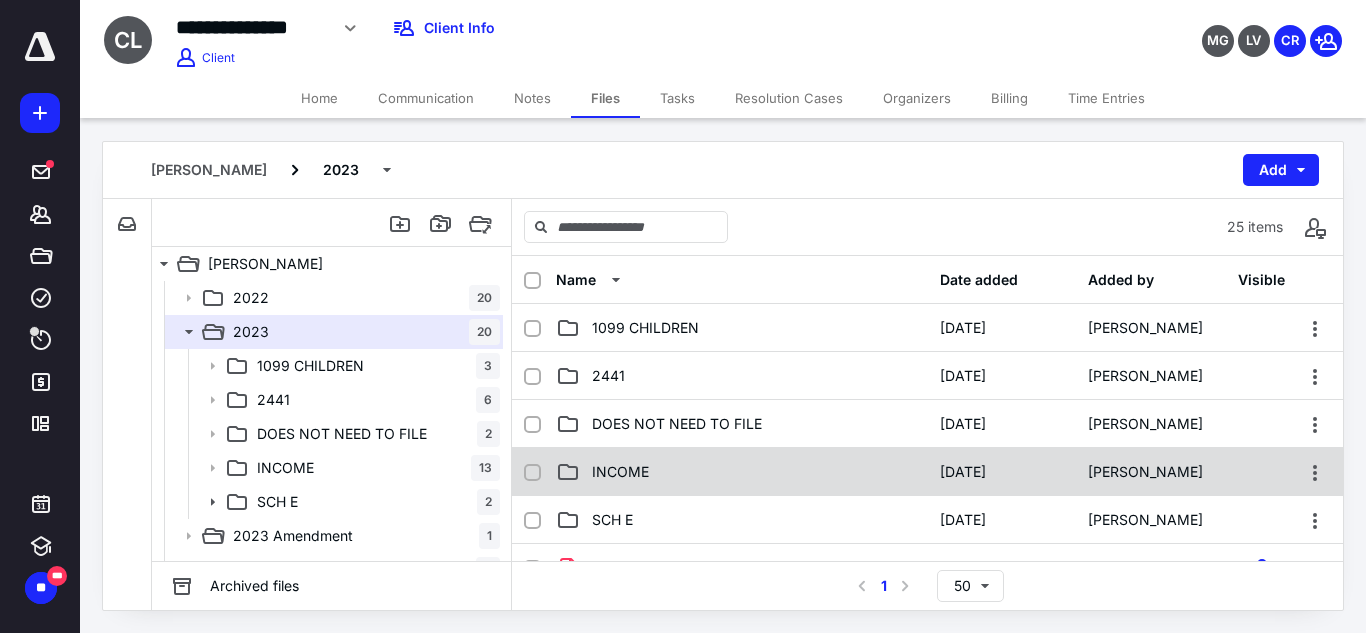click on "INCOME [DATE] [PERSON_NAME]" at bounding box center [927, 472] 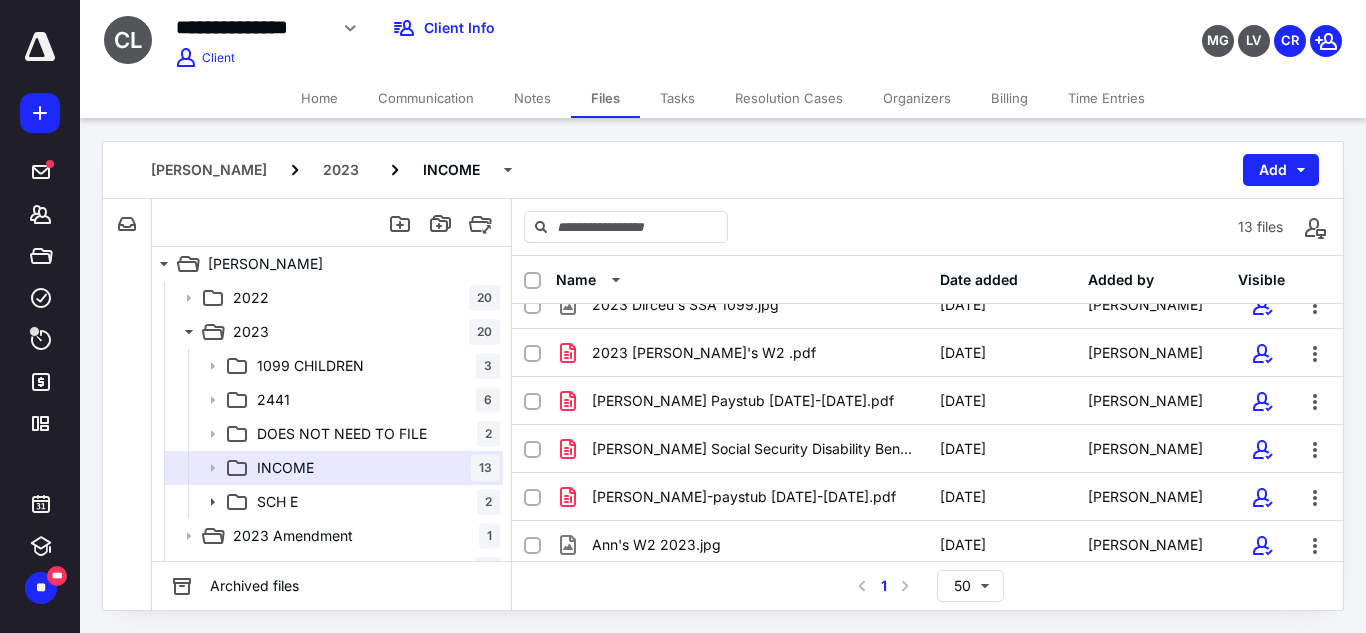 scroll, scrollTop: 246, scrollLeft: 0, axis: vertical 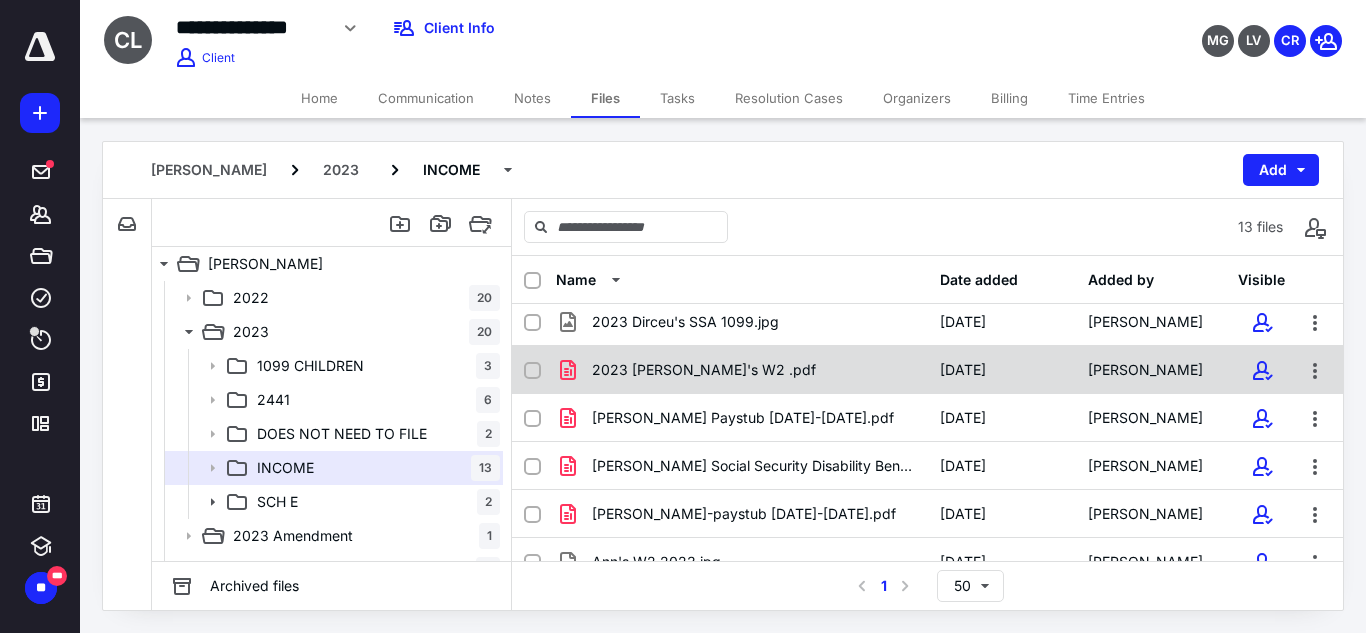click on "2023 [PERSON_NAME]'s W2 .pdf" at bounding box center (742, 370) 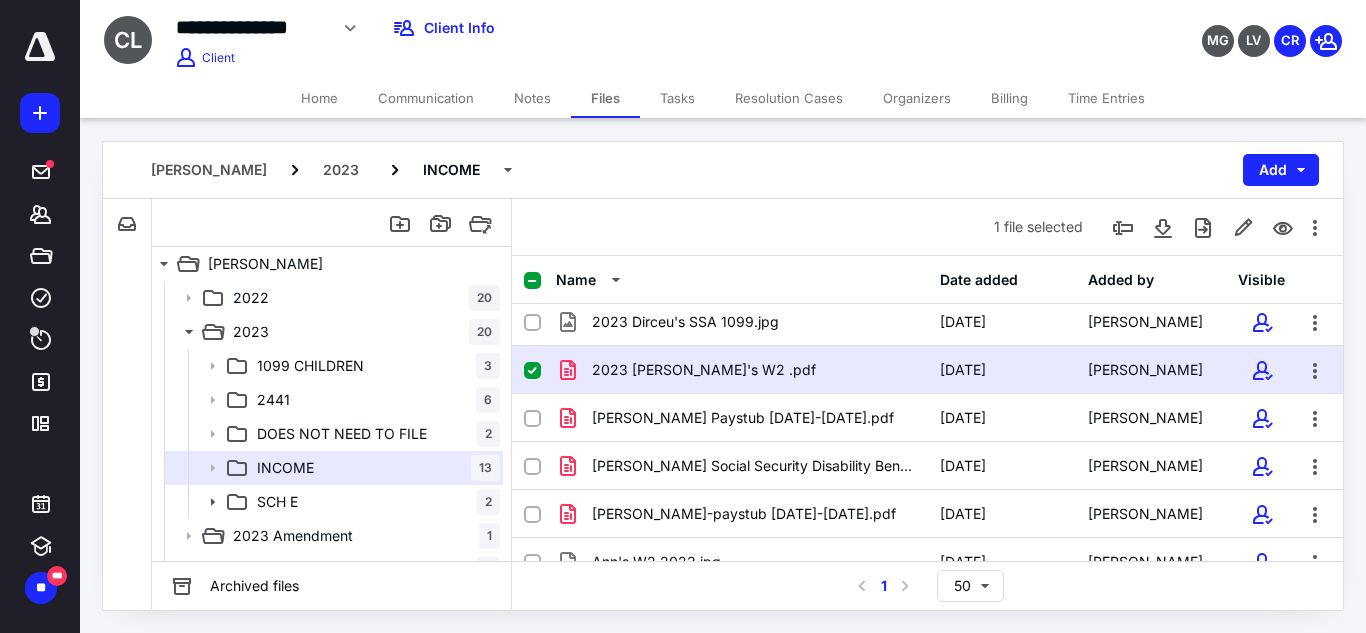click on "2023 [PERSON_NAME]'s W2 .pdf" at bounding box center (742, 370) 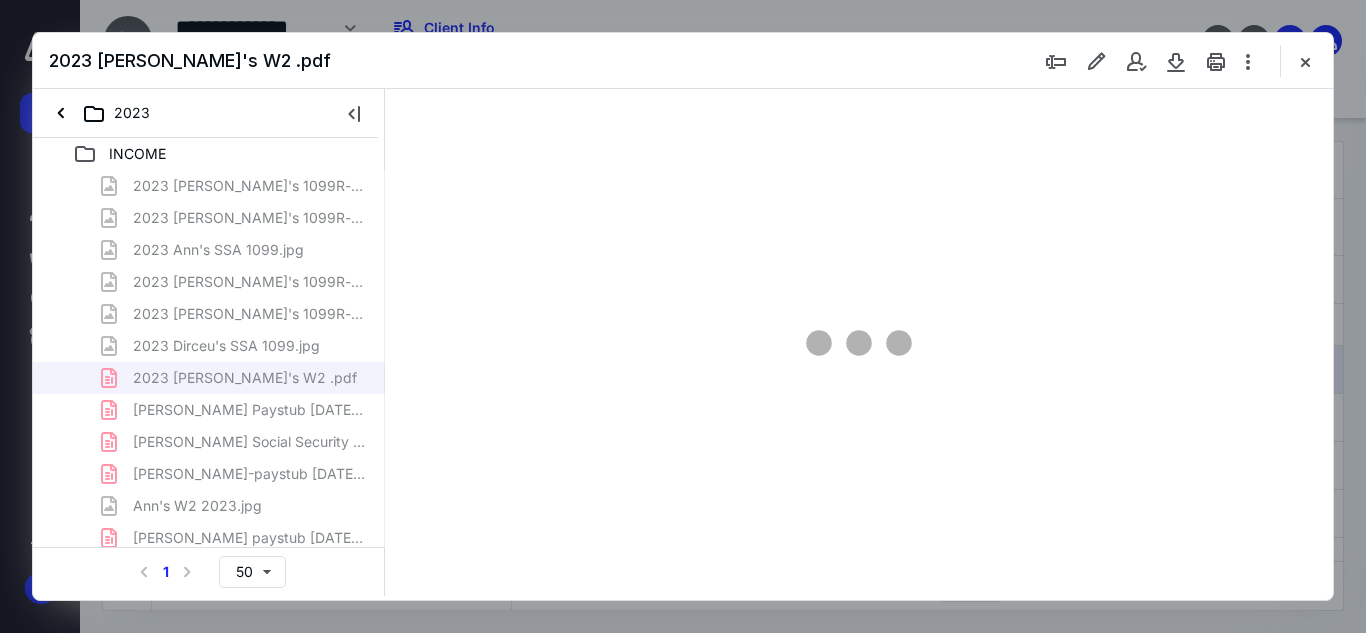 scroll, scrollTop: 0, scrollLeft: 0, axis: both 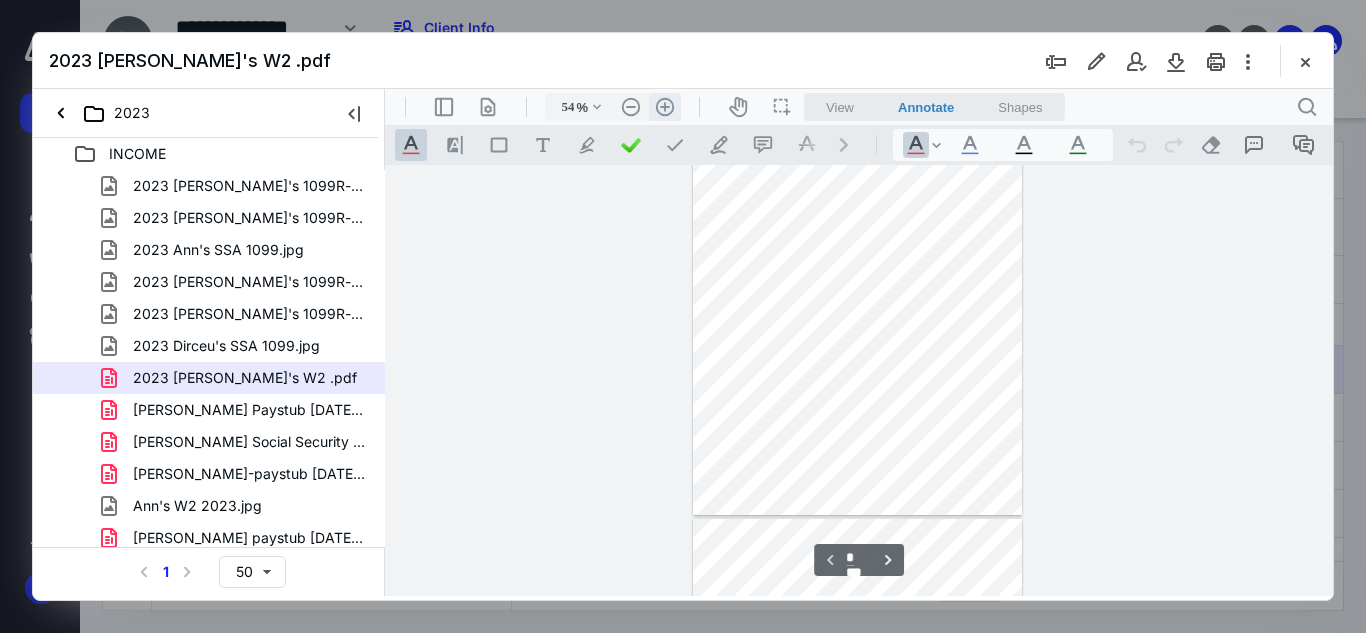 click on ".cls-1{fill:#abb0c4;} icon - header - zoom - in - line" at bounding box center [665, 107] 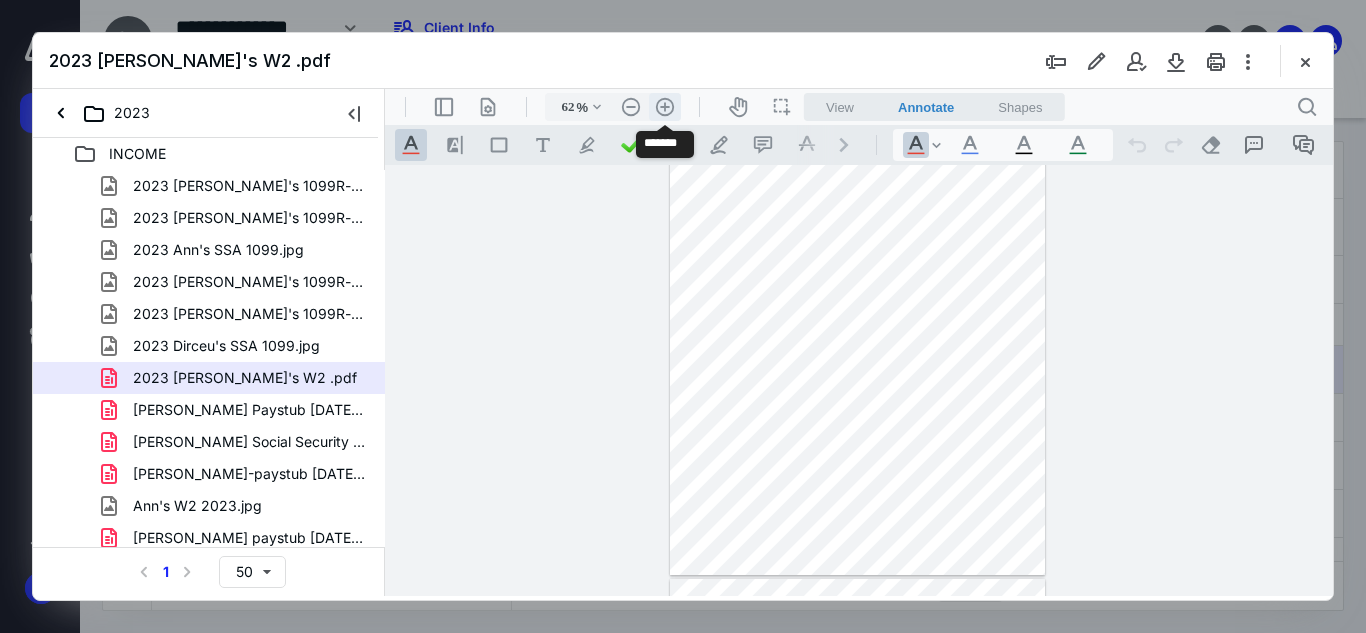 click on ".cls-1{fill:#abb0c4;} icon - header - zoom - in - line" at bounding box center (665, 107) 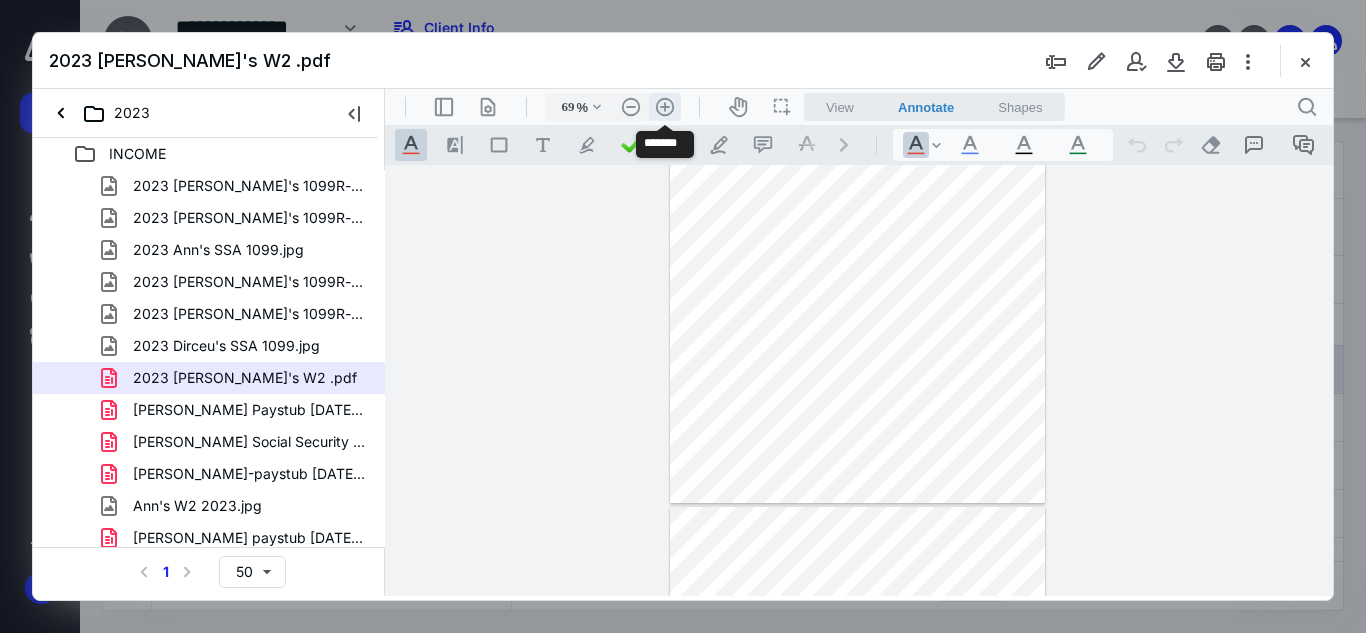 click on ".cls-1{fill:#abb0c4;} icon - header - zoom - in - line" at bounding box center [665, 107] 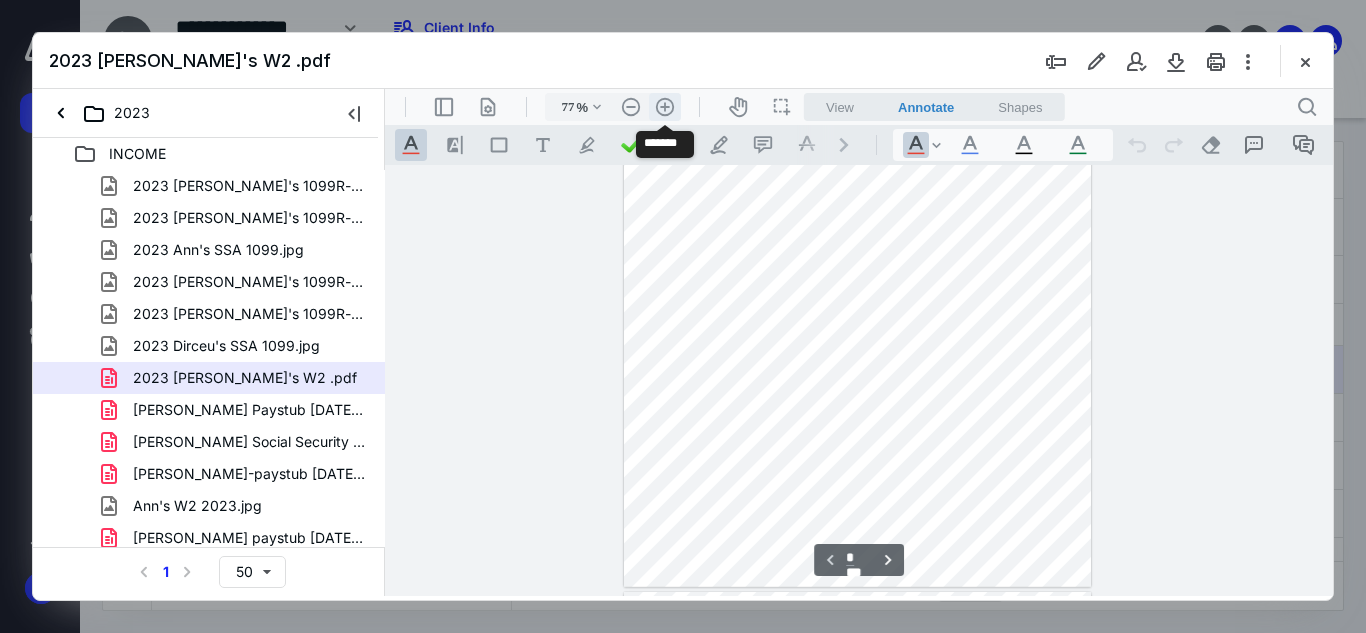 click on ".cls-1{fill:#abb0c4;} icon - header - zoom - in - line" at bounding box center (665, 107) 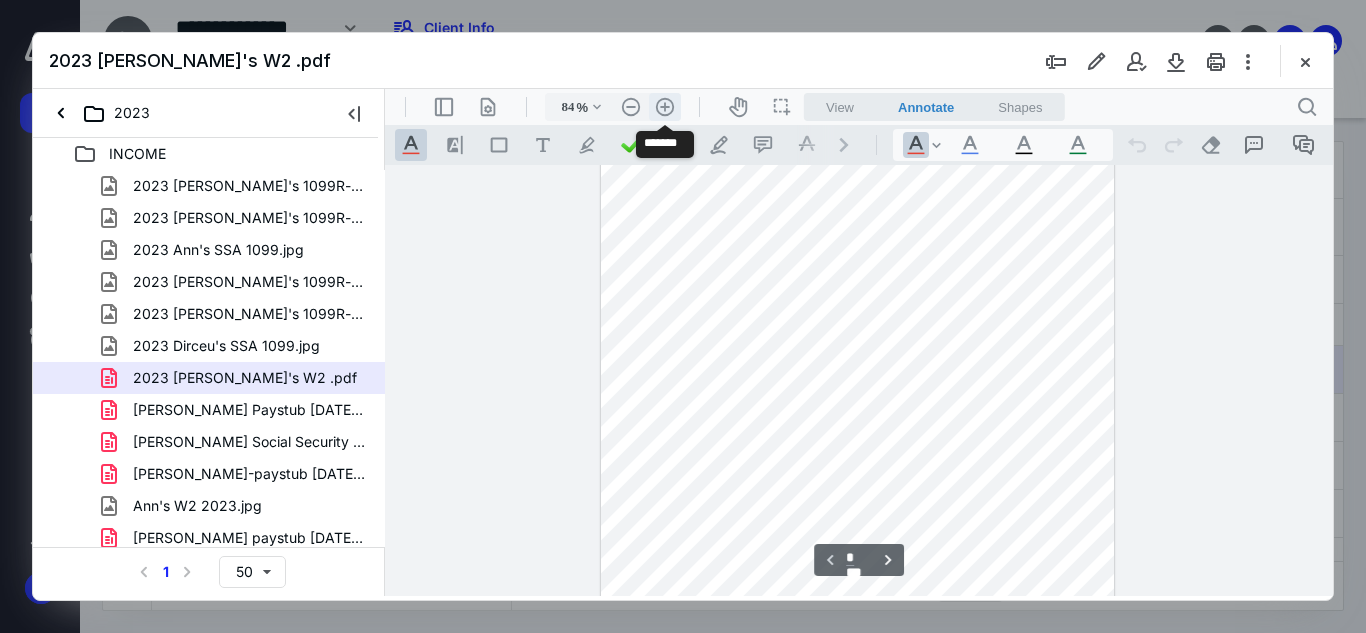 click on ".cls-1{fill:#abb0c4;} icon - header - zoom - in - line" at bounding box center (665, 107) 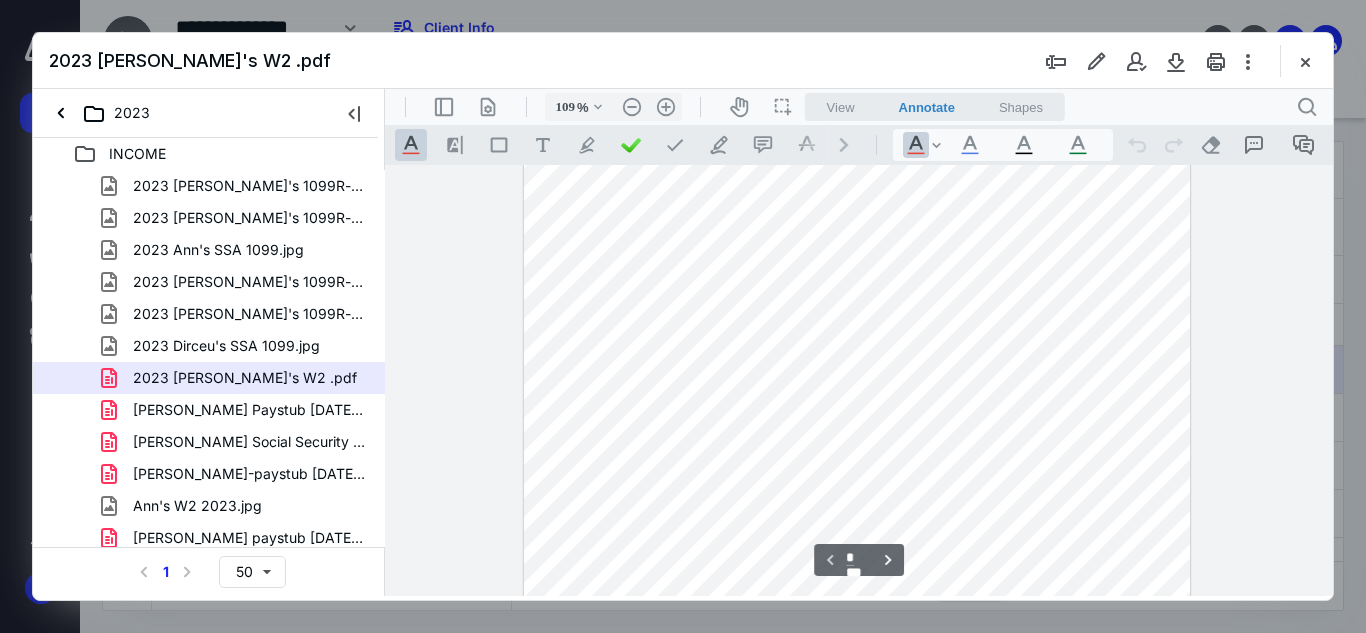 scroll, scrollTop: 322, scrollLeft: 0, axis: vertical 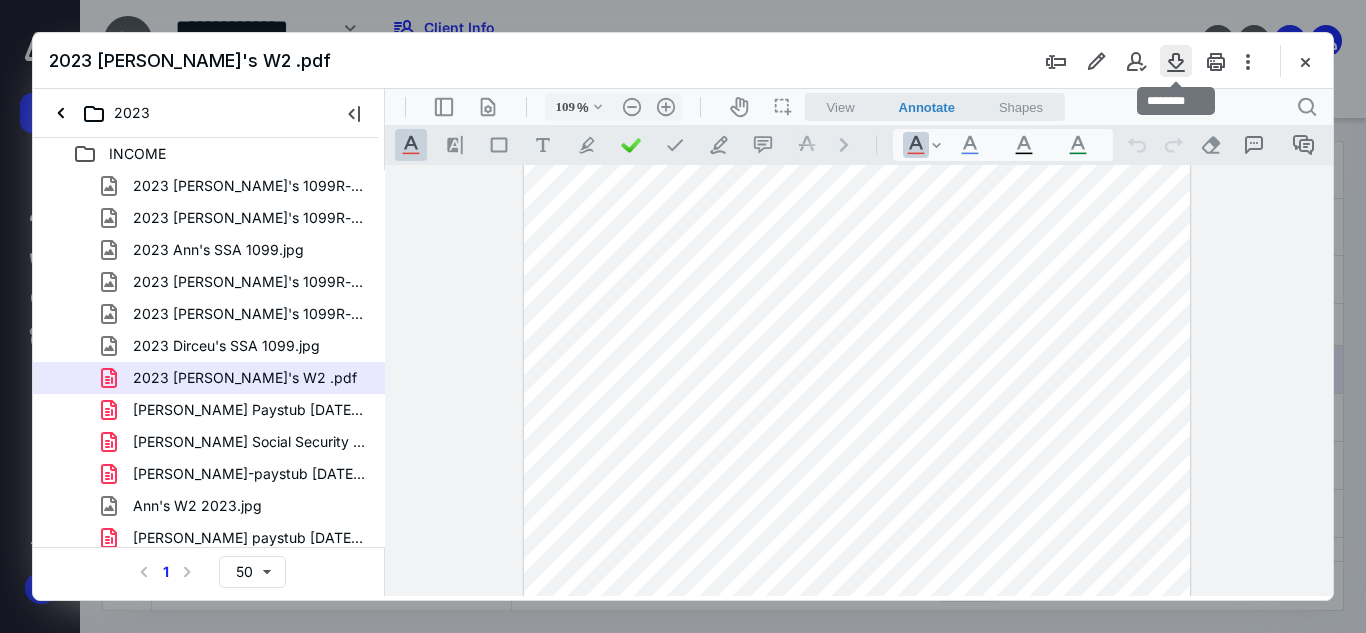 click at bounding box center [1176, 61] 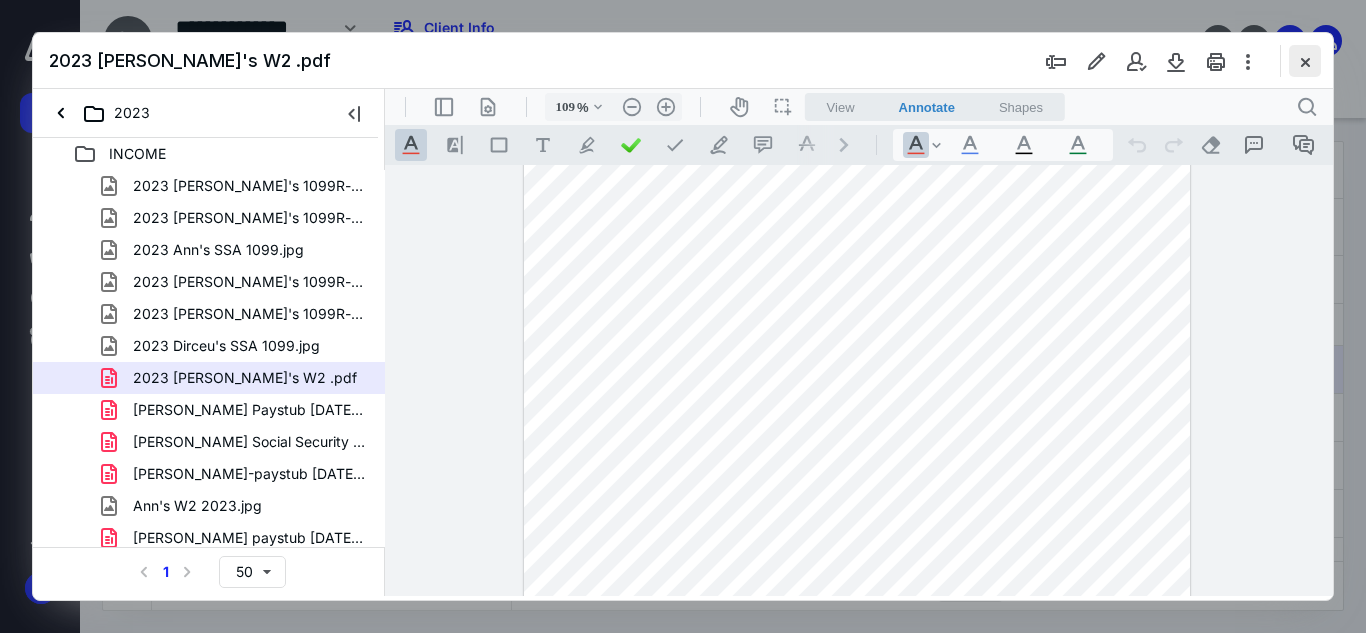 click at bounding box center (1305, 61) 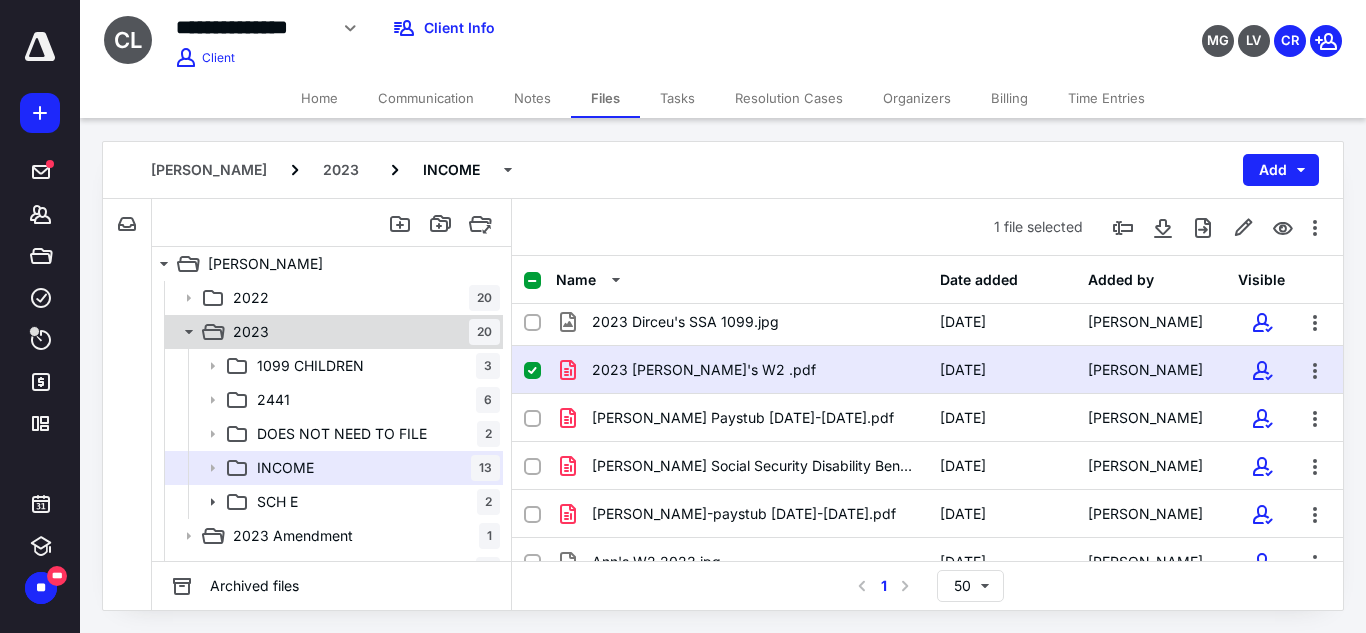 click 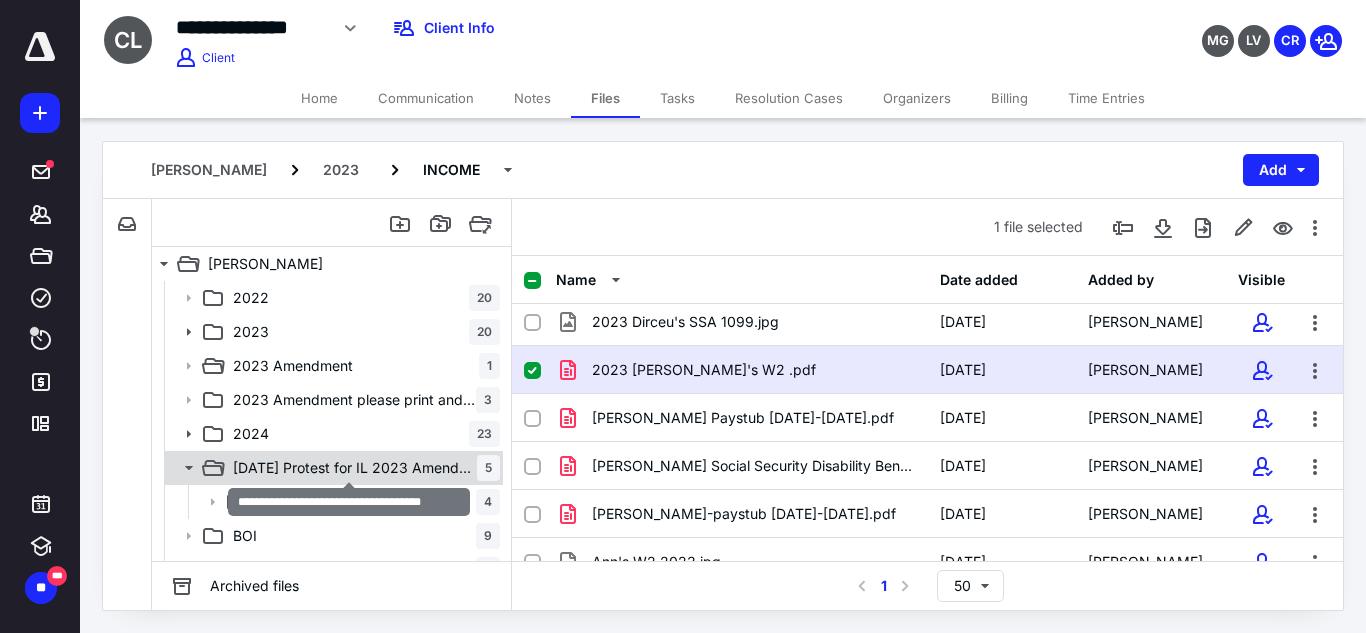 click on "[DATE] Protest for IL 2023 Amendment" at bounding box center (355, 468) 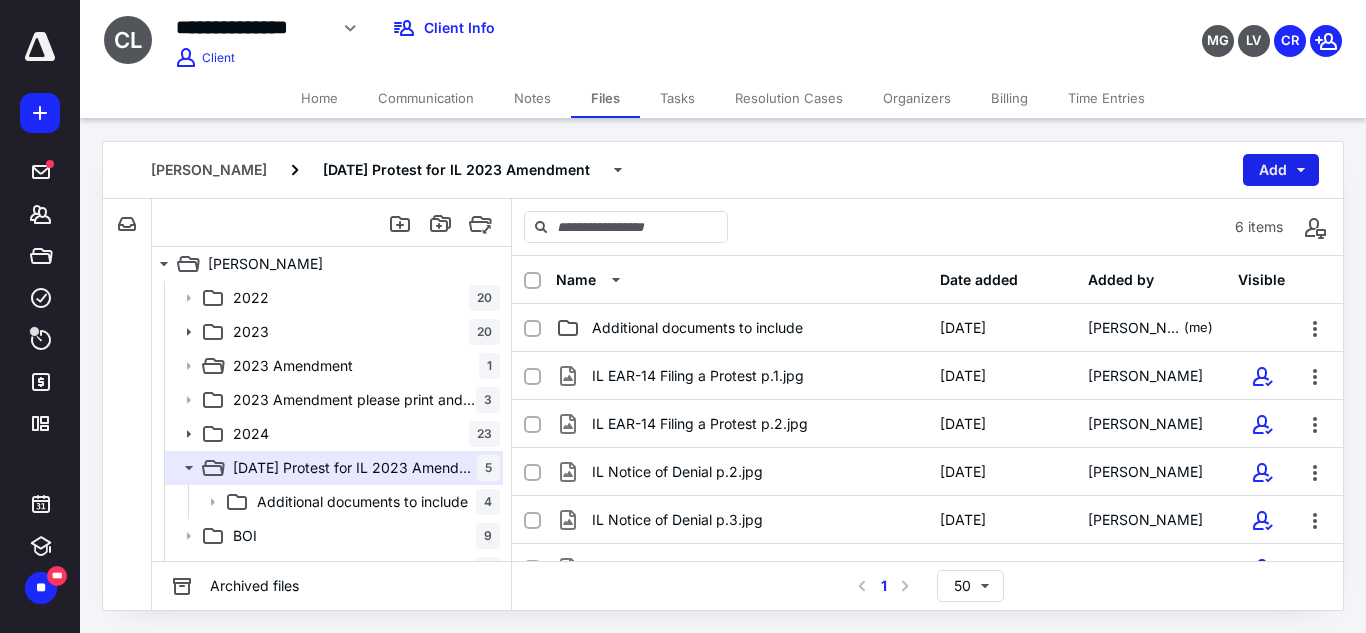 click on "Add" at bounding box center [1281, 170] 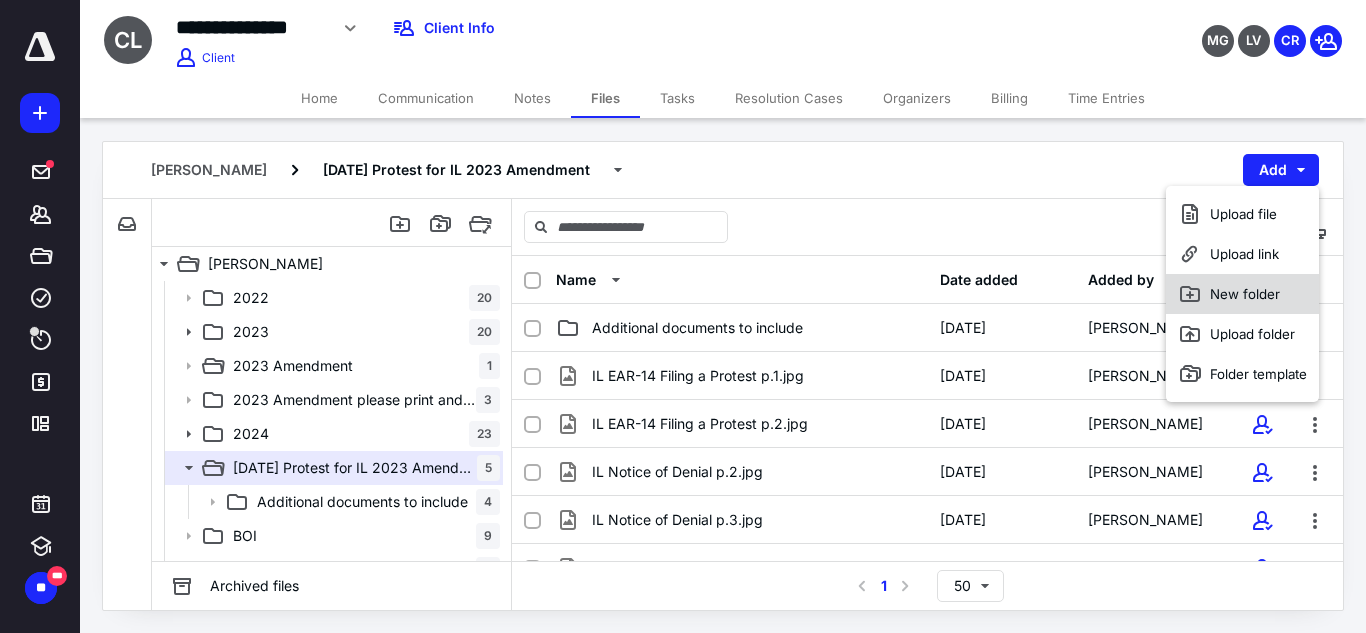click on "New folder" at bounding box center [1242, 294] 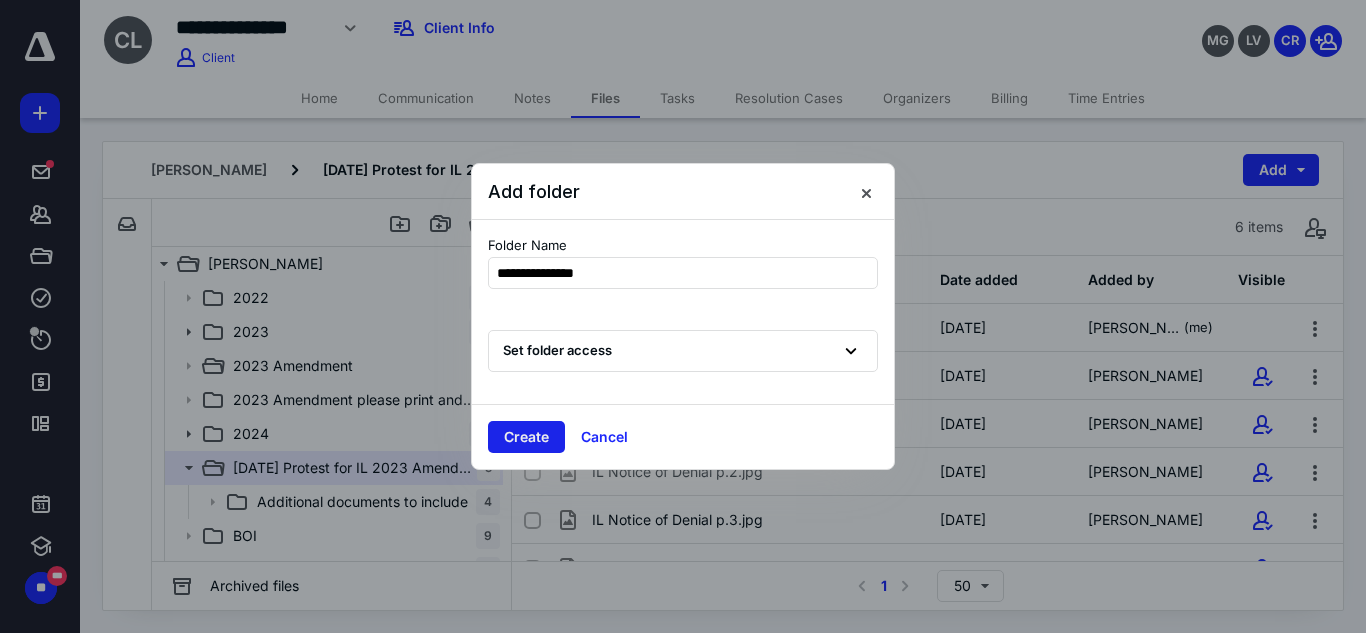 type on "**********" 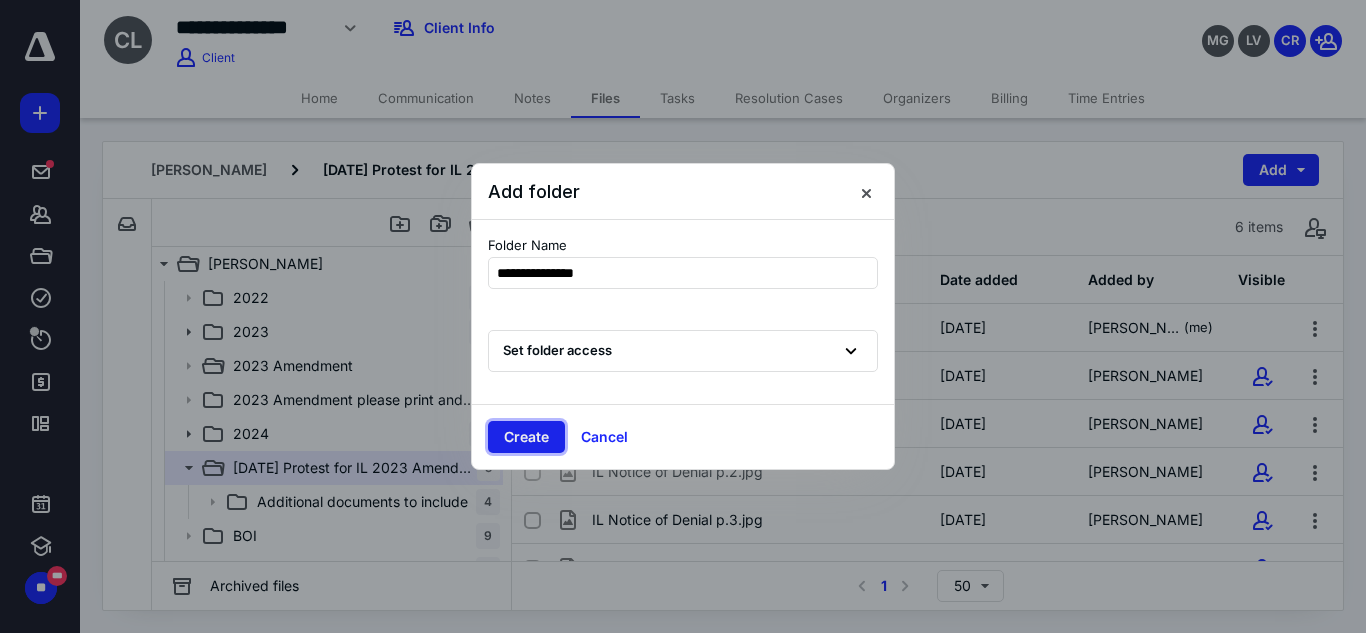 click on "Create" at bounding box center [526, 437] 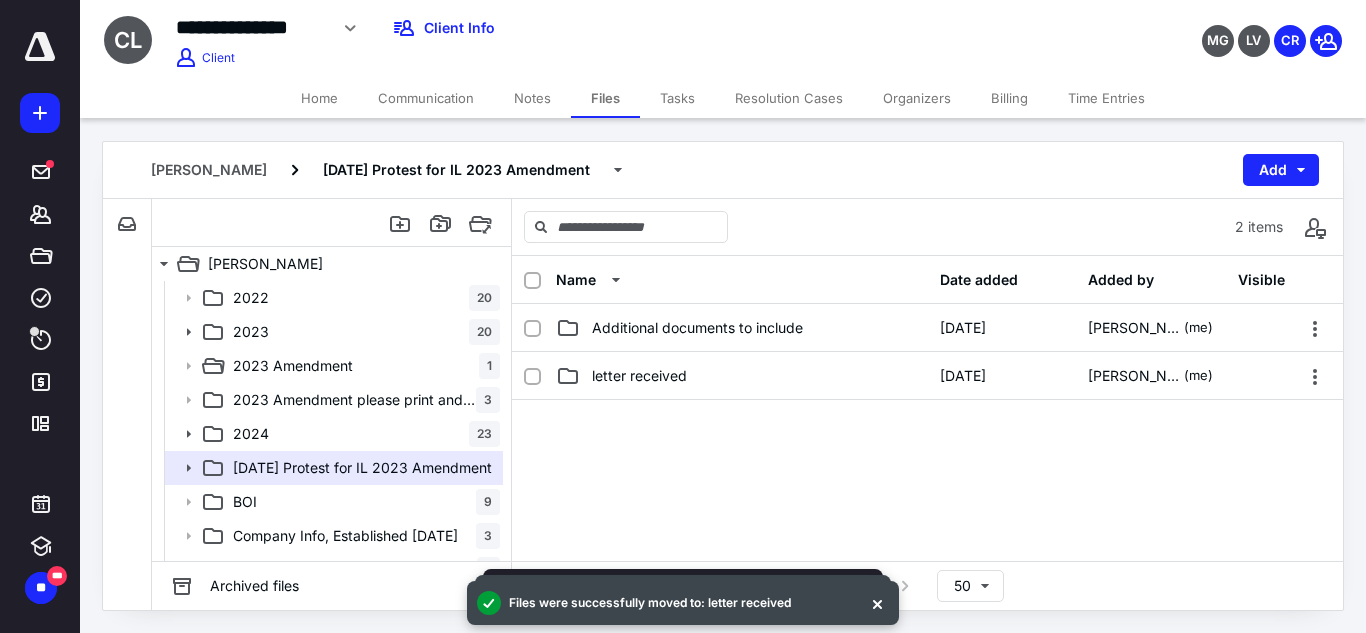 click at bounding box center (927, 550) 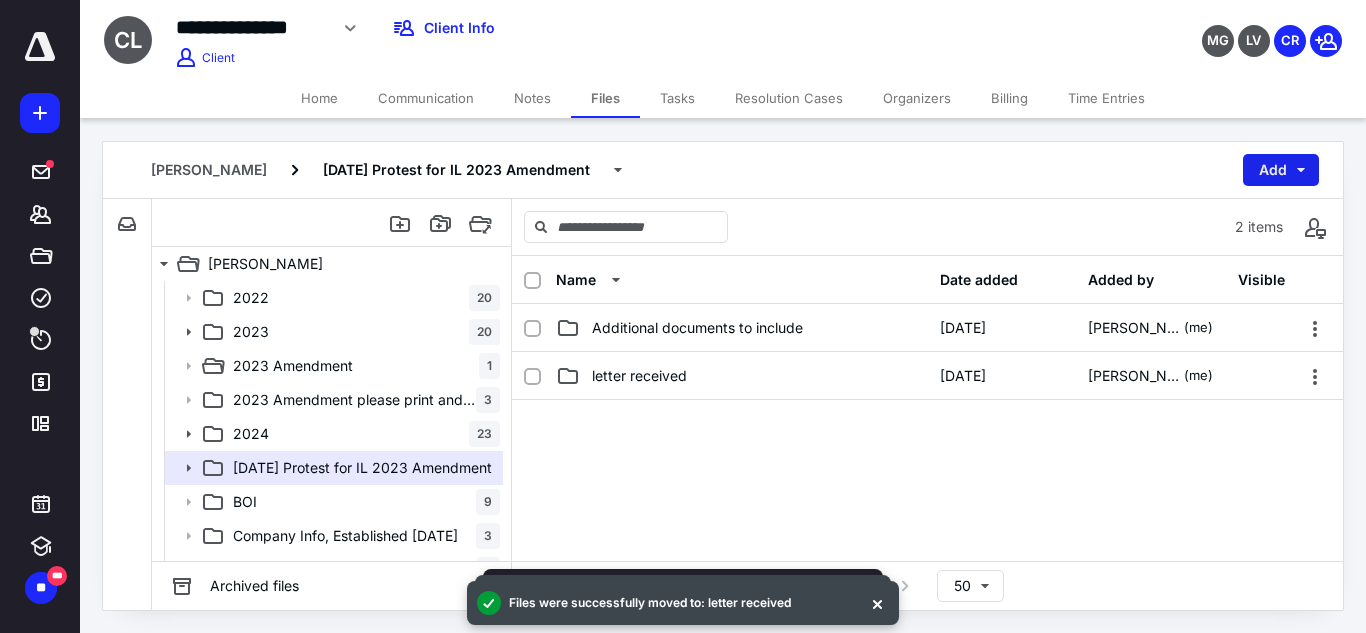 click on "Add" at bounding box center (1281, 170) 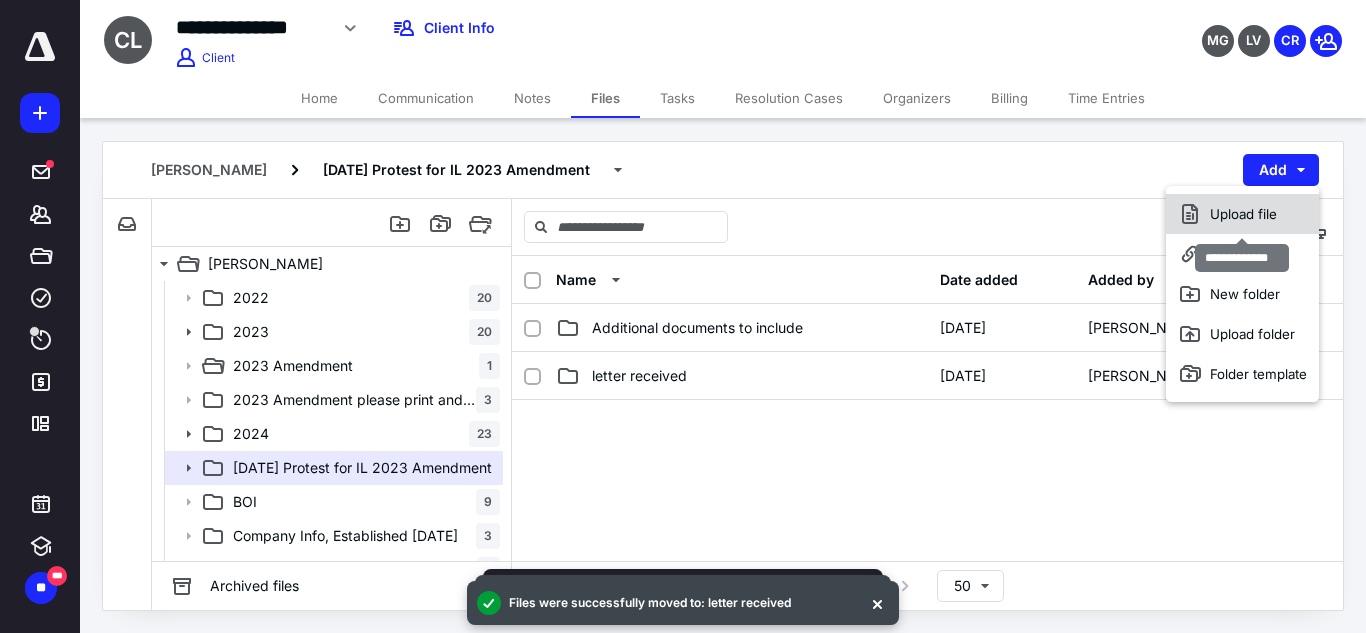 click on "Upload file" at bounding box center [1242, 214] 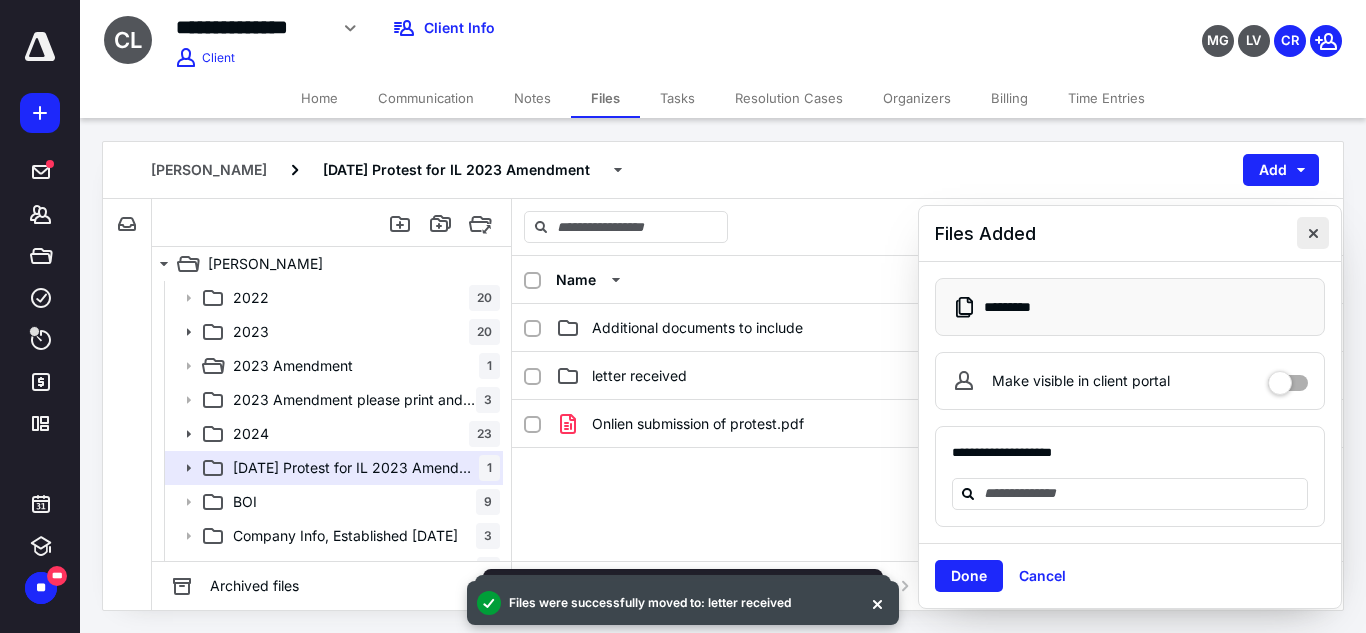 click at bounding box center (1313, 233) 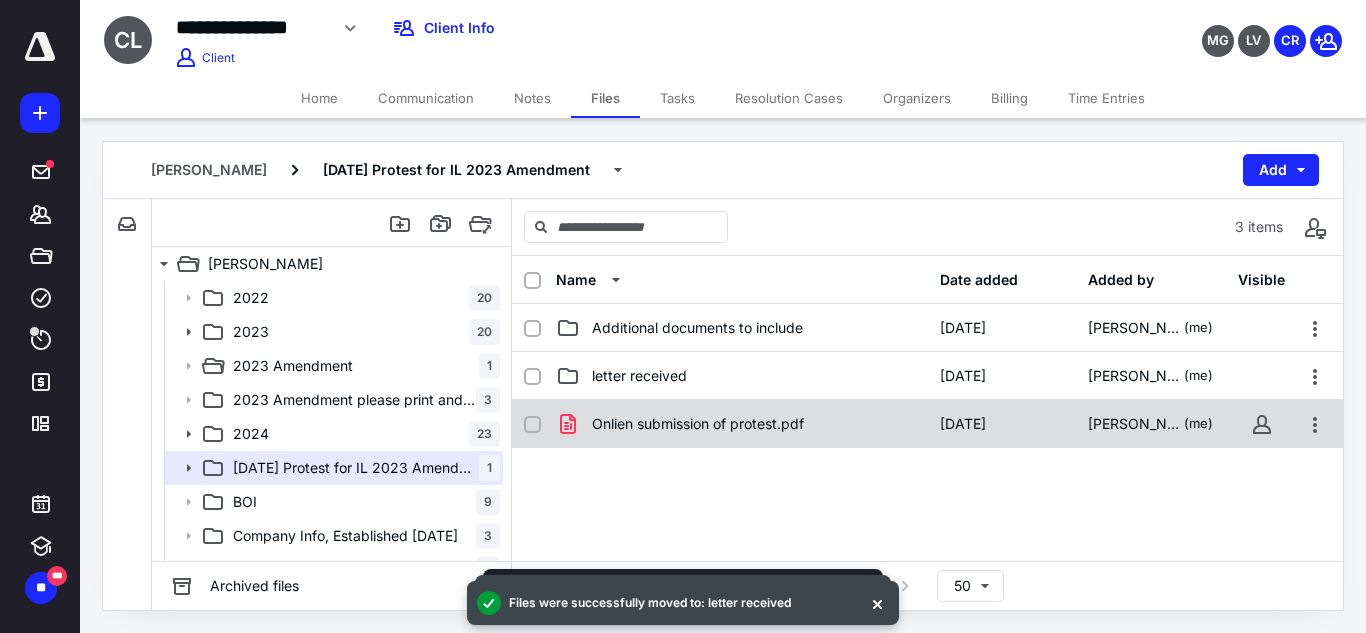 checkbox on "true" 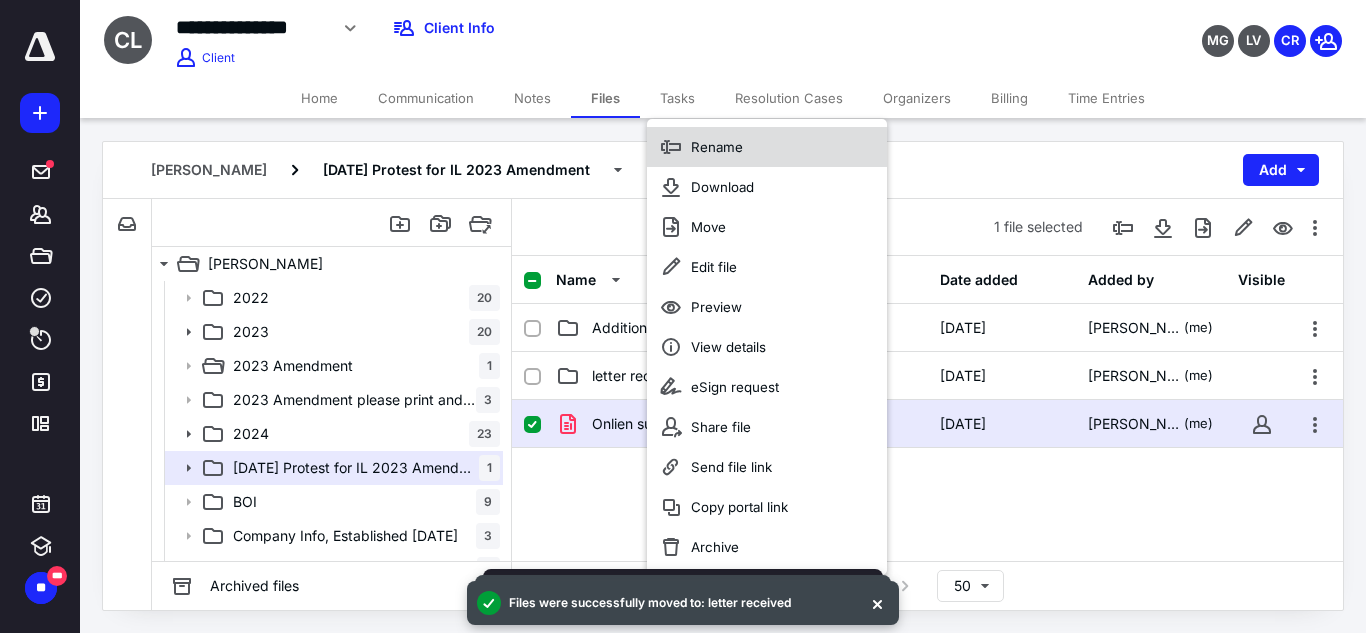 click on "Rename" at bounding box center [767, 147] 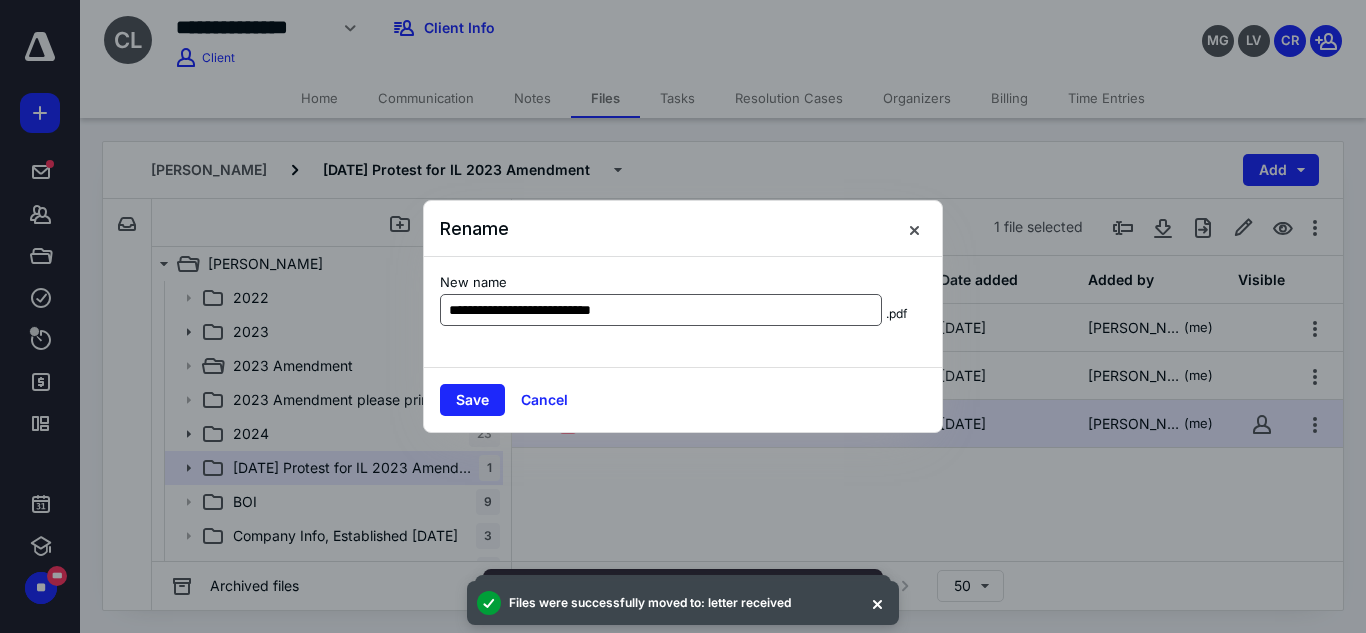 click on "**********" at bounding box center (661, 310) 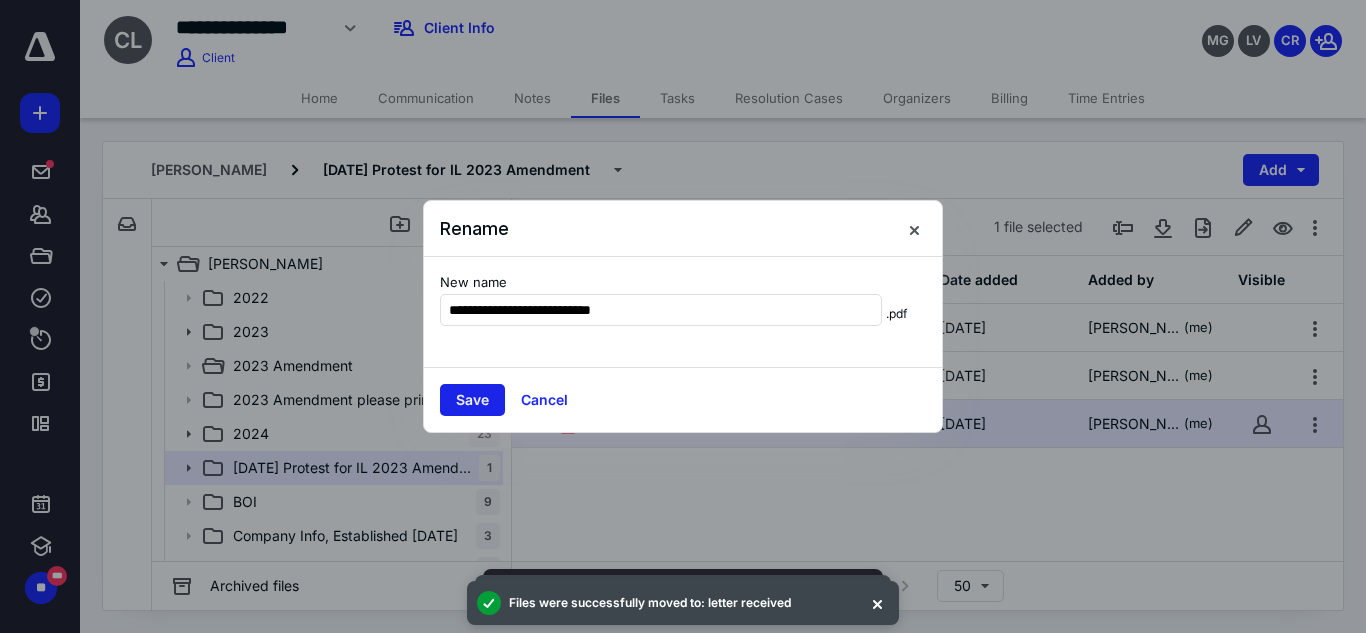 type on "**********" 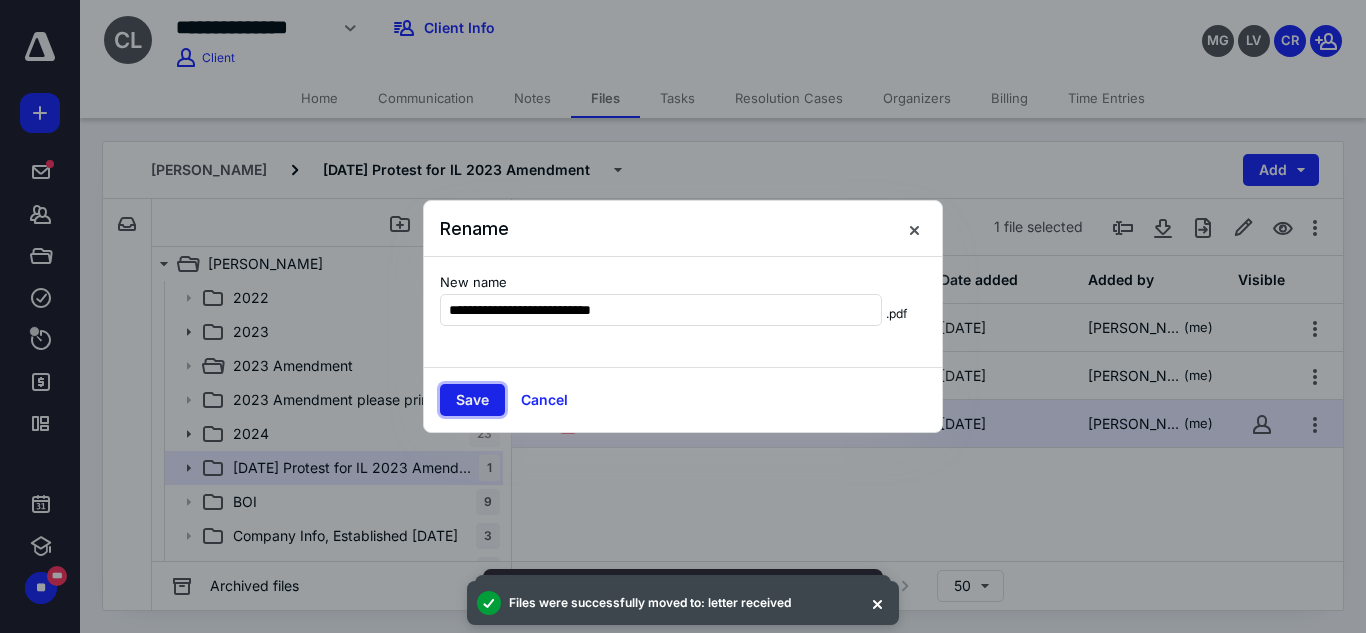 click on "Save" at bounding box center [472, 400] 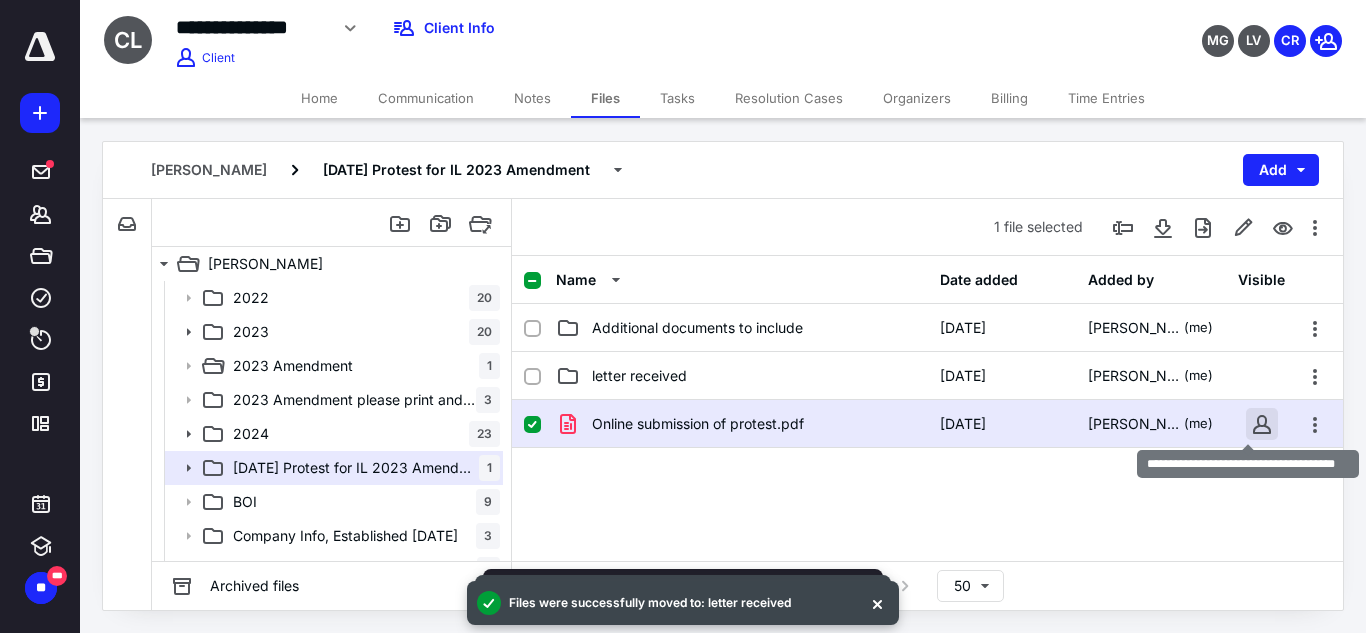 click at bounding box center [1262, 424] 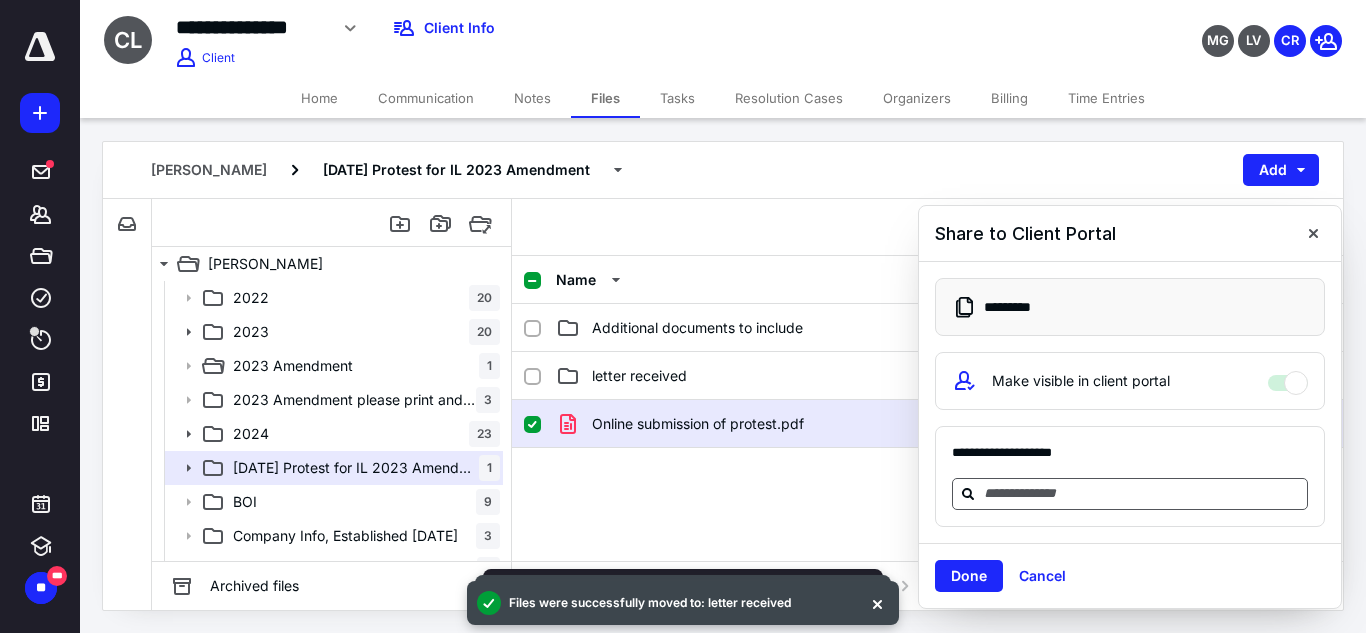 click at bounding box center [1142, 493] 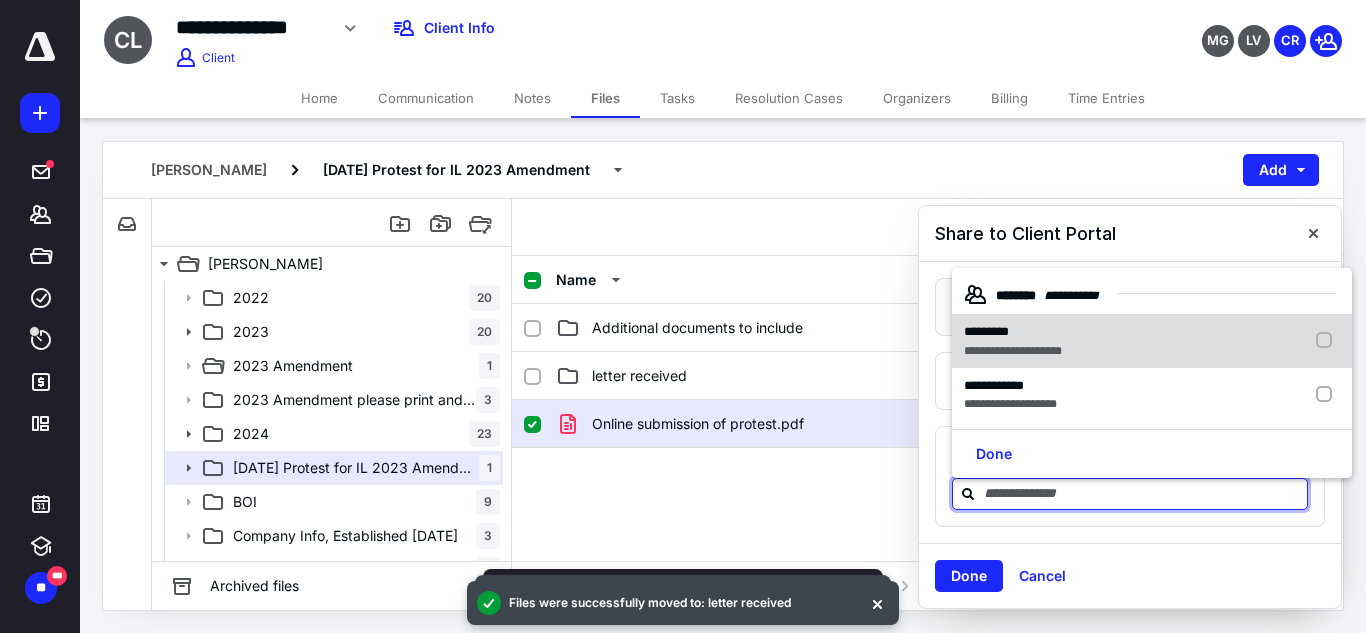 click on "*********" at bounding box center [1013, 332] 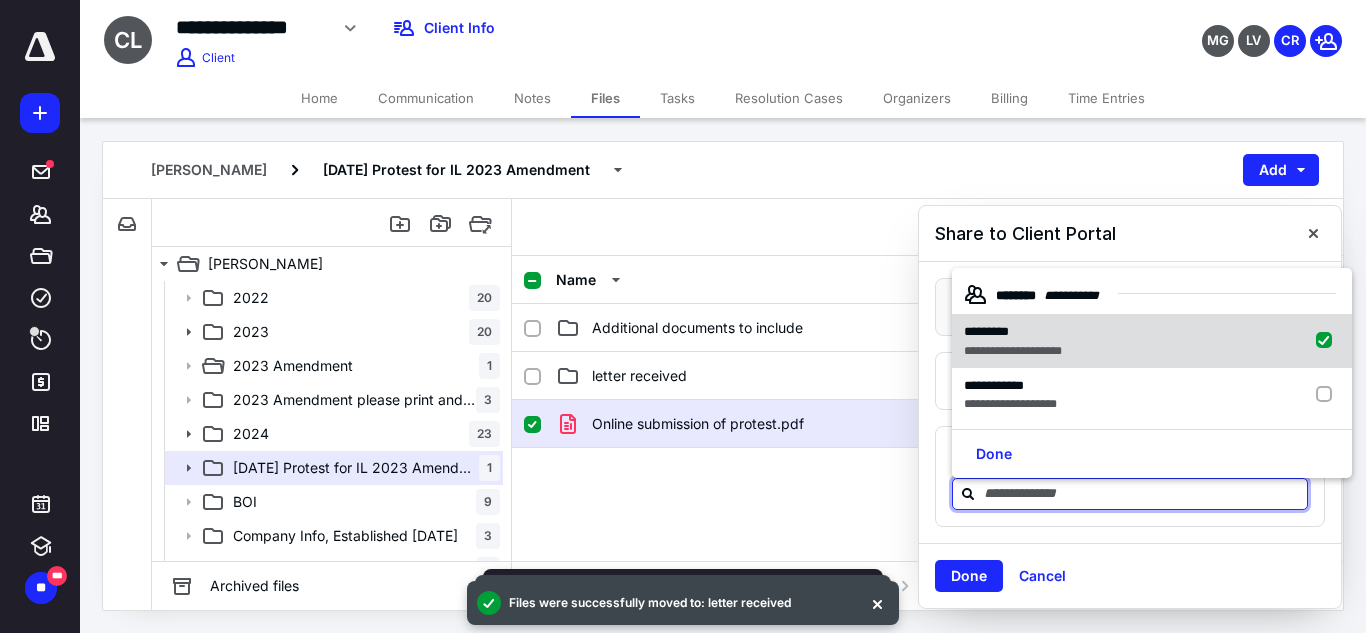 checkbox on "true" 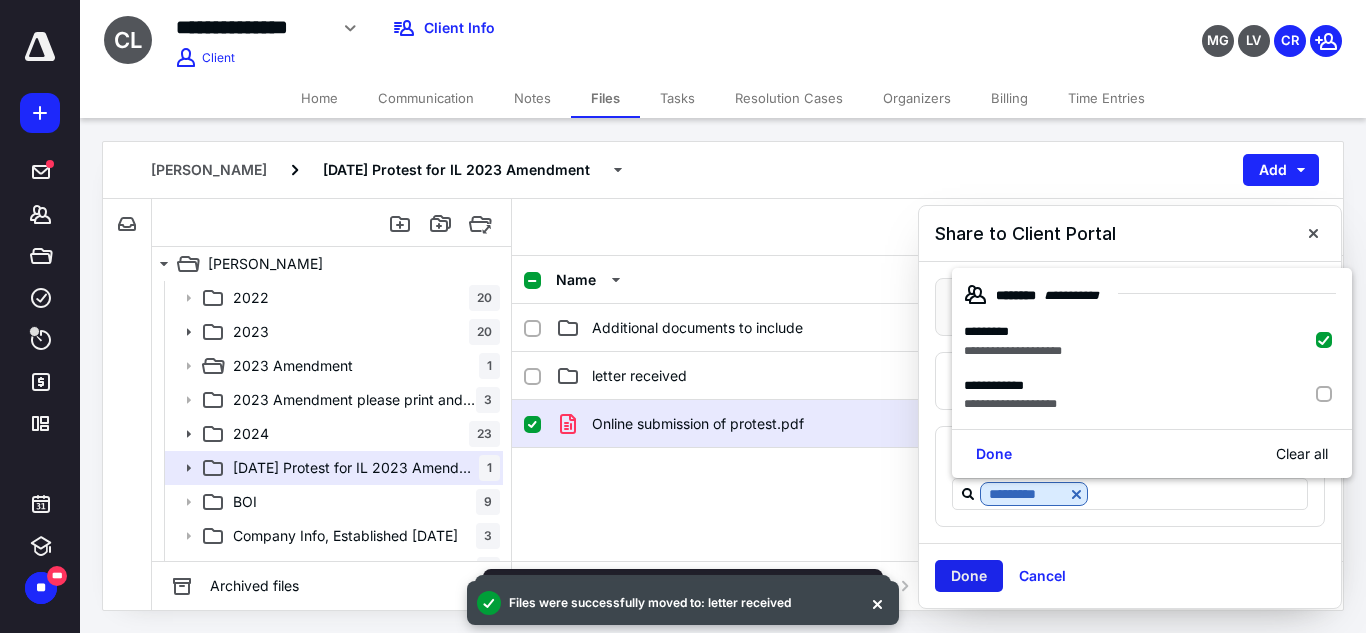 click on "Done" at bounding box center (969, 576) 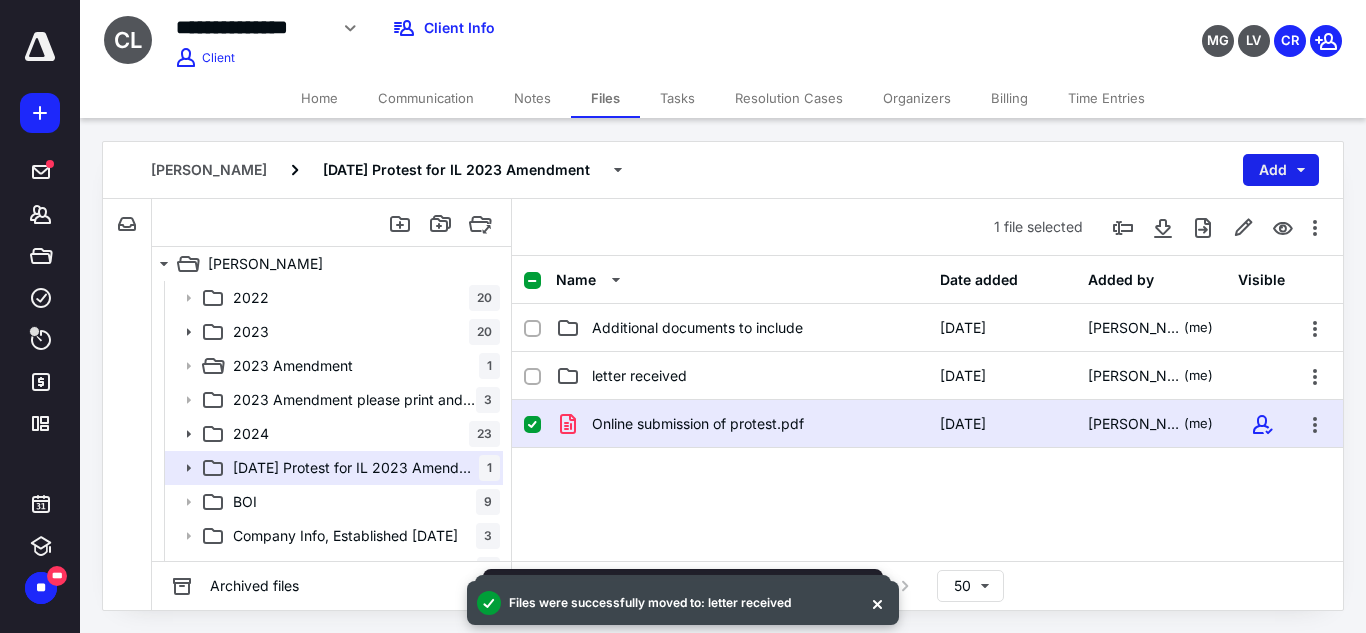 click on "Add" at bounding box center [1281, 170] 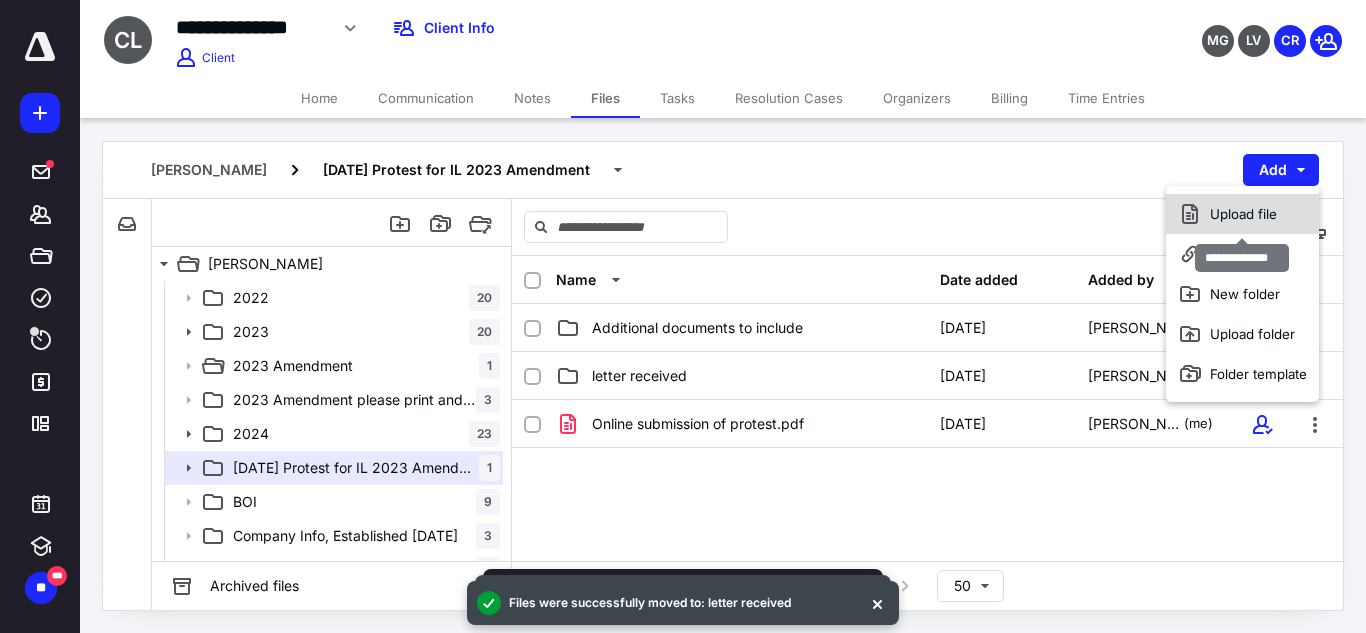 click on "Upload file" at bounding box center [1242, 214] 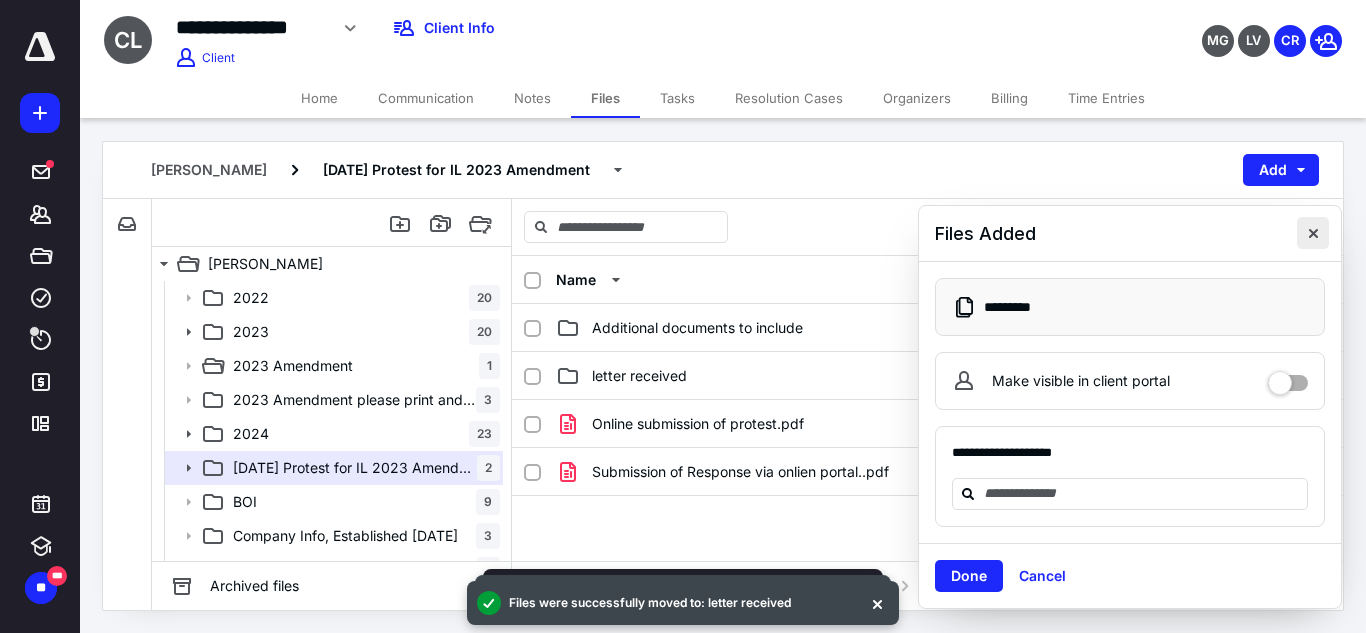 click at bounding box center [1313, 233] 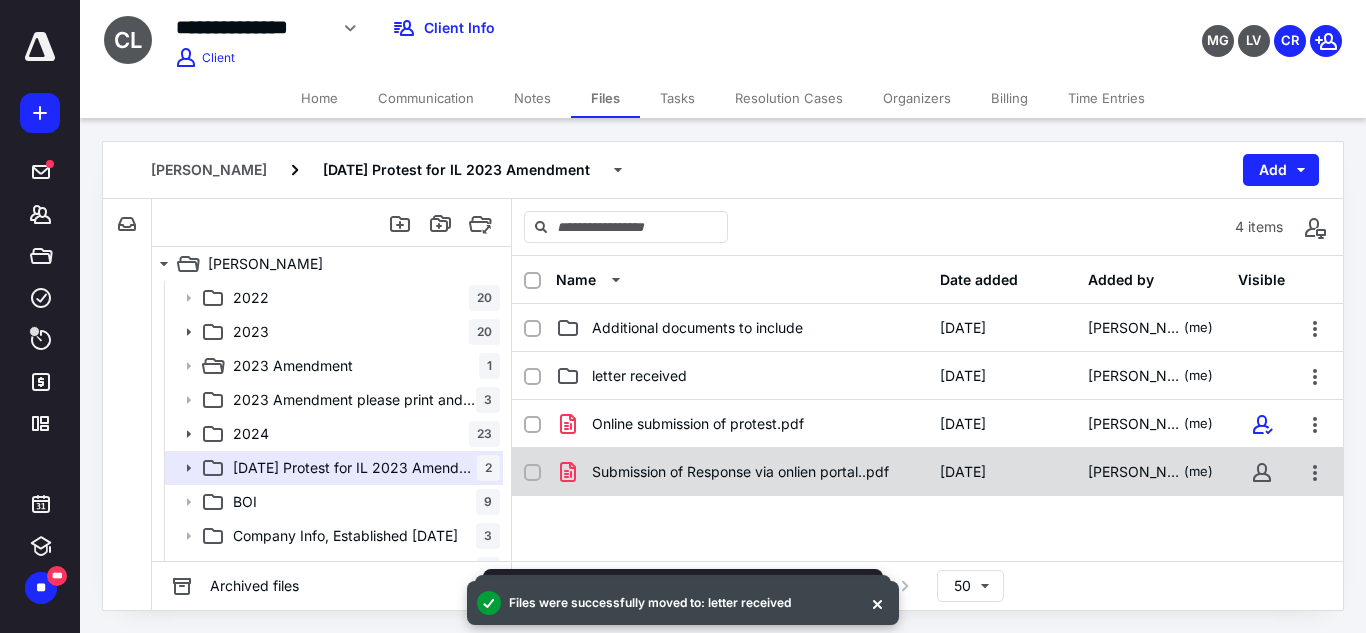 checkbox on "true" 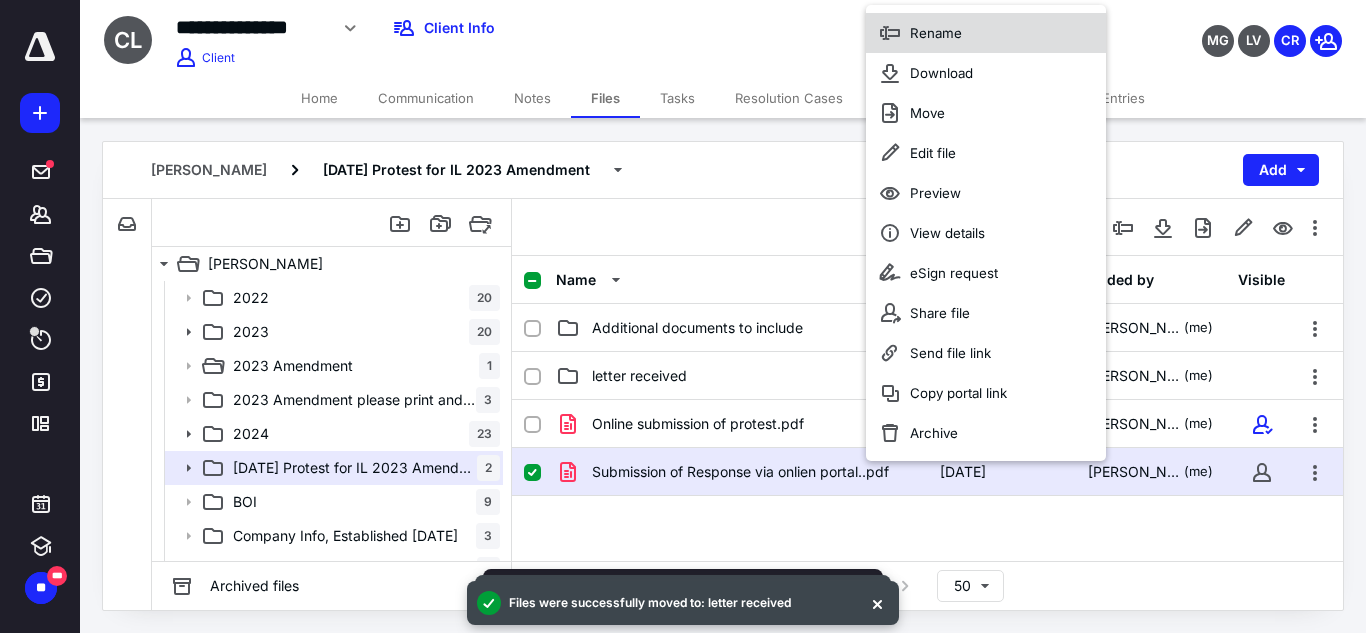 click on "Rename" at bounding box center [936, 33] 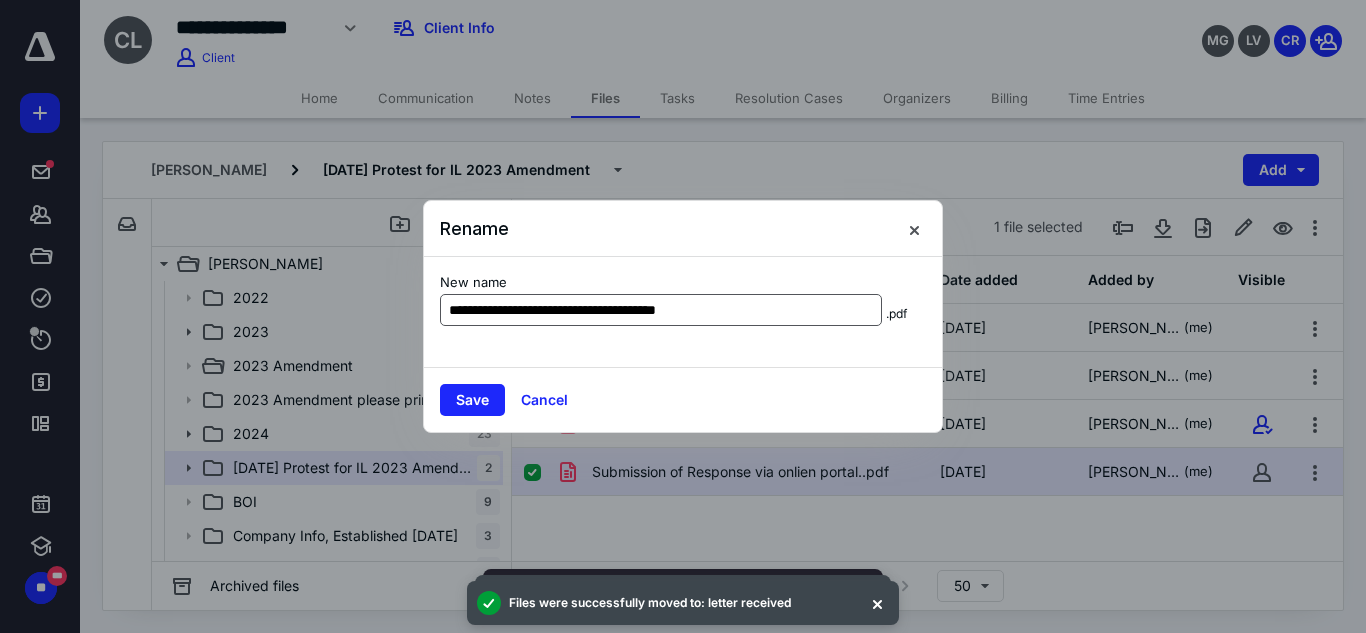 click on "**********" at bounding box center [661, 310] 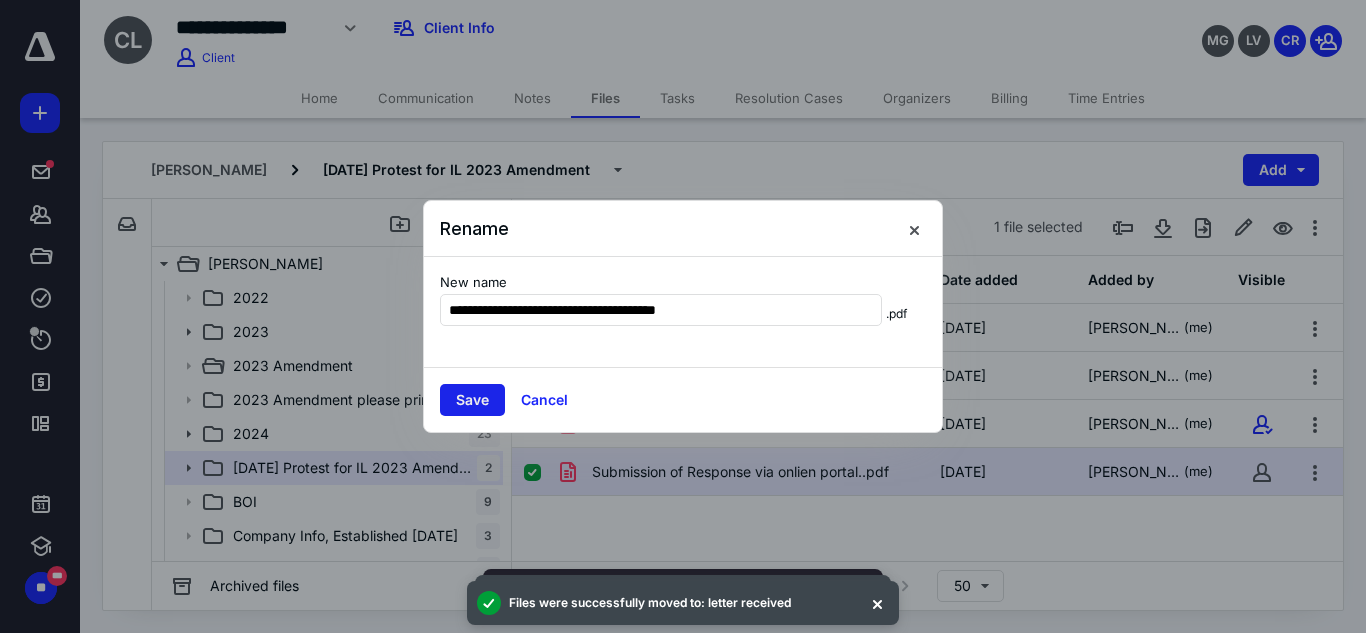 type on "**********" 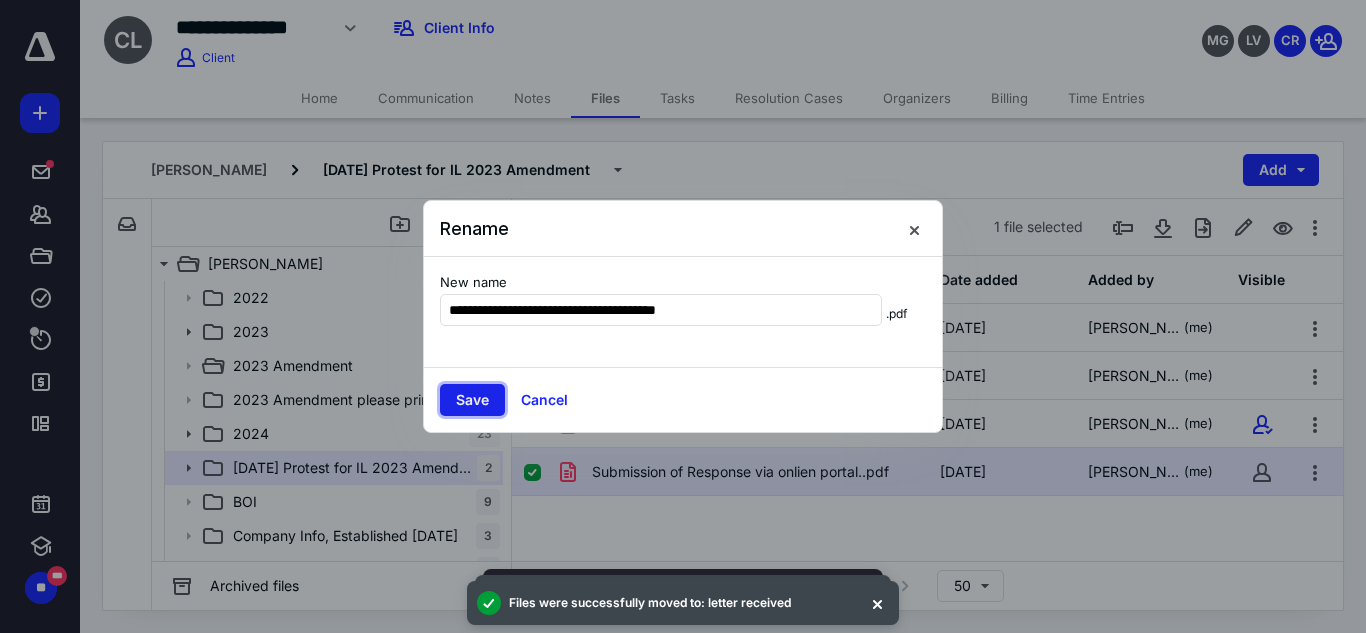click on "Save" at bounding box center (472, 400) 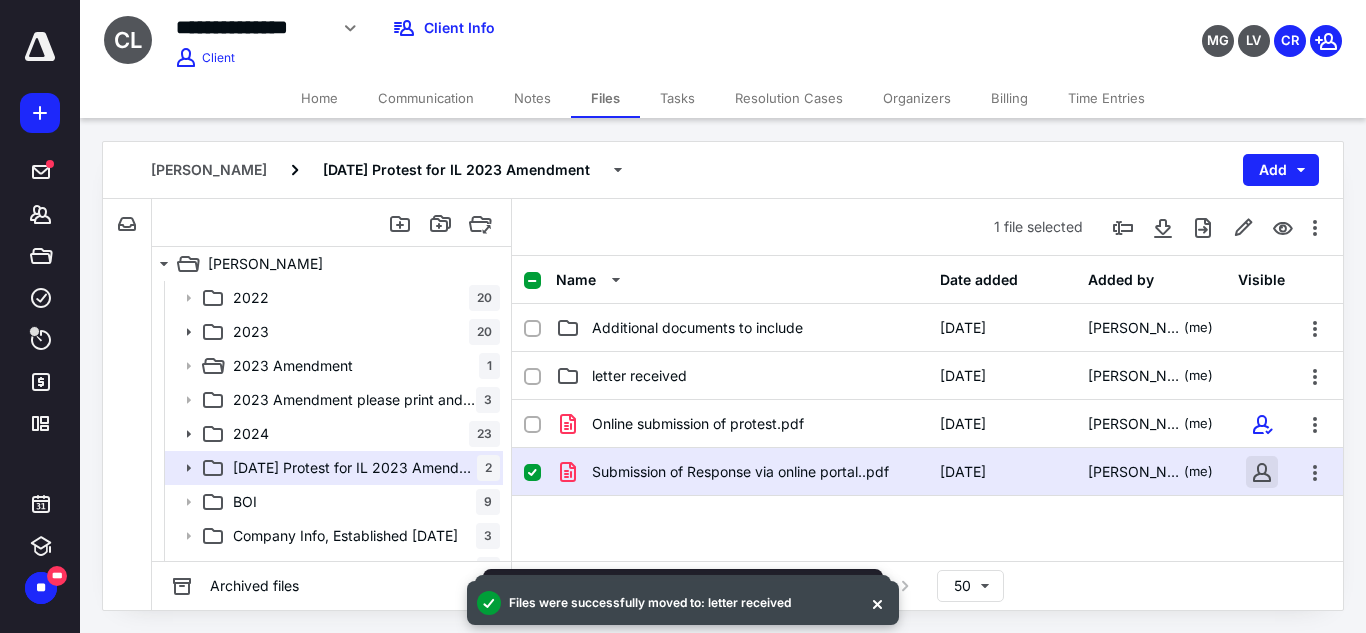 click at bounding box center (1262, 472) 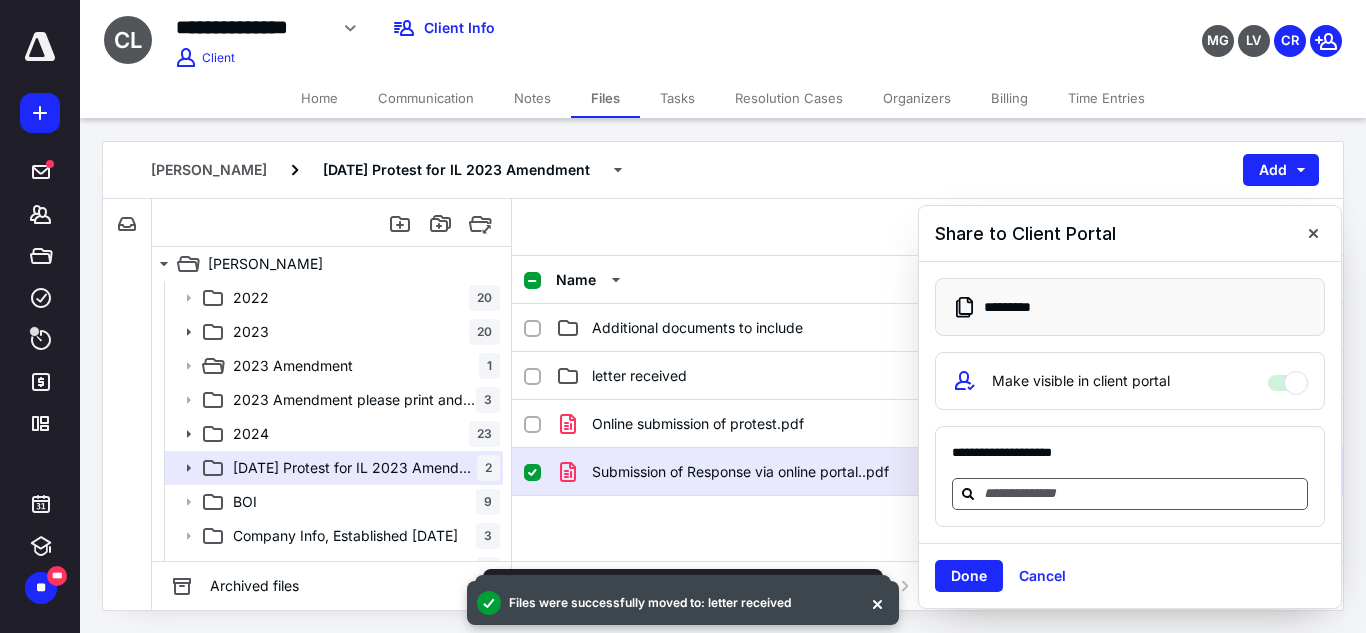 click at bounding box center [1142, 493] 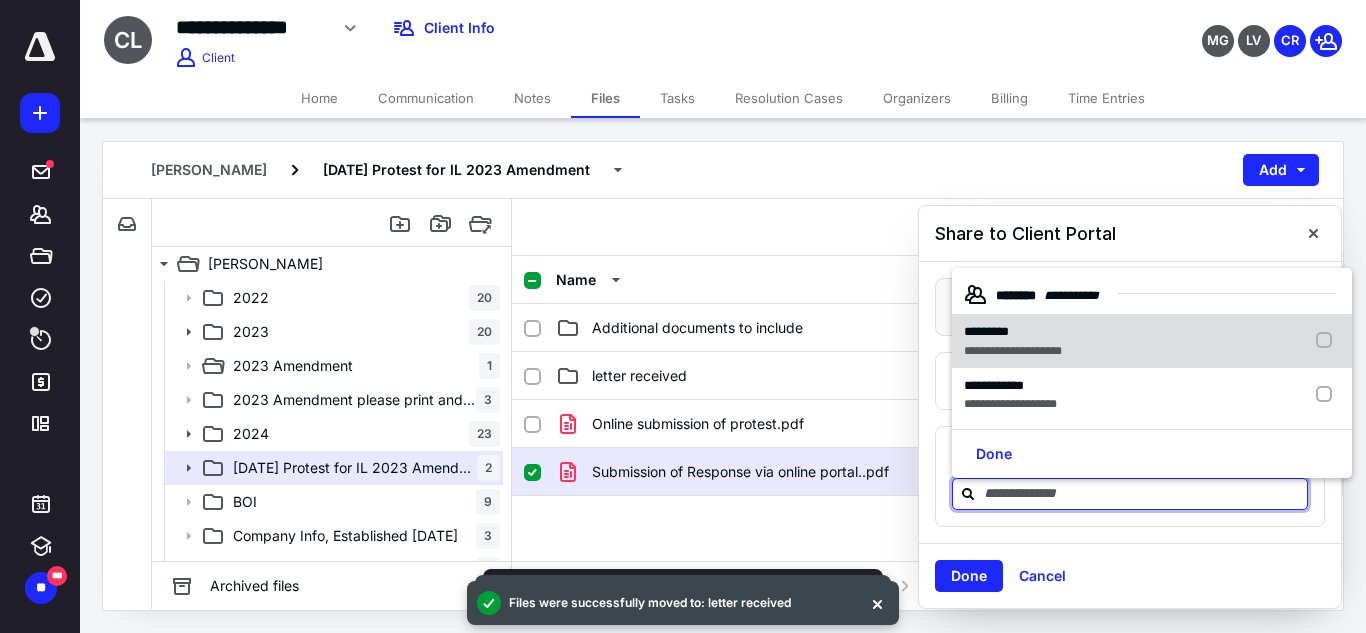 click on "**********" at bounding box center [1013, 351] 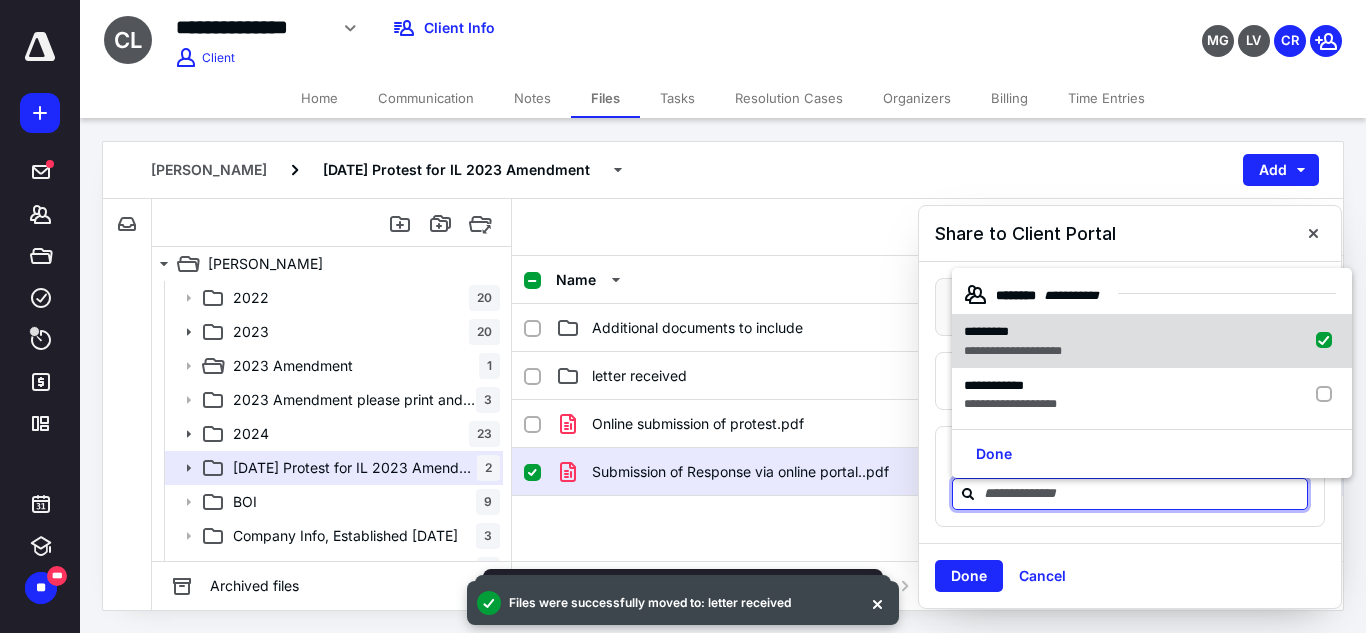 checkbox on "true" 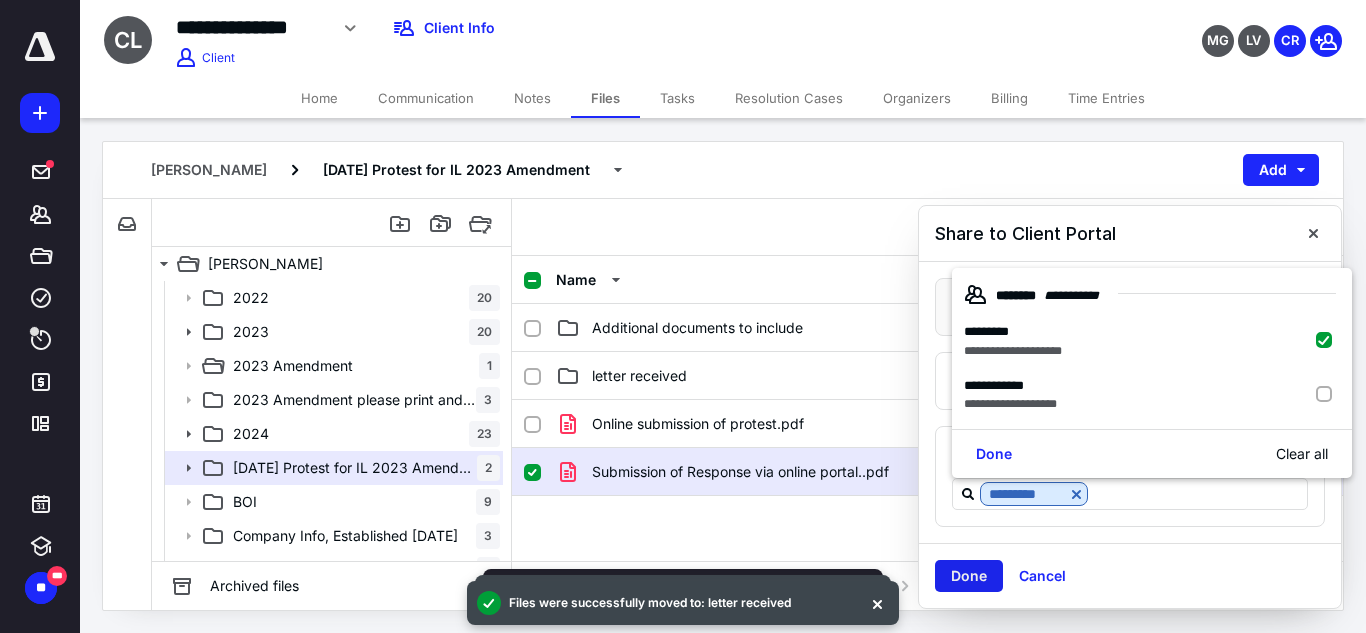 click on "Done" at bounding box center [969, 576] 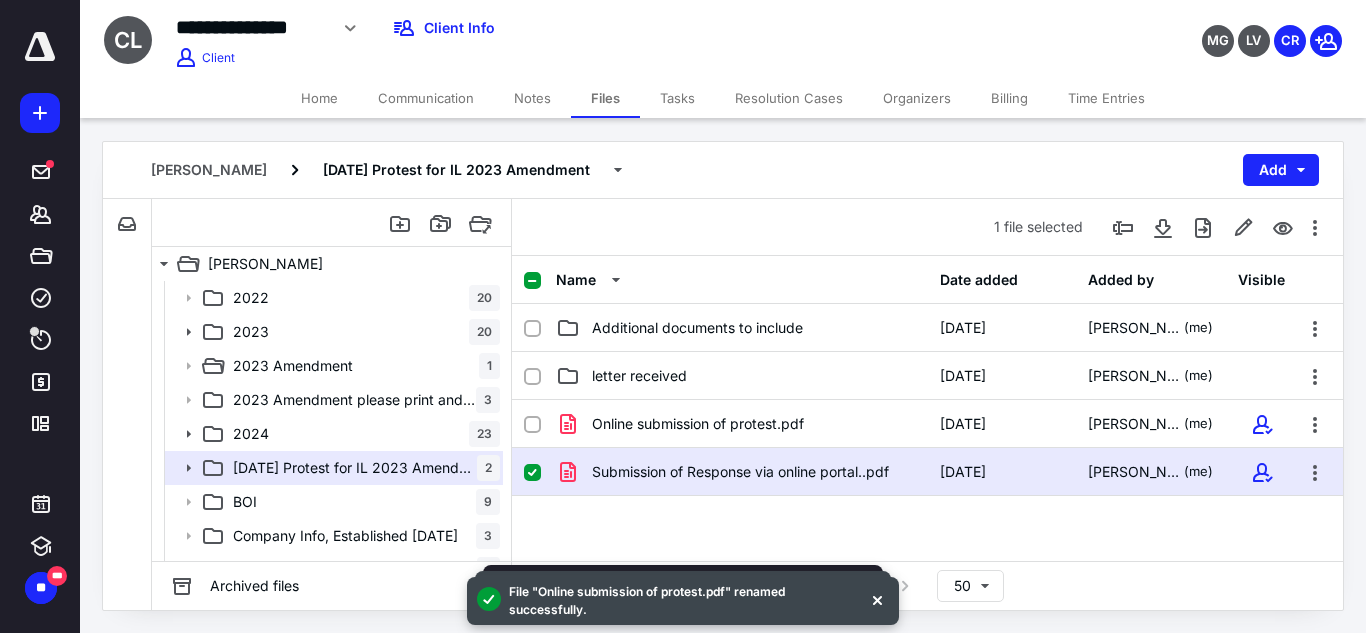 click on "Home" at bounding box center [319, 98] 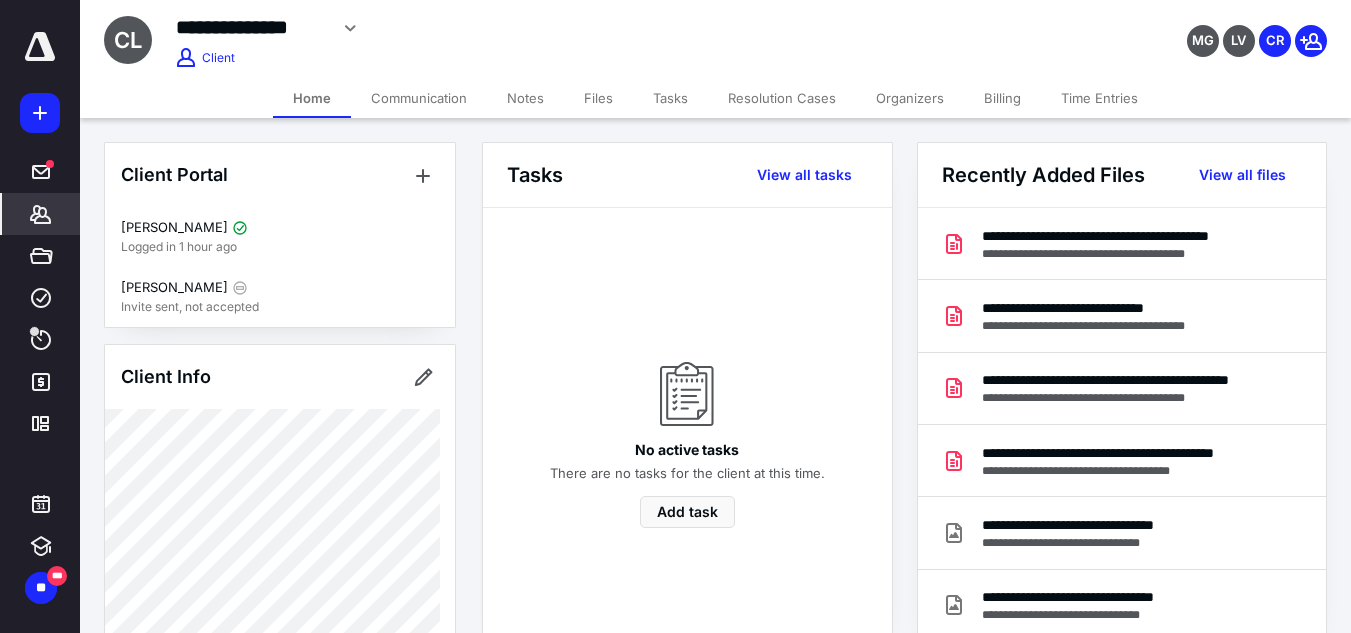 click on "Notes" at bounding box center (525, 98) 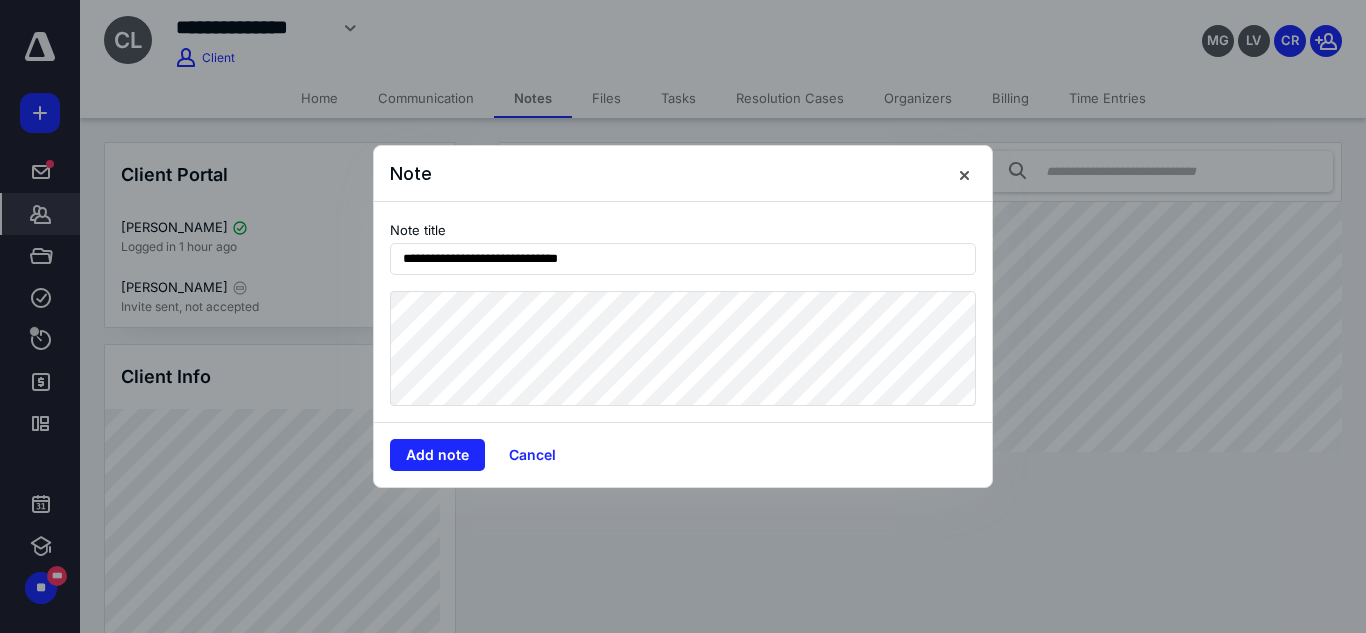 type on "**********" 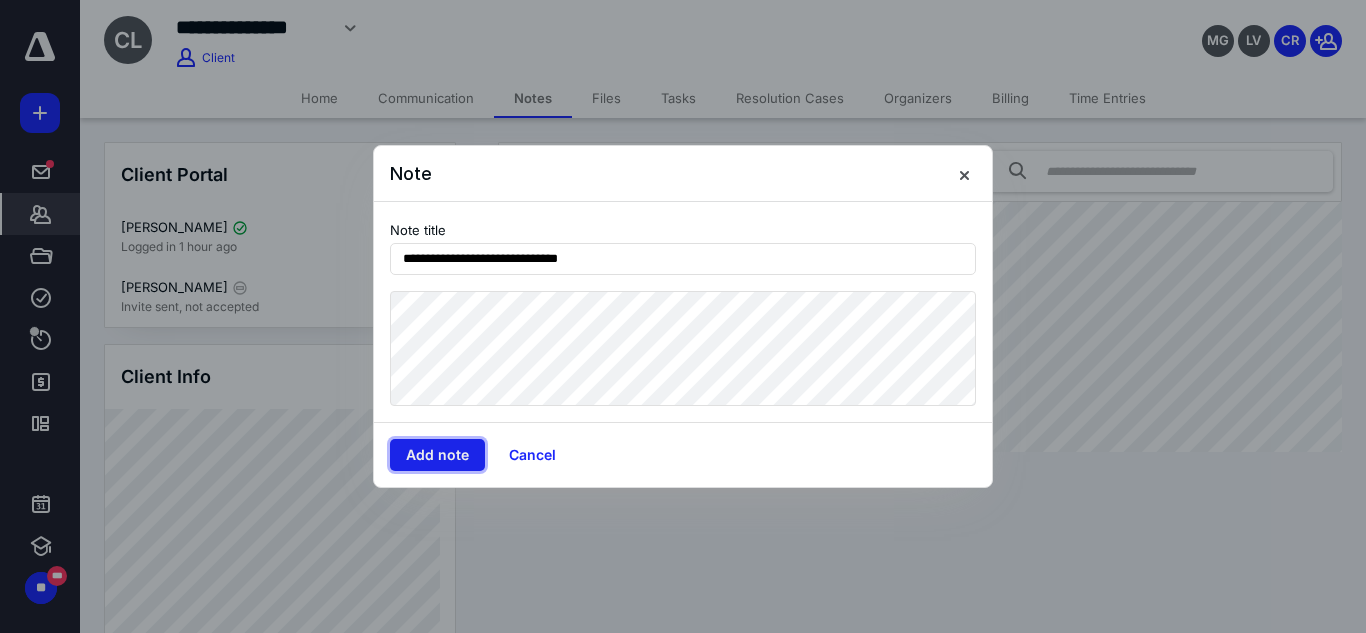 click on "Add note" at bounding box center (437, 455) 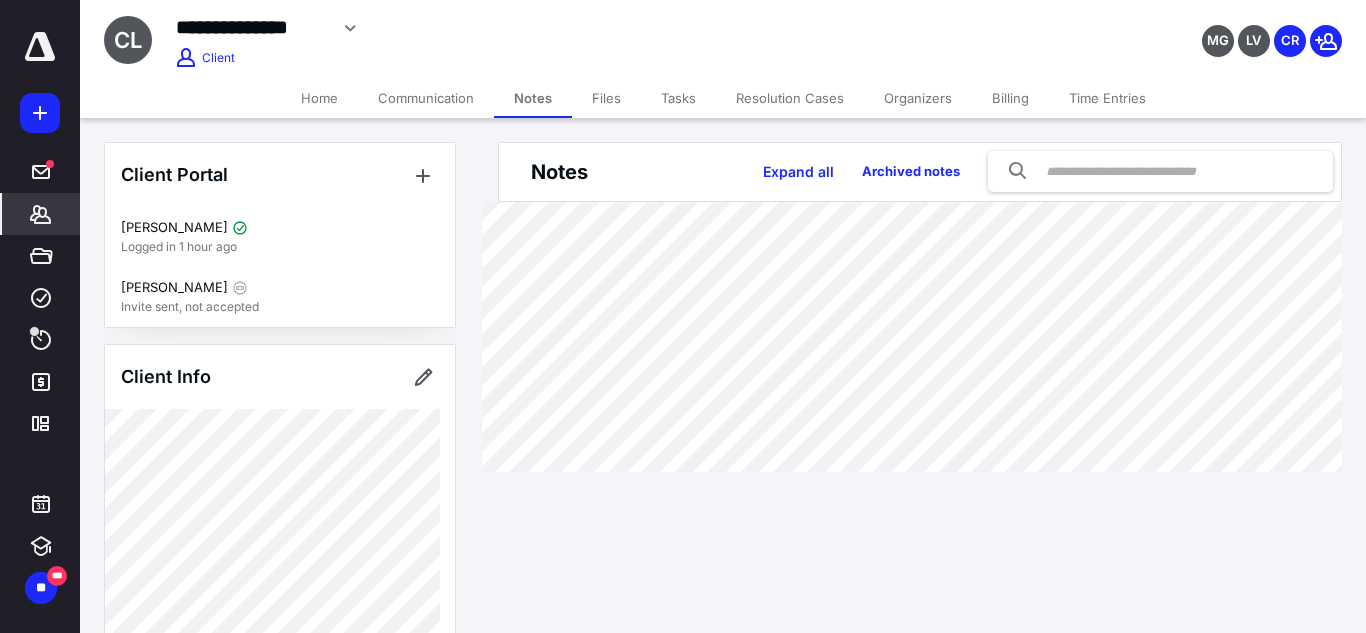 click on "Home" at bounding box center (319, 98) 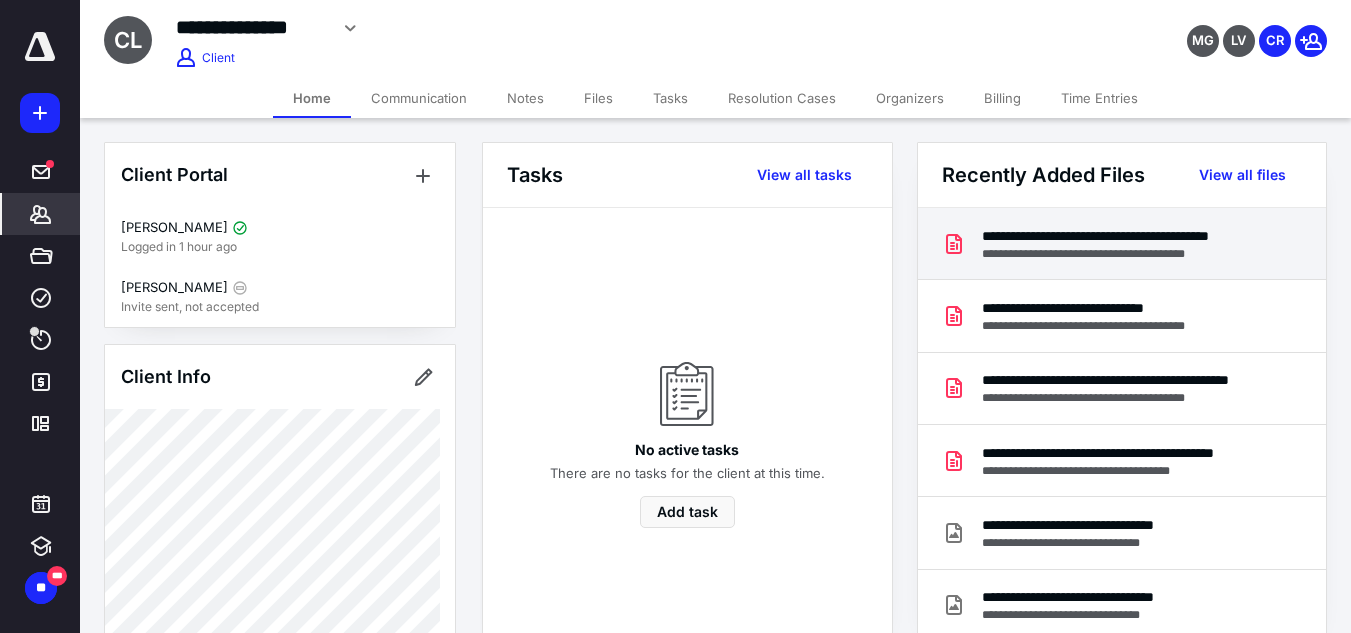click on "**********" at bounding box center [1126, 254] 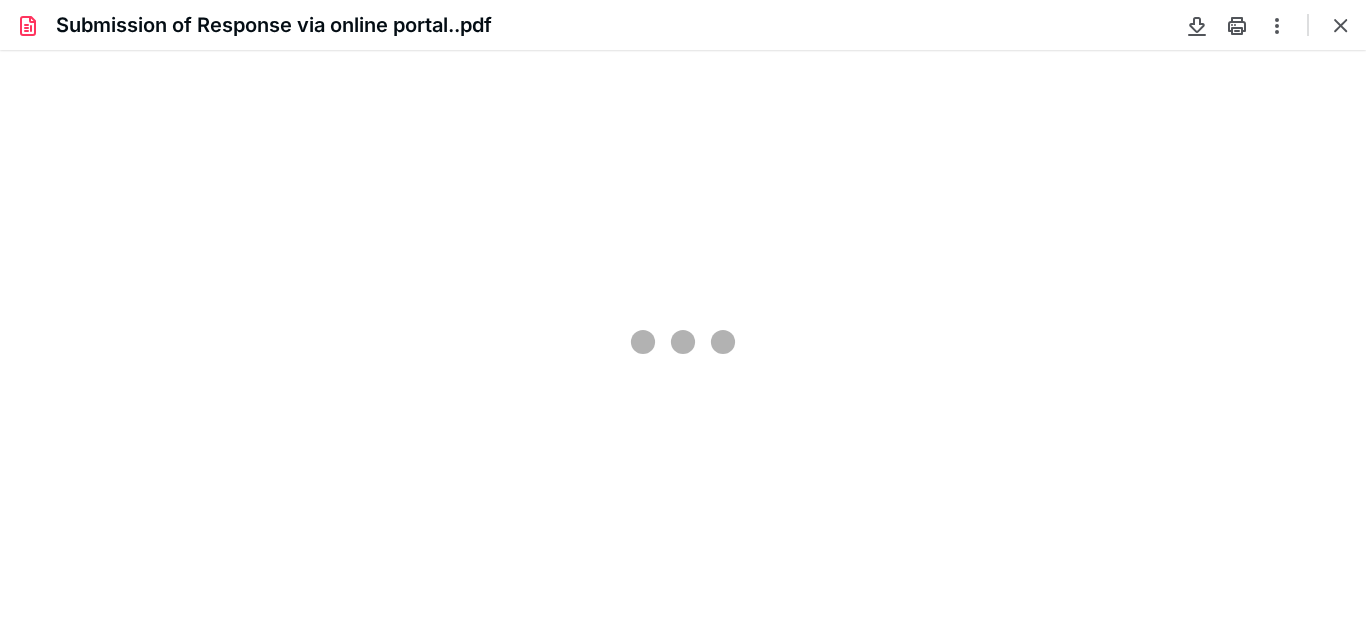 scroll, scrollTop: 0, scrollLeft: 0, axis: both 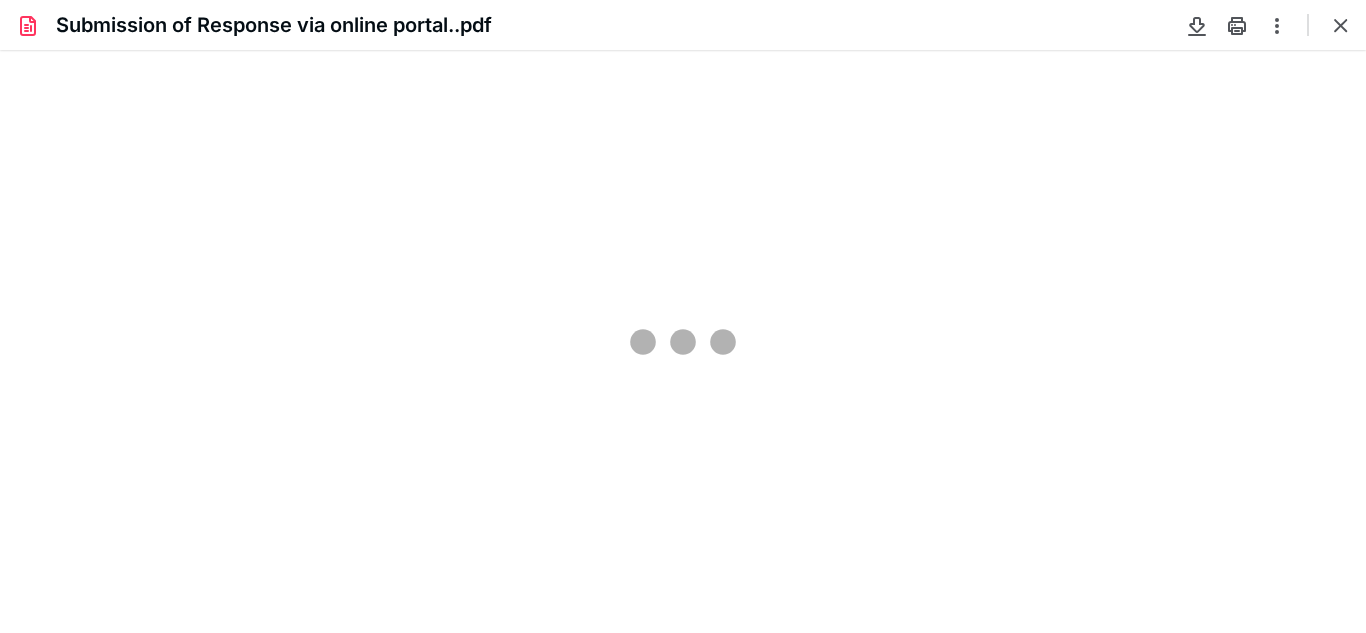 type on "69" 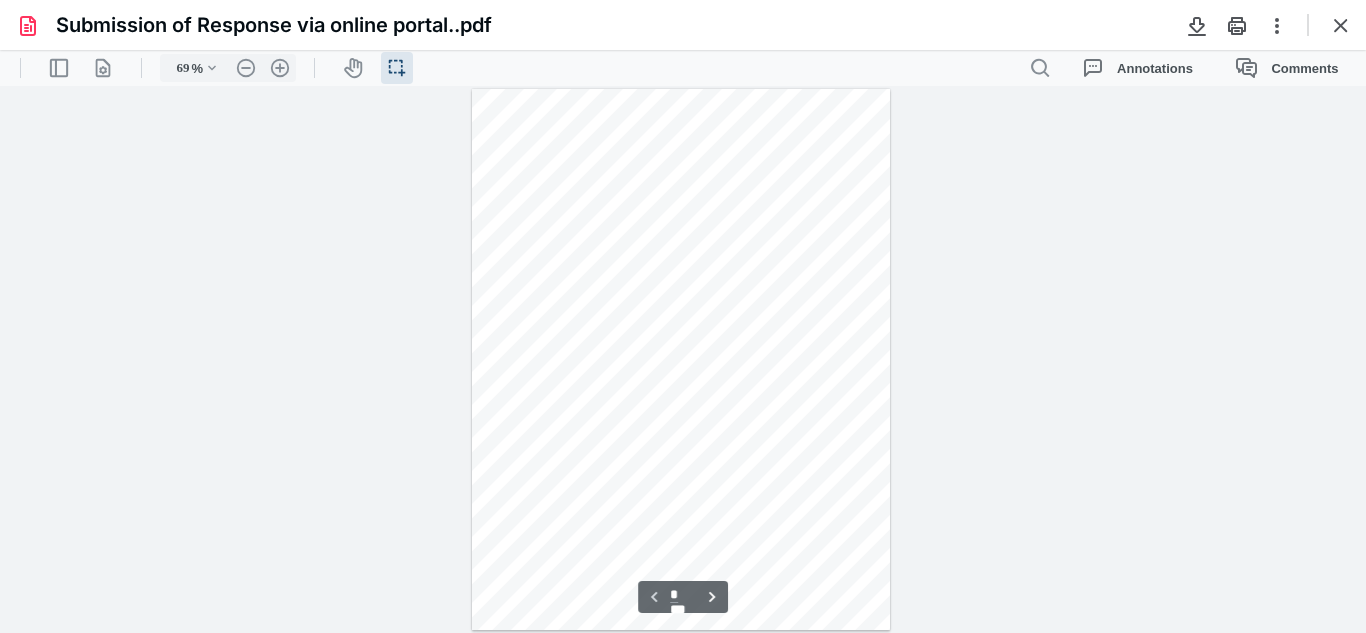 scroll, scrollTop: 39, scrollLeft: 0, axis: vertical 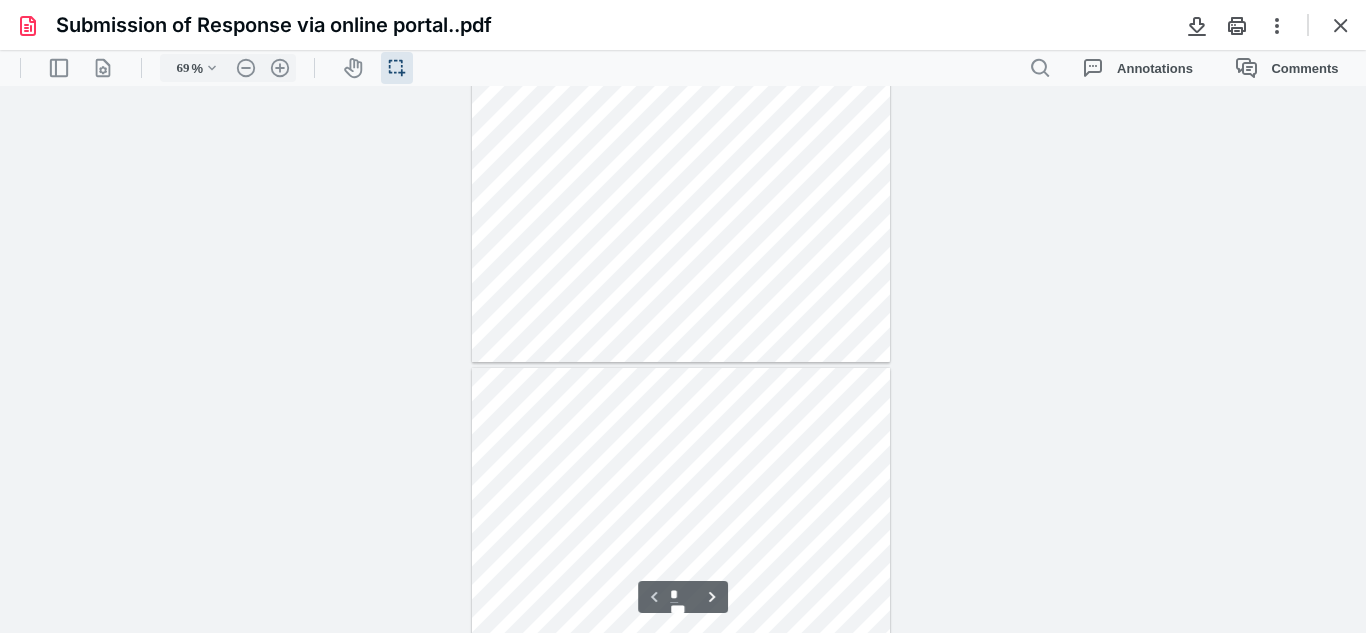type on "*" 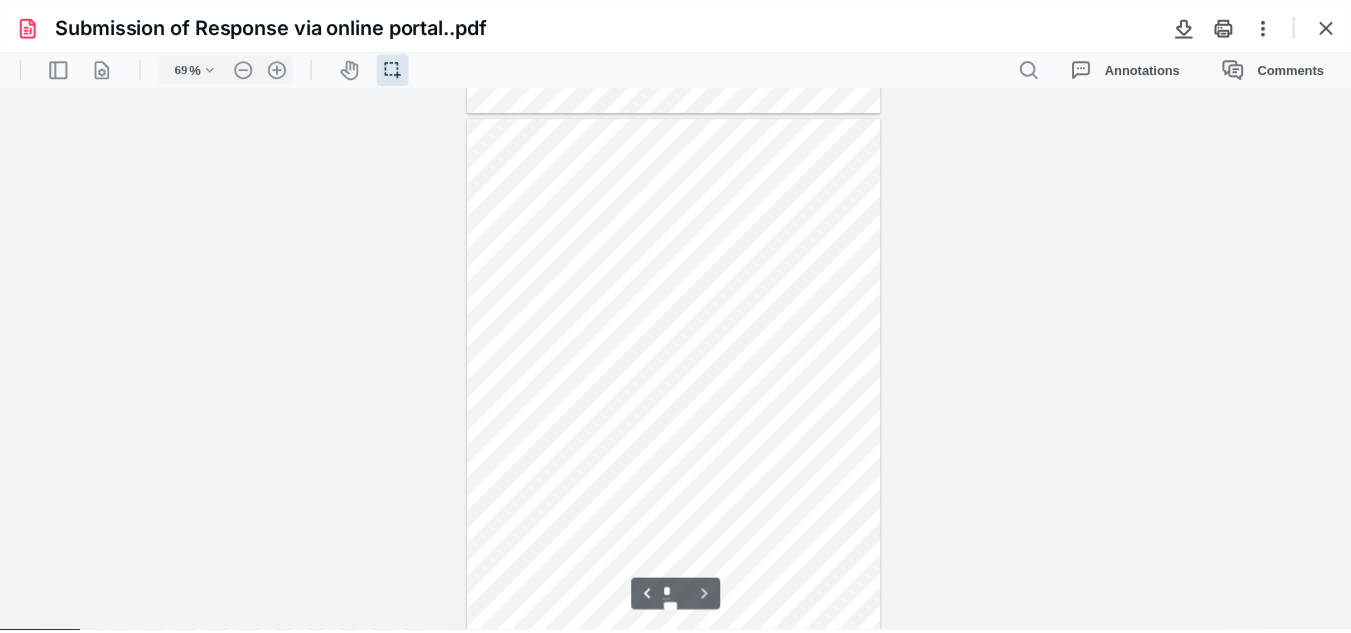scroll, scrollTop: 537, scrollLeft: 0, axis: vertical 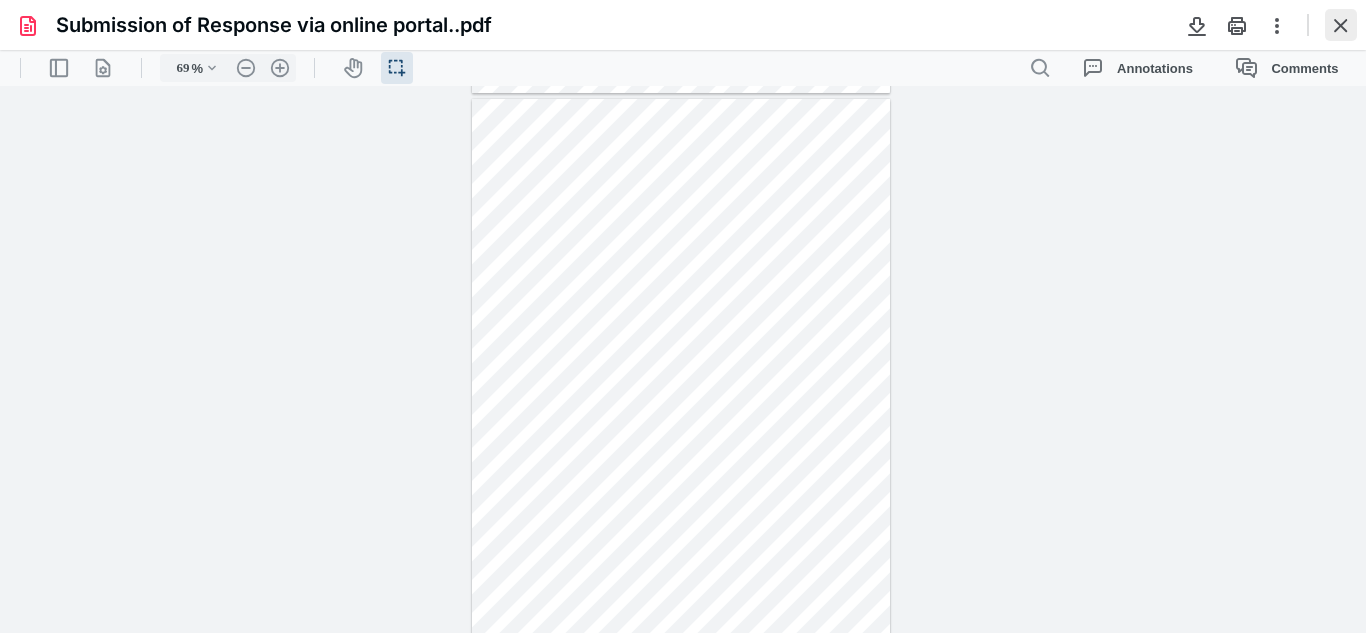 click at bounding box center (1341, 25) 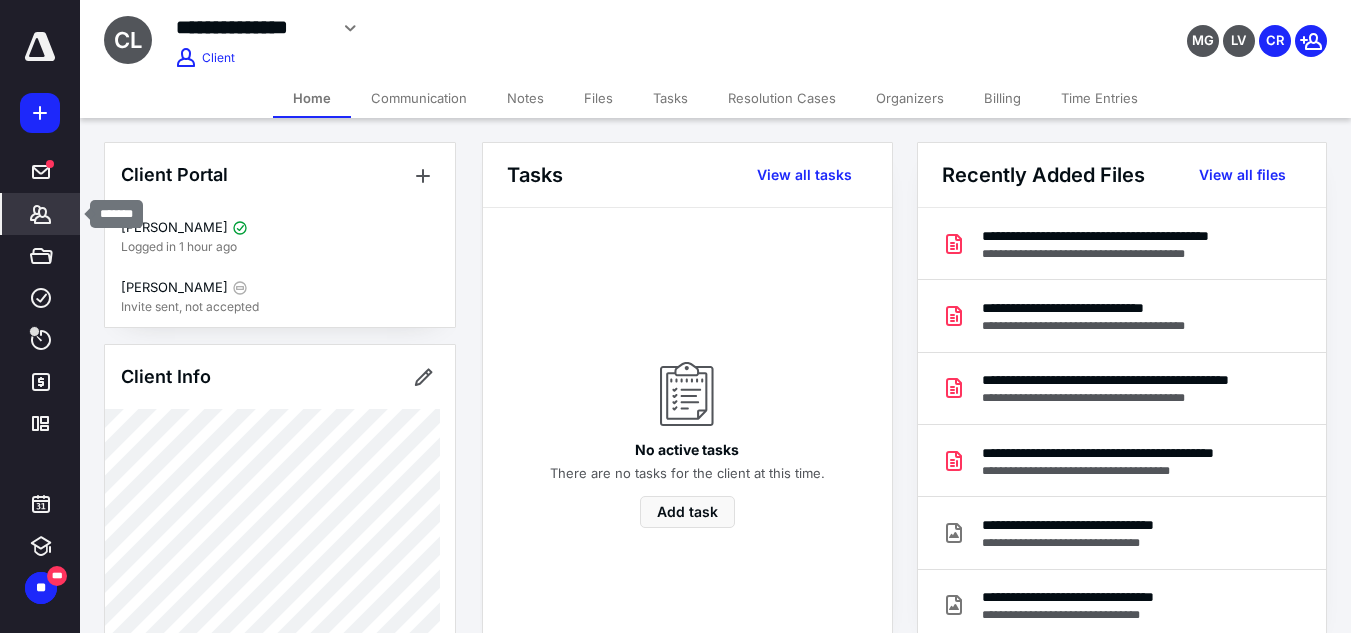 click on "*******" at bounding box center [41, 214] 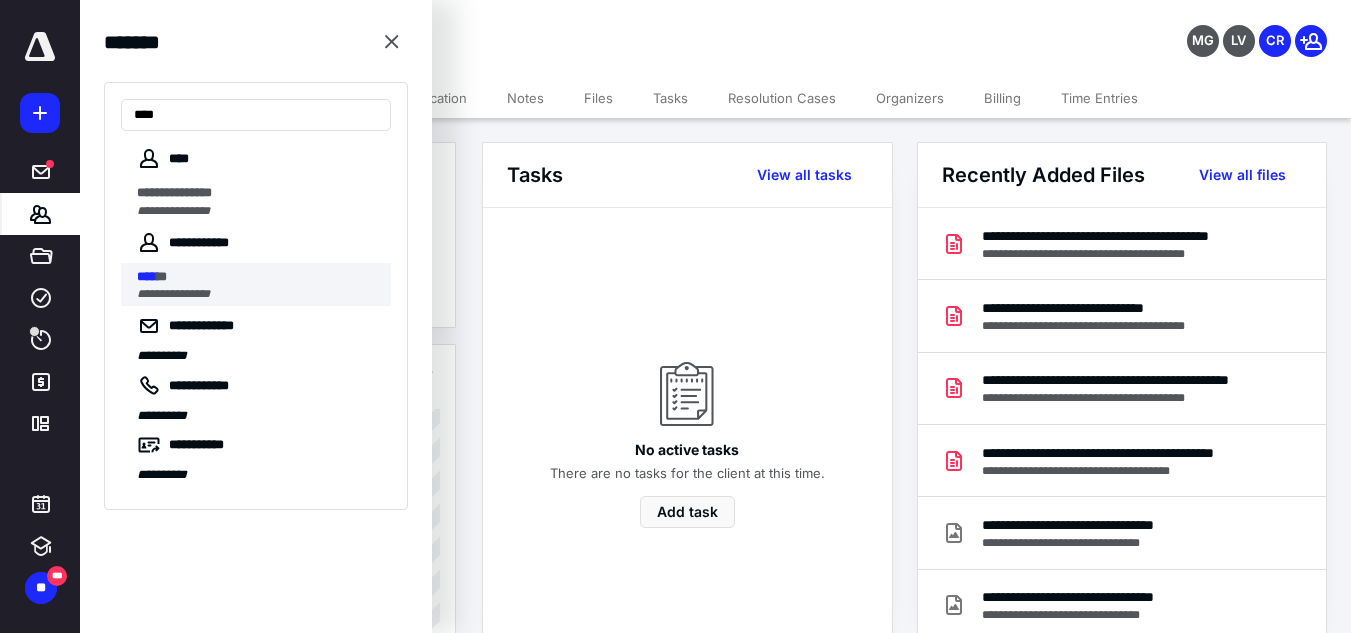 type on "****" 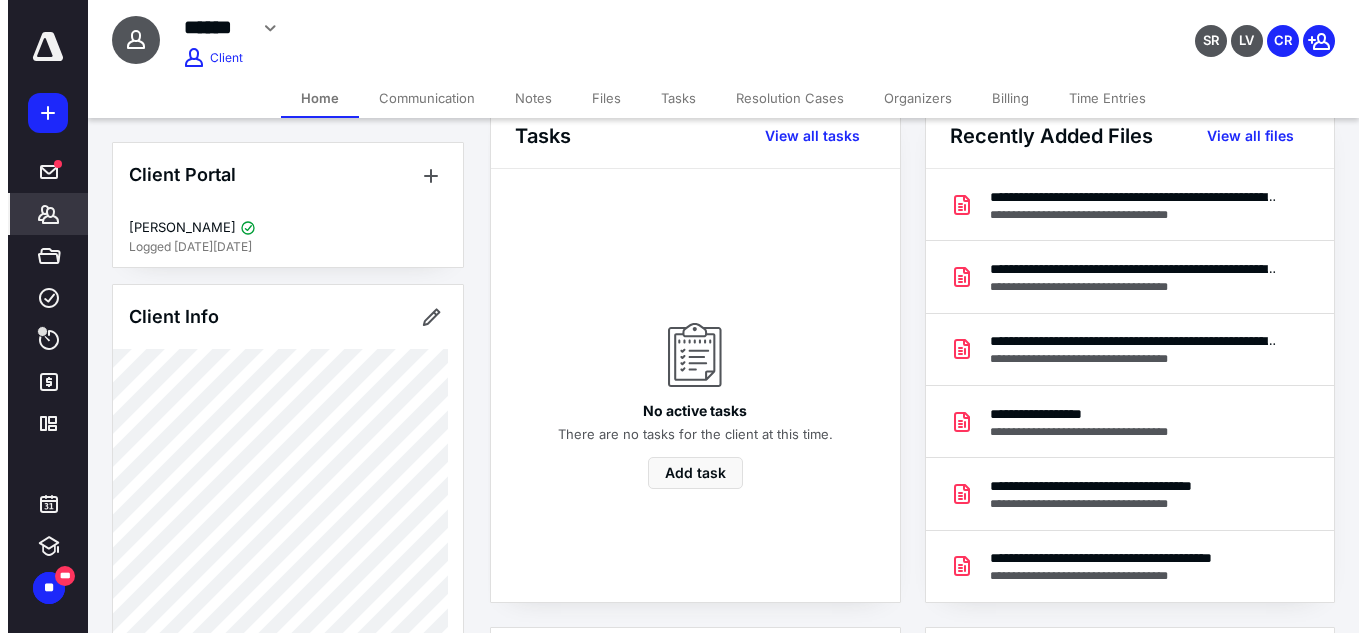 scroll, scrollTop: 22, scrollLeft: 0, axis: vertical 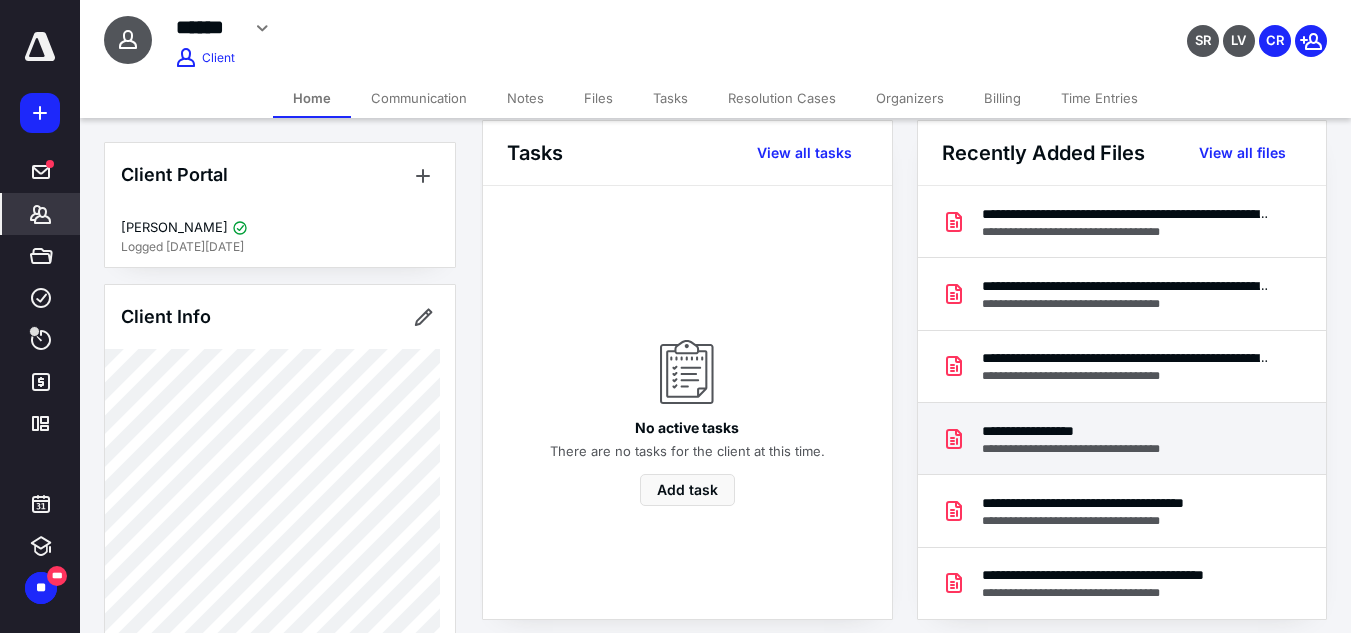 click on "**********" at bounding box center [1084, 431] 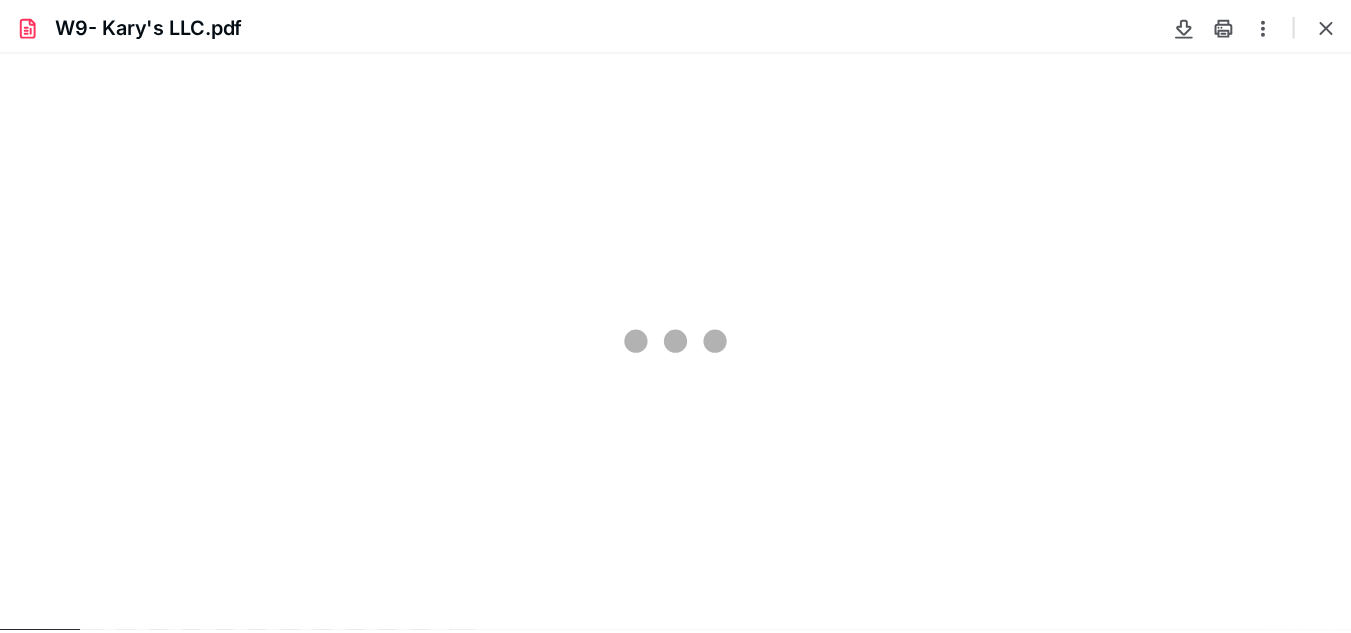 scroll, scrollTop: 0, scrollLeft: 0, axis: both 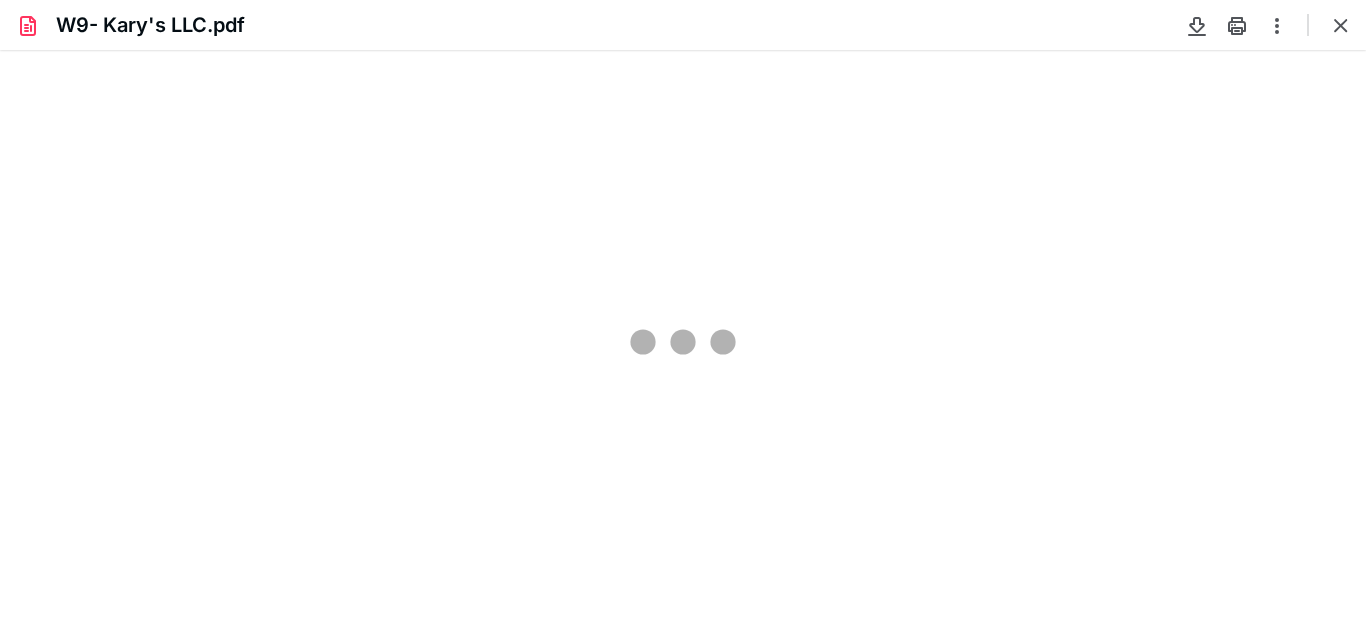 type on "69" 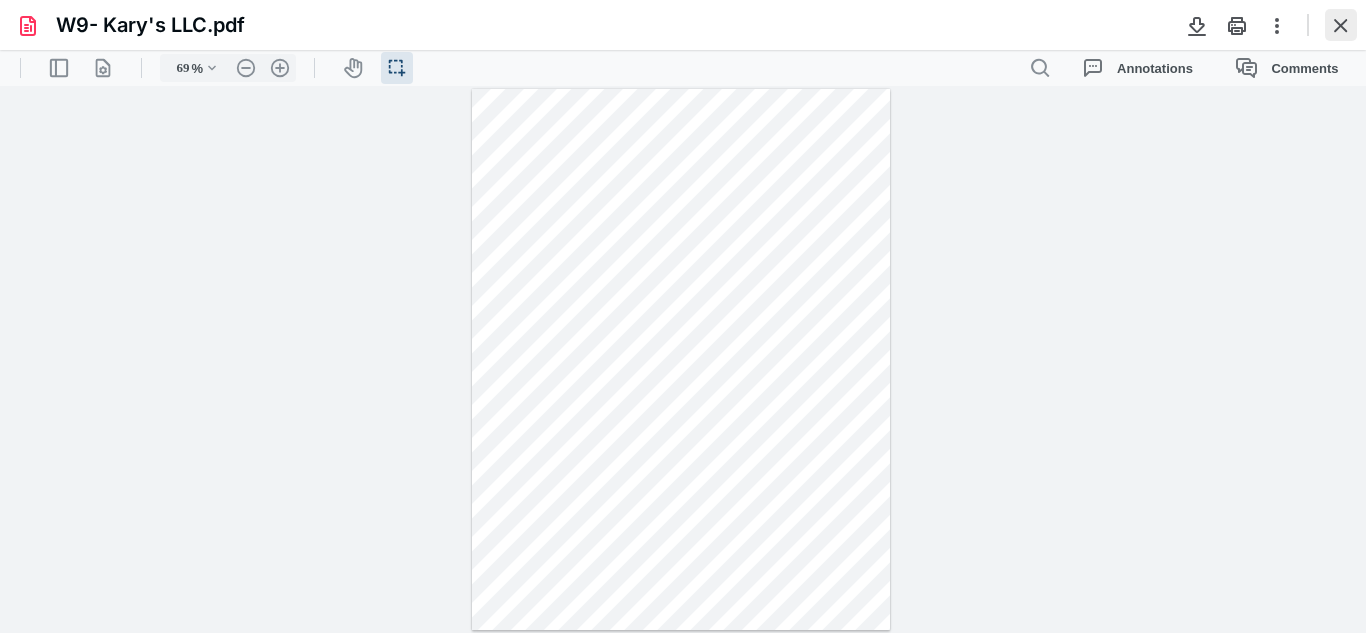click at bounding box center [1341, 25] 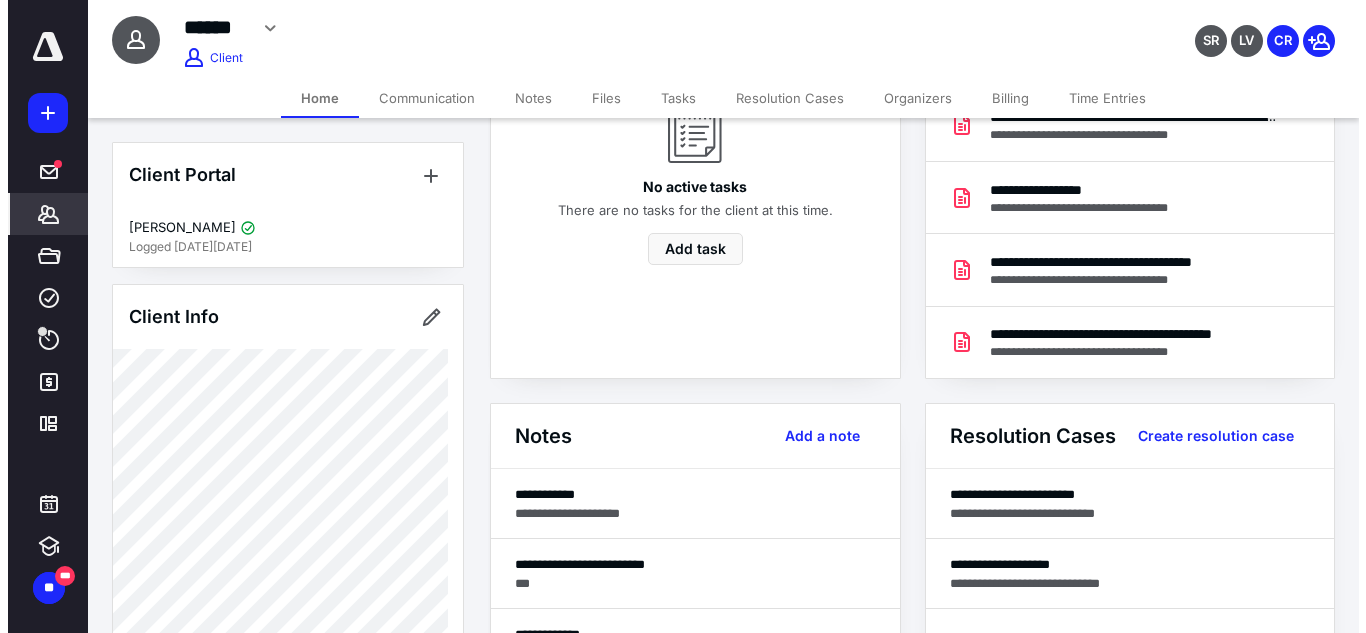scroll, scrollTop: 0, scrollLeft: 0, axis: both 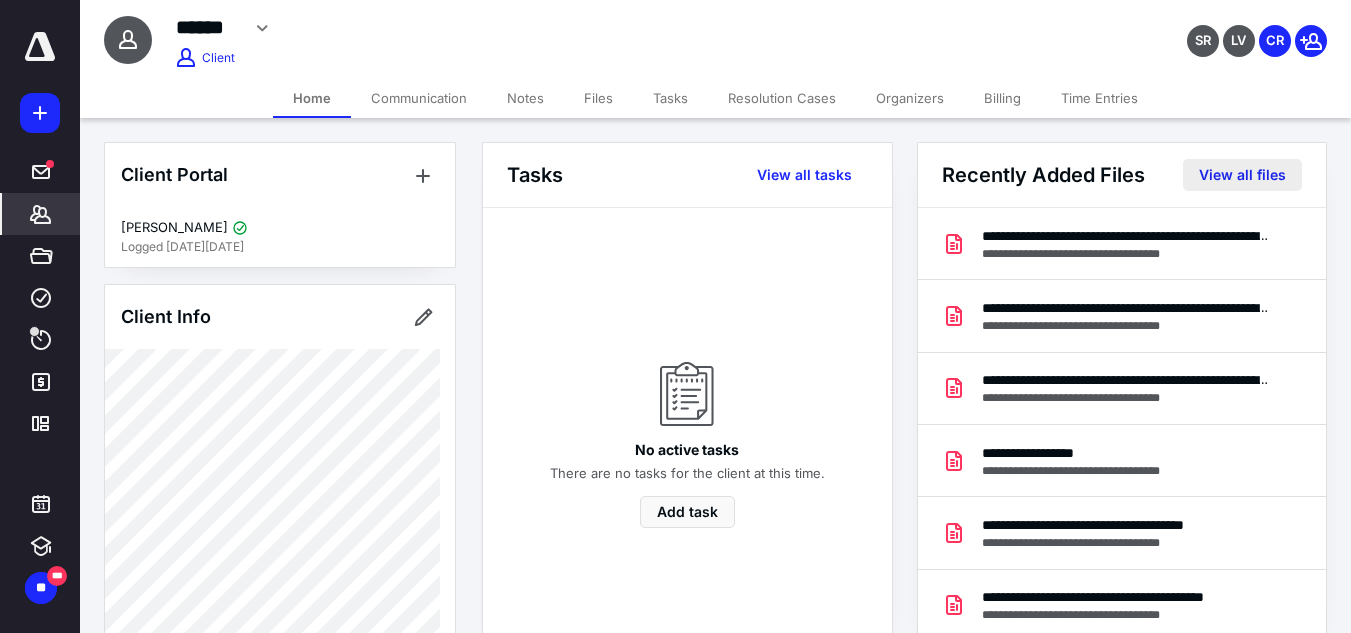 click on "View all files" at bounding box center (1242, 175) 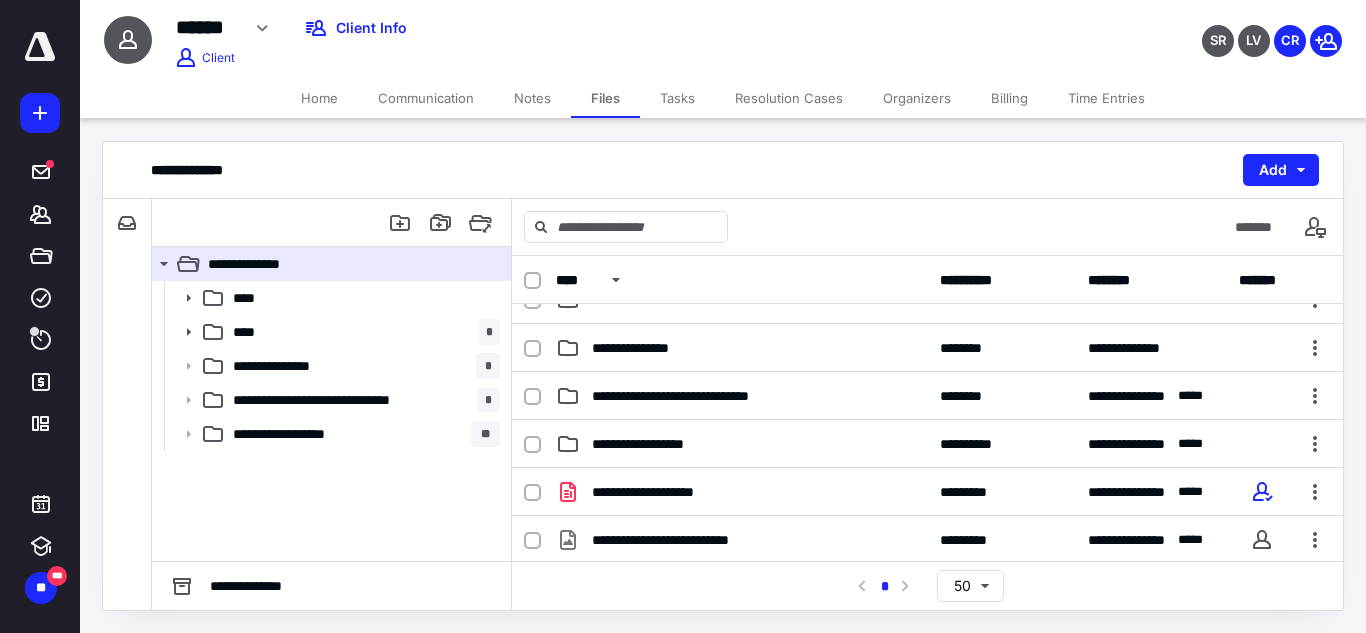 scroll, scrollTop: 71, scrollLeft: 0, axis: vertical 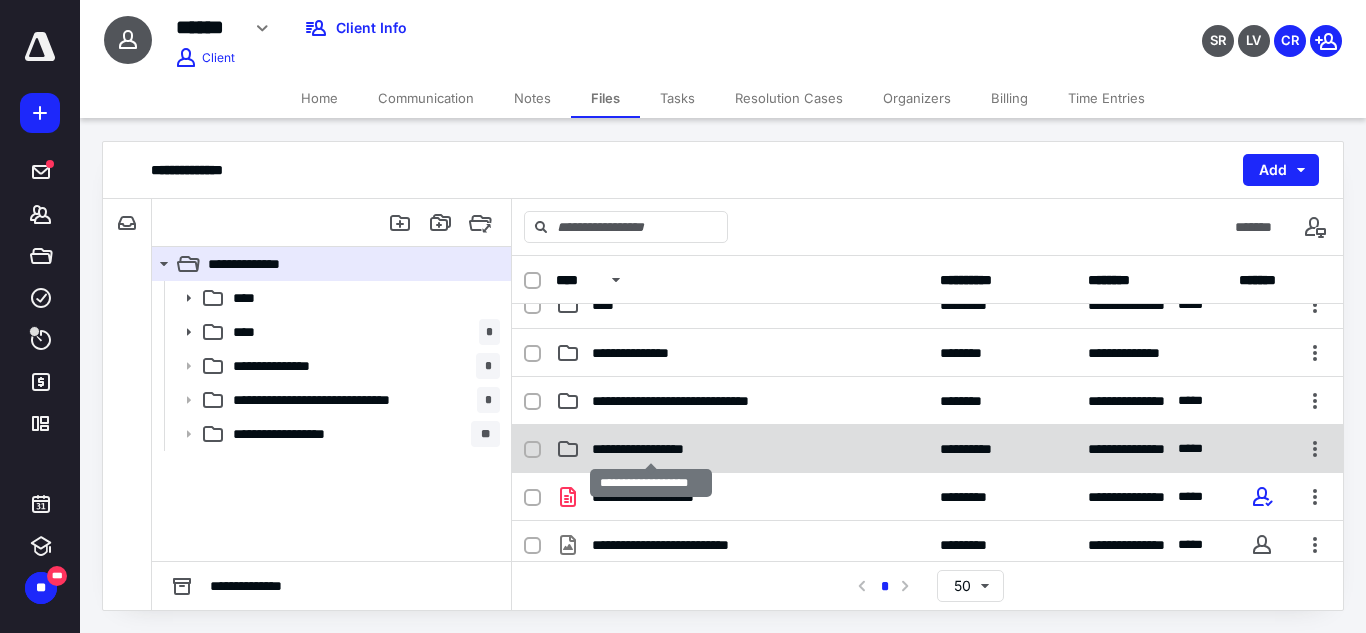 click on "**********" at bounding box center (650, 449) 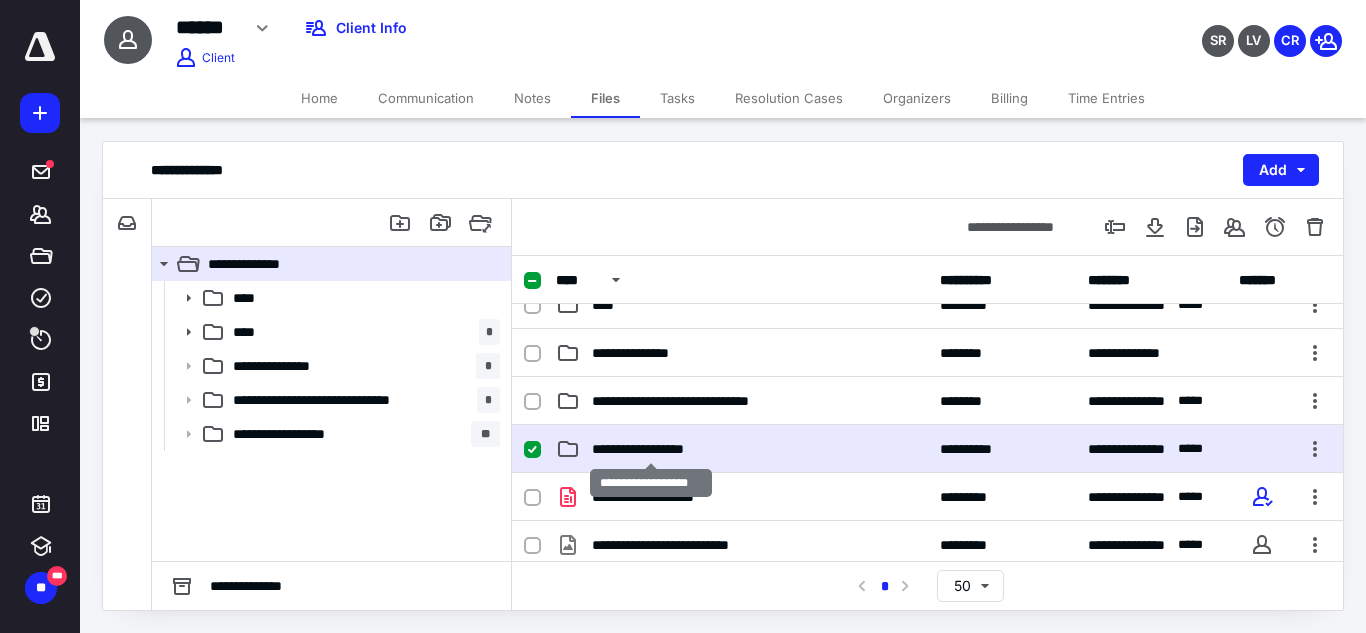 click on "**********" at bounding box center (650, 449) 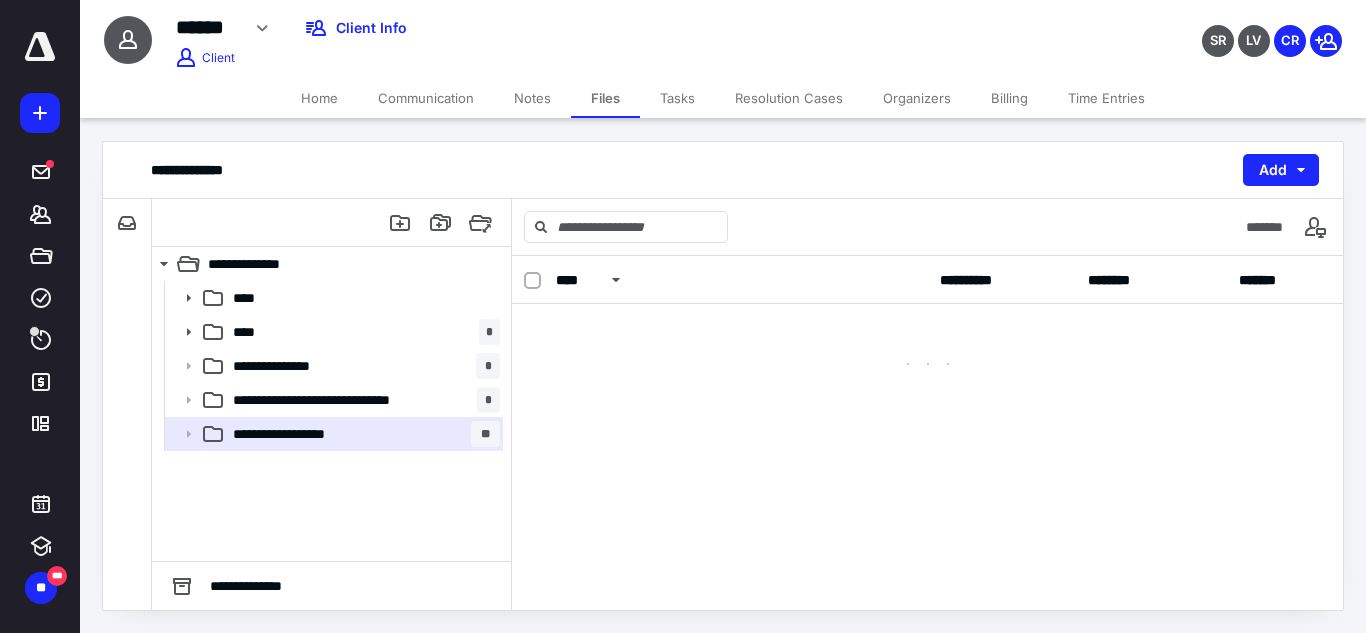 scroll, scrollTop: 0, scrollLeft: 0, axis: both 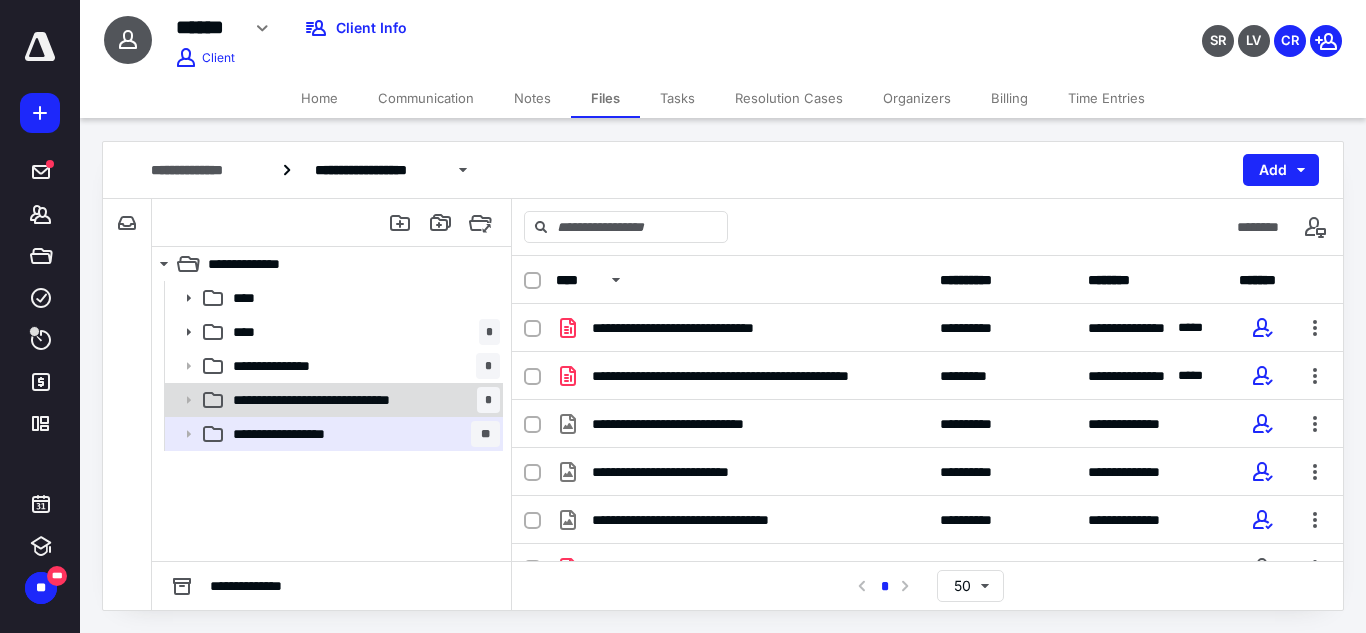 click on "**********" at bounding box center (350, 400) 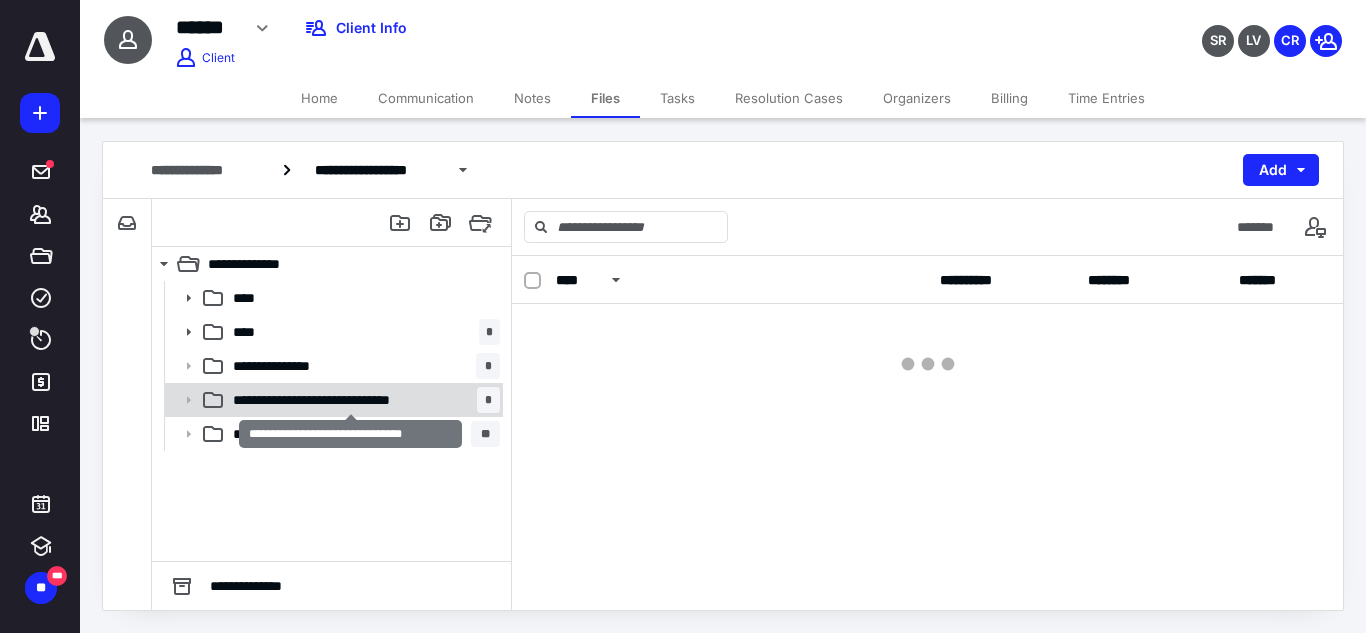 click on "**********" at bounding box center (350, 400) 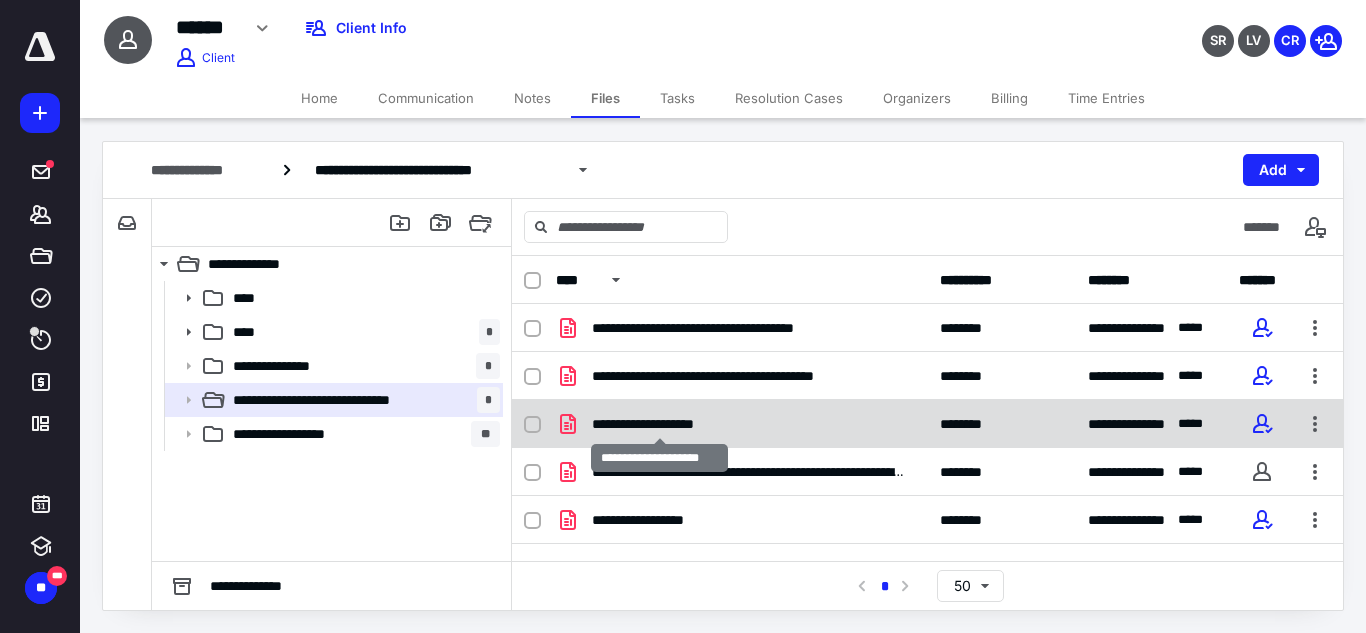click on "**********" at bounding box center (659, 424) 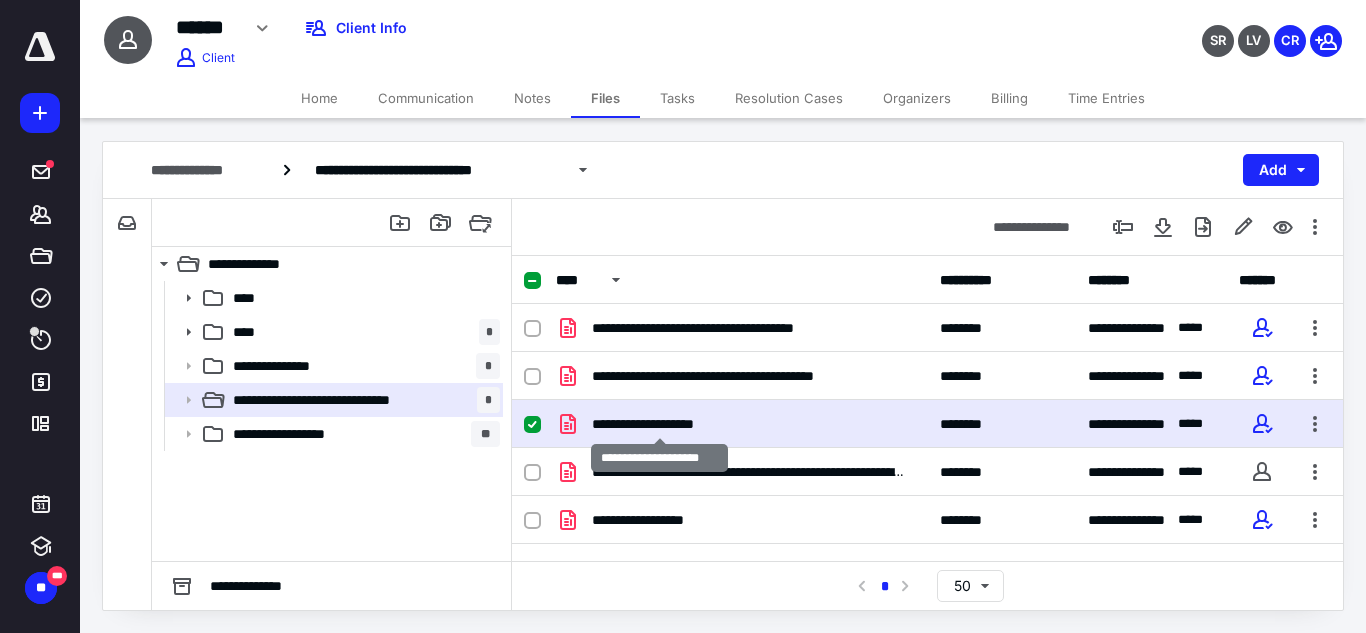 click on "**********" at bounding box center [659, 424] 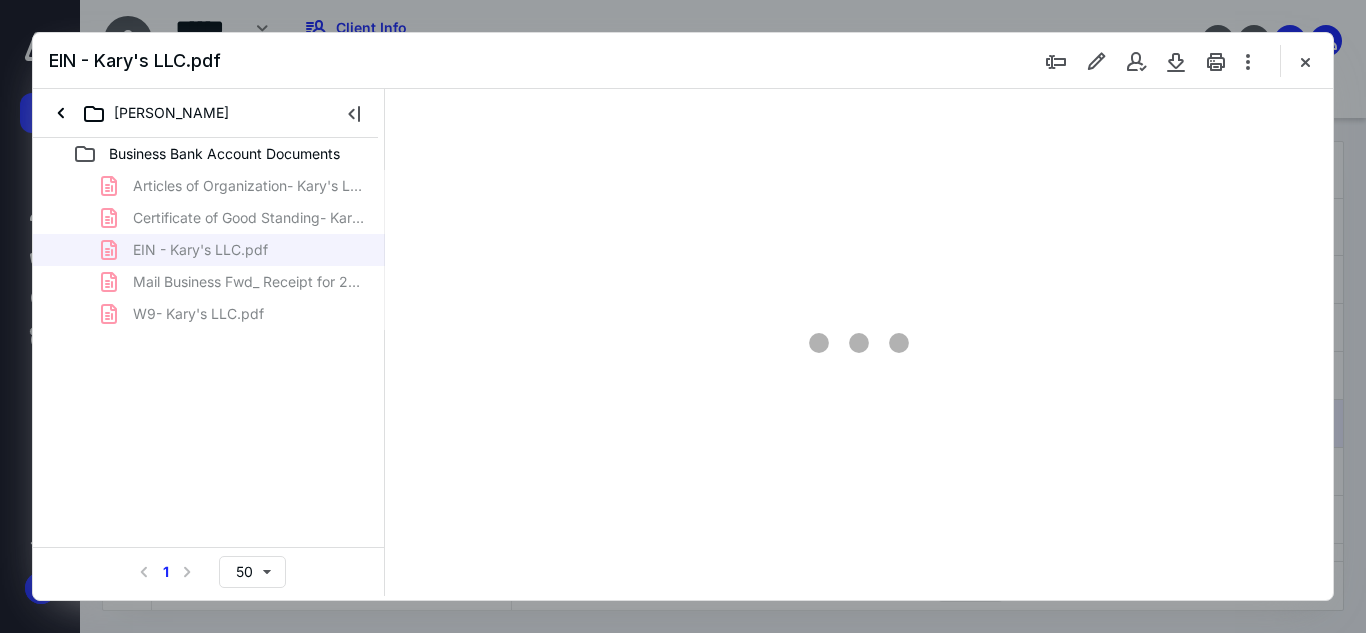 scroll, scrollTop: 0, scrollLeft: 0, axis: both 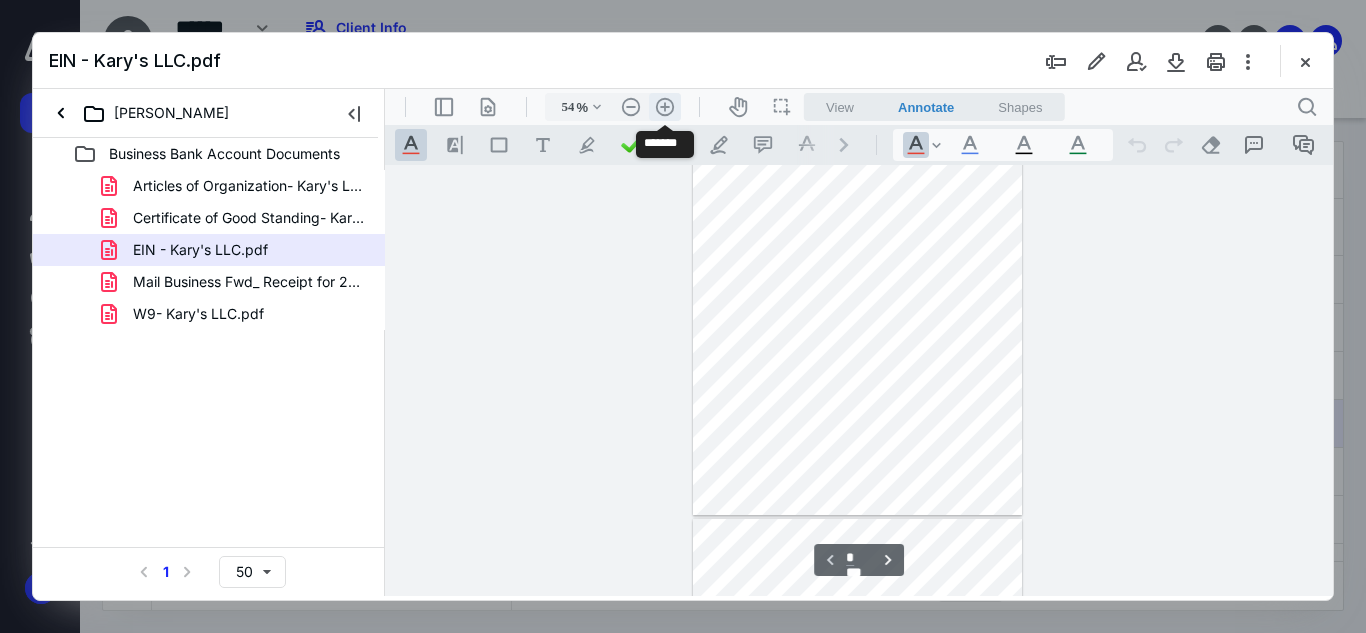 click on ".cls-1{fill:#abb0c4;} icon - header - zoom - in - line" at bounding box center (665, 107) 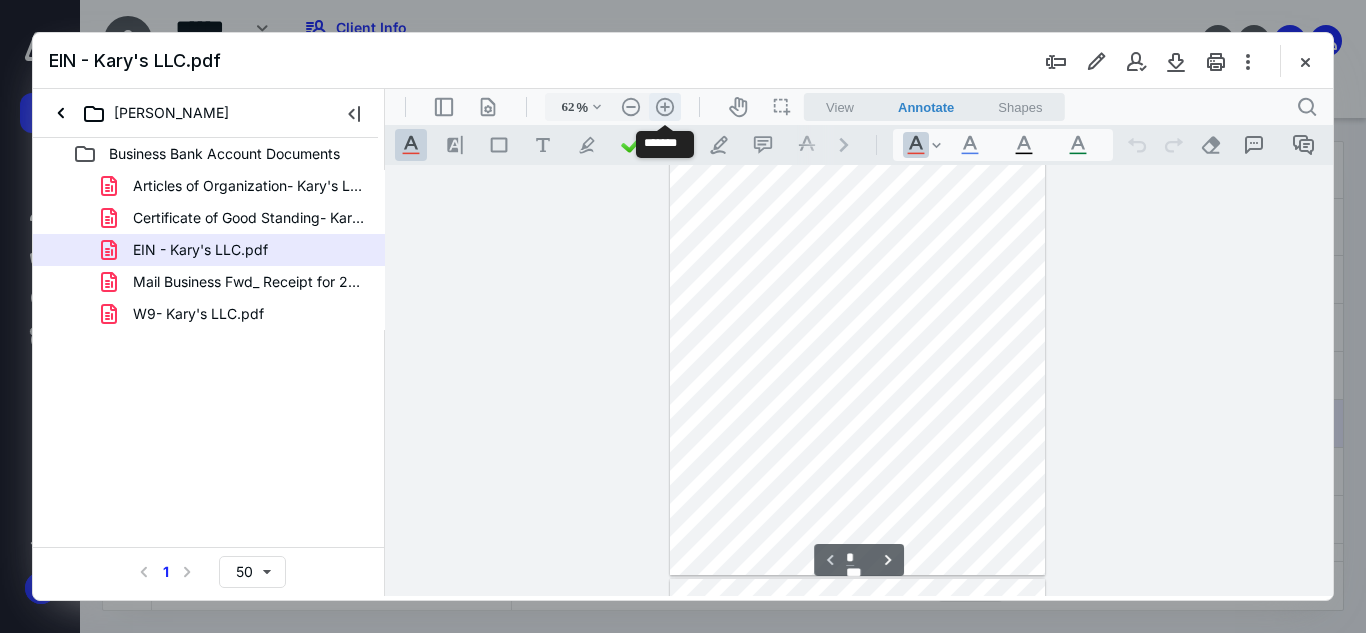 click on ".cls-1{fill:#abb0c4;} icon - header - zoom - in - line" at bounding box center (665, 107) 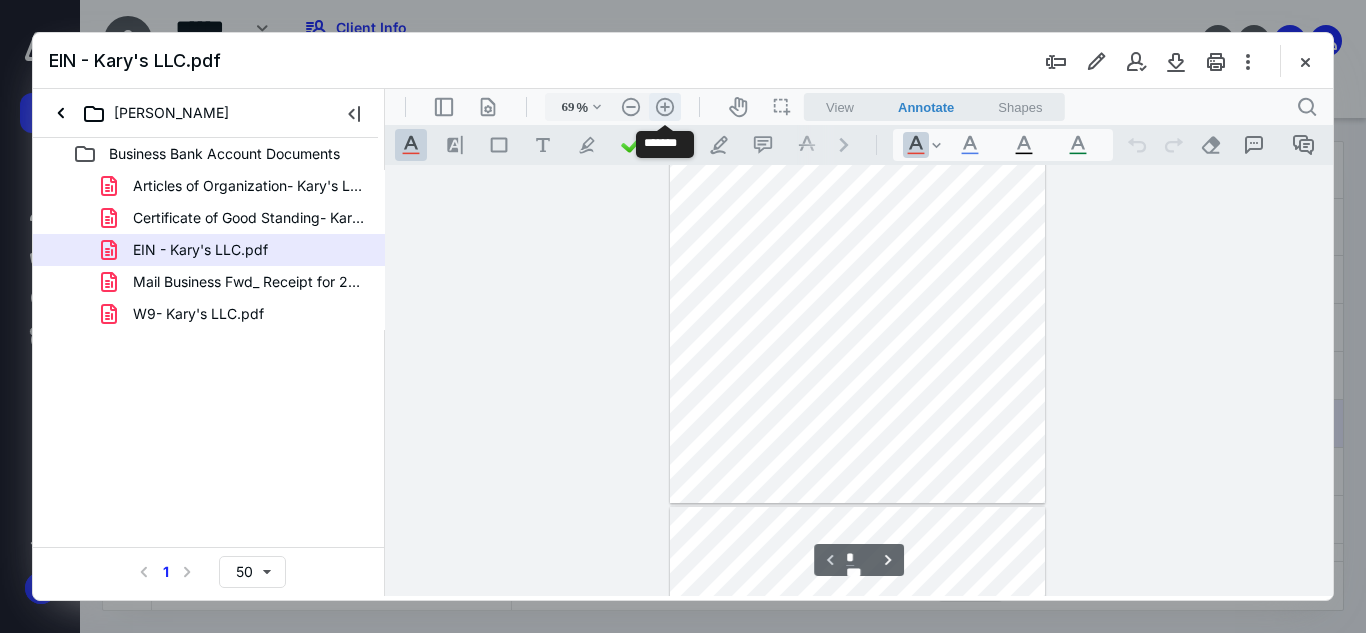 click on ".cls-1{fill:#abb0c4;} icon - header - zoom - in - line" at bounding box center (665, 107) 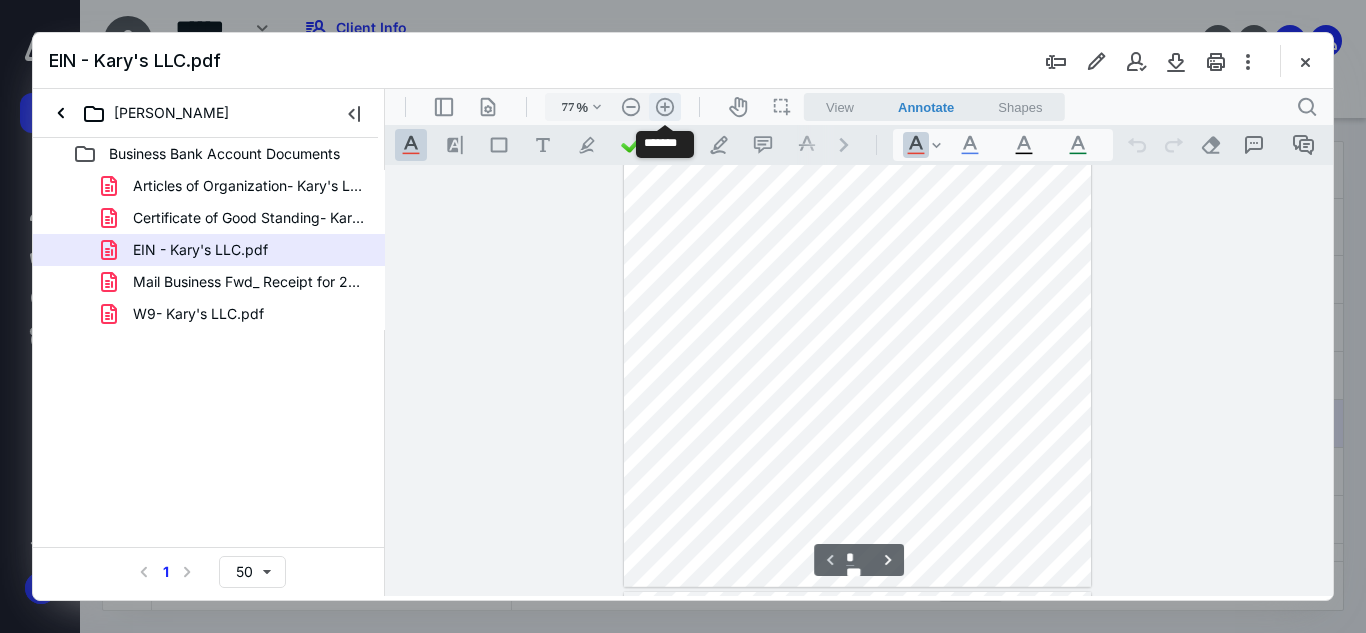 click on ".cls-1{fill:#abb0c4;} icon - header - zoom - in - line" at bounding box center (665, 107) 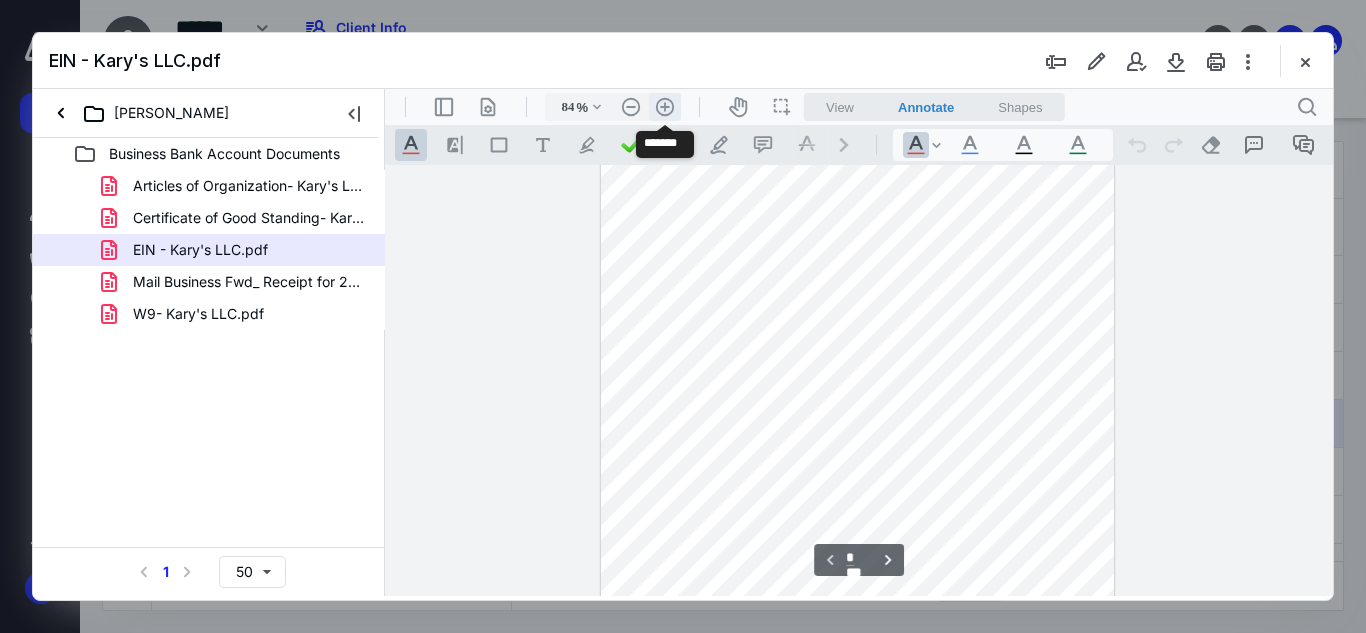 click on ".cls-1{fill:#abb0c4;} icon - header - zoom - in - line" at bounding box center (665, 107) 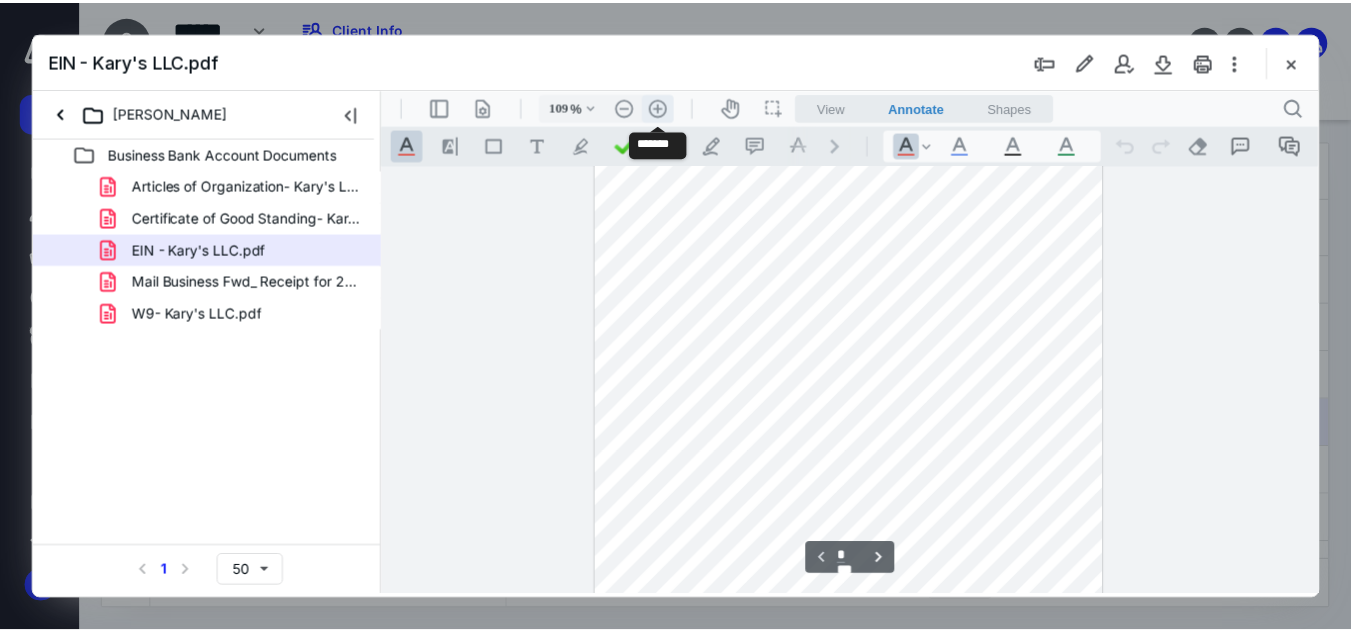 scroll, scrollTop: 341, scrollLeft: 0, axis: vertical 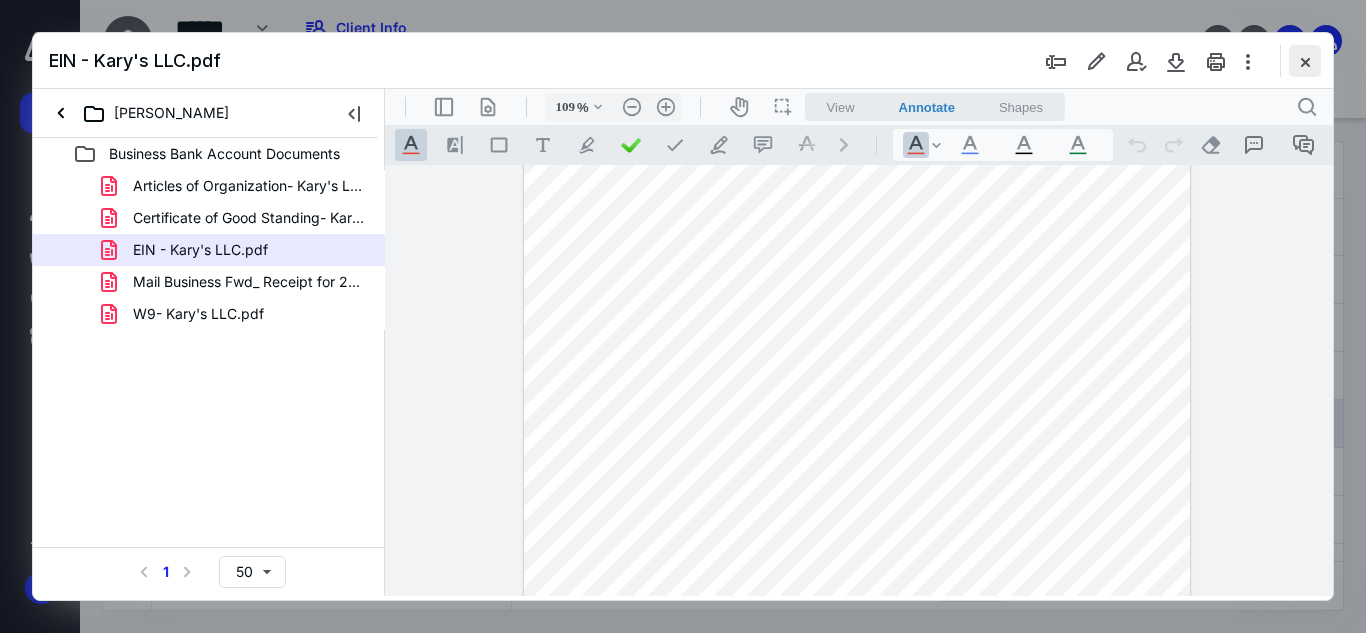 click at bounding box center [1305, 61] 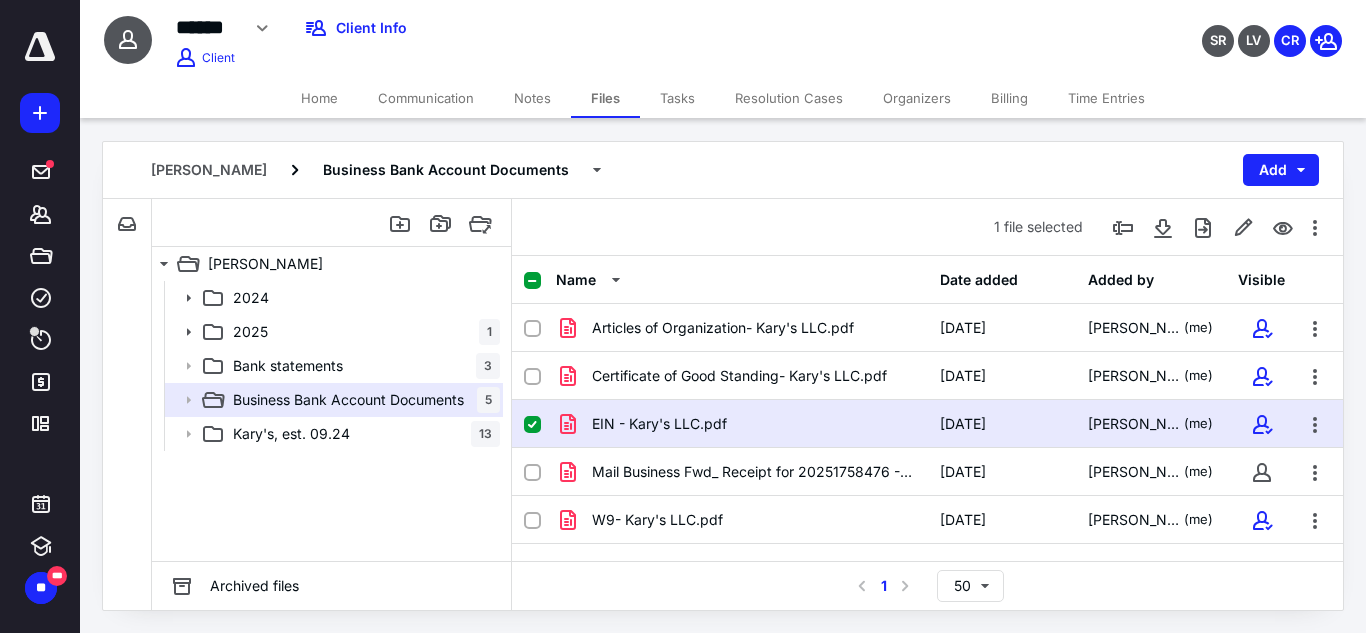 click on "Notes" at bounding box center [532, 98] 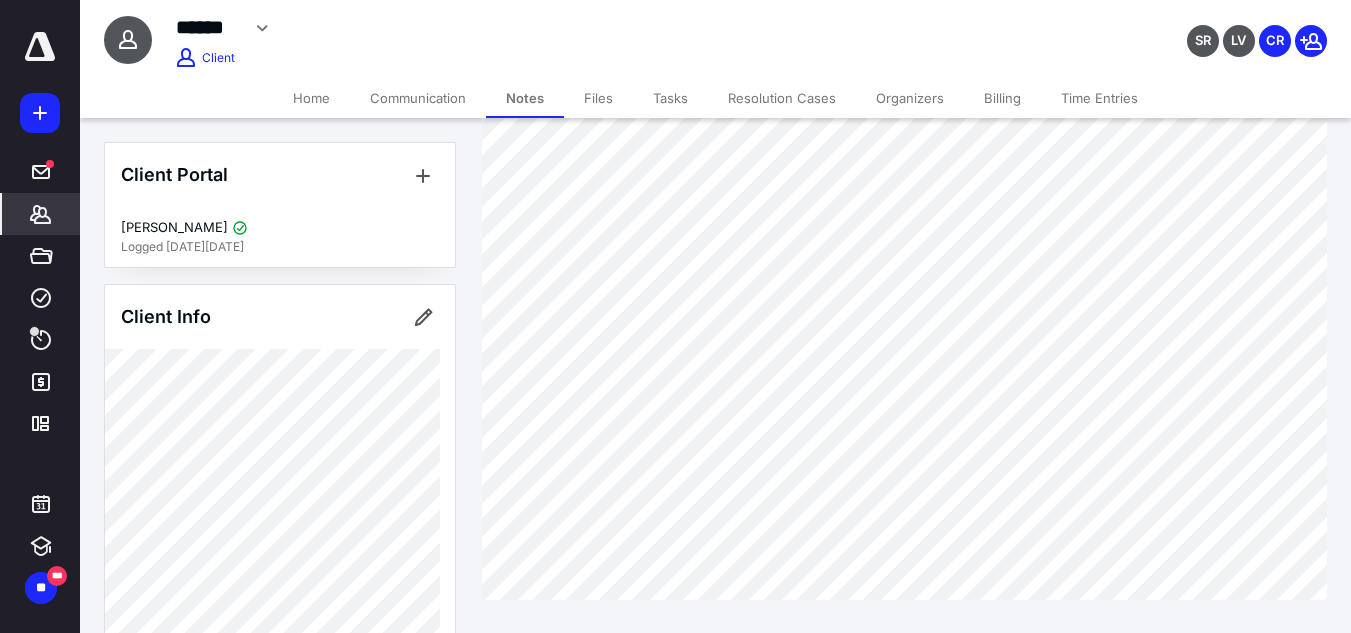 scroll, scrollTop: 681, scrollLeft: 0, axis: vertical 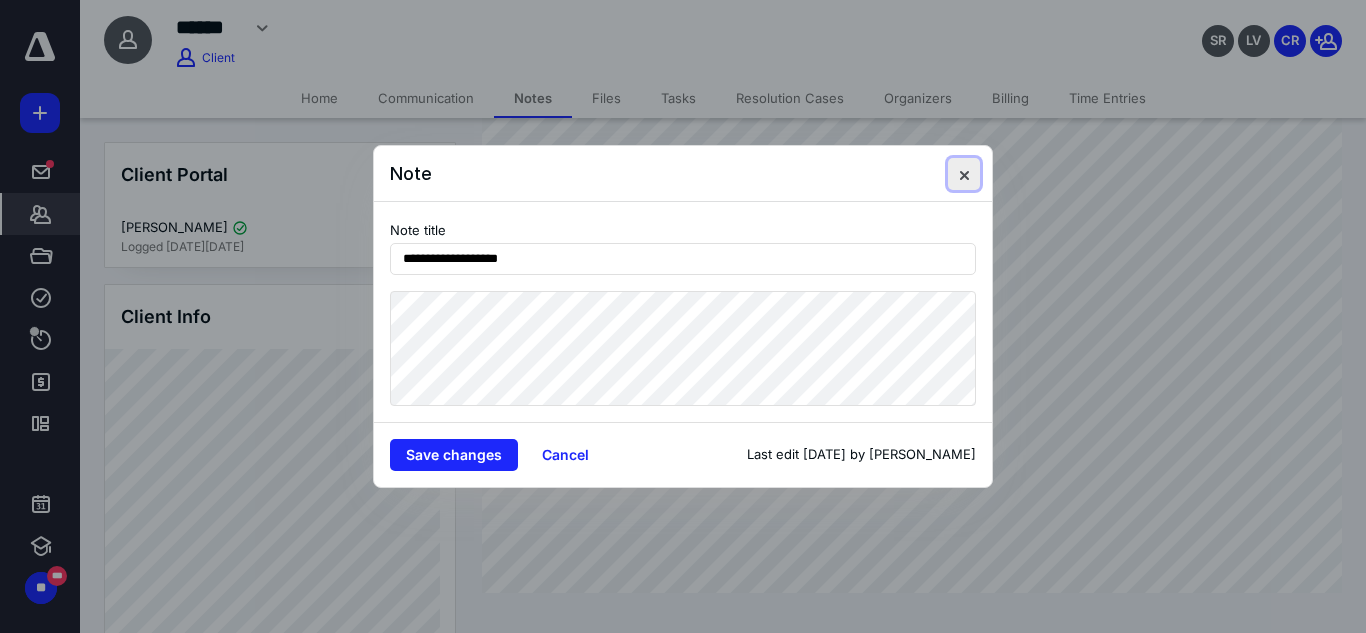 click at bounding box center [964, 174] 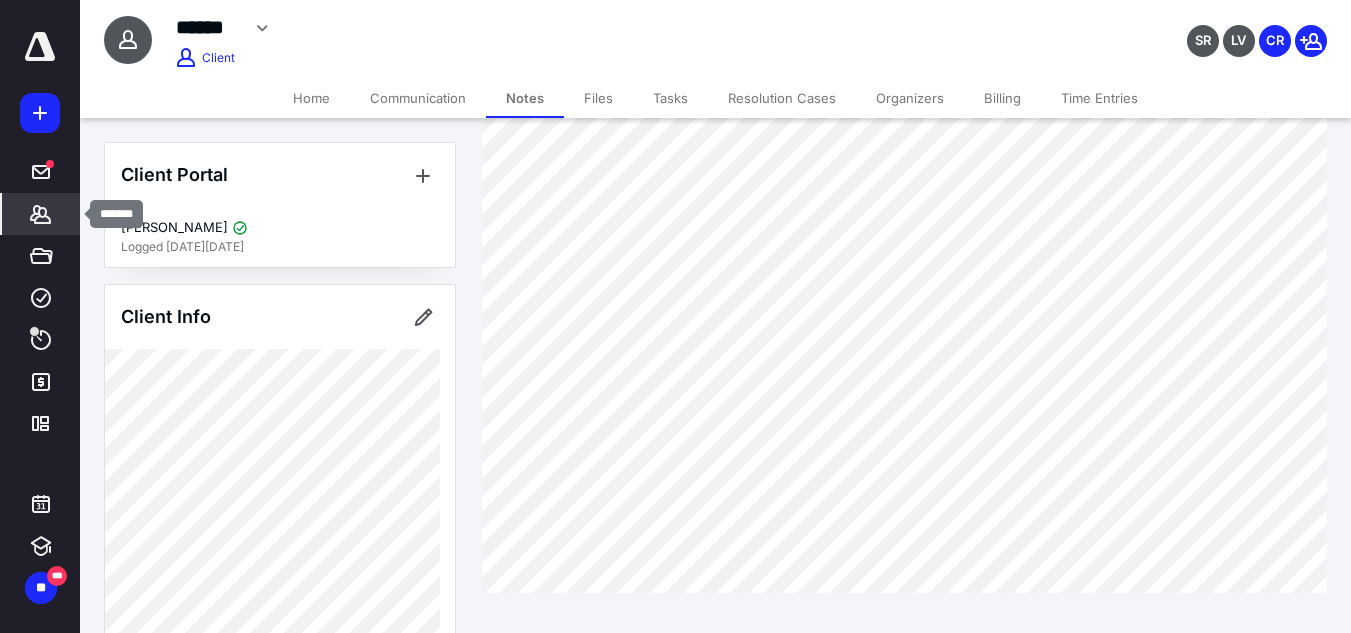 click on "*******" at bounding box center [41, 214] 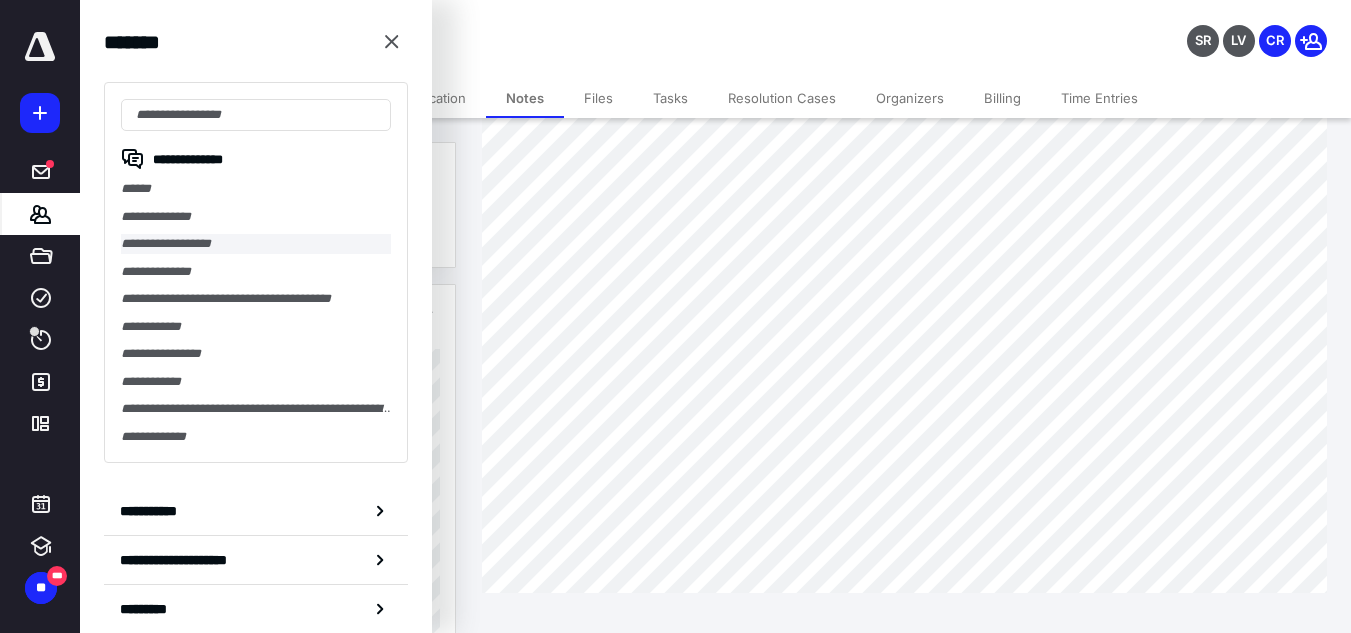 click on "**********" at bounding box center [256, 244] 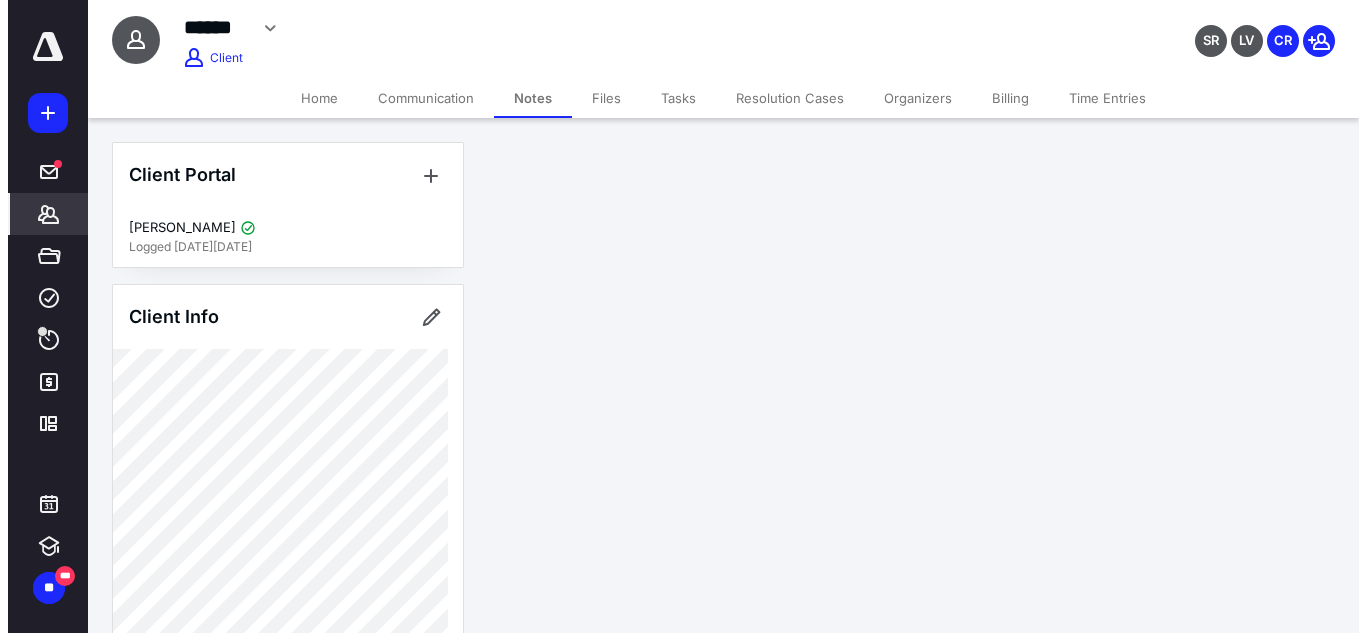 scroll, scrollTop: 0, scrollLeft: 0, axis: both 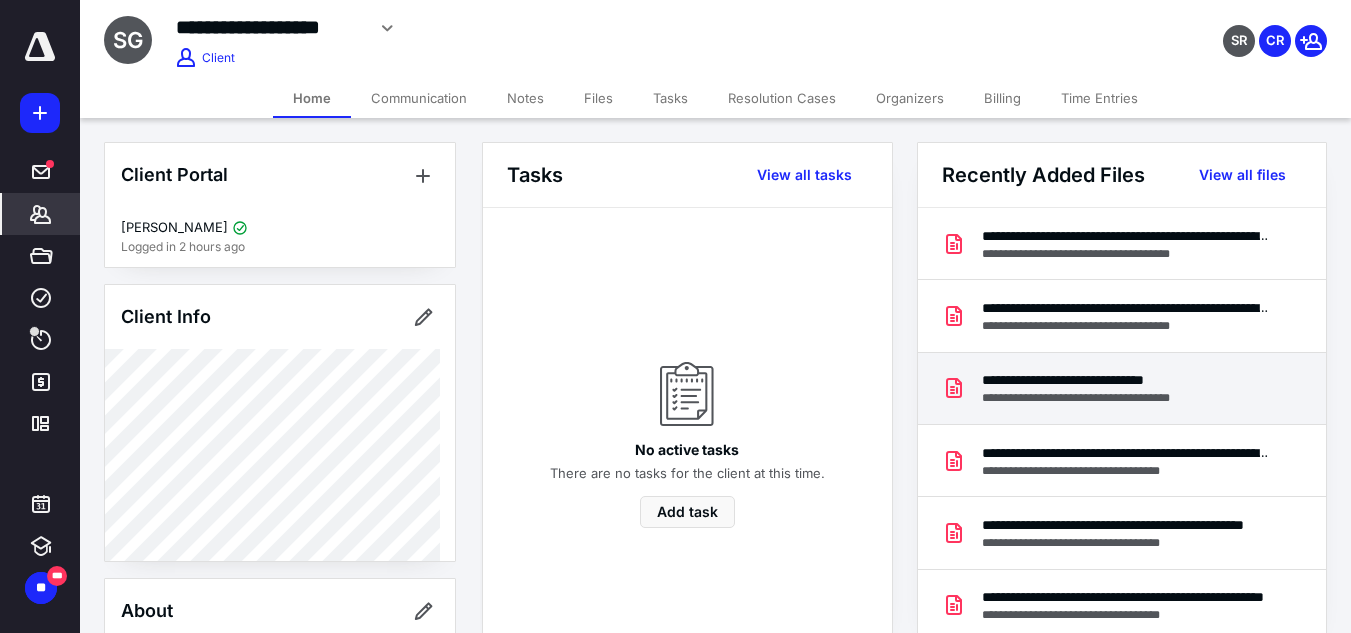 click on "**********" at bounding box center [1093, 398] 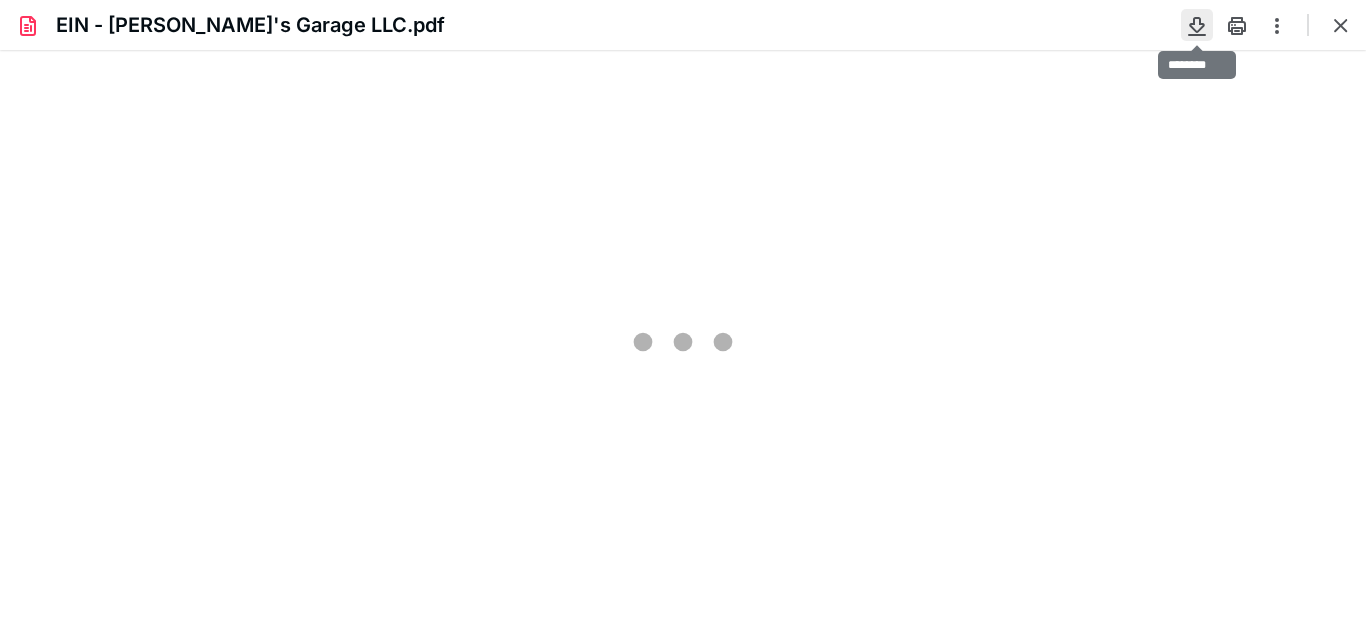 scroll, scrollTop: 0, scrollLeft: 0, axis: both 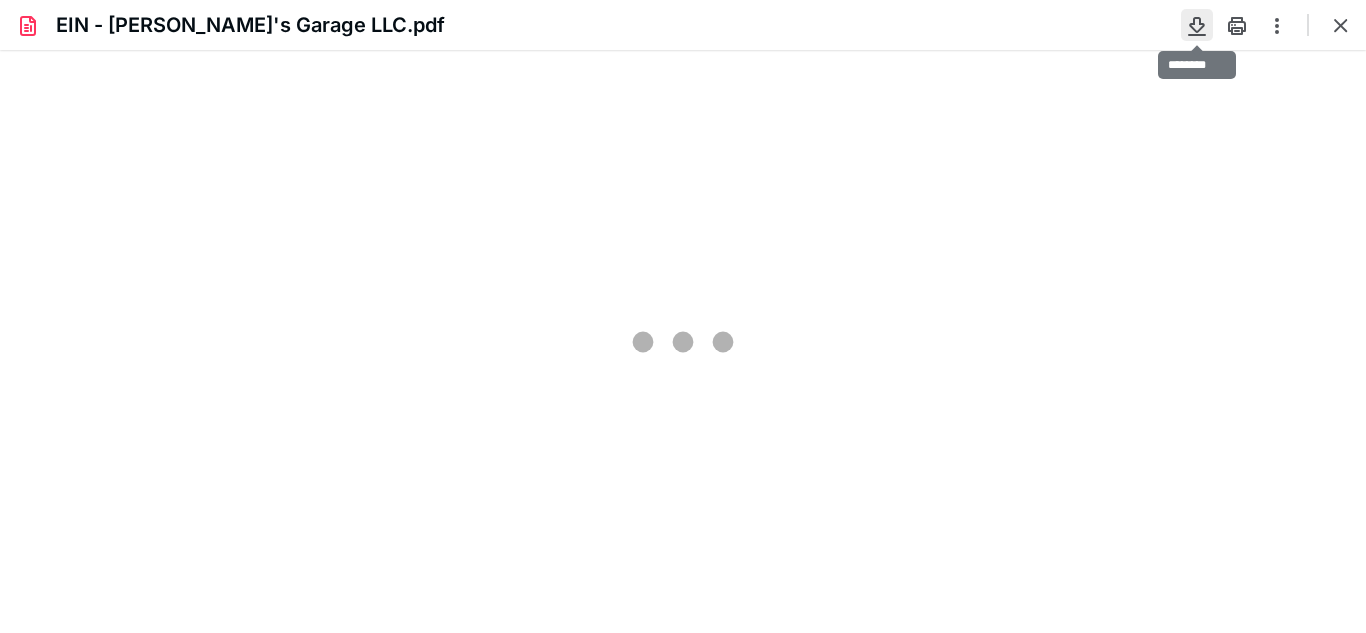 type on "69" 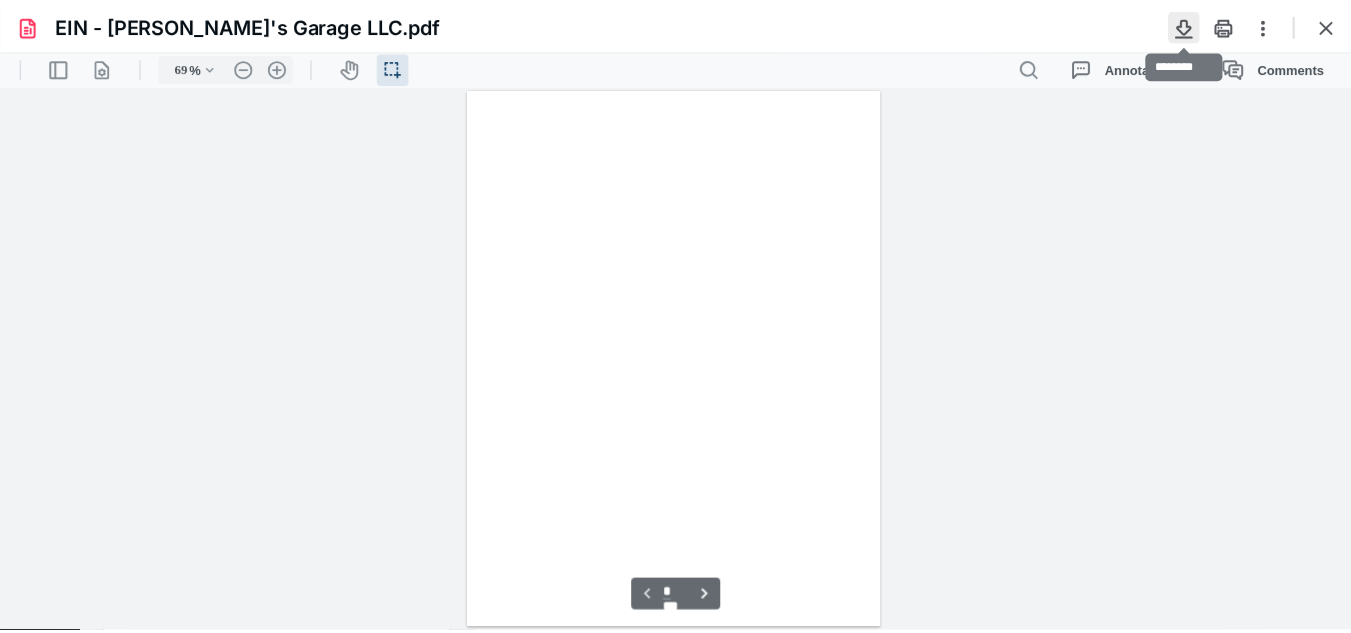 scroll, scrollTop: 39, scrollLeft: 0, axis: vertical 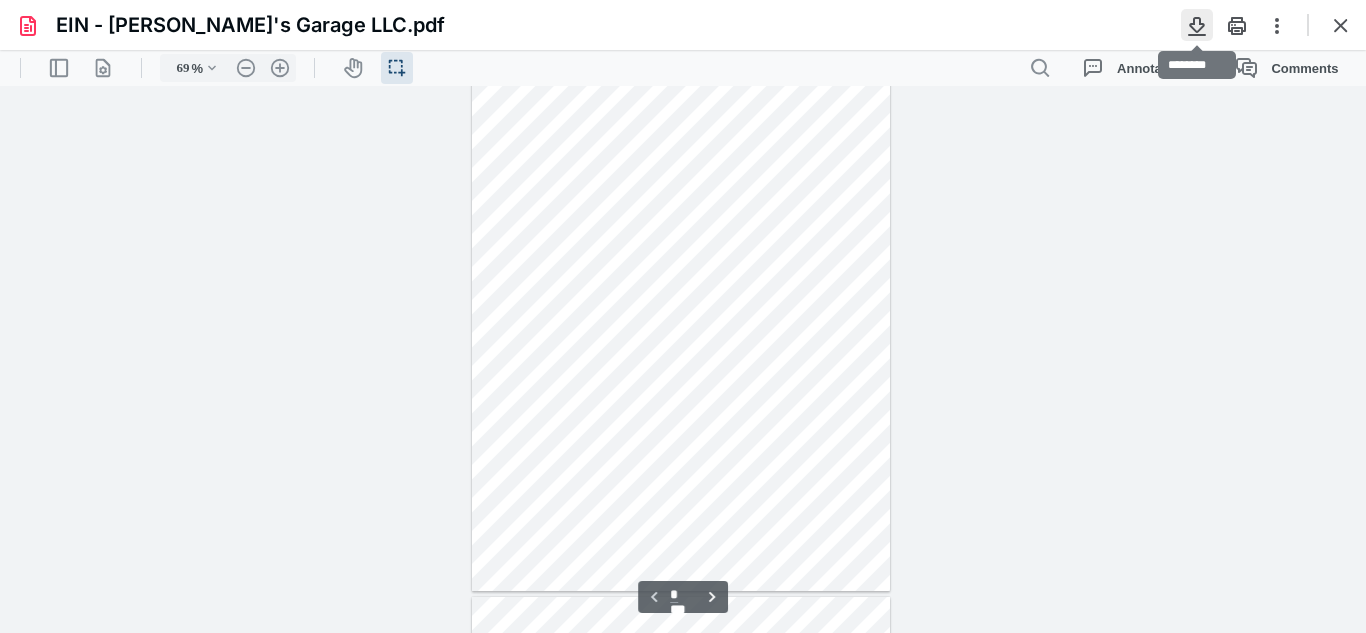 click at bounding box center (1197, 25) 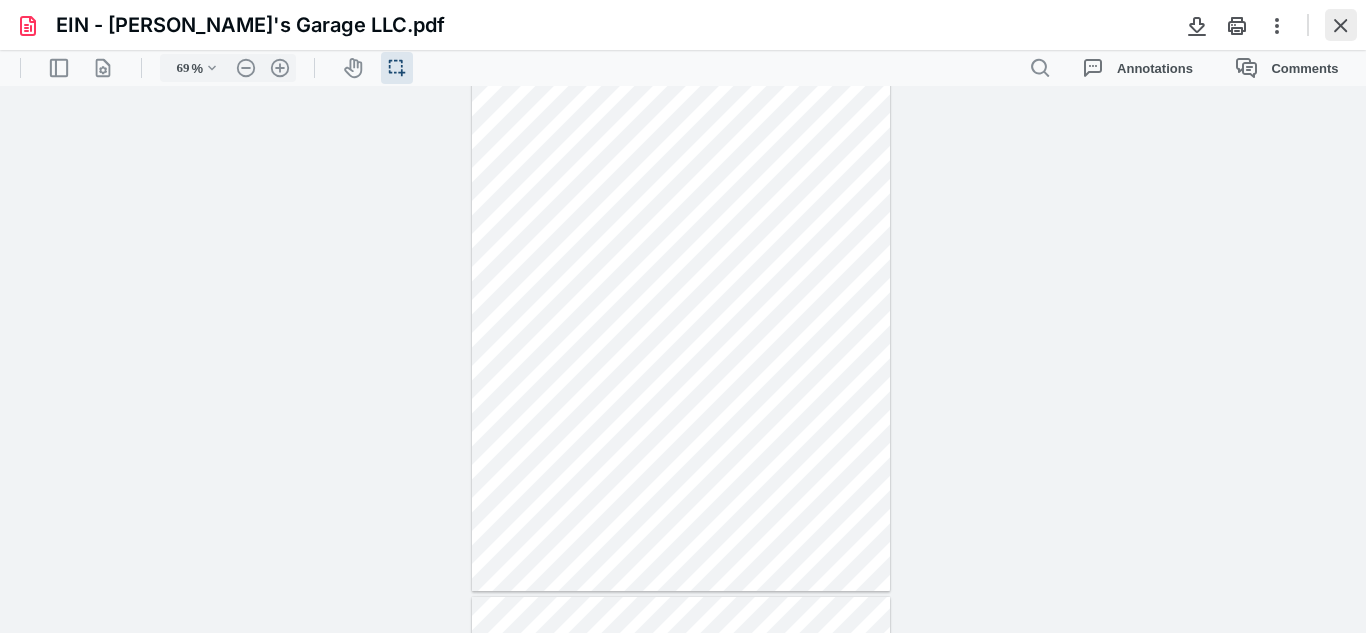 click at bounding box center (1341, 25) 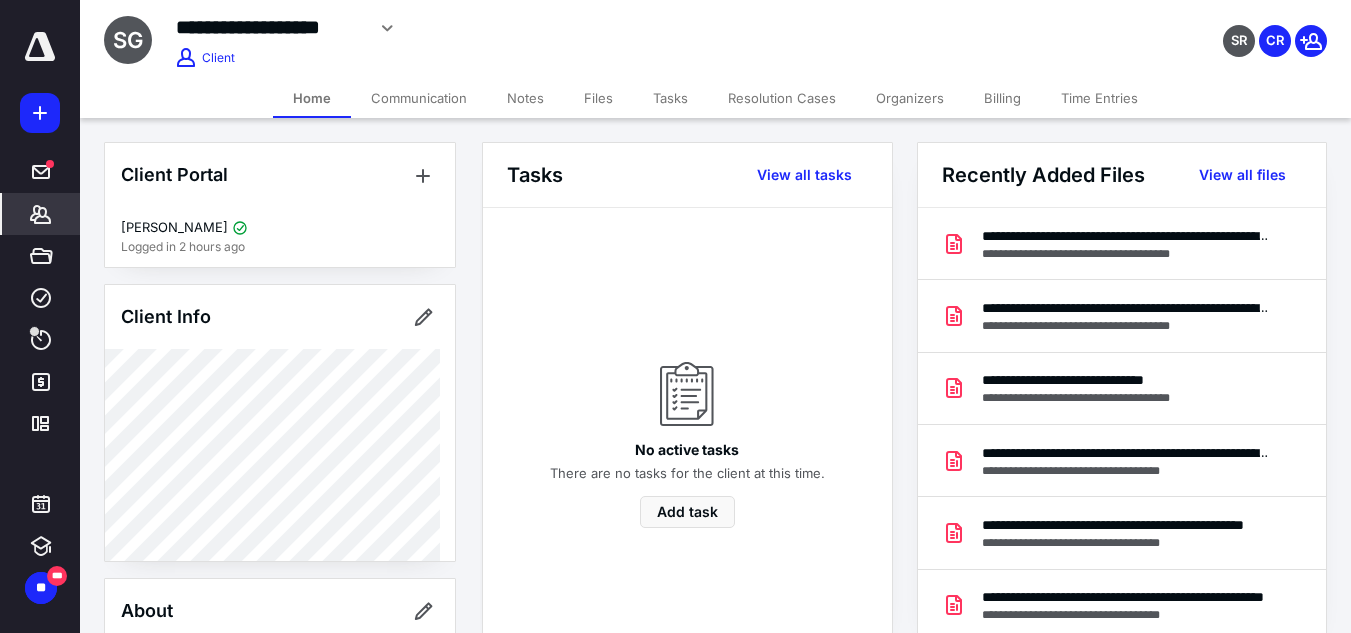 click on "*******" at bounding box center (41, 214) 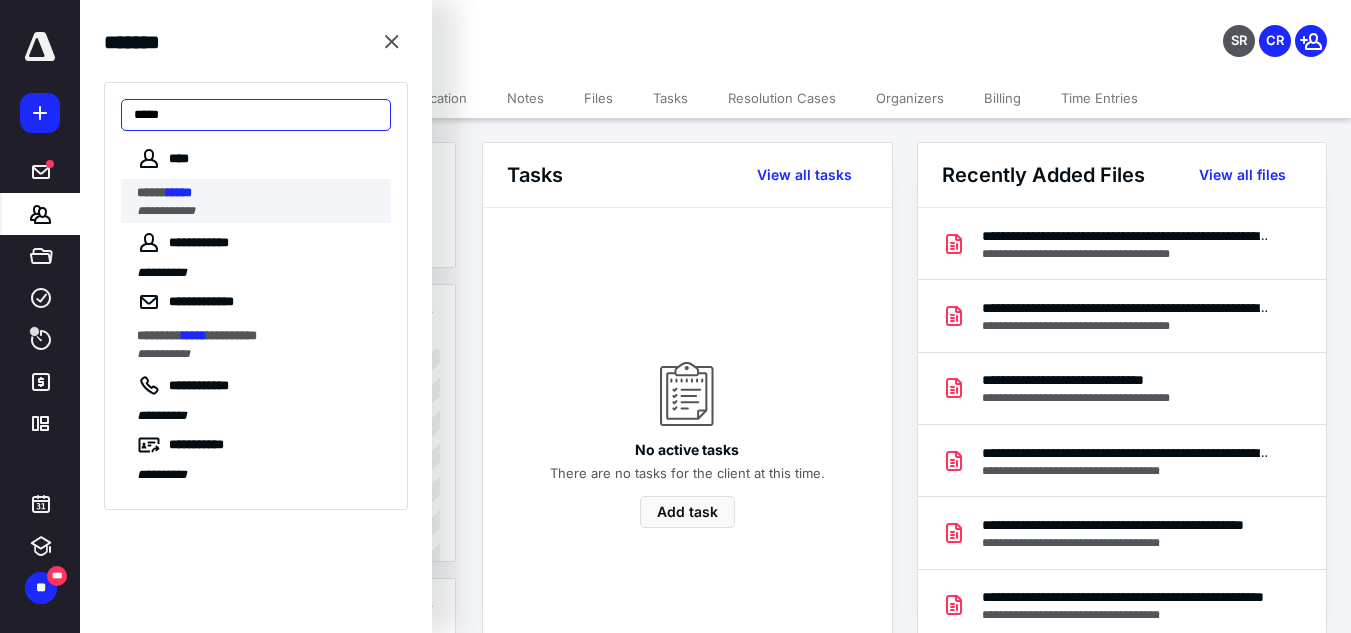 type on "*****" 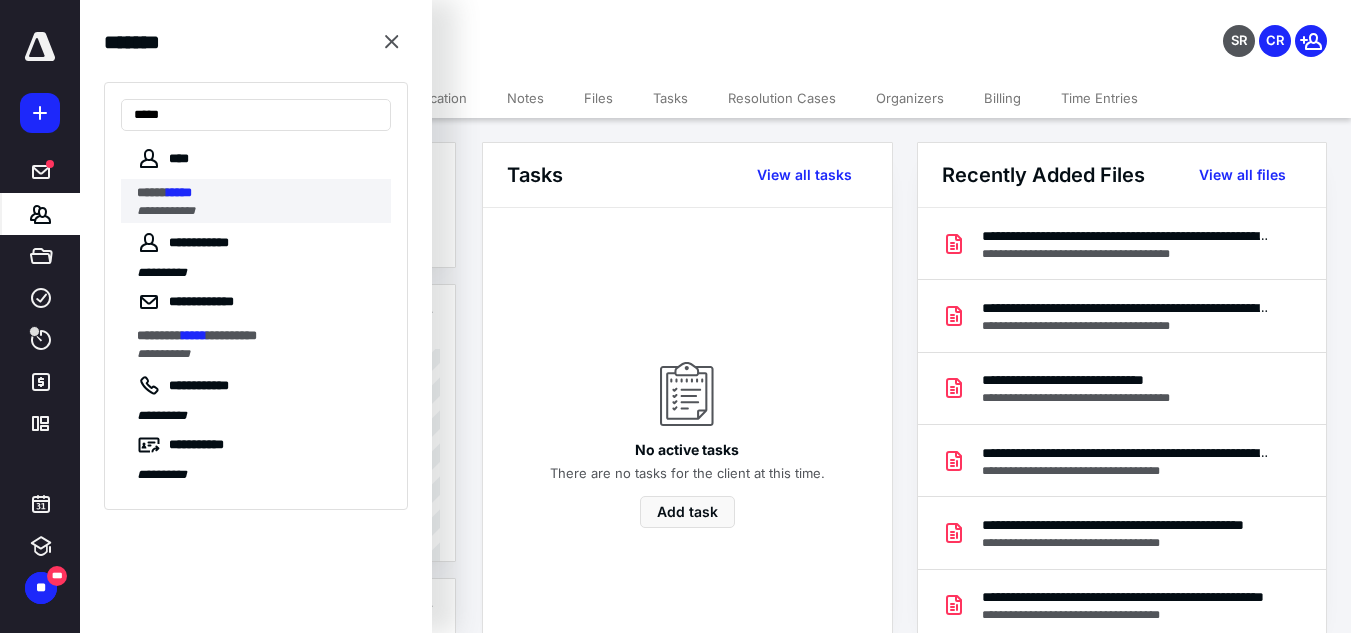 click on "*****" at bounding box center (179, 192) 